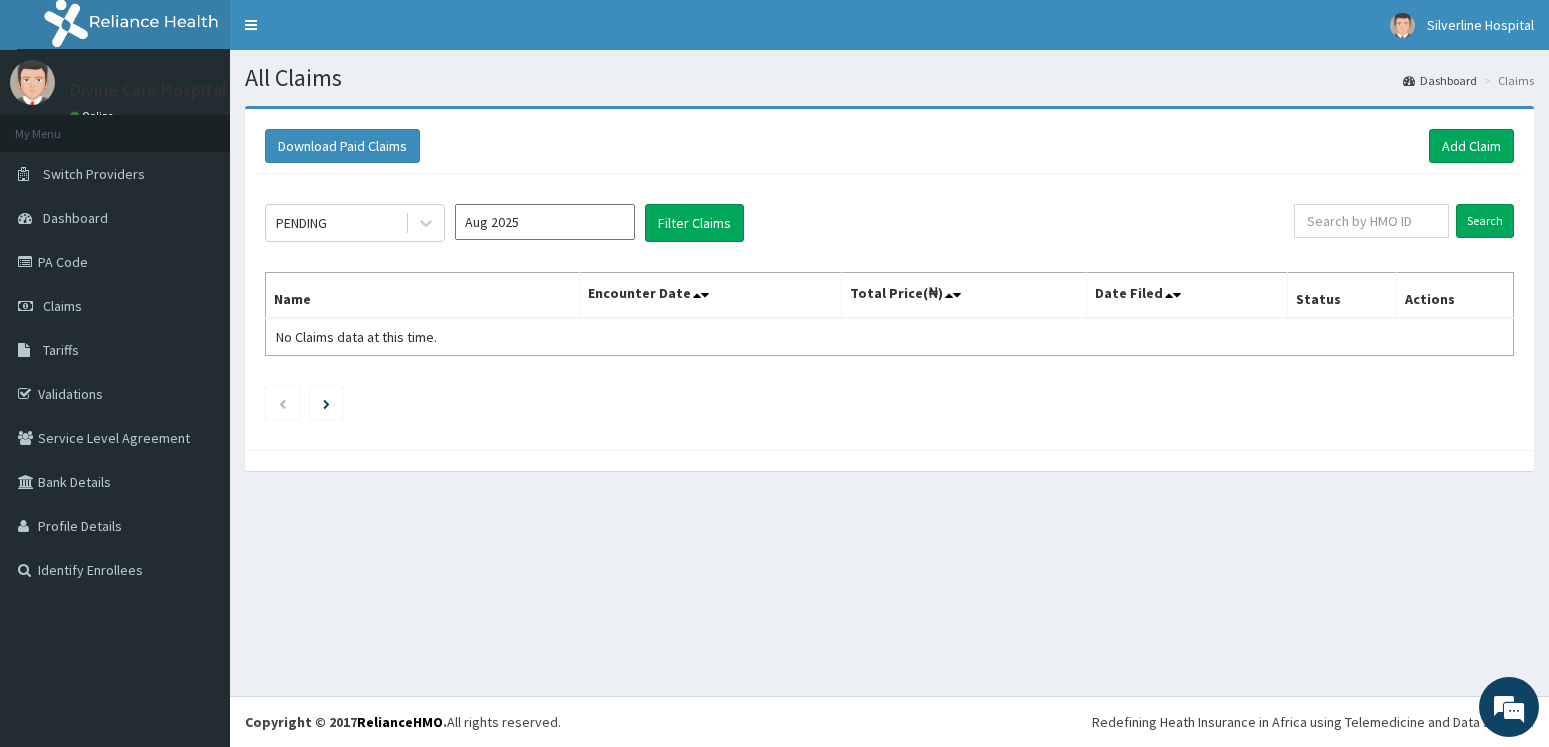 scroll, scrollTop: 0, scrollLeft: 0, axis: both 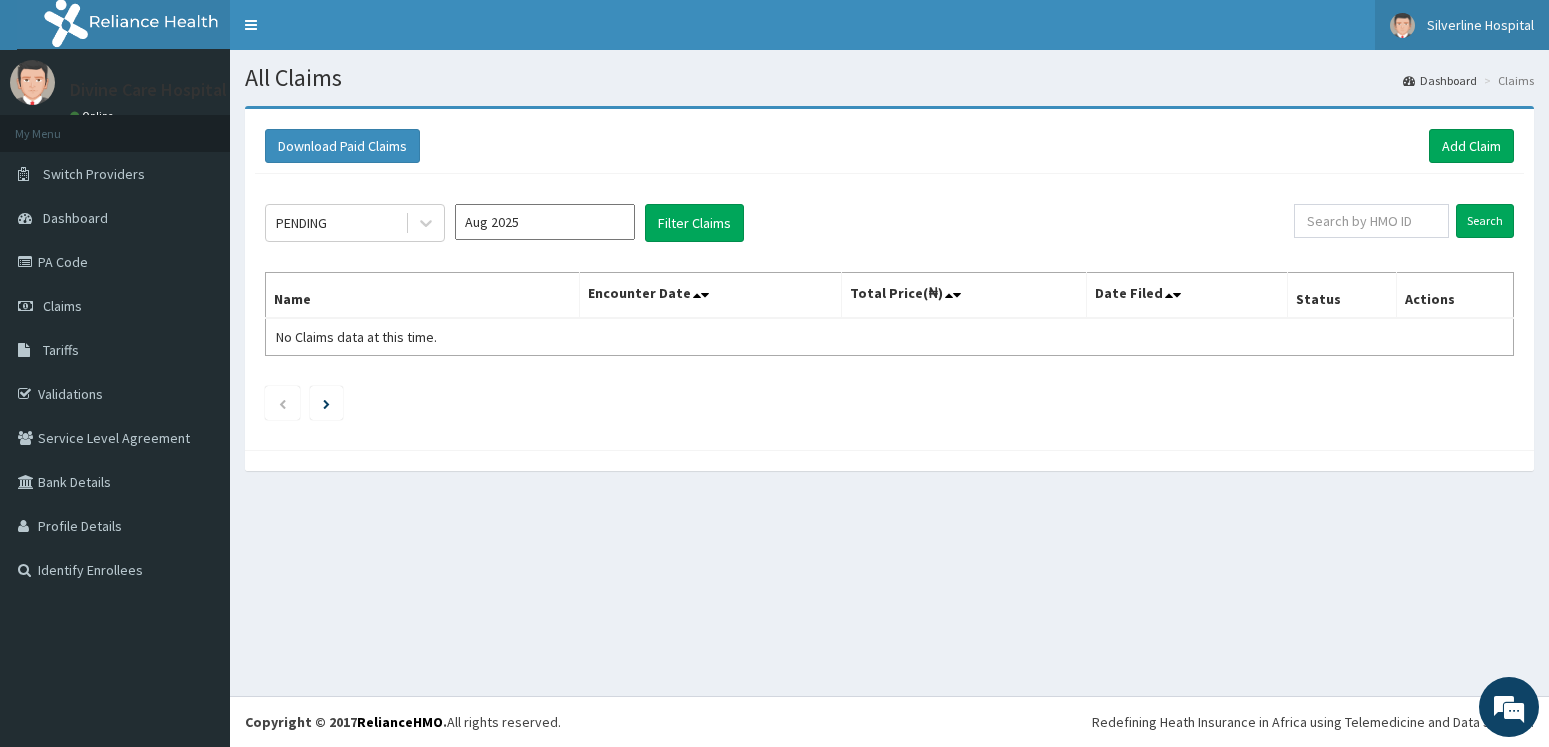 click on "Silverline Hospital" at bounding box center [1480, 25] 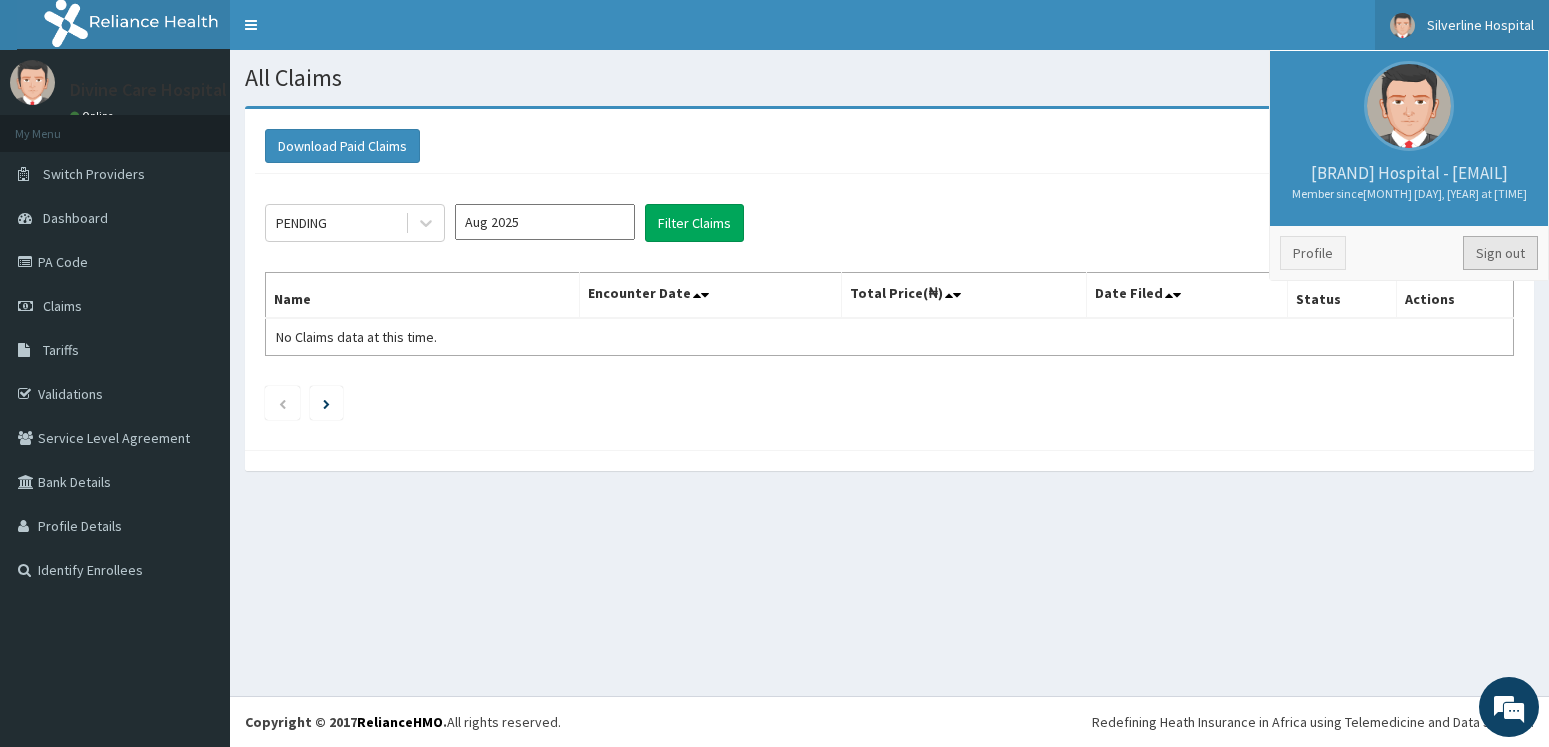 click on "Sign out" at bounding box center [1500, 253] 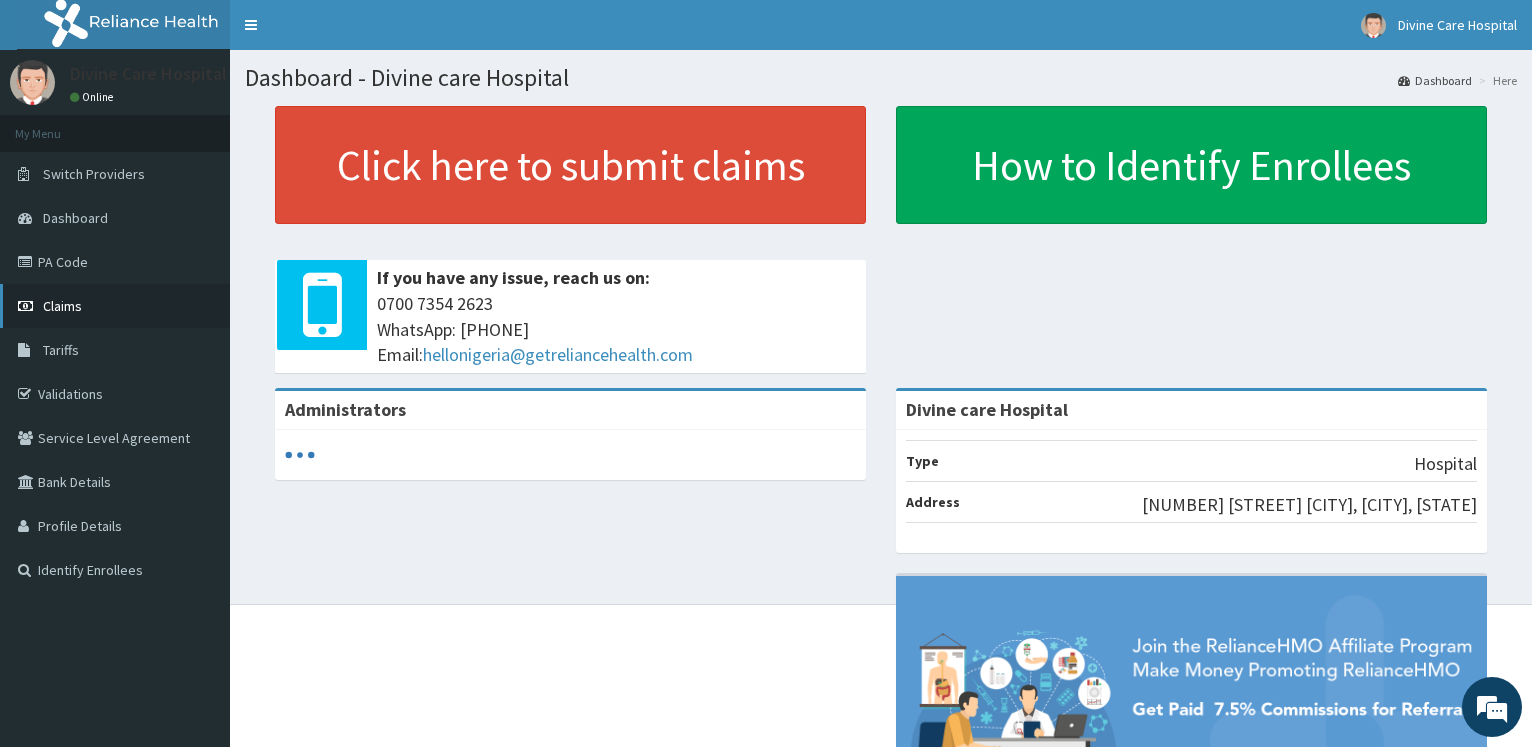 scroll, scrollTop: 0, scrollLeft: 0, axis: both 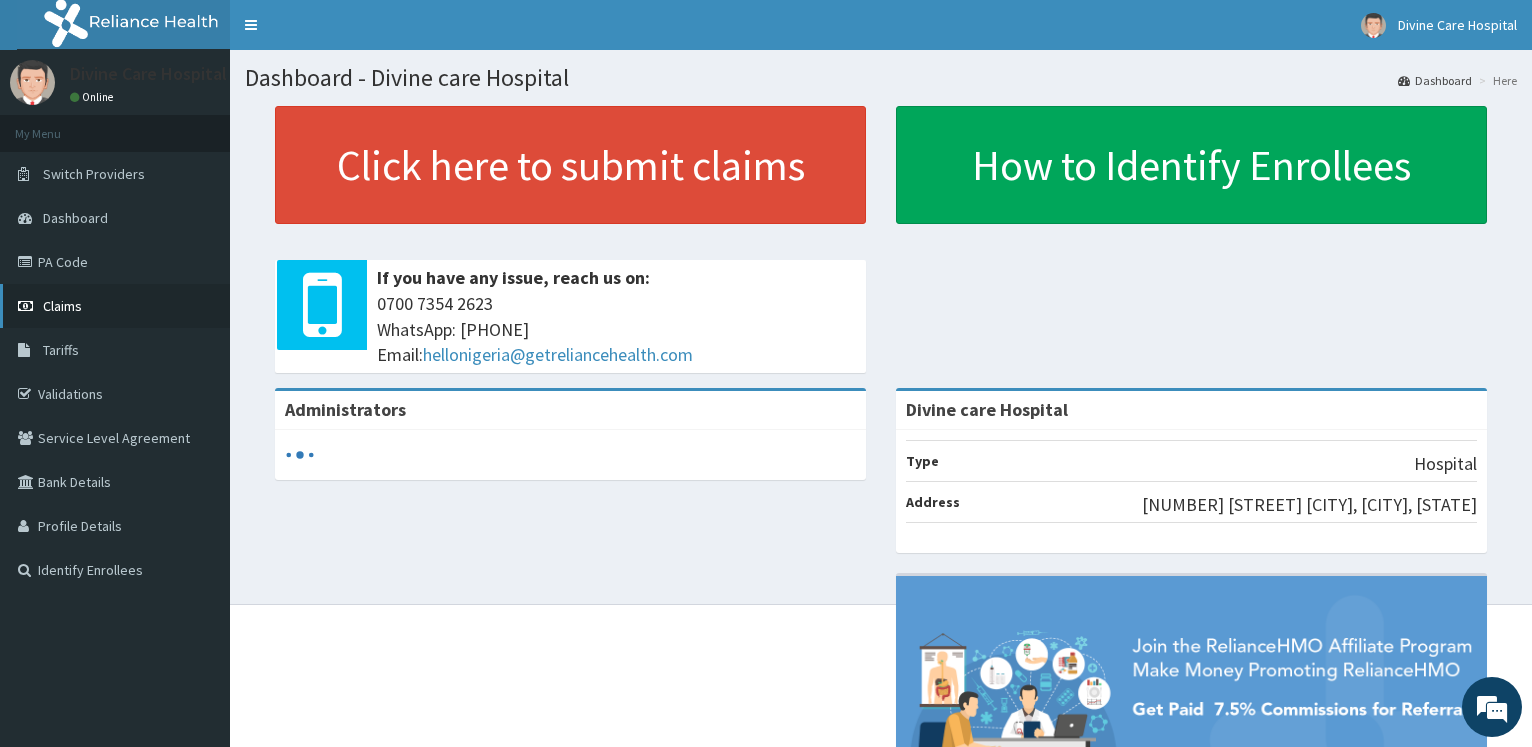 click on "Claims" at bounding box center [62, 306] 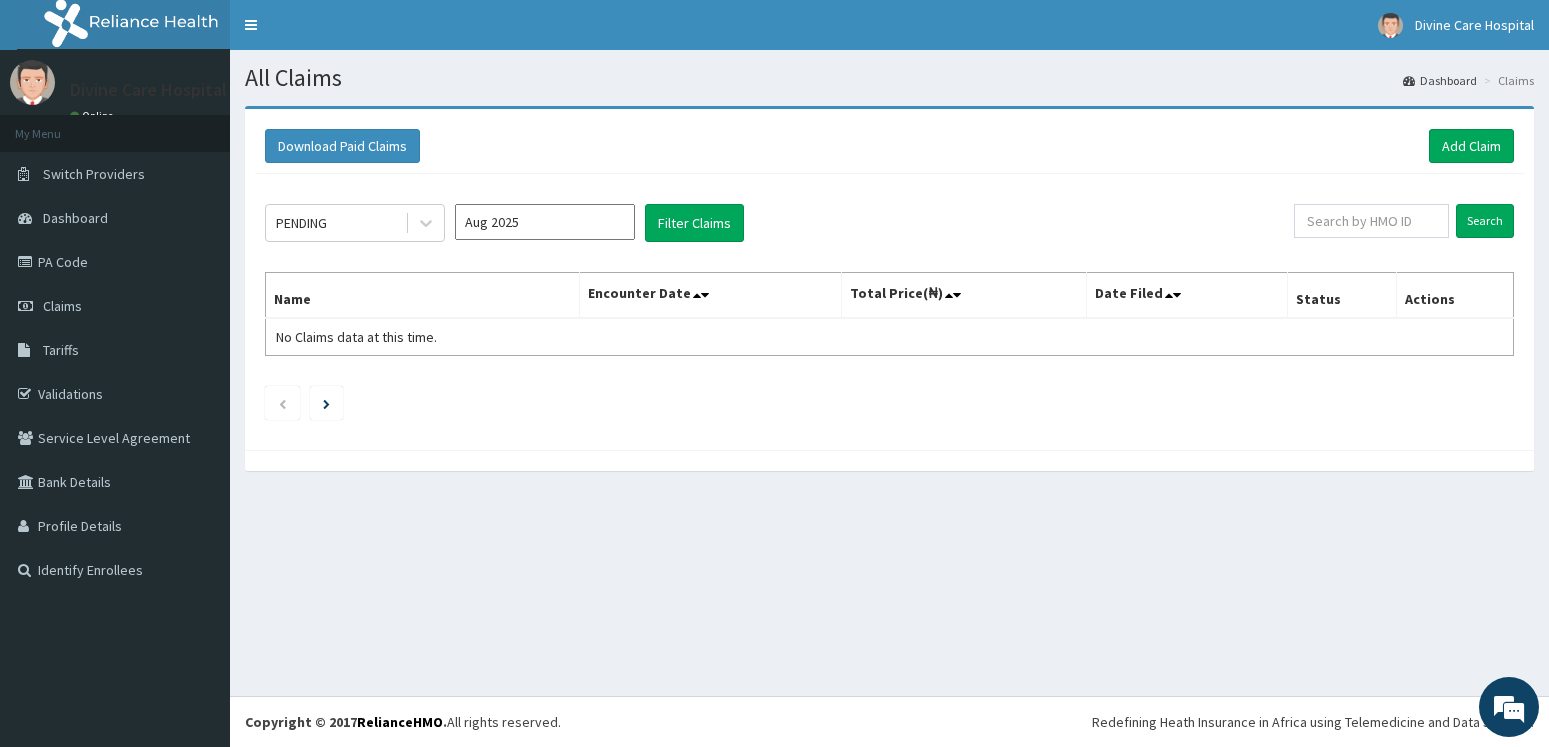 scroll, scrollTop: 0, scrollLeft: 0, axis: both 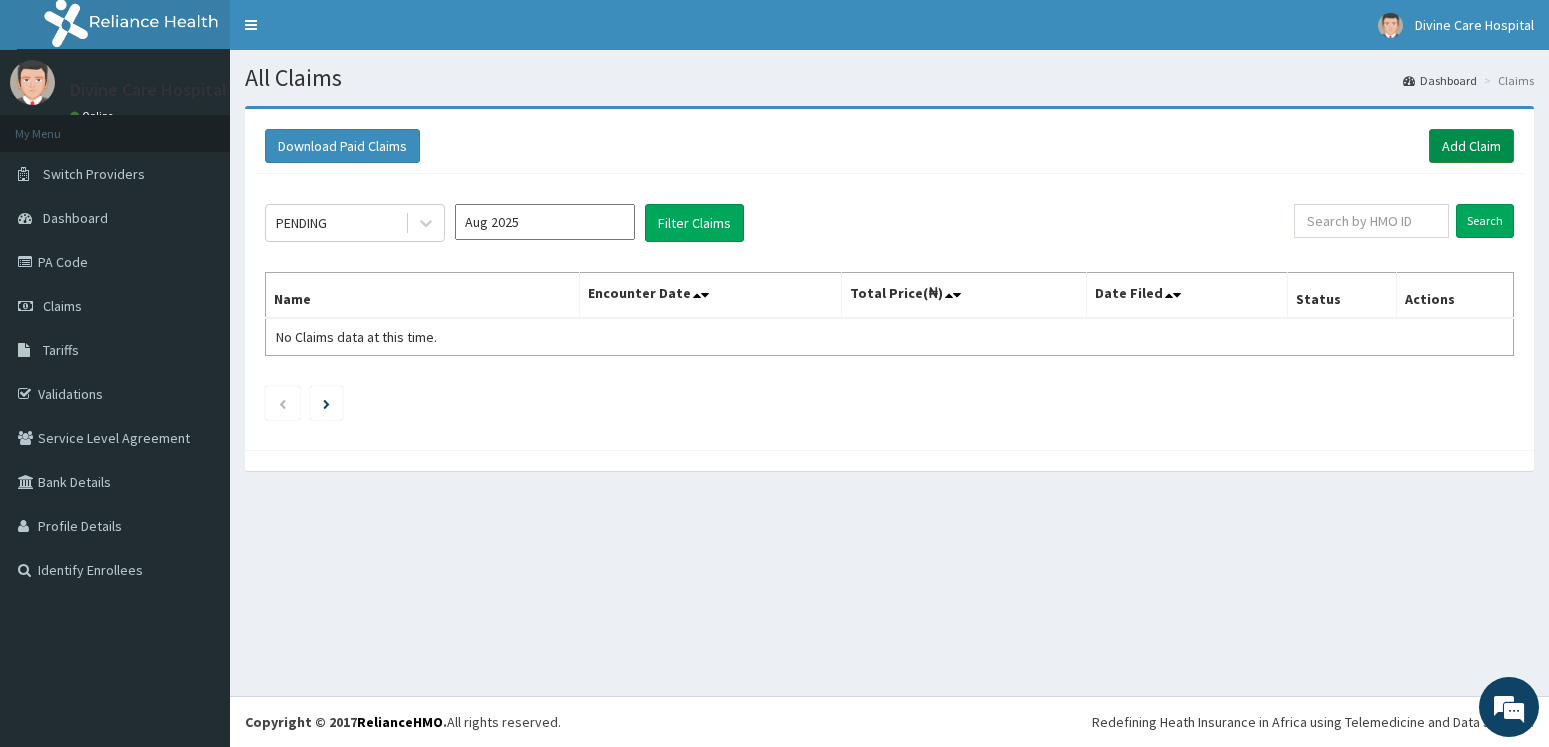 click on "Add Claim" at bounding box center [1471, 146] 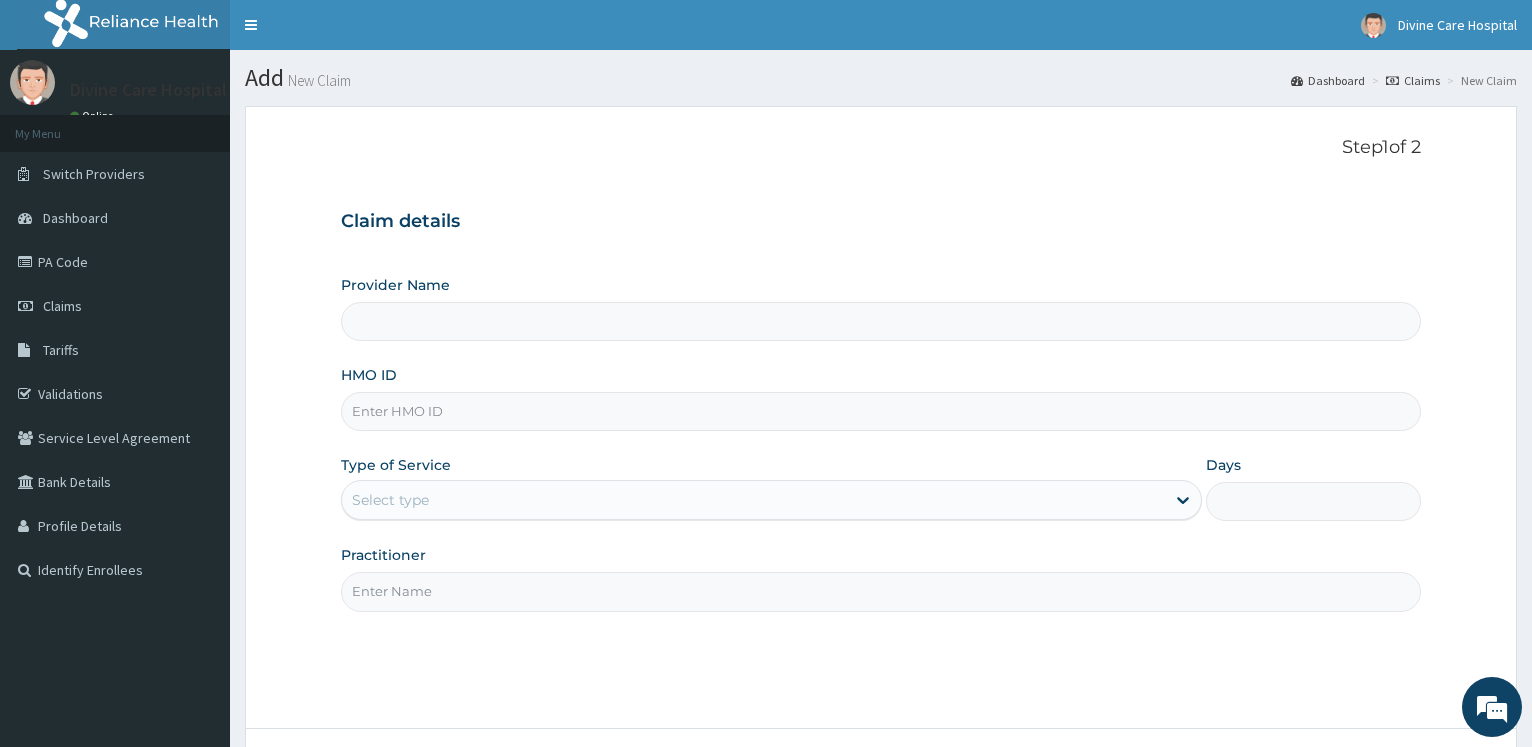 scroll, scrollTop: 0, scrollLeft: 0, axis: both 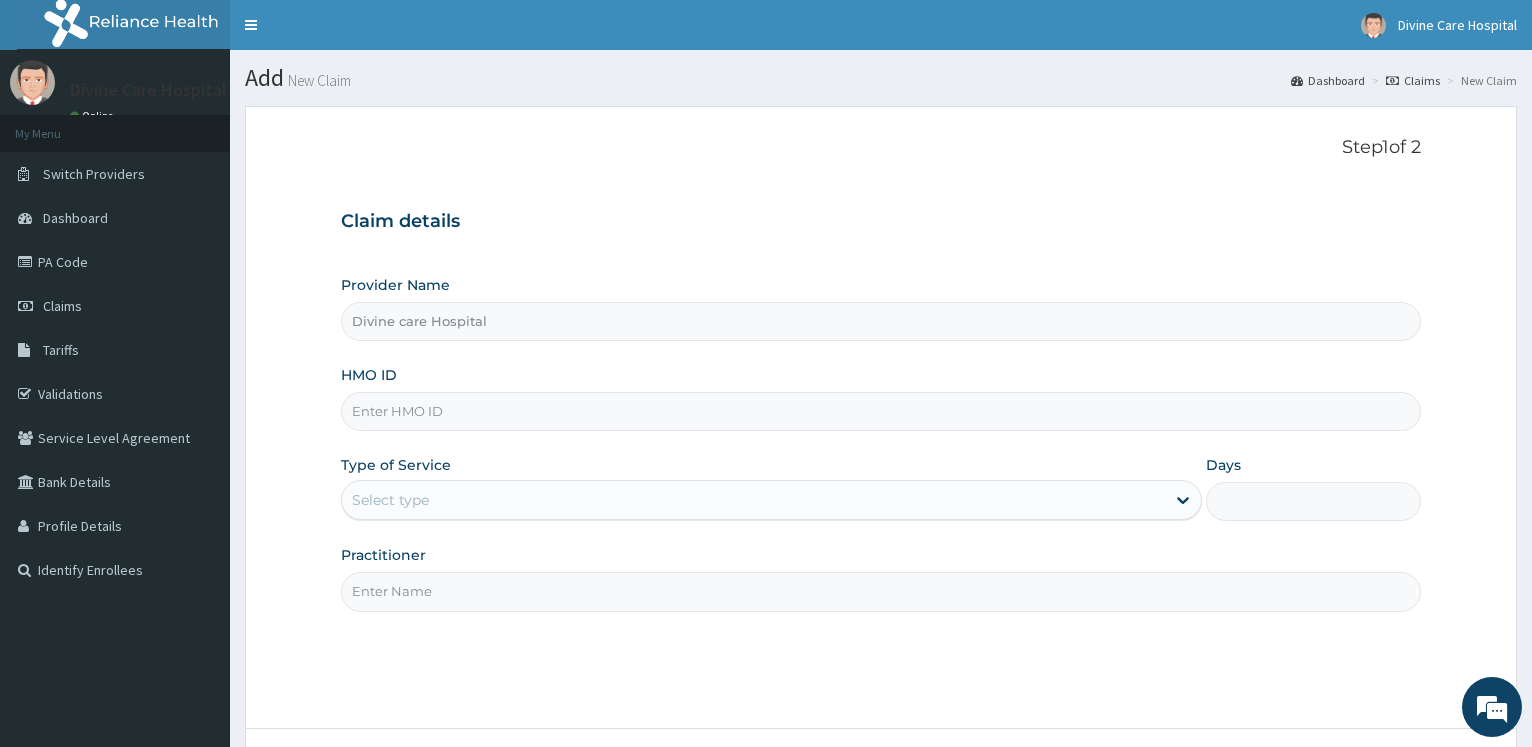 click on "HMO ID" at bounding box center [881, 411] 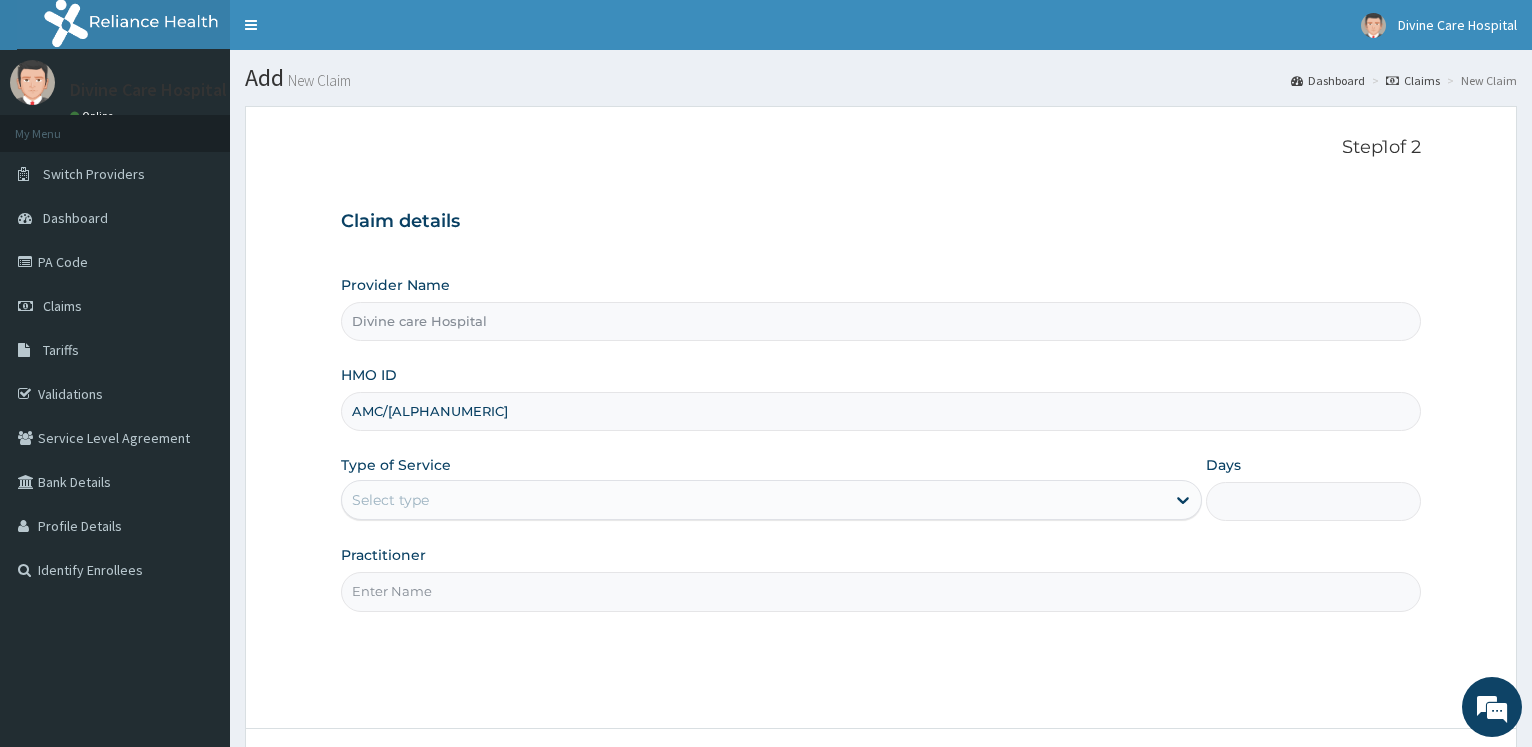 scroll, scrollTop: 0, scrollLeft: 0, axis: both 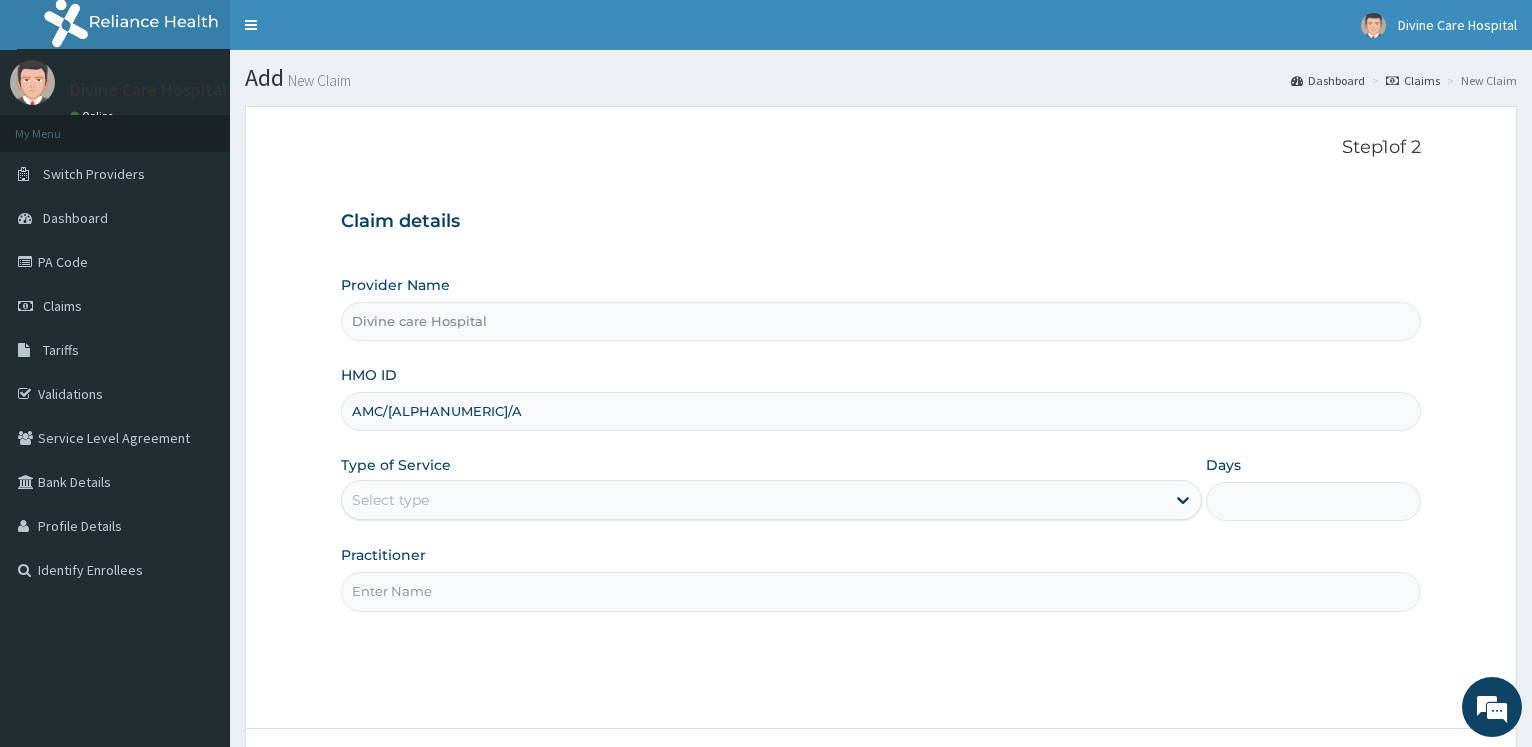 type on "AMC/10575/A" 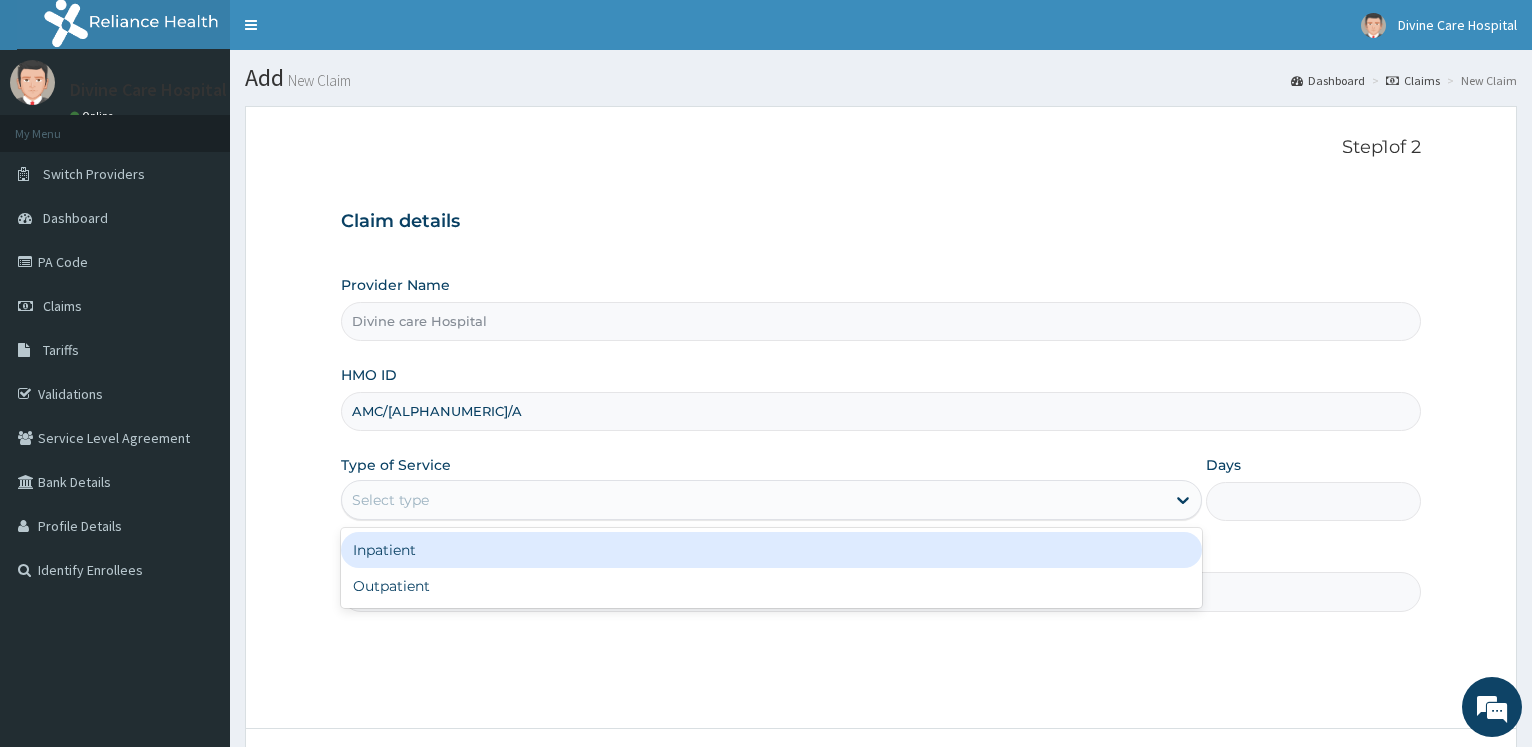 click on "Inpatient" at bounding box center [771, 550] 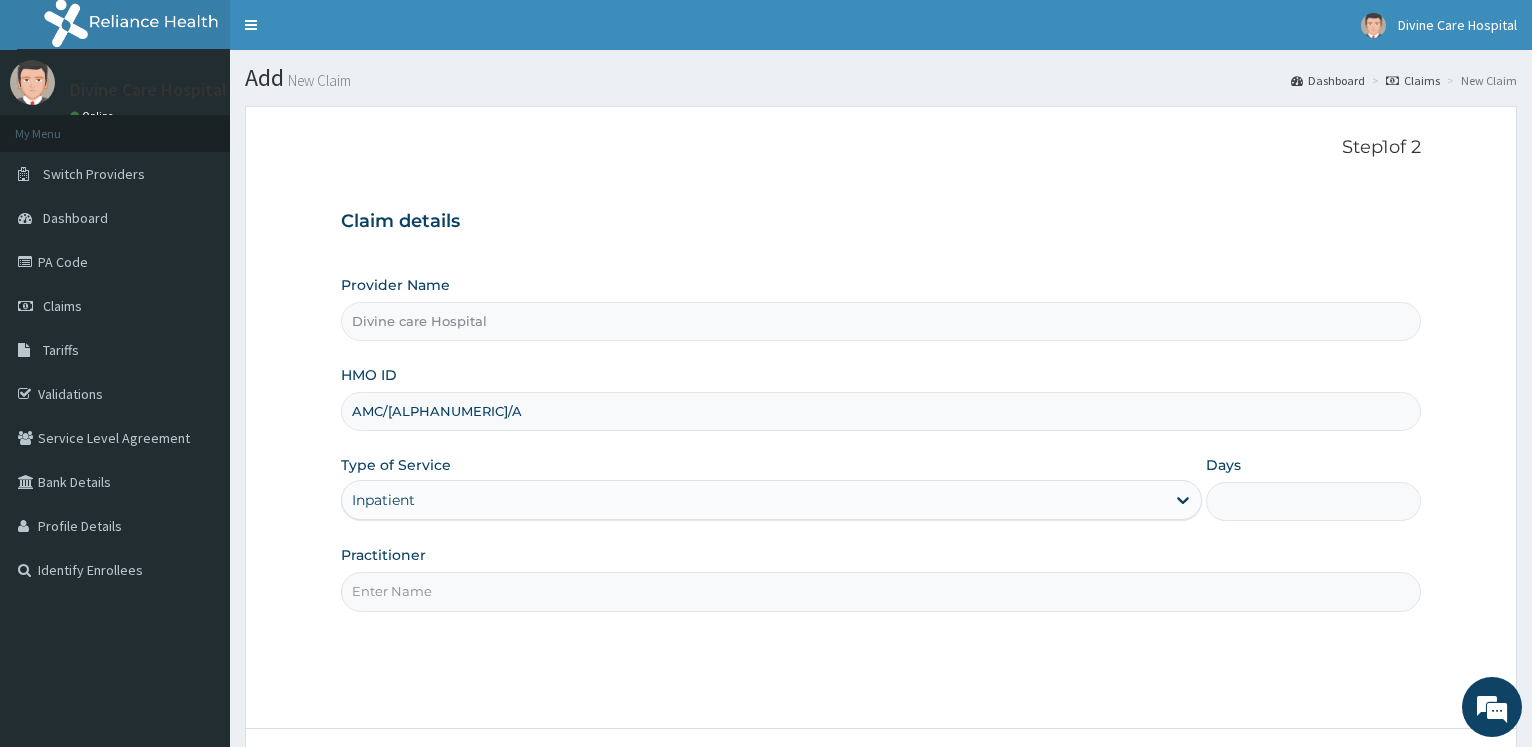 click on "Days" at bounding box center [1313, 501] 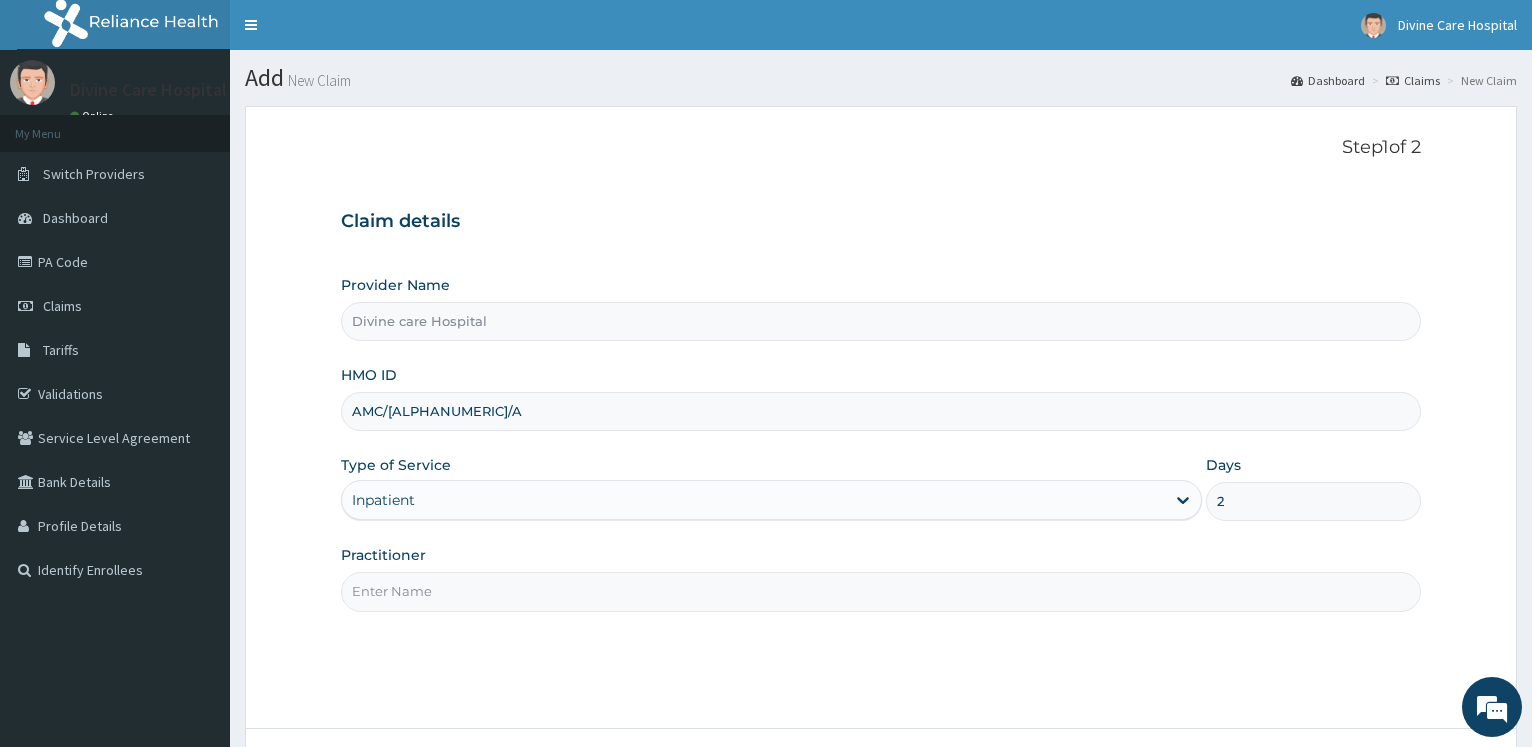 type on "2" 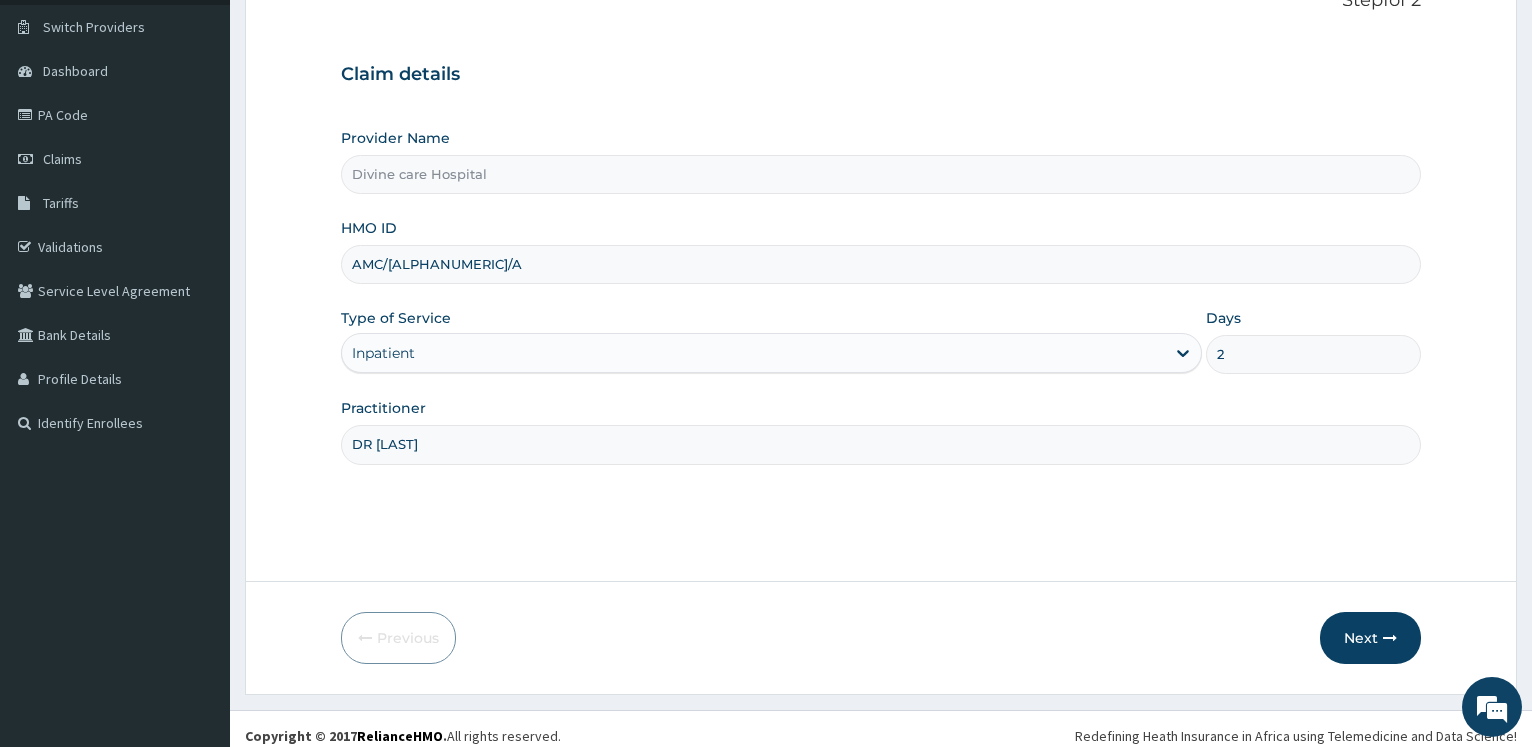 scroll, scrollTop: 161, scrollLeft: 0, axis: vertical 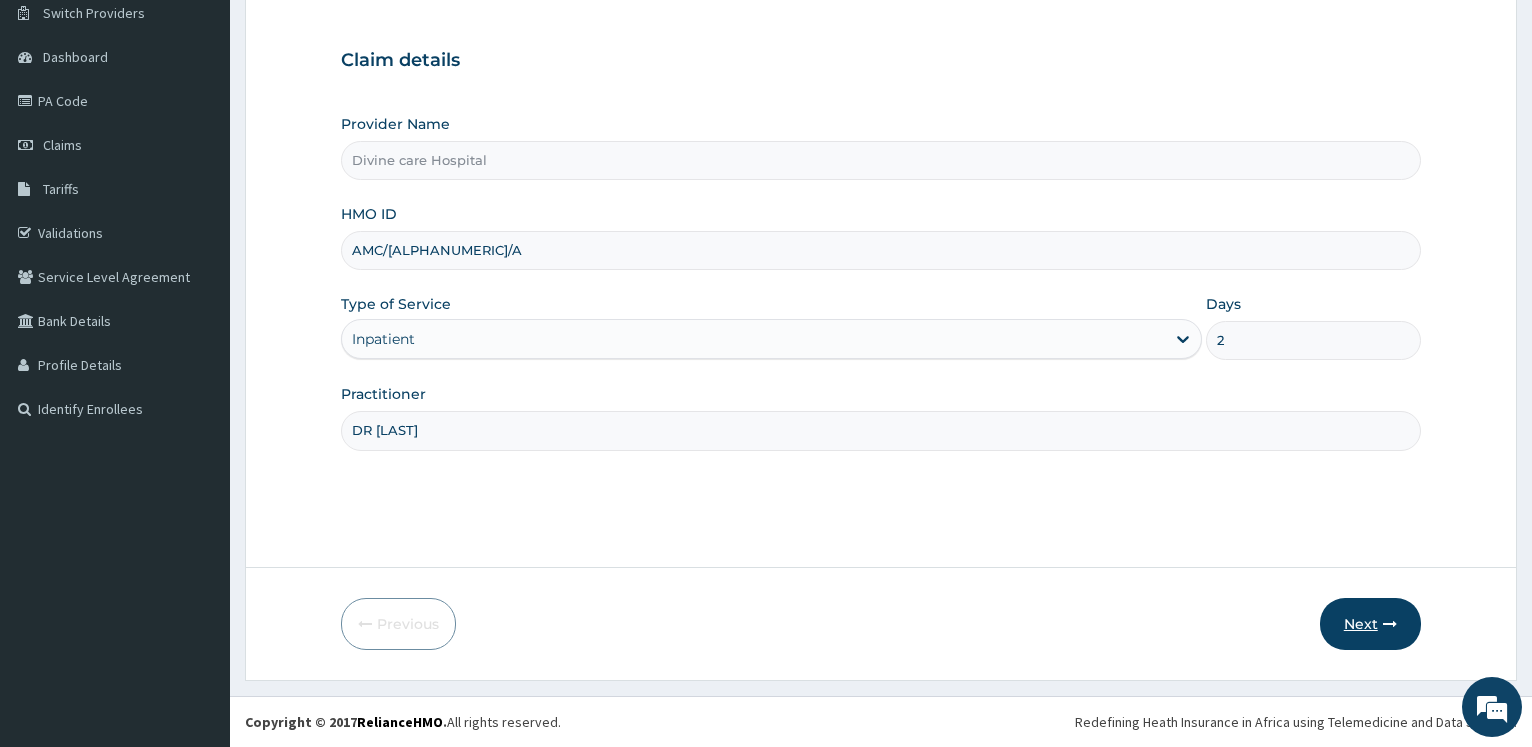 type on "DR PATRICIA" 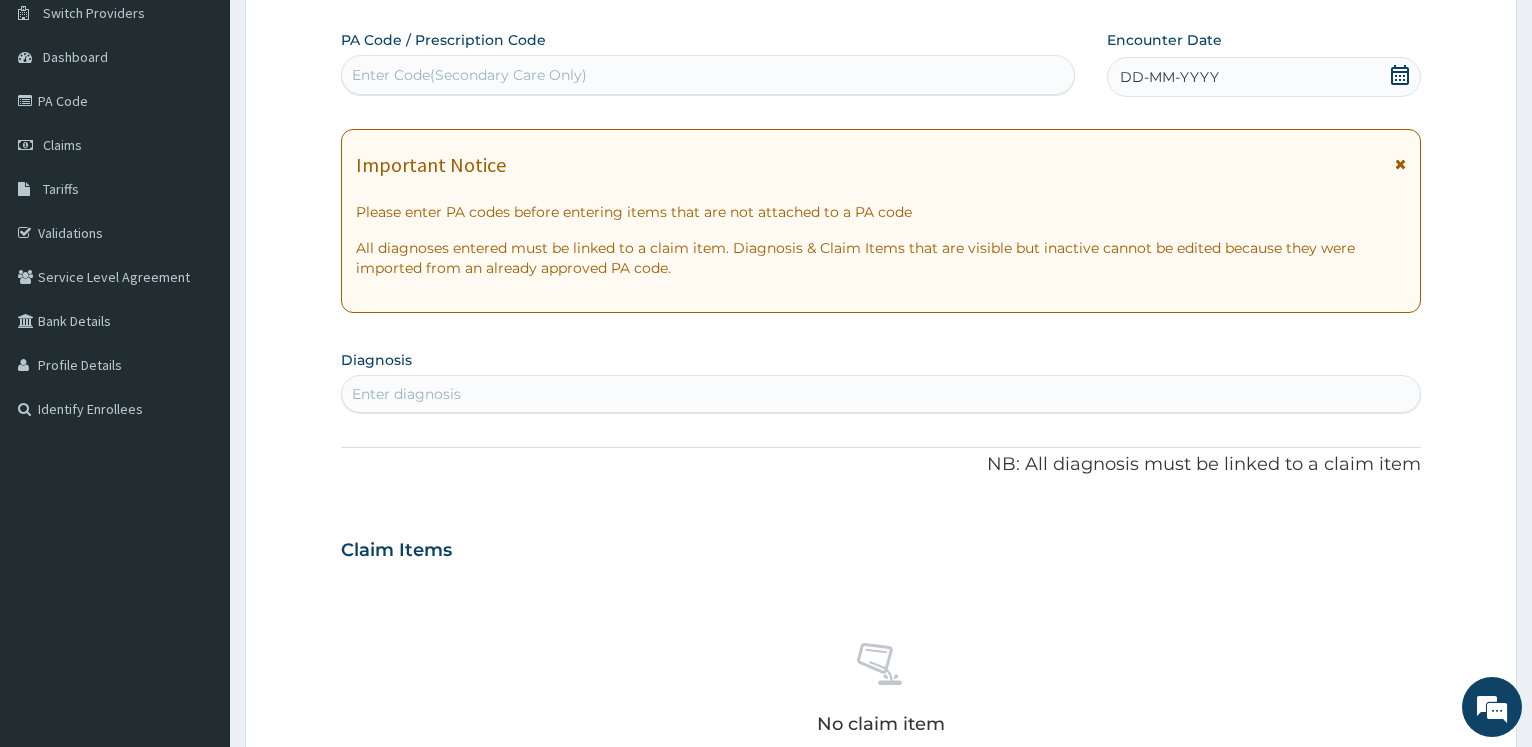 click on "Enter Code(Secondary Care Only)" at bounding box center [707, 75] 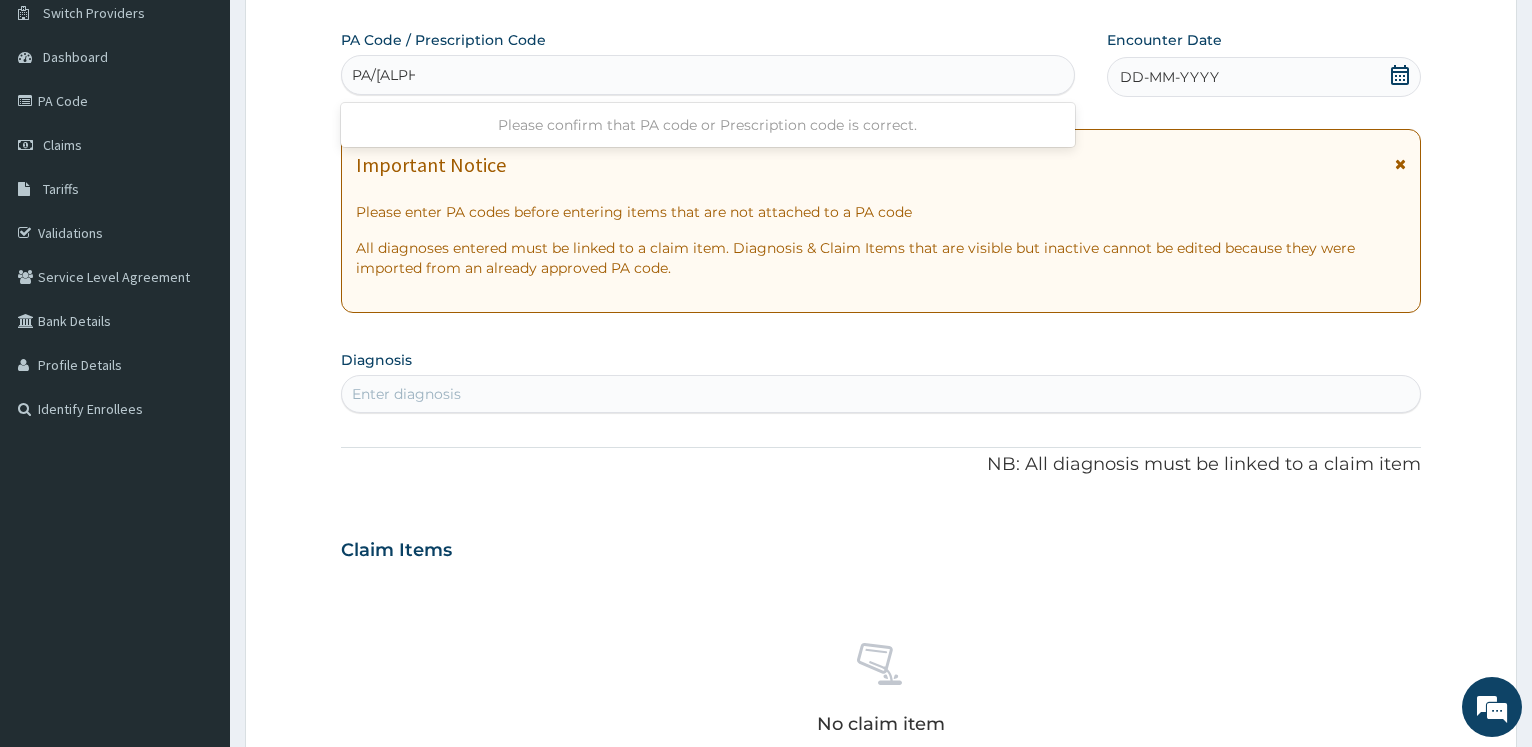 type on "PA/A97110" 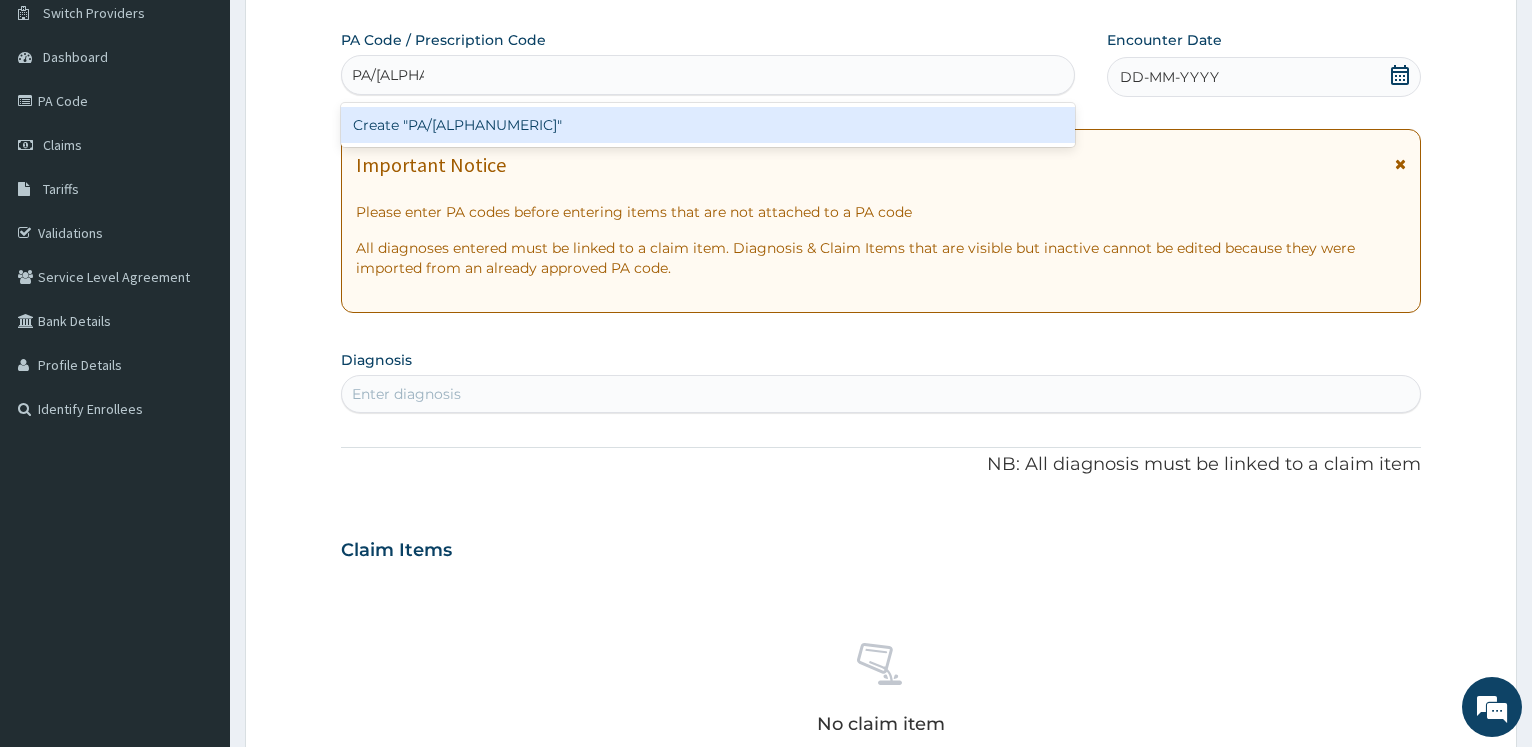 click on "Create "PA/A97110"" at bounding box center (707, 125) 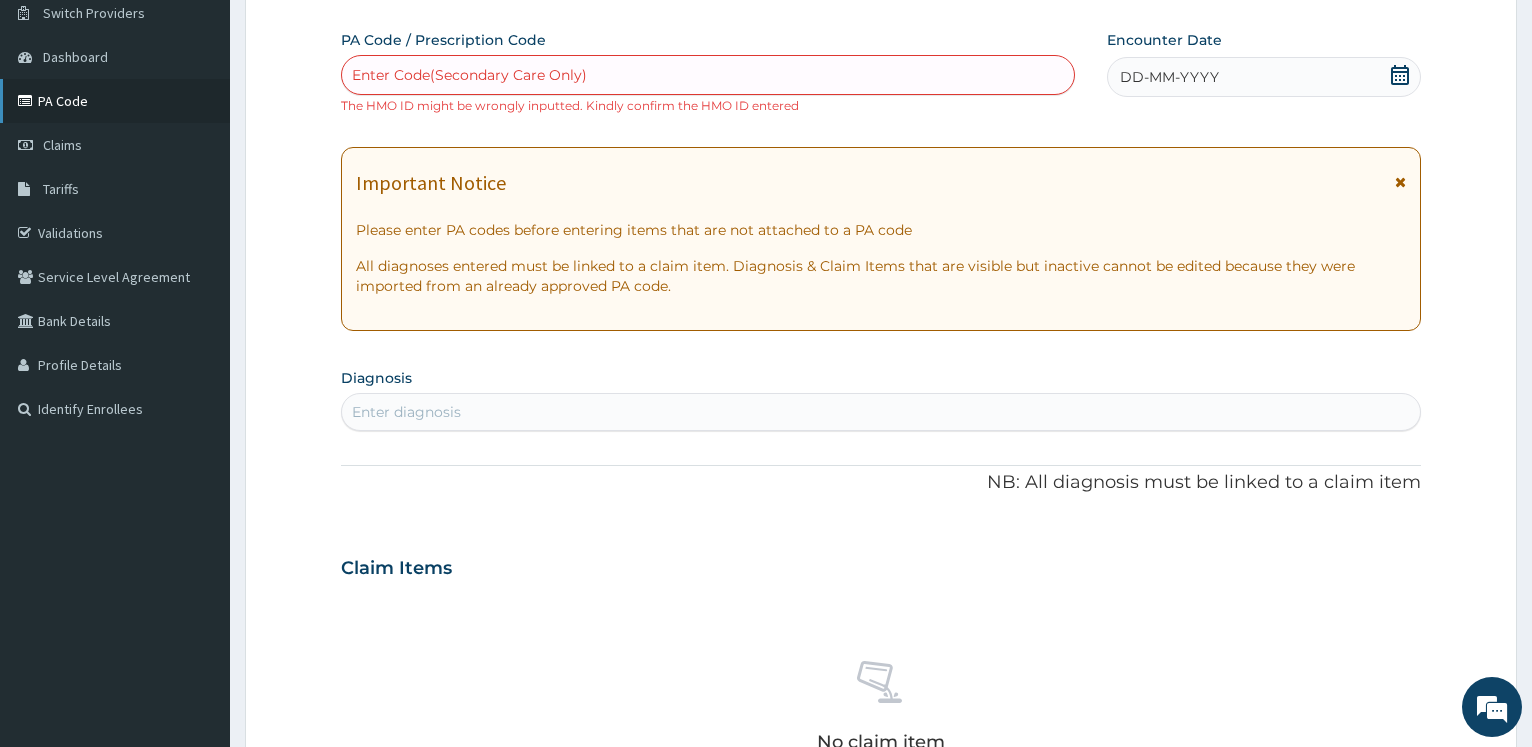 click on "PA Code" at bounding box center (115, 101) 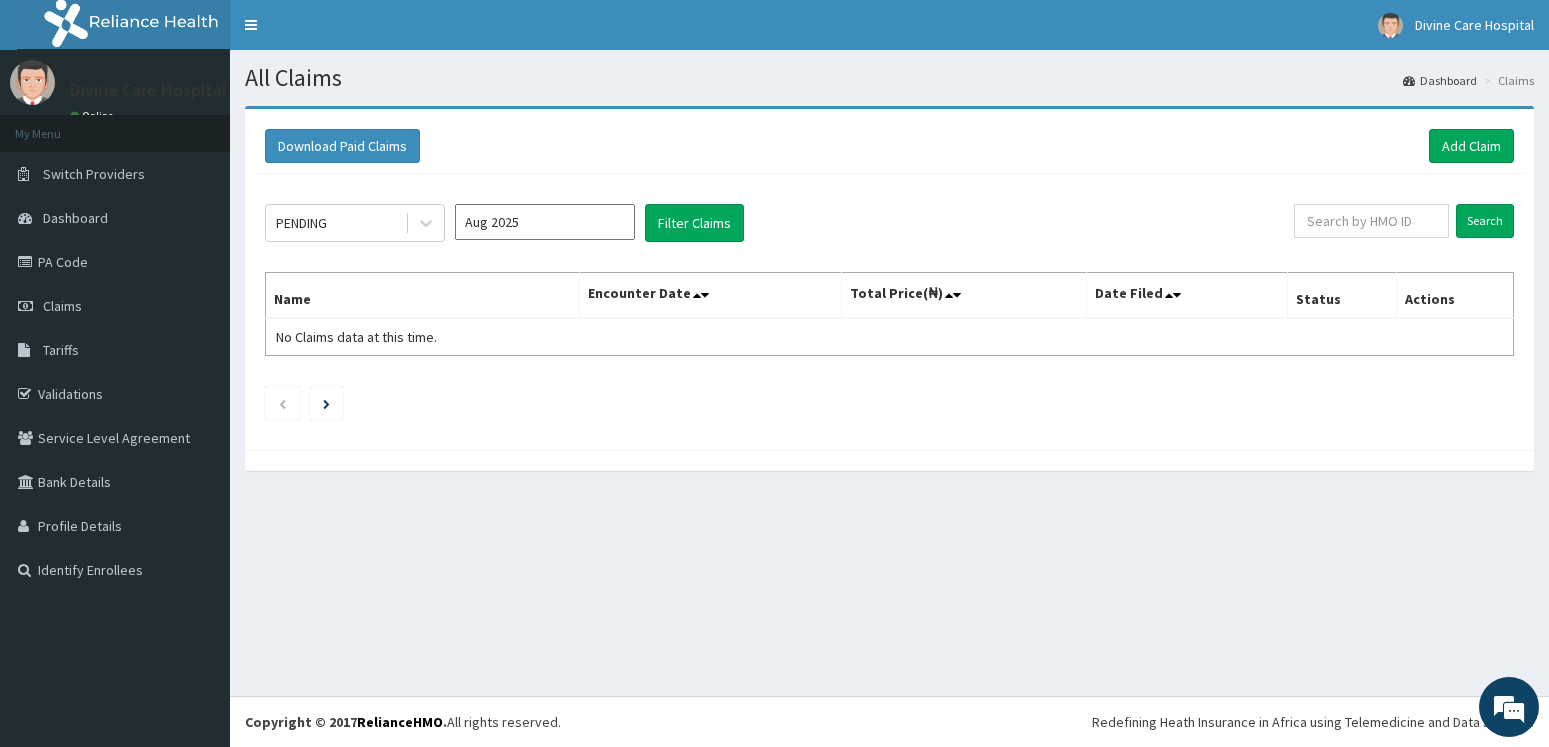 scroll, scrollTop: 0, scrollLeft: 0, axis: both 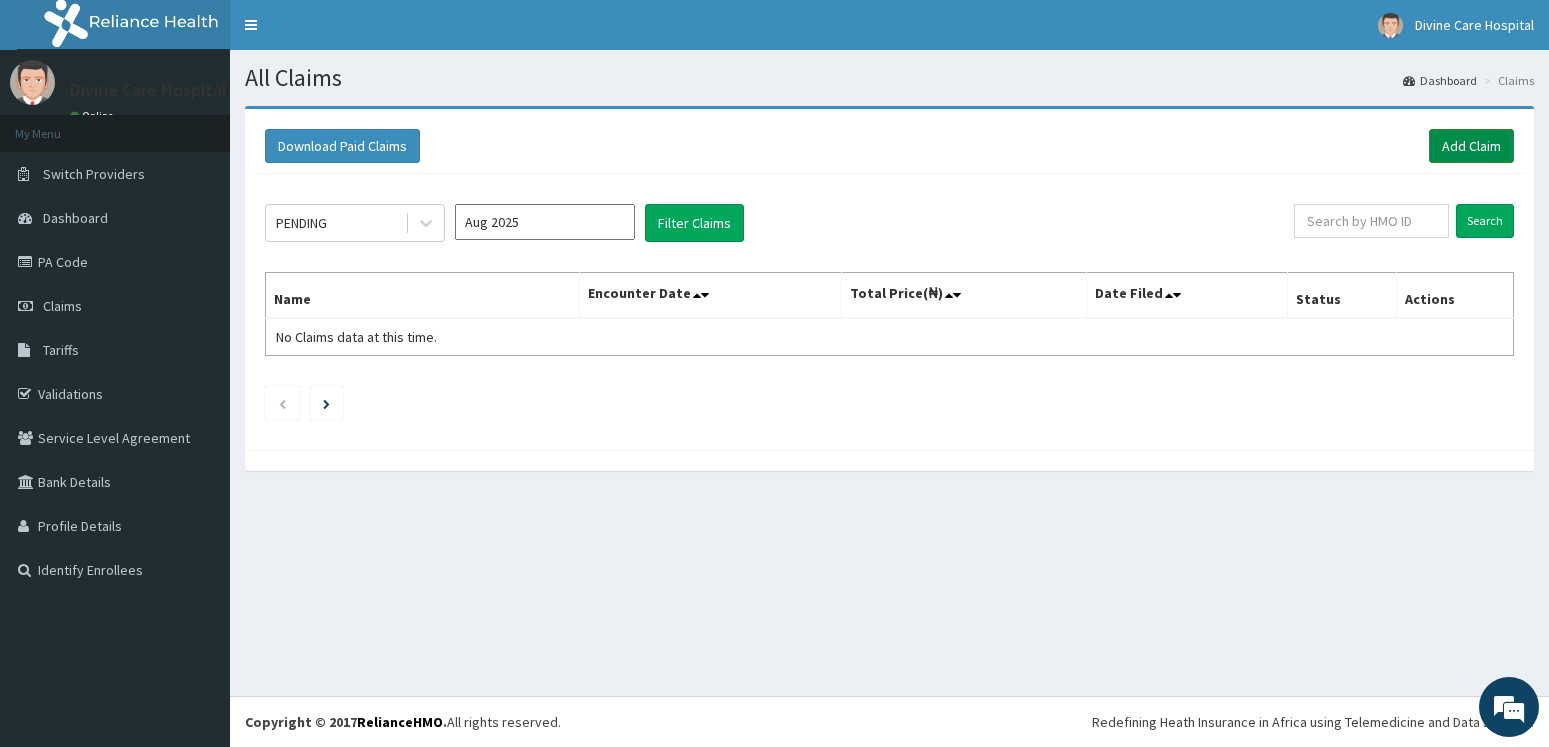 click on "Add Claim" at bounding box center [1471, 146] 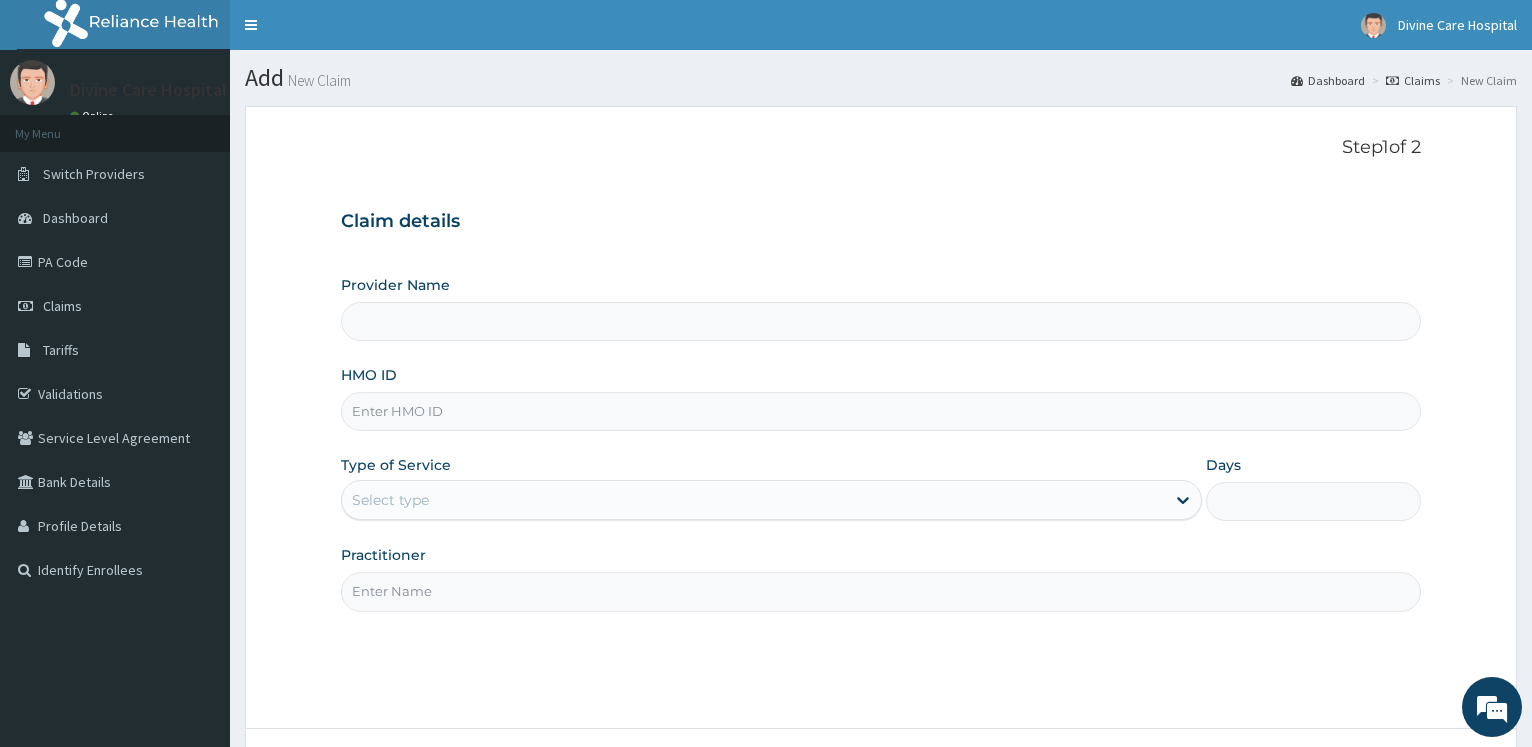 scroll, scrollTop: 0, scrollLeft: 0, axis: both 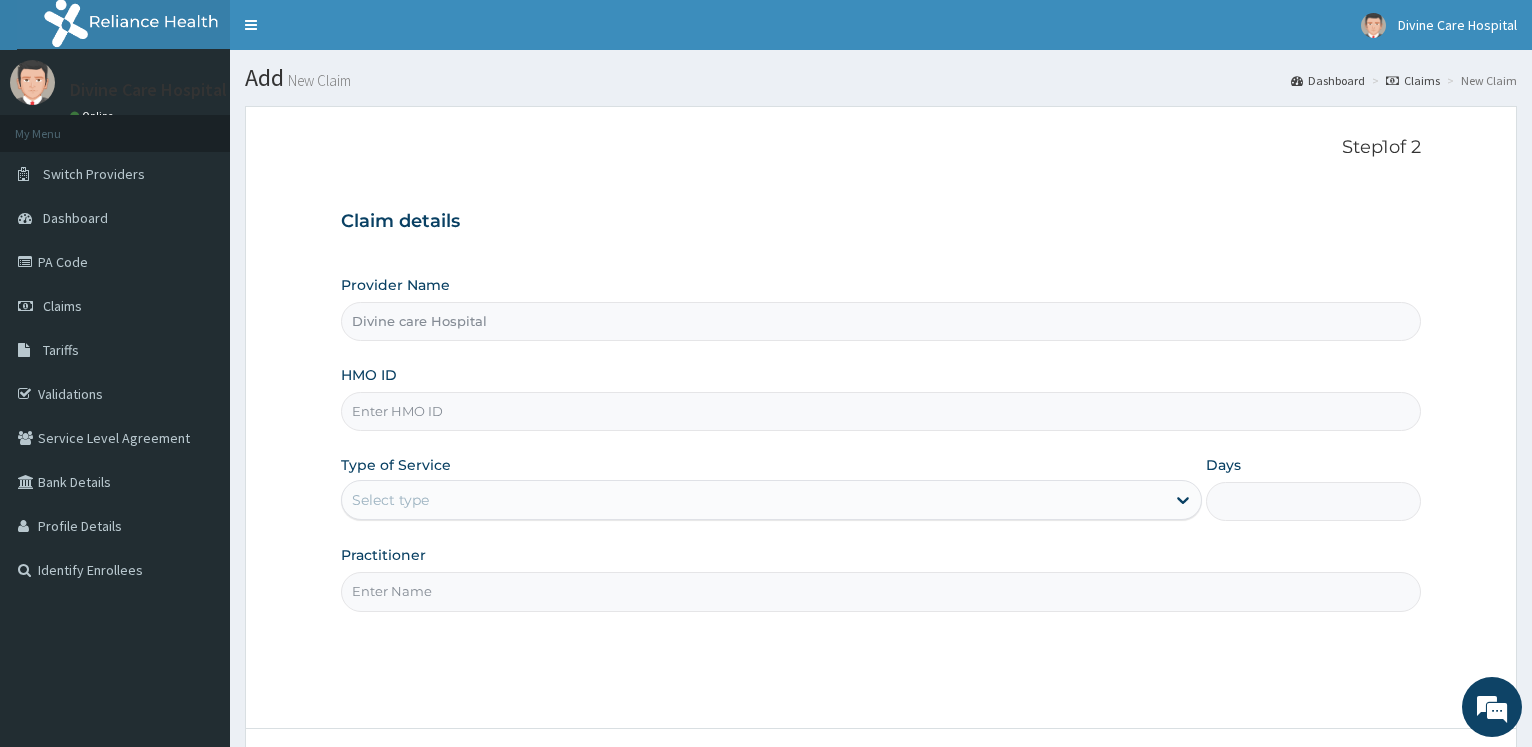 paste on "Aml/10575/A" 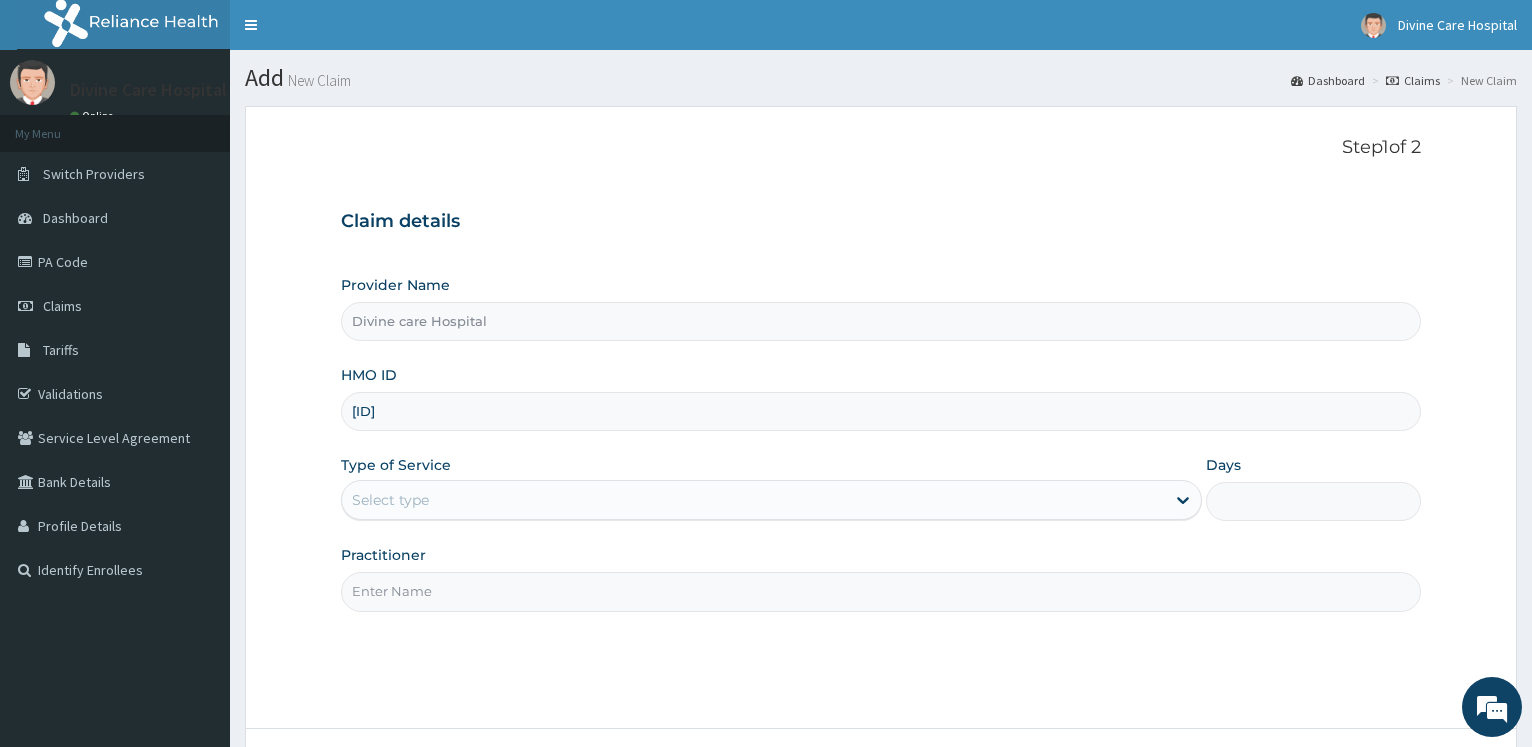 type on "AML/10575/A" 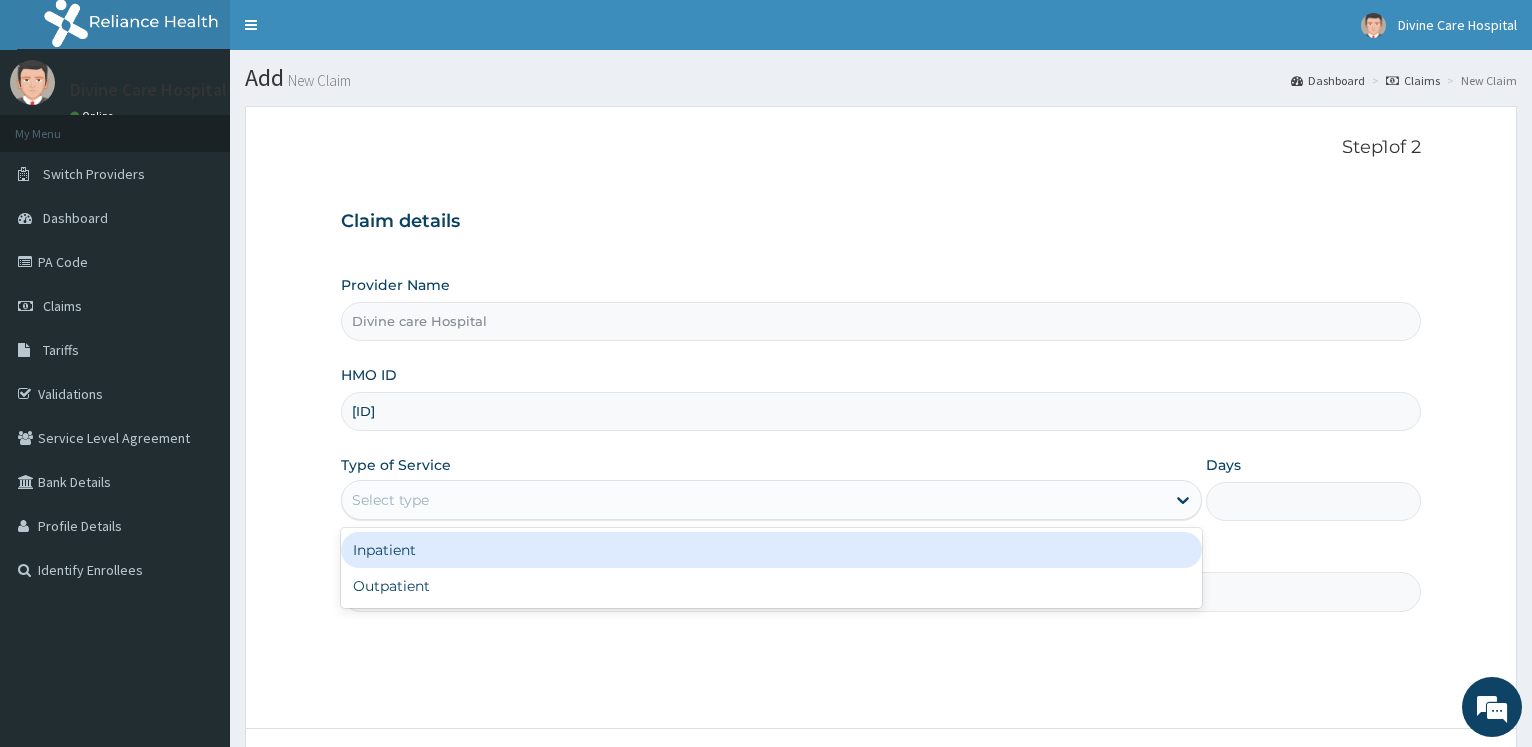 click on "Select type" at bounding box center [753, 500] 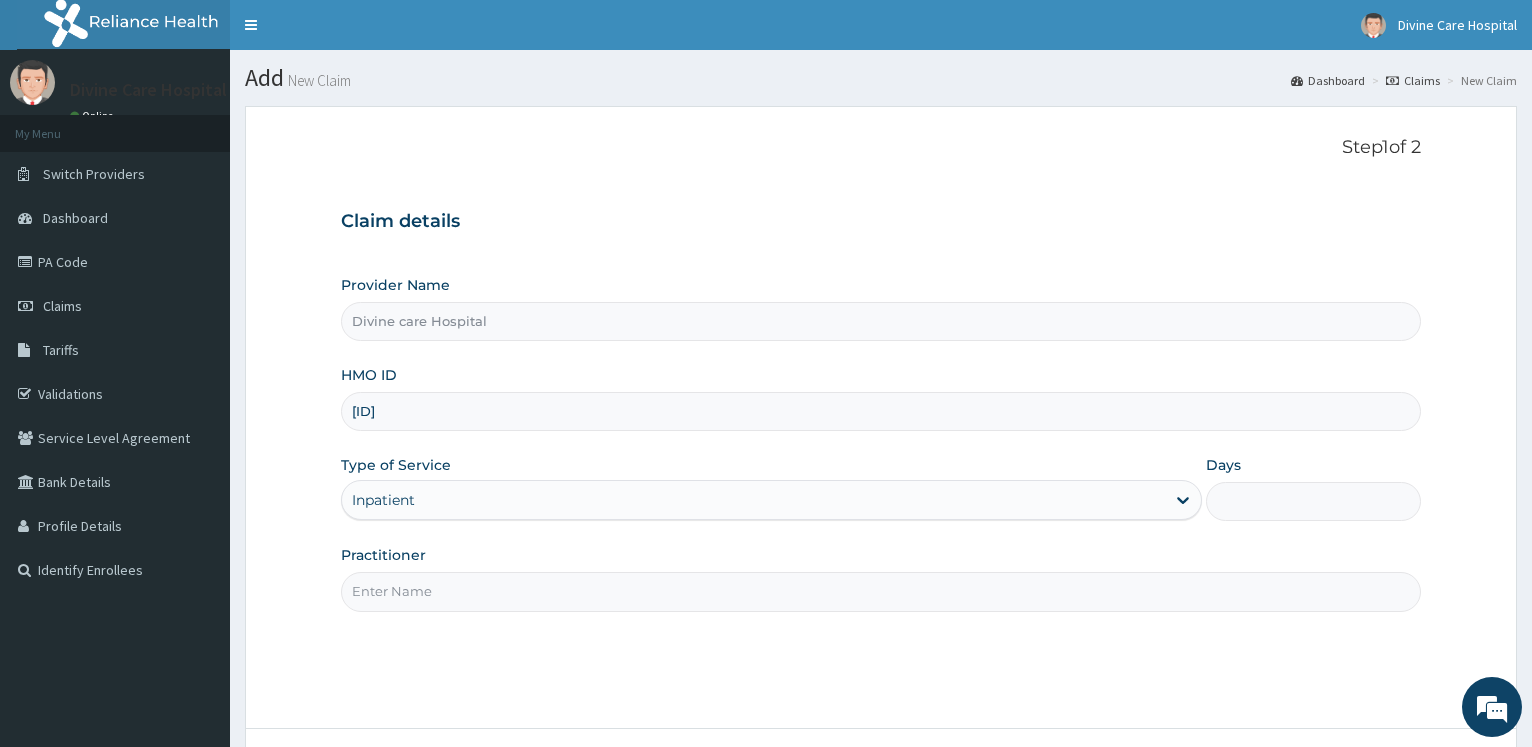 click on "Days" at bounding box center [1313, 501] 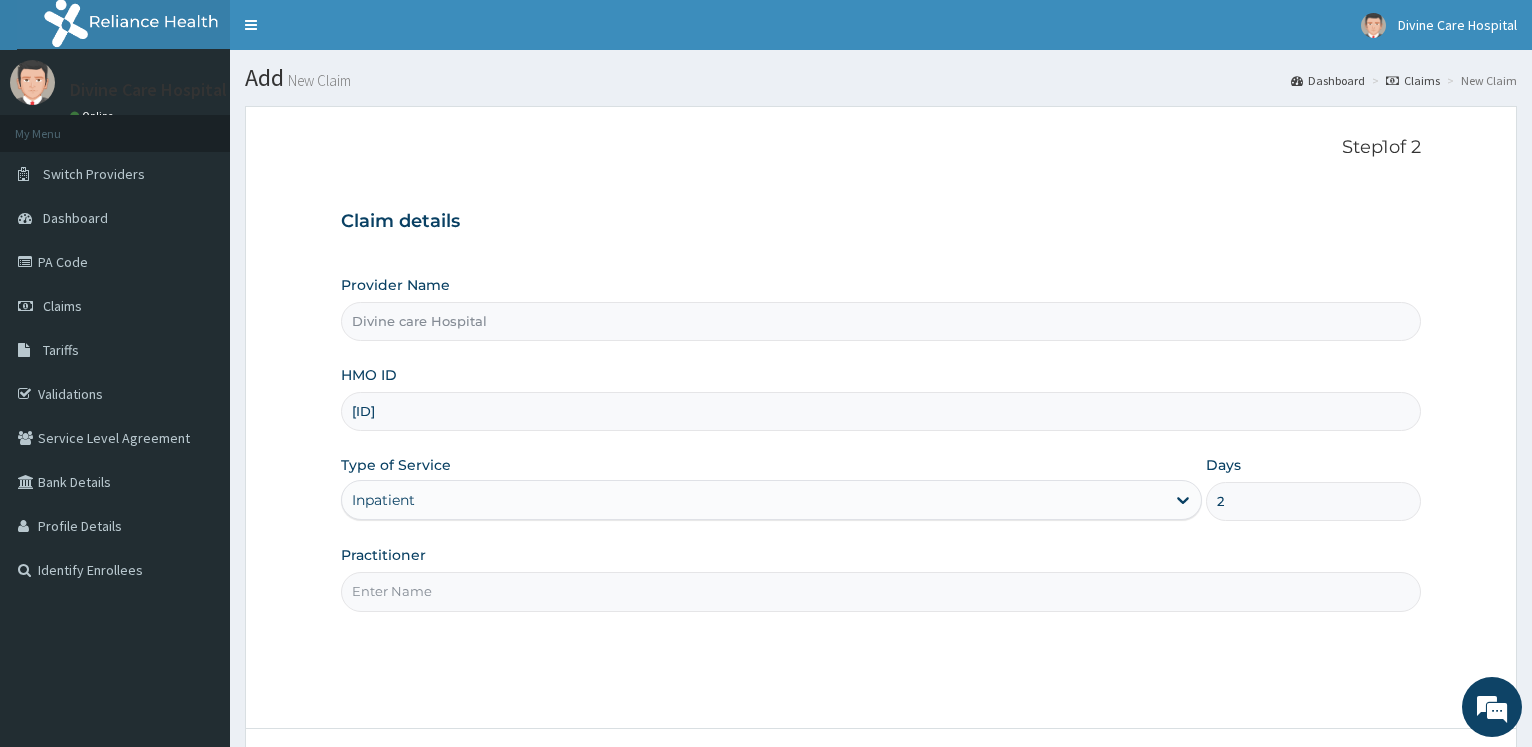 scroll, scrollTop: 0, scrollLeft: 0, axis: both 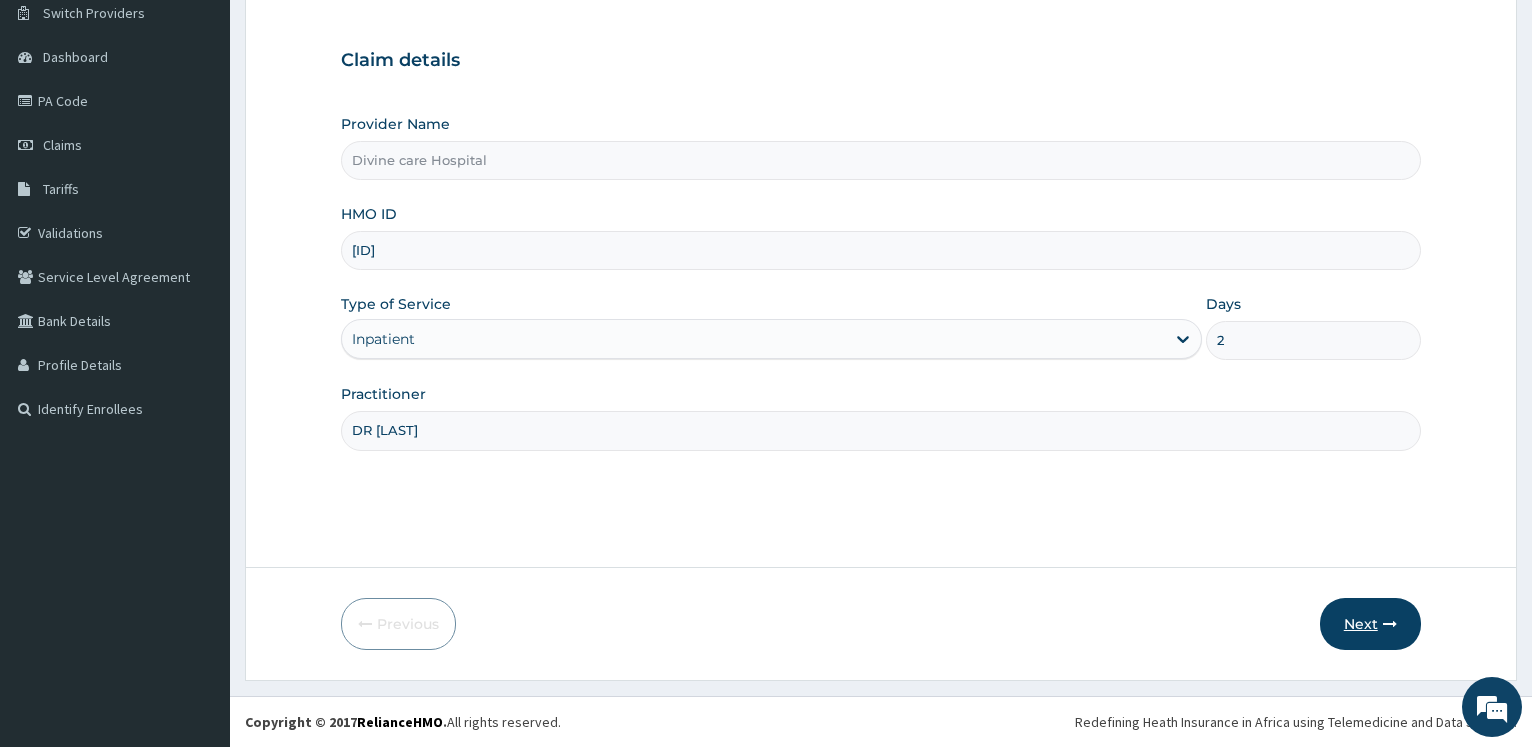 type on "DR PATRICIA" 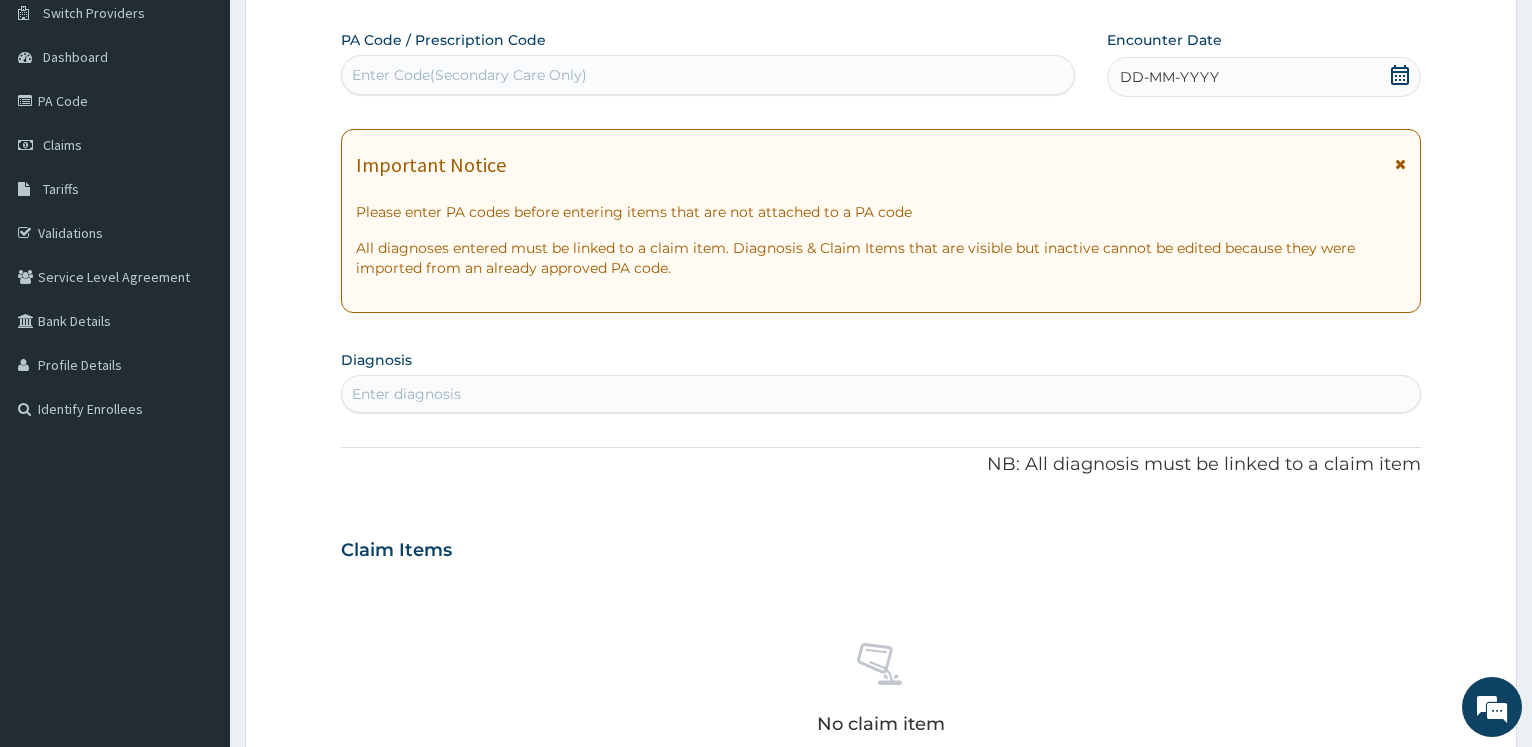 click on "Enter Code(Secondary Care Only)" at bounding box center (707, 75) 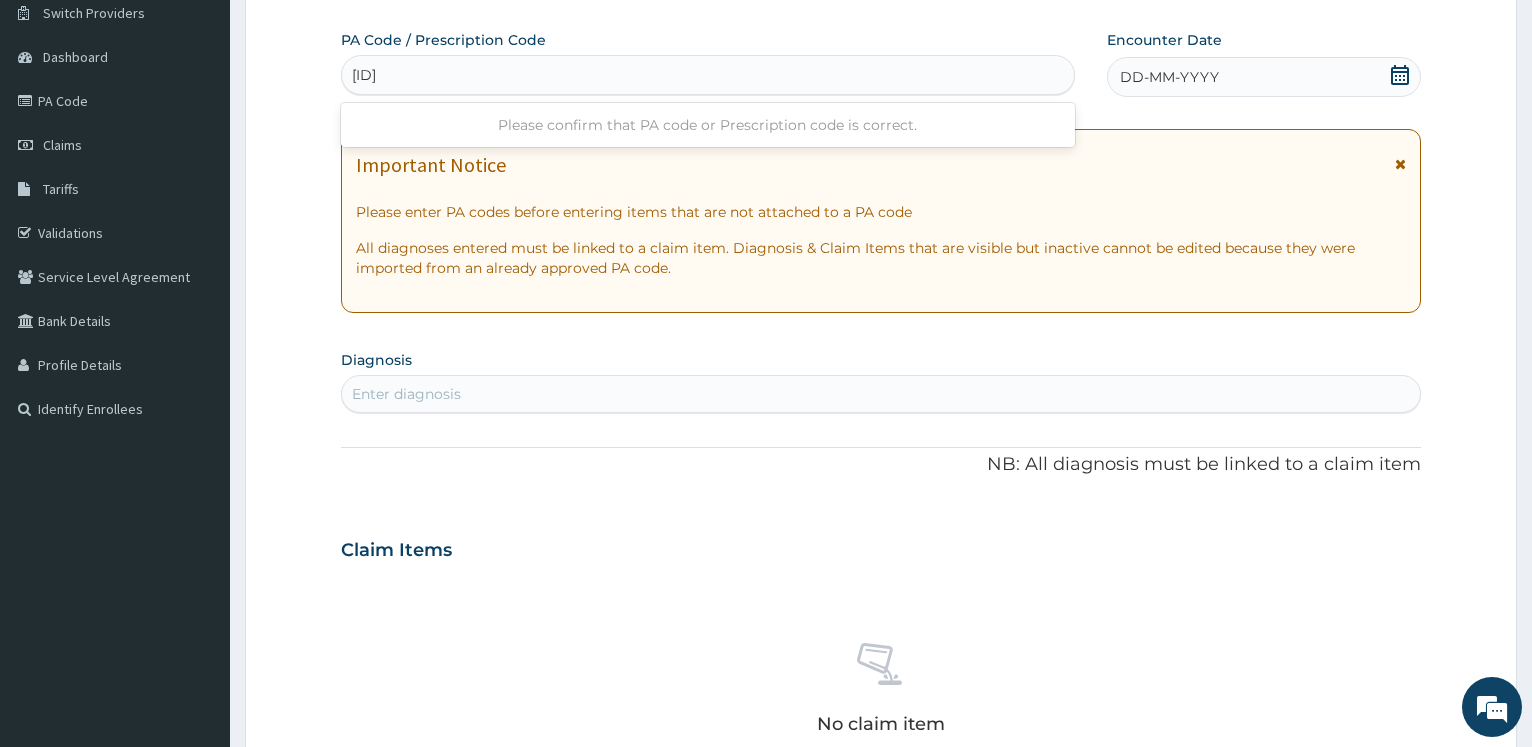 type on "PA/A97110" 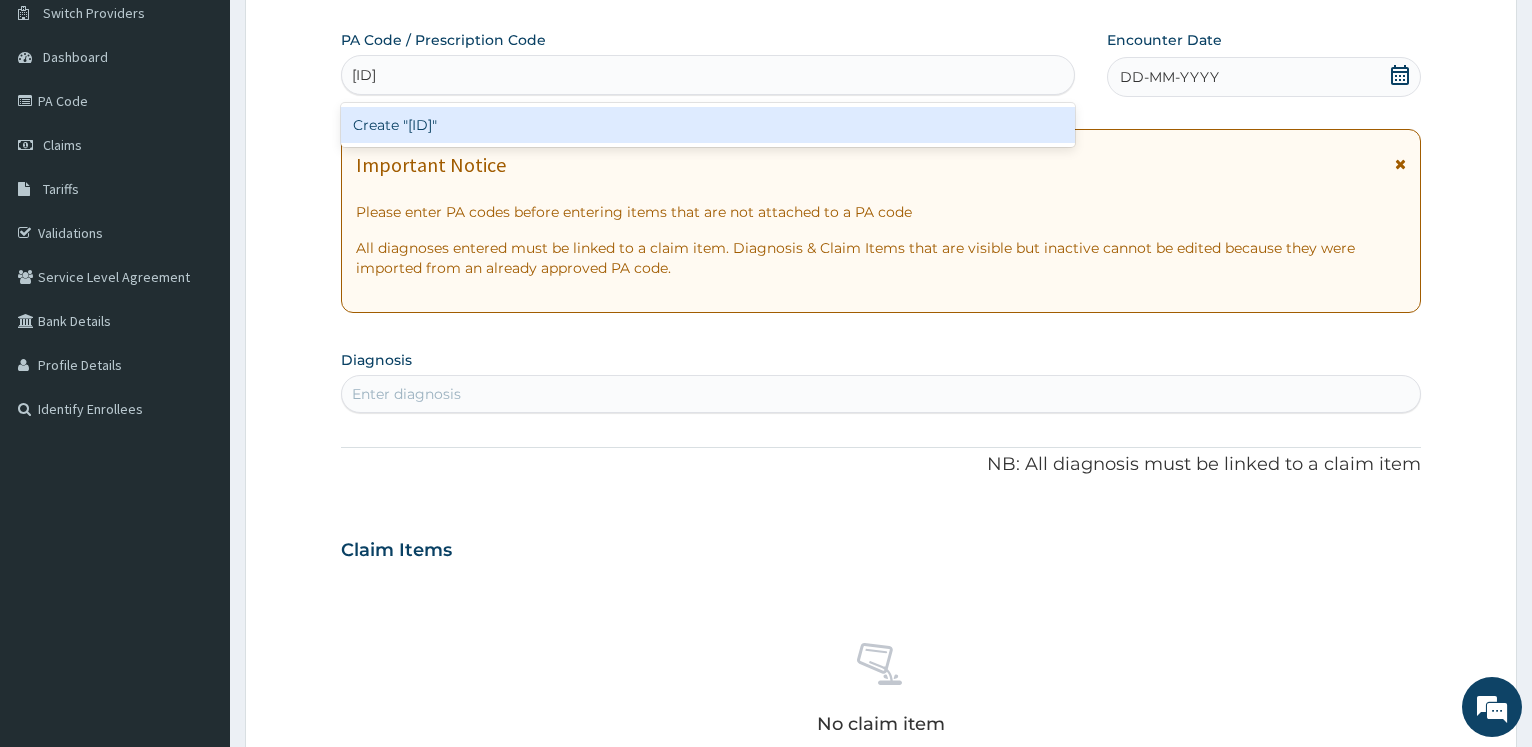 click on "Create "PA/A97110"" at bounding box center [707, 125] 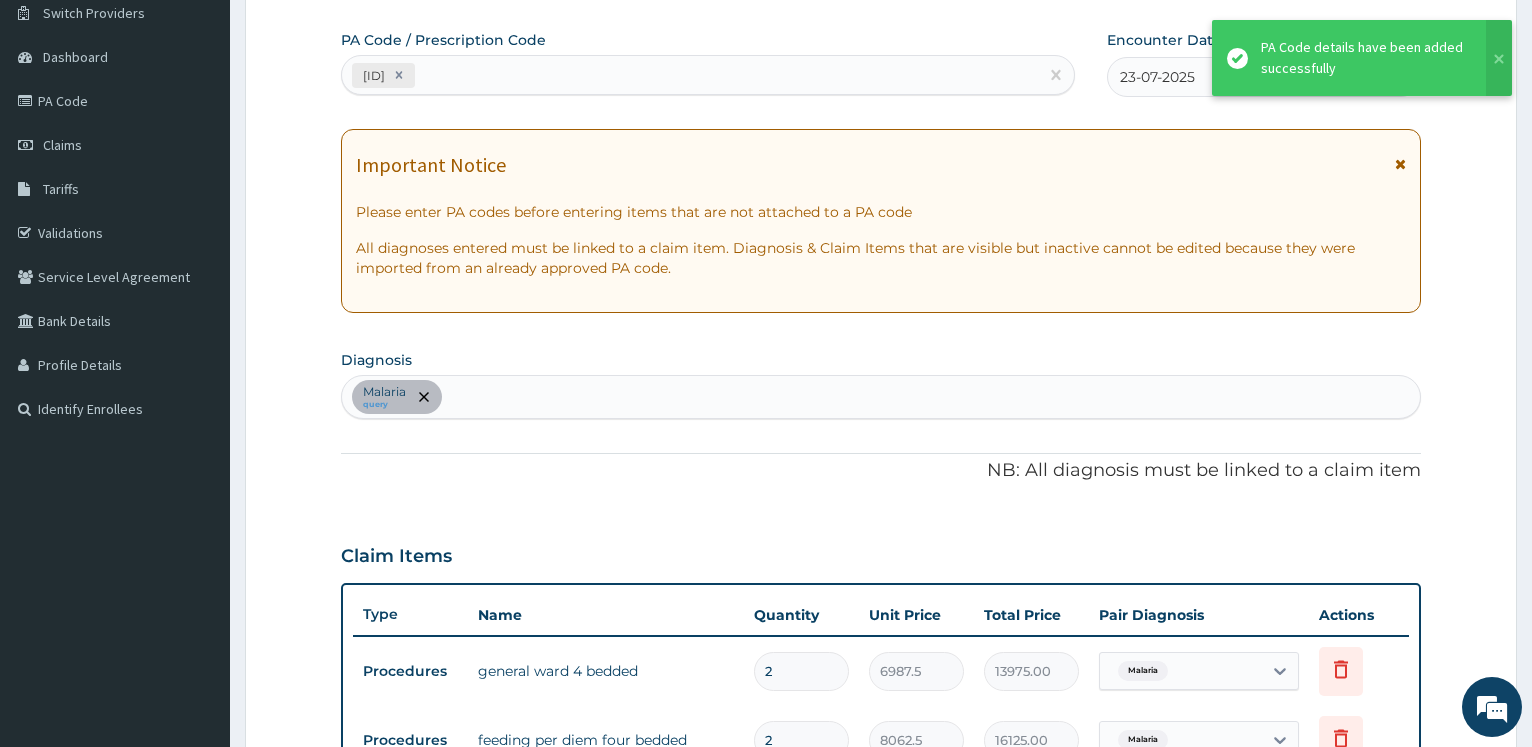 scroll, scrollTop: 162, scrollLeft: 0, axis: vertical 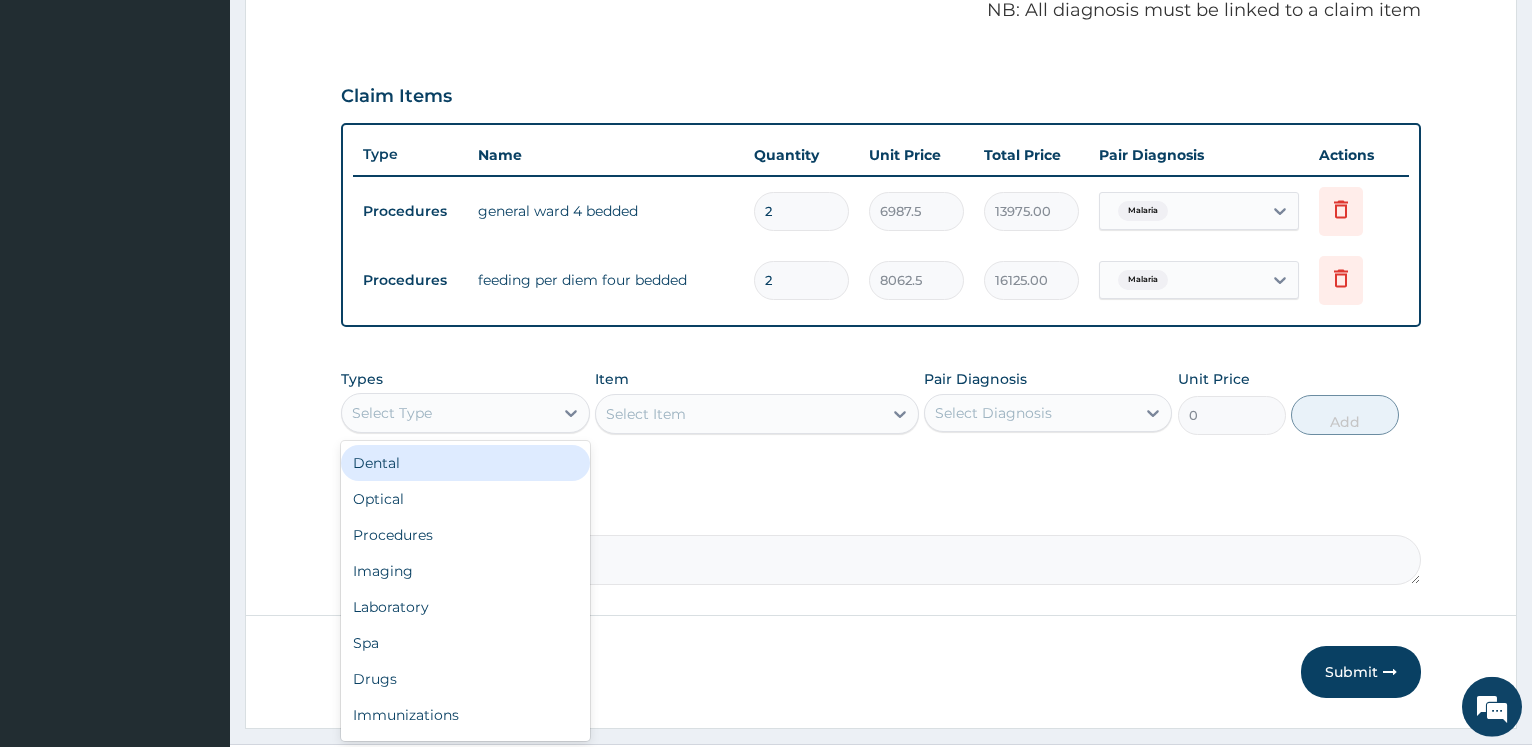 click on "Select Type" at bounding box center (447, 413) 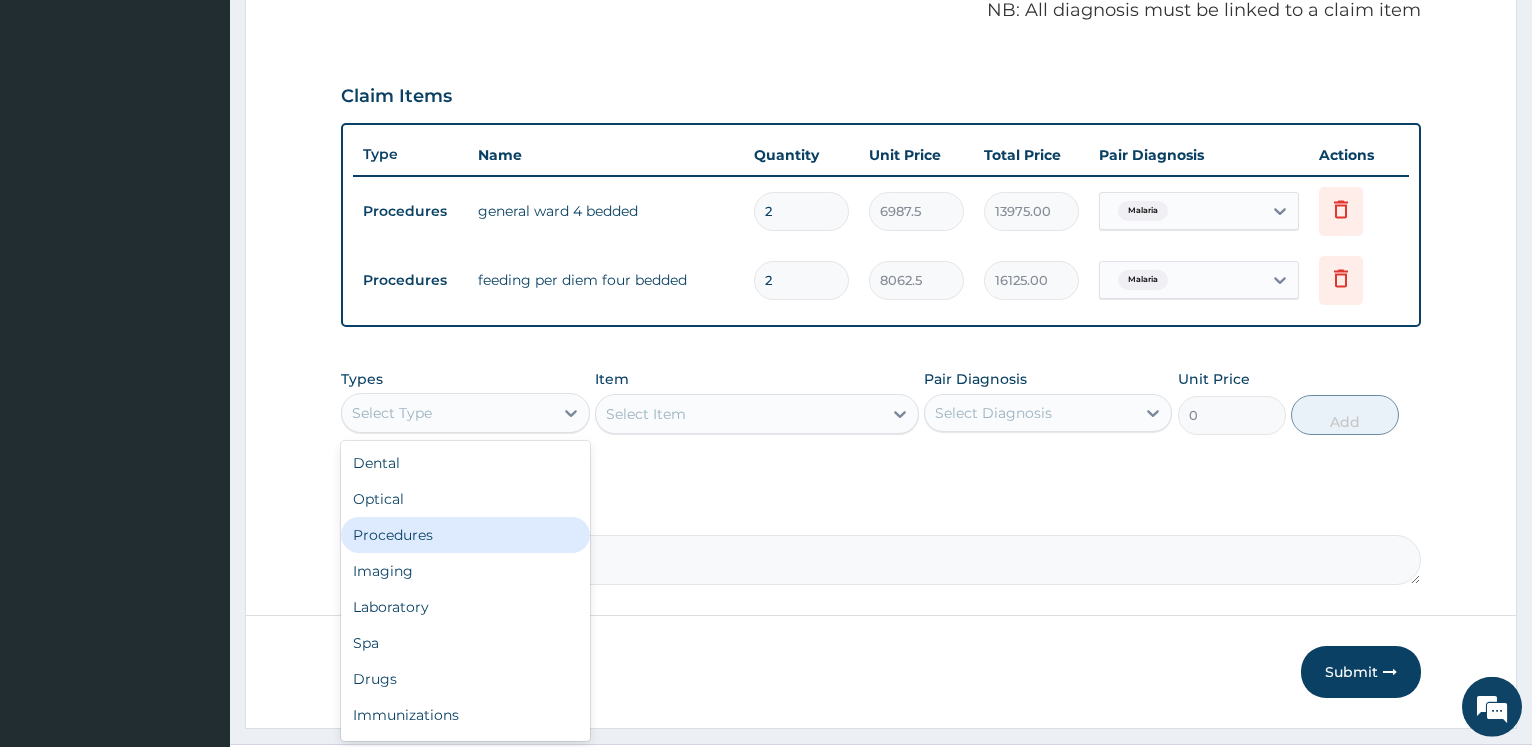 click on "Procedures" at bounding box center (465, 535) 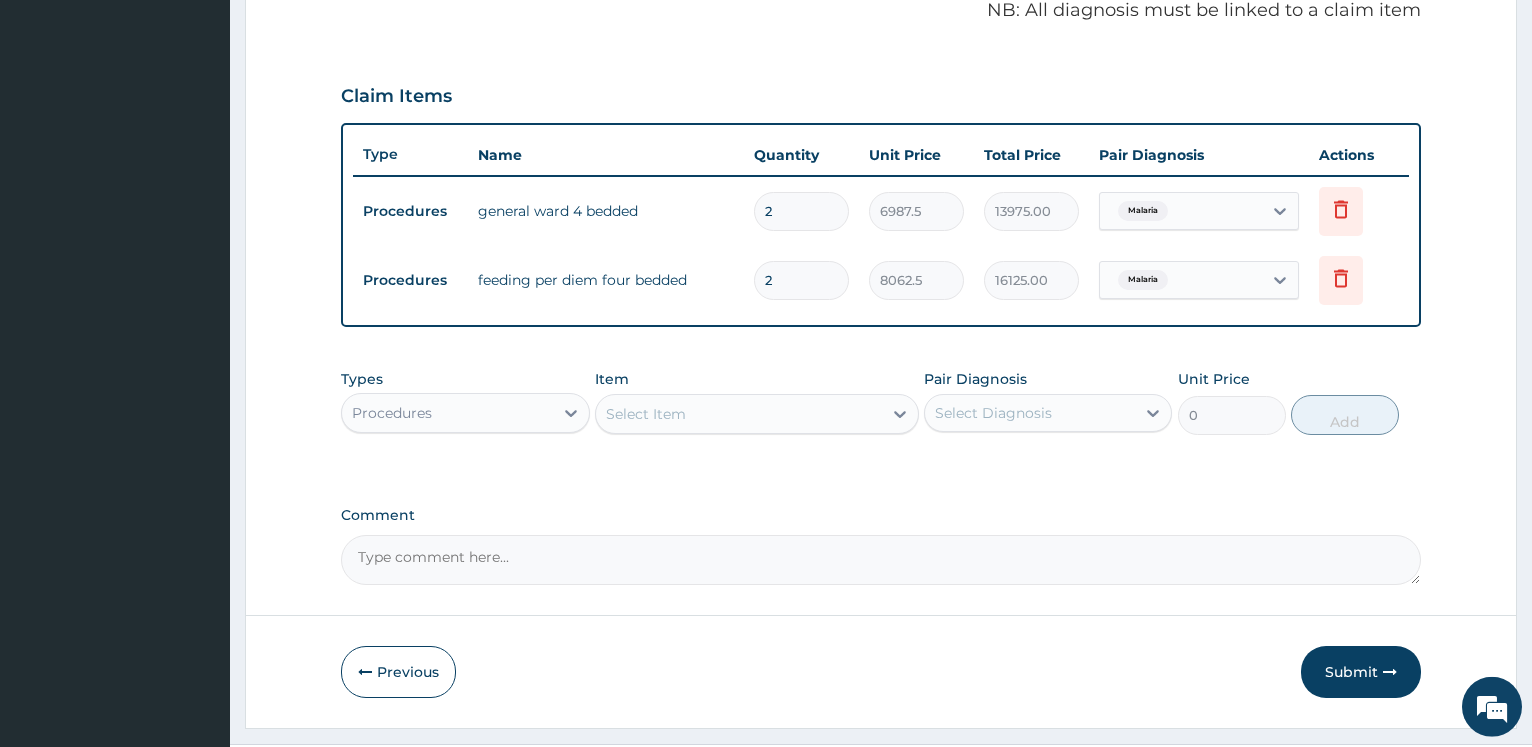click on "Select Item" at bounding box center (757, 414) 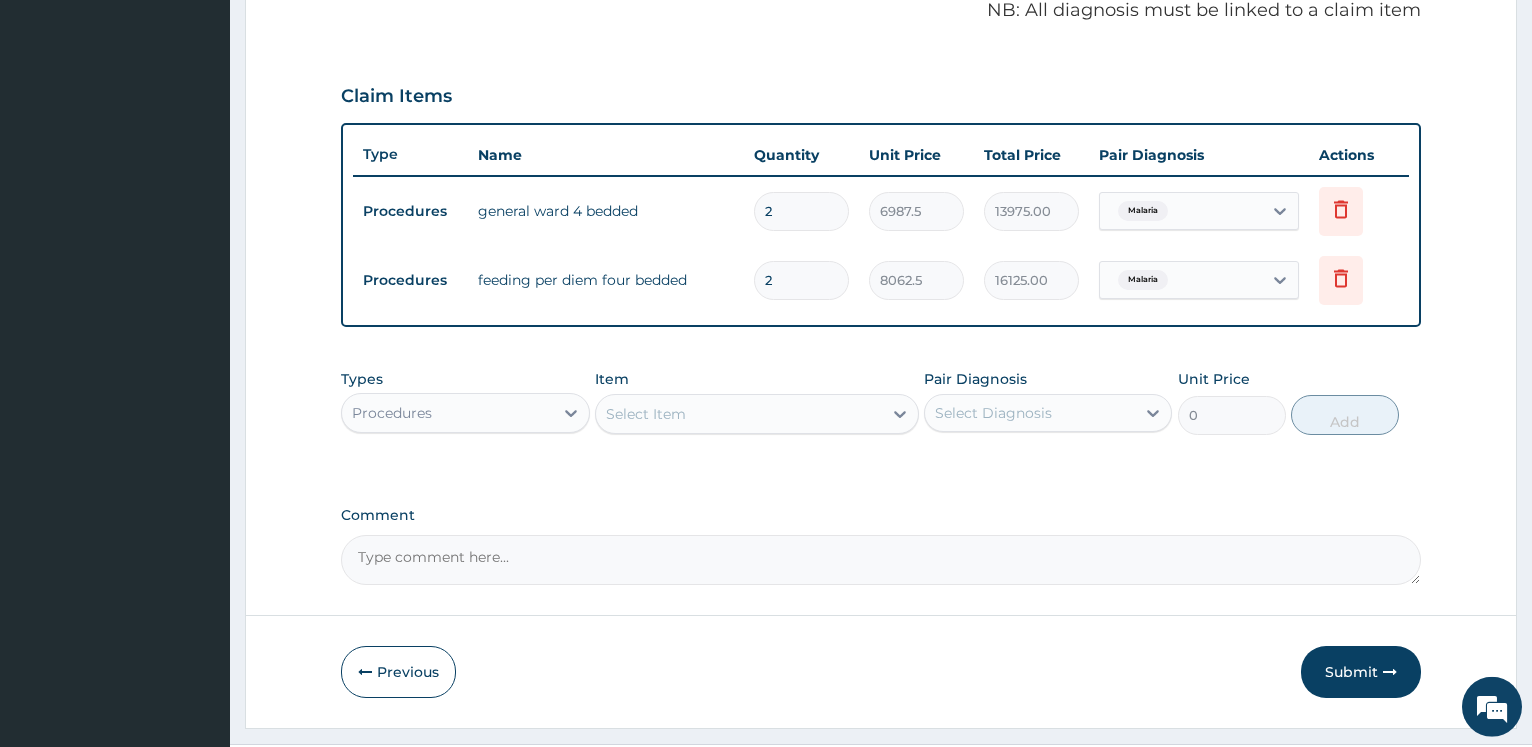 click on "Select Item" at bounding box center [646, 414] 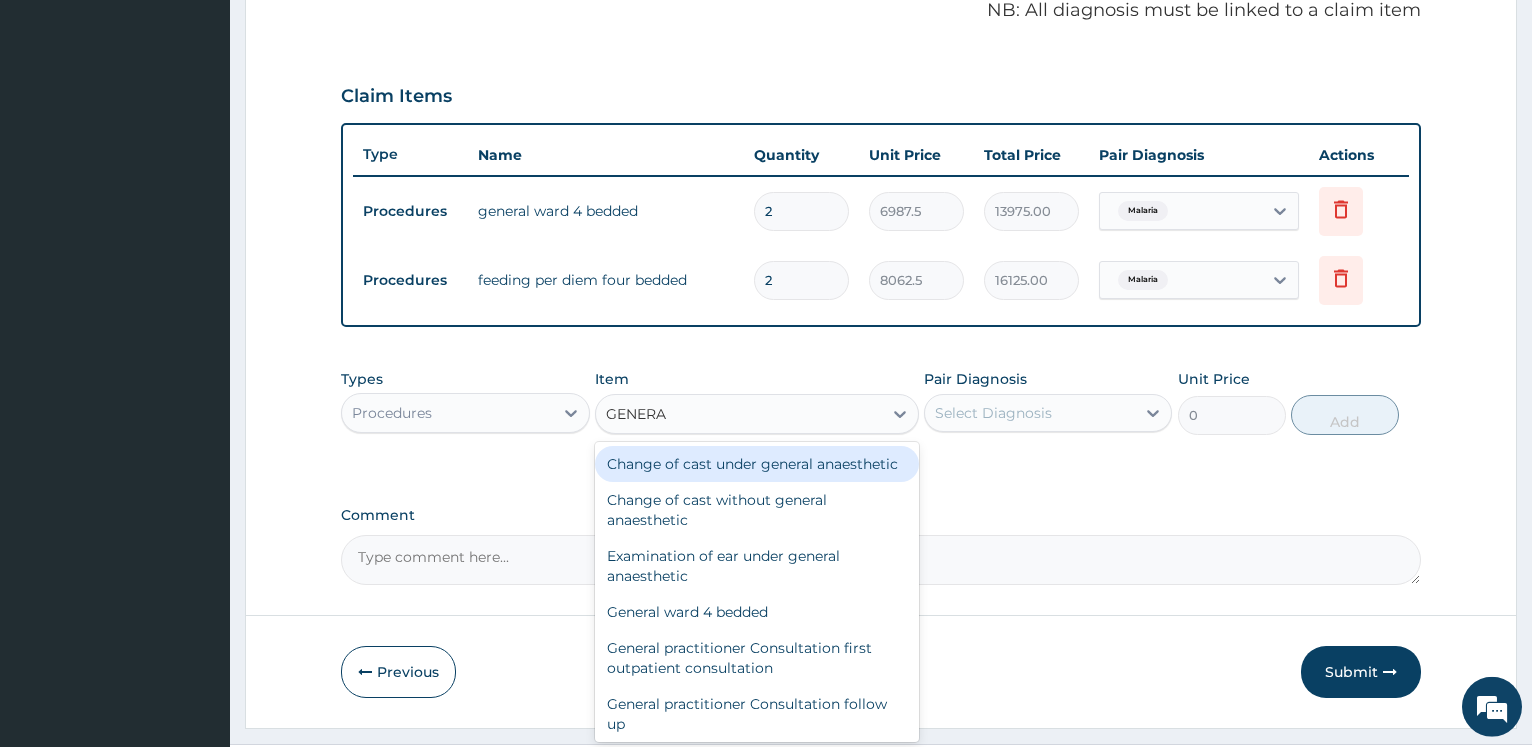 type on "GENERAL" 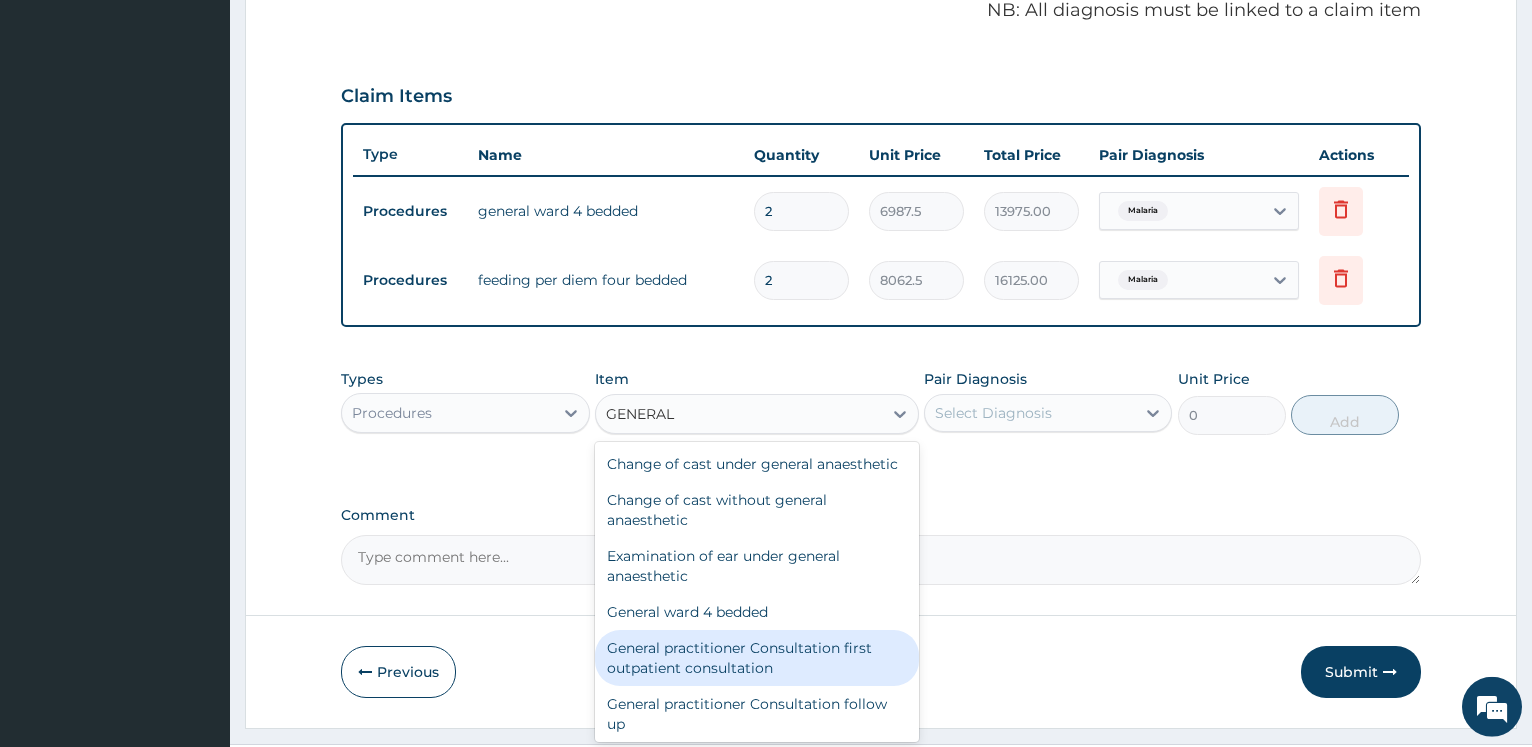 click on "General practitioner Consultation first outpatient consultation" at bounding box center (757, 658) 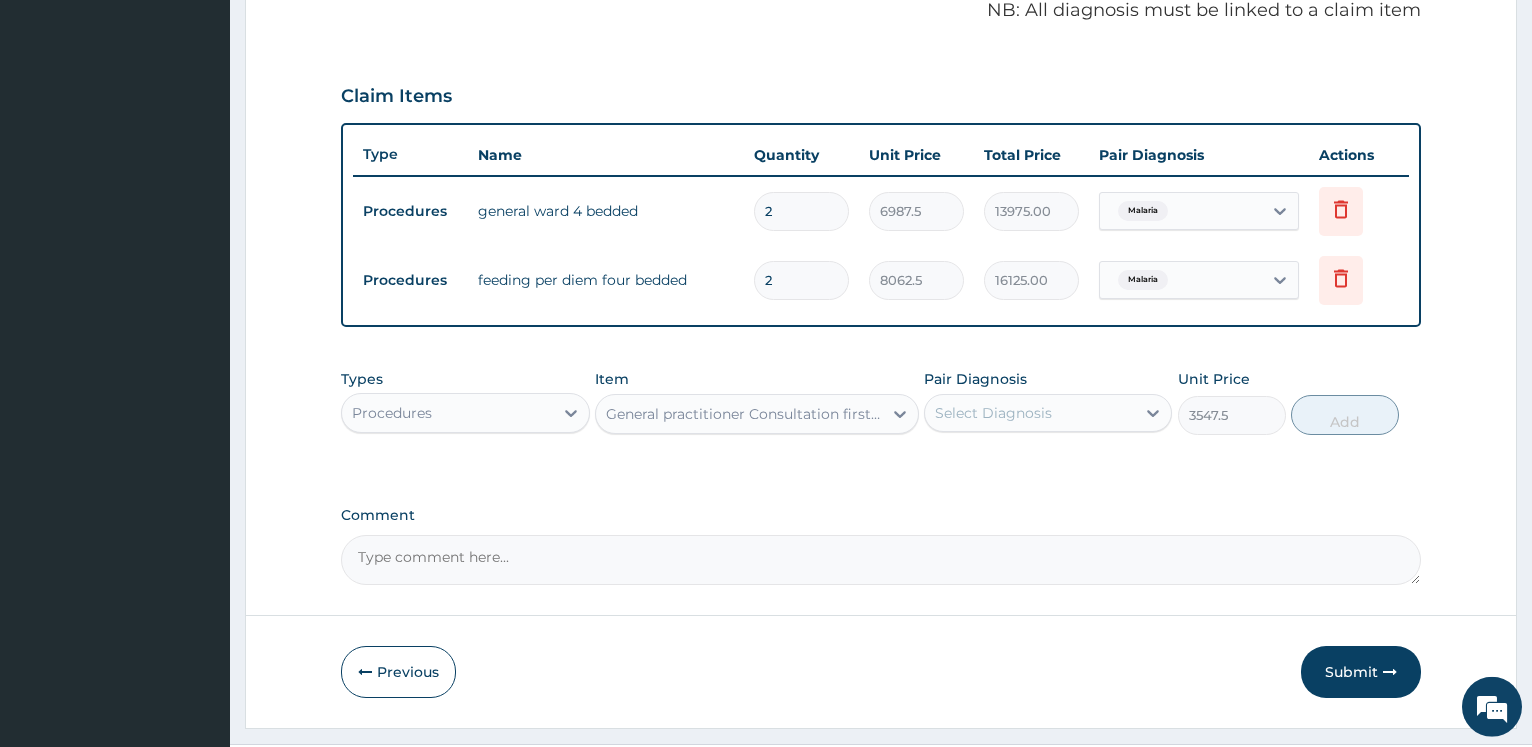 type 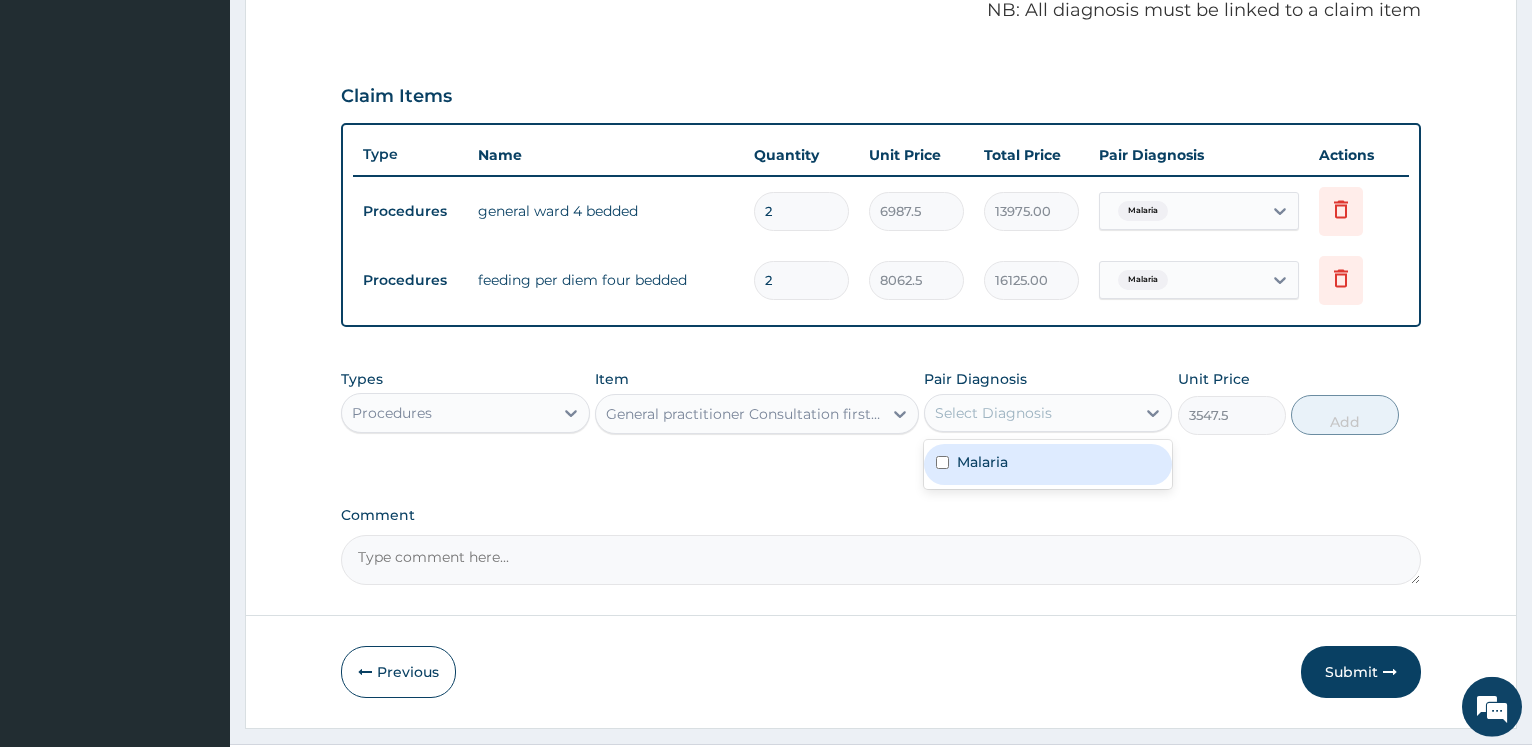 click on "Malaria" at bounding box center (1048, 464) 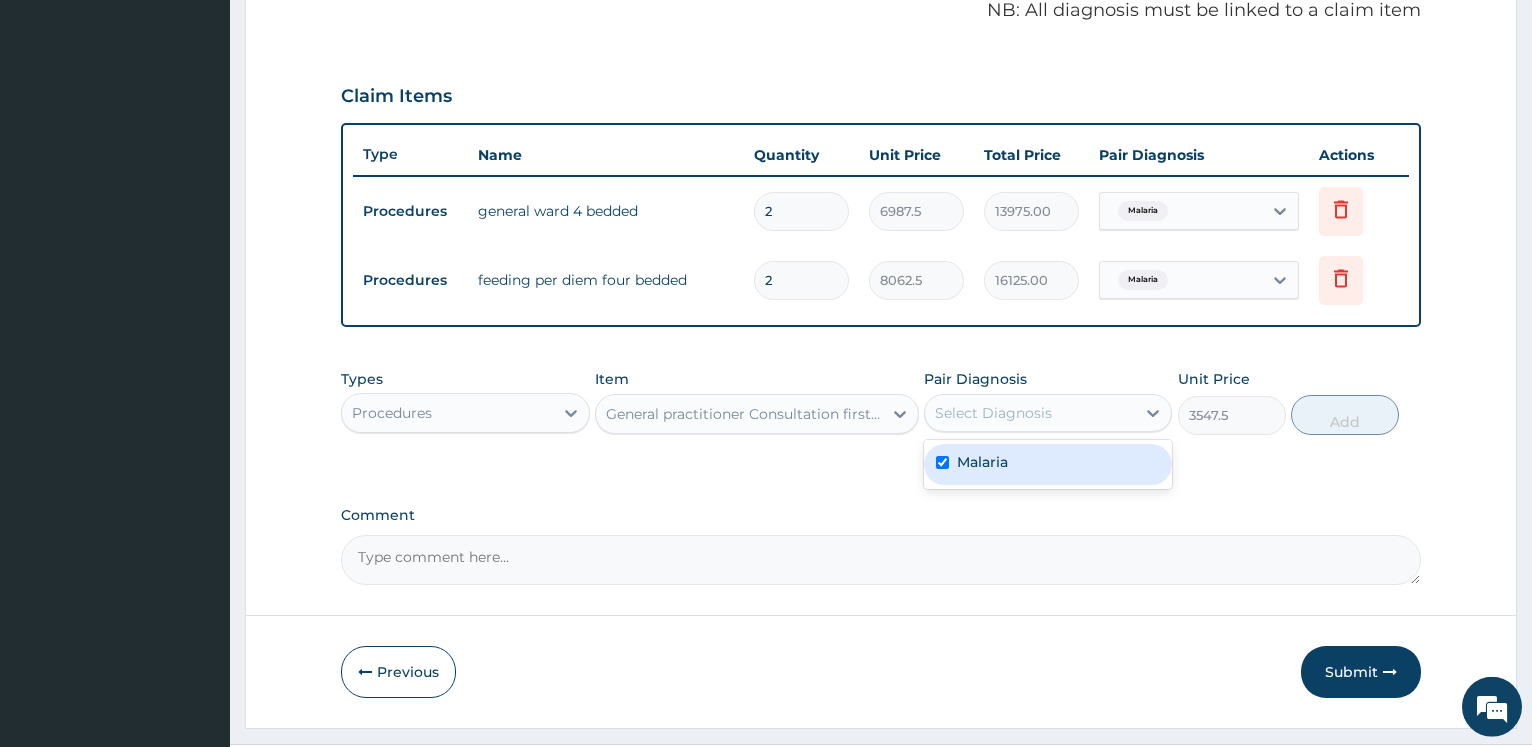 checkbox on "true" 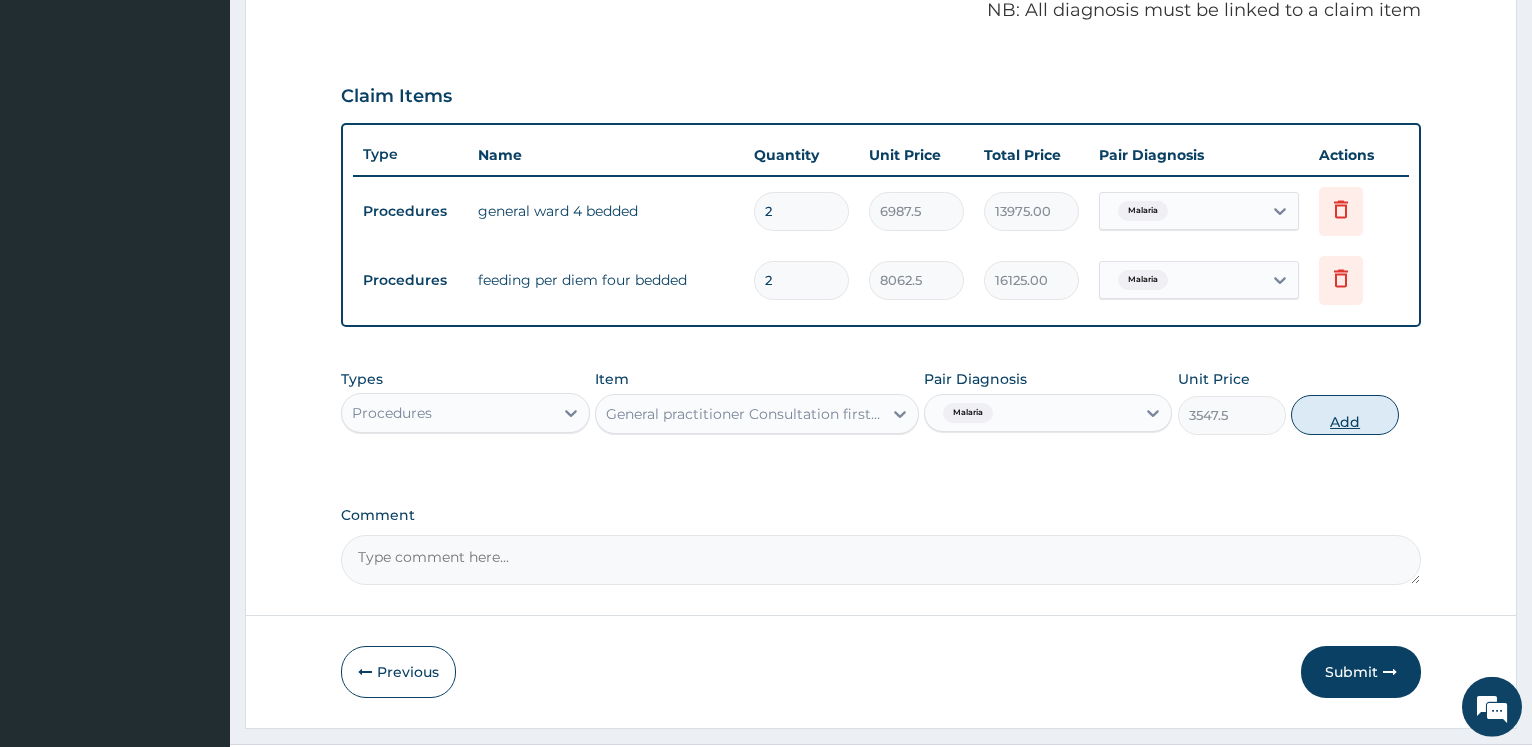 click on "Add" at bounding box center [1345, 415] 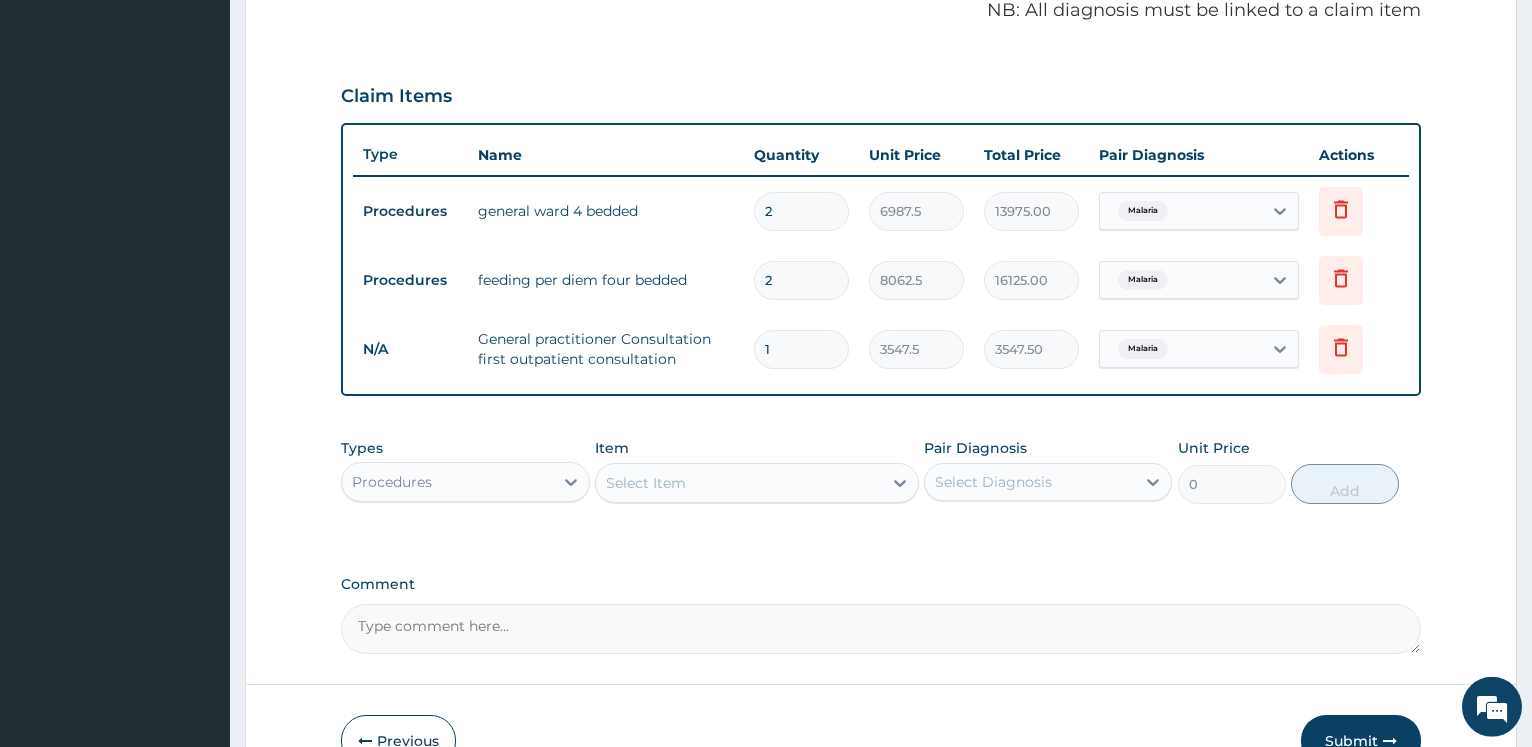 click on "Procedures" at bounding box center (447, 482) 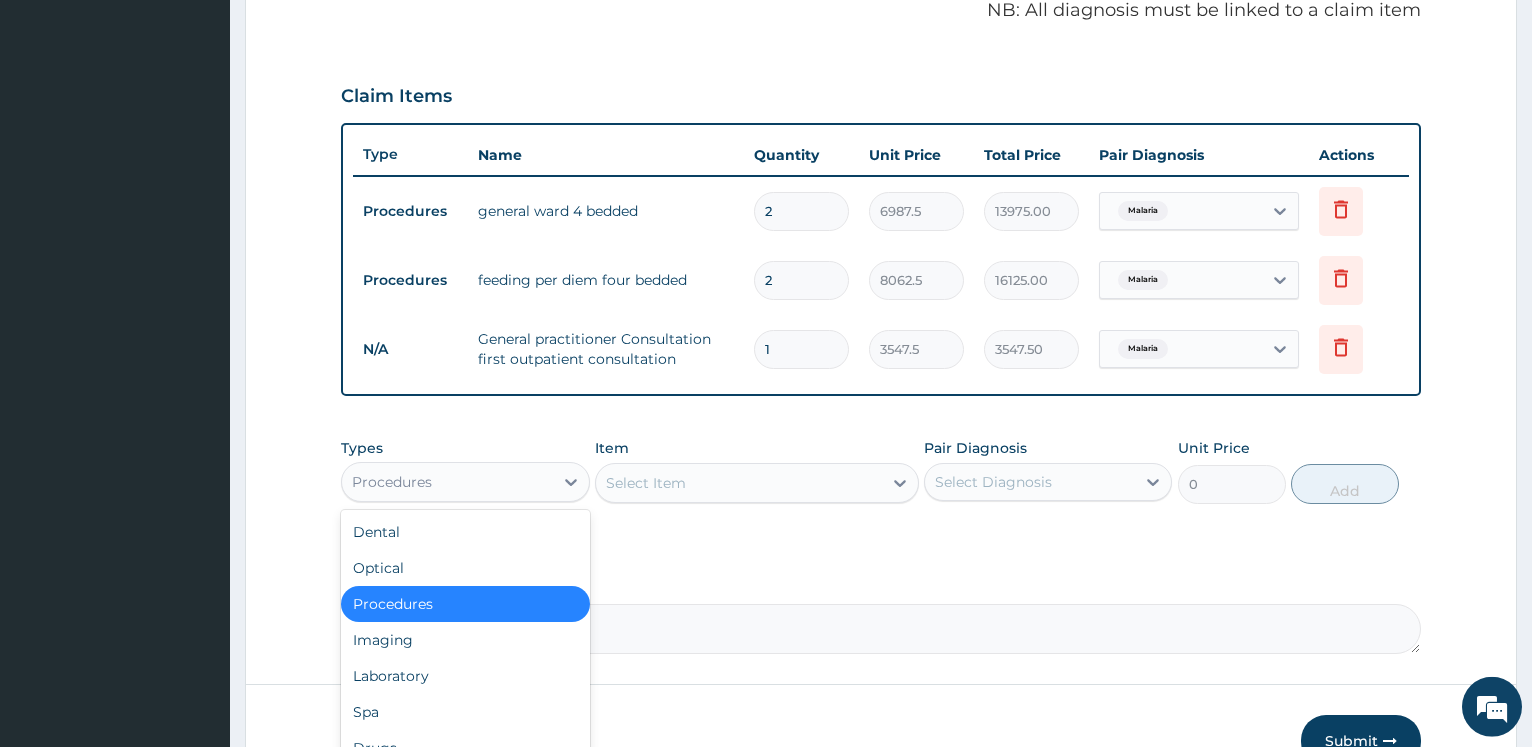 type on "L" 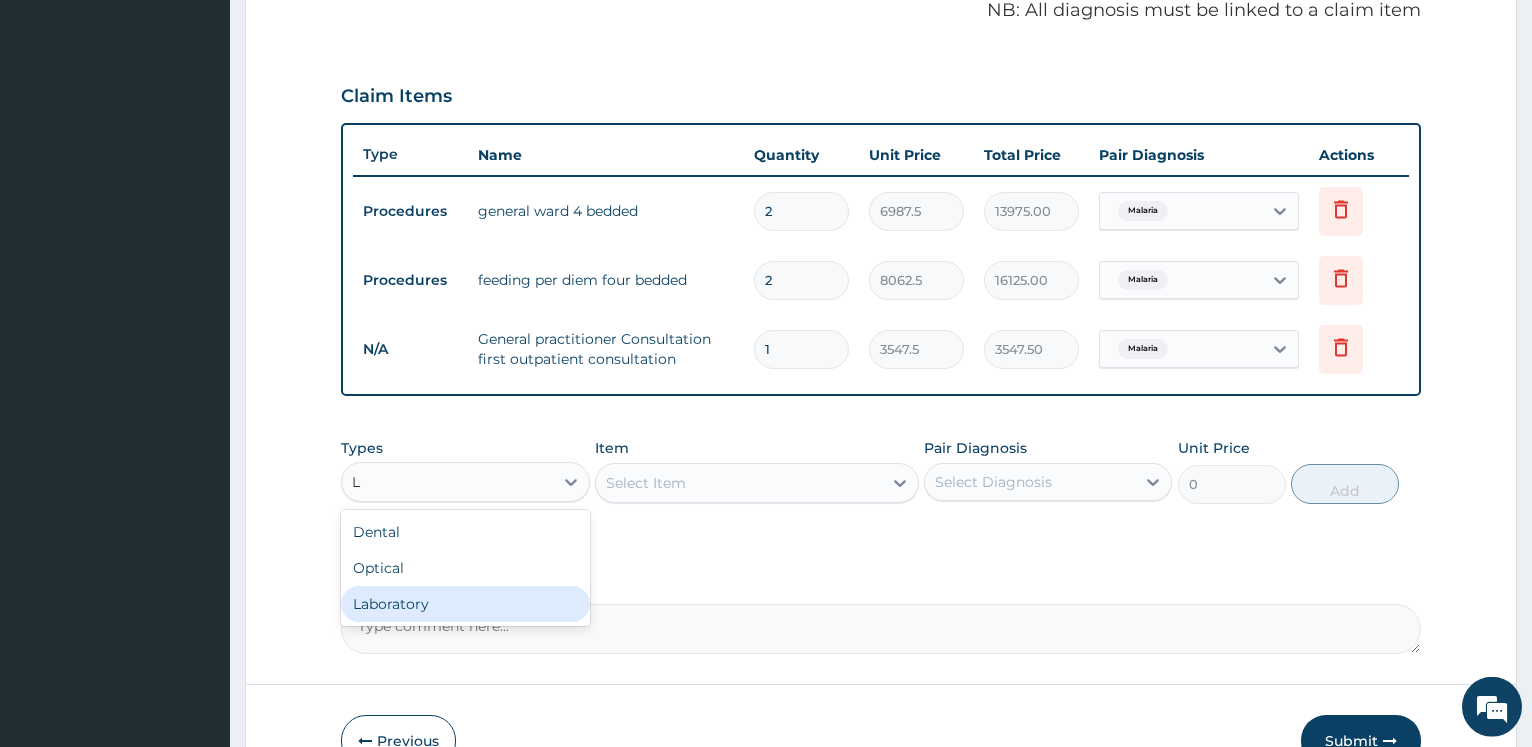 click on "Laboratory" at bounding box center [465, 604] 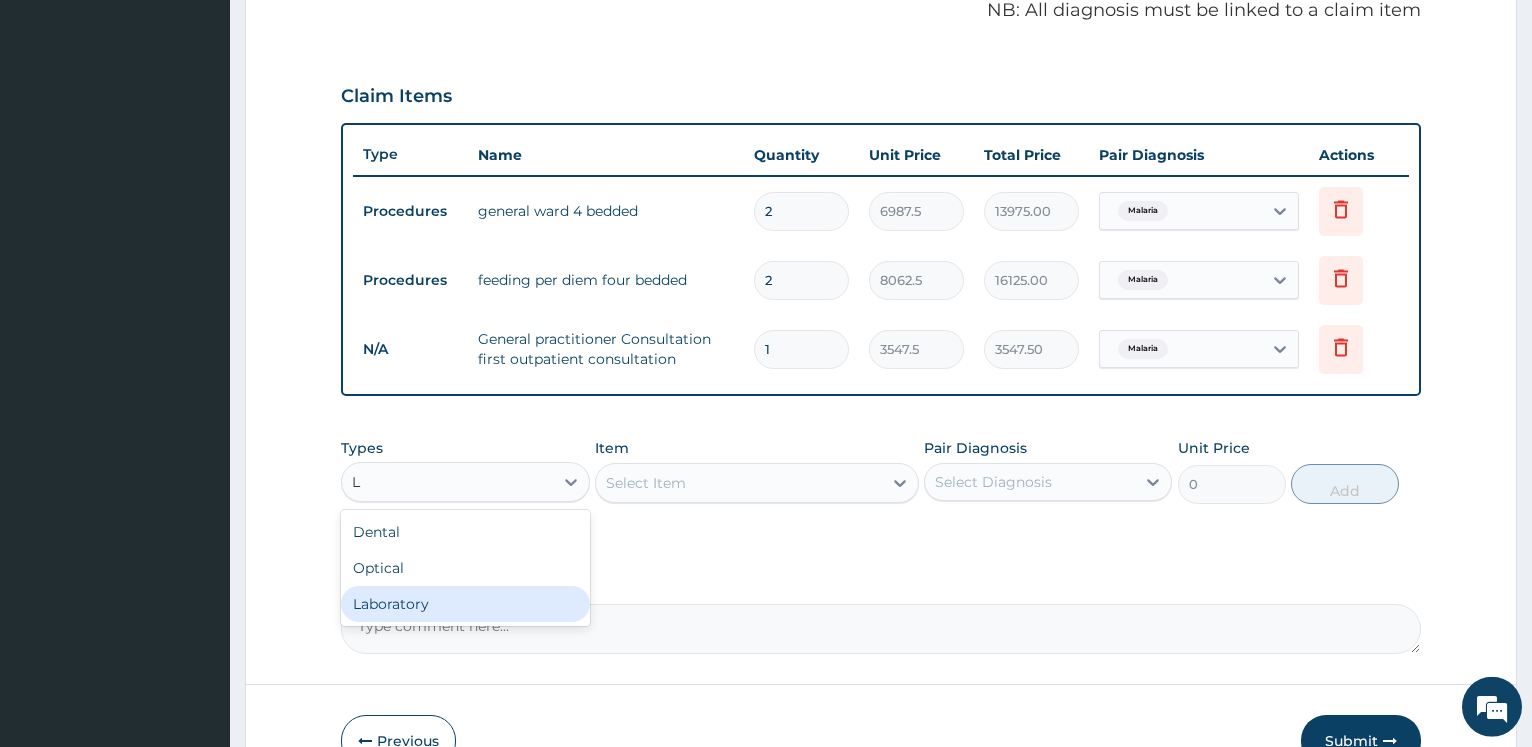 type 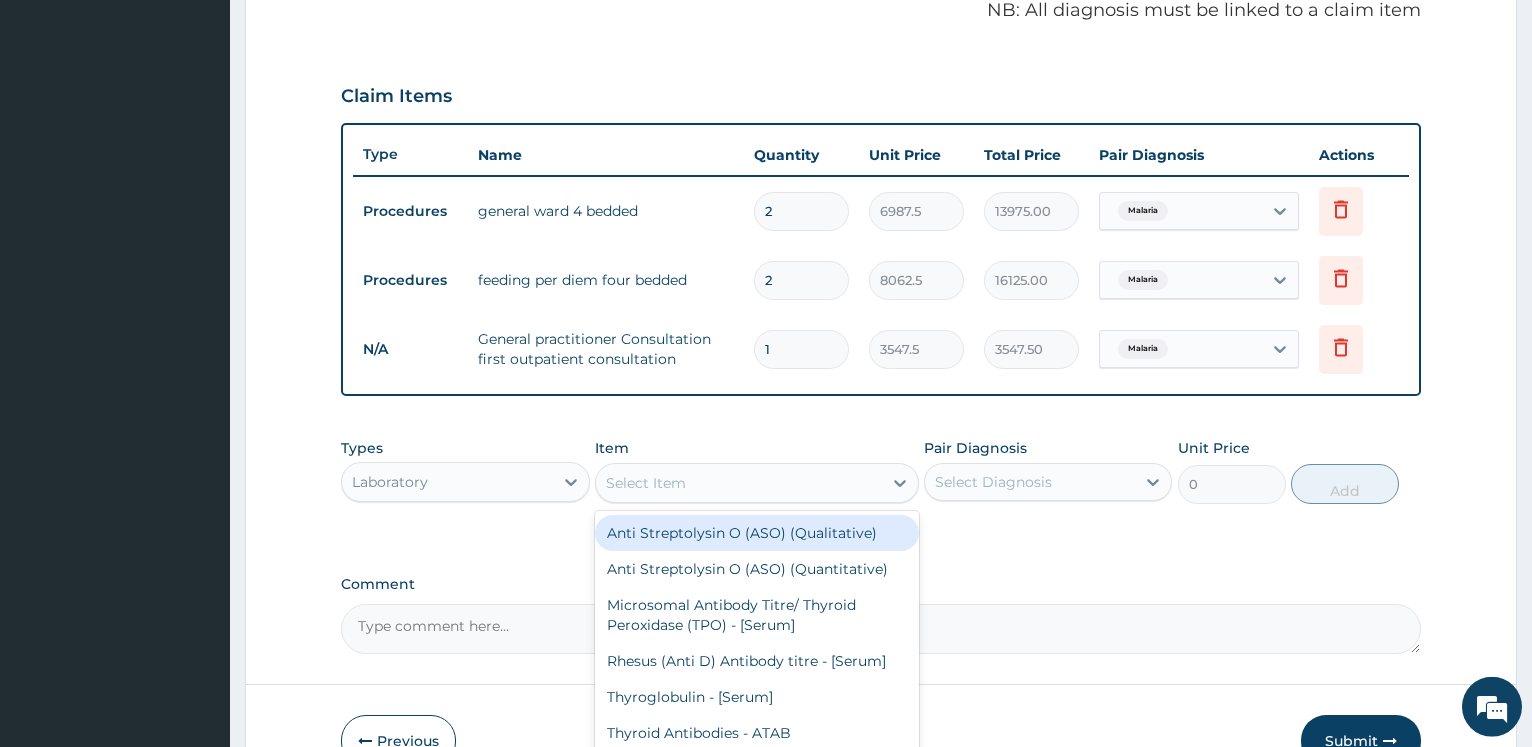 click on "Select Item" at bounding box center (646, 483) 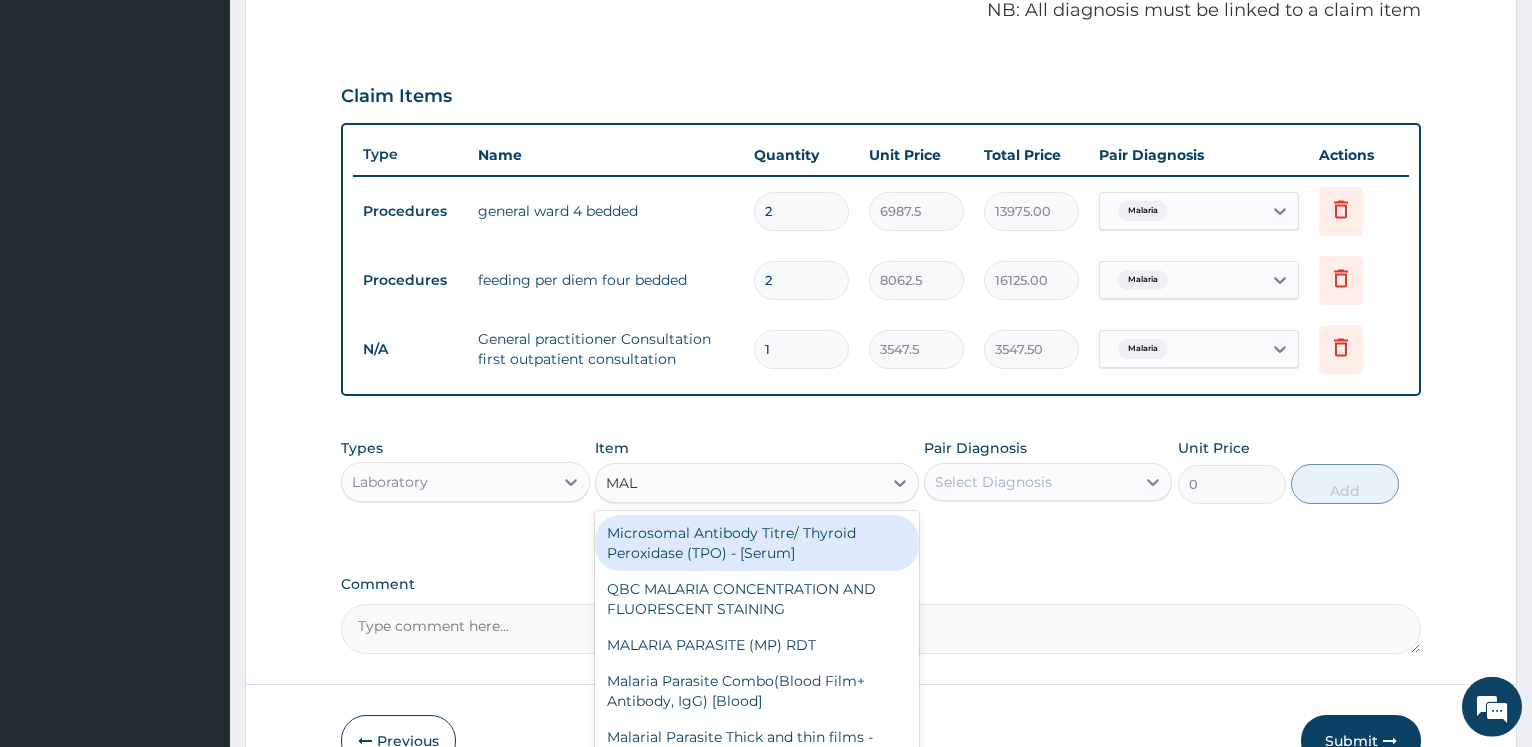 type on "MALA" 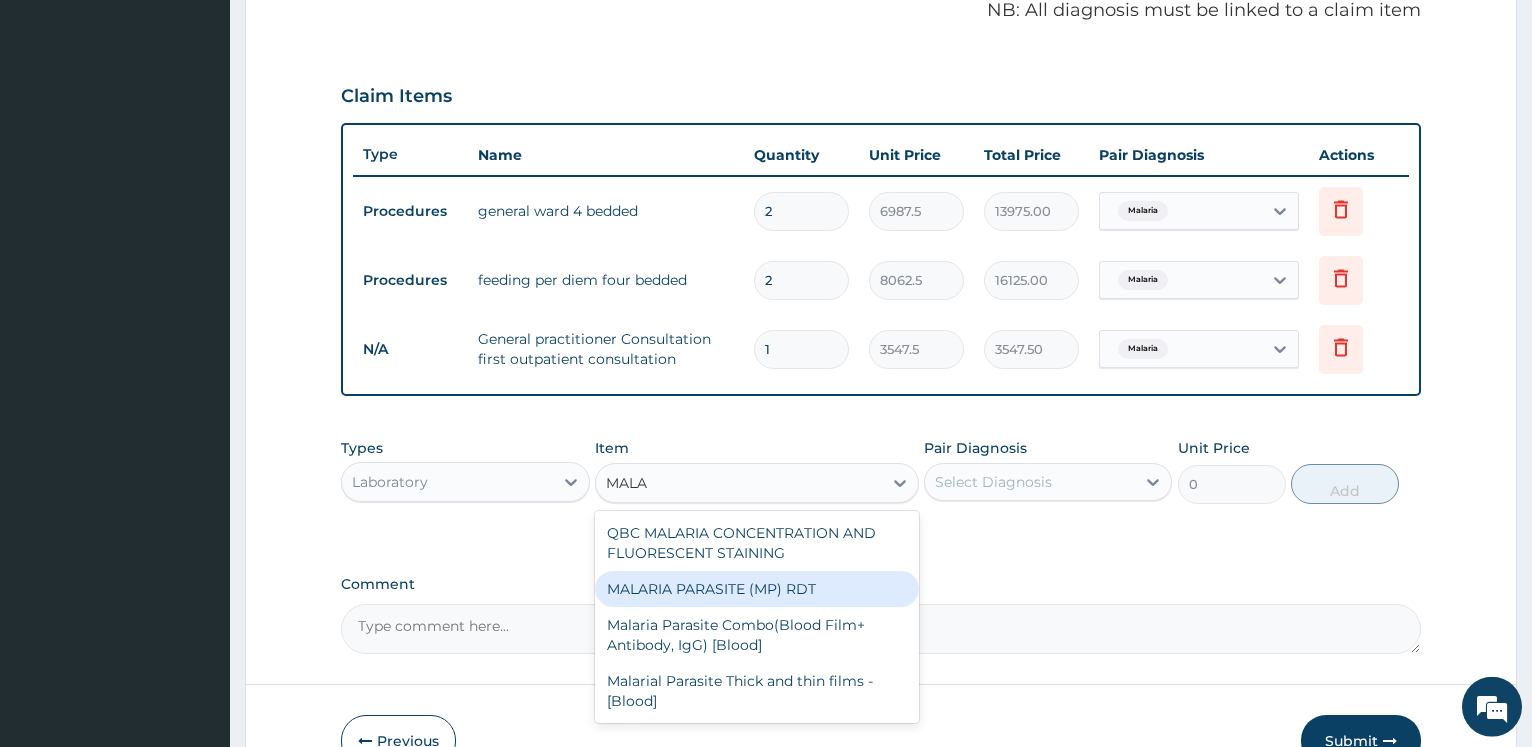 click on "MALARIA PARASITE (MP) RDT" at bounding box center (757, 589) 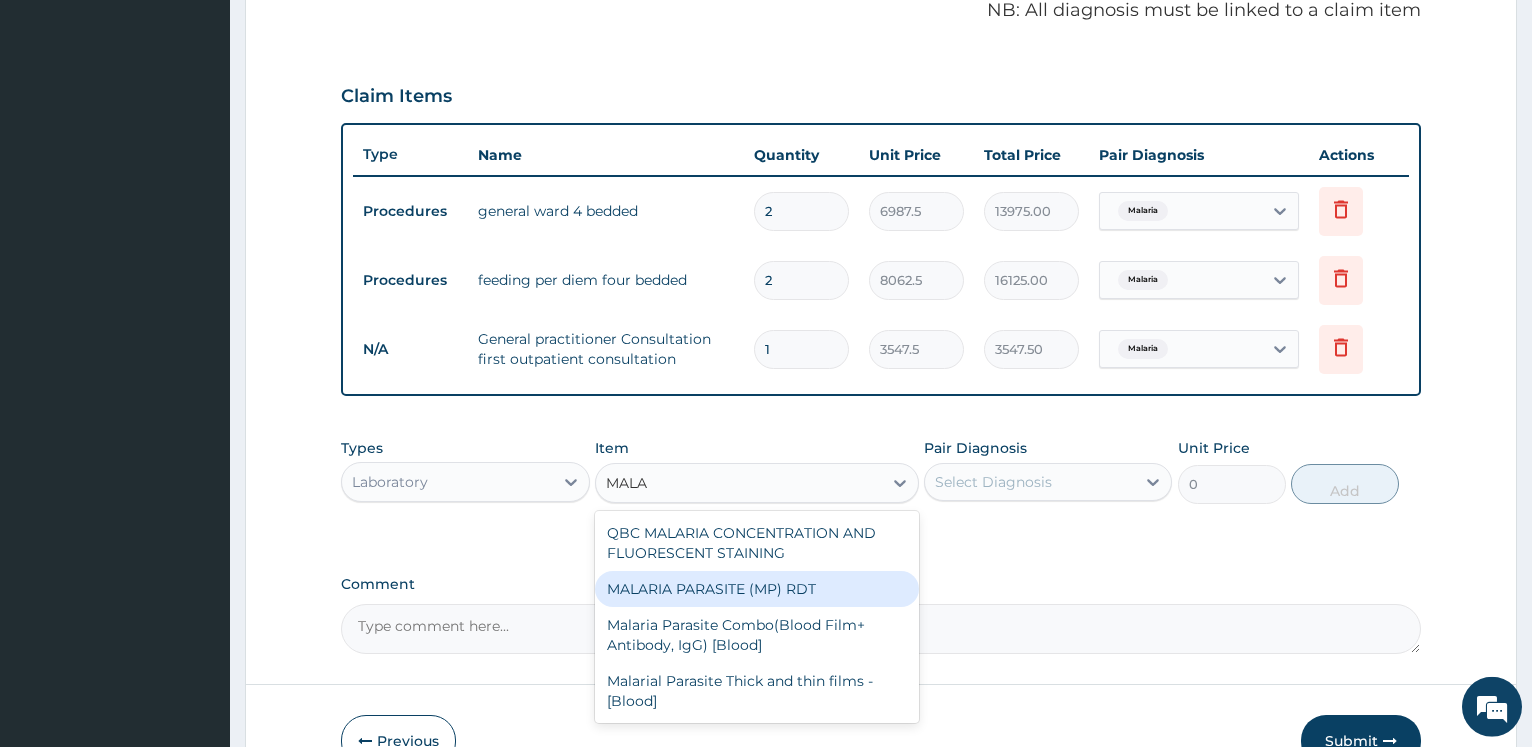 type 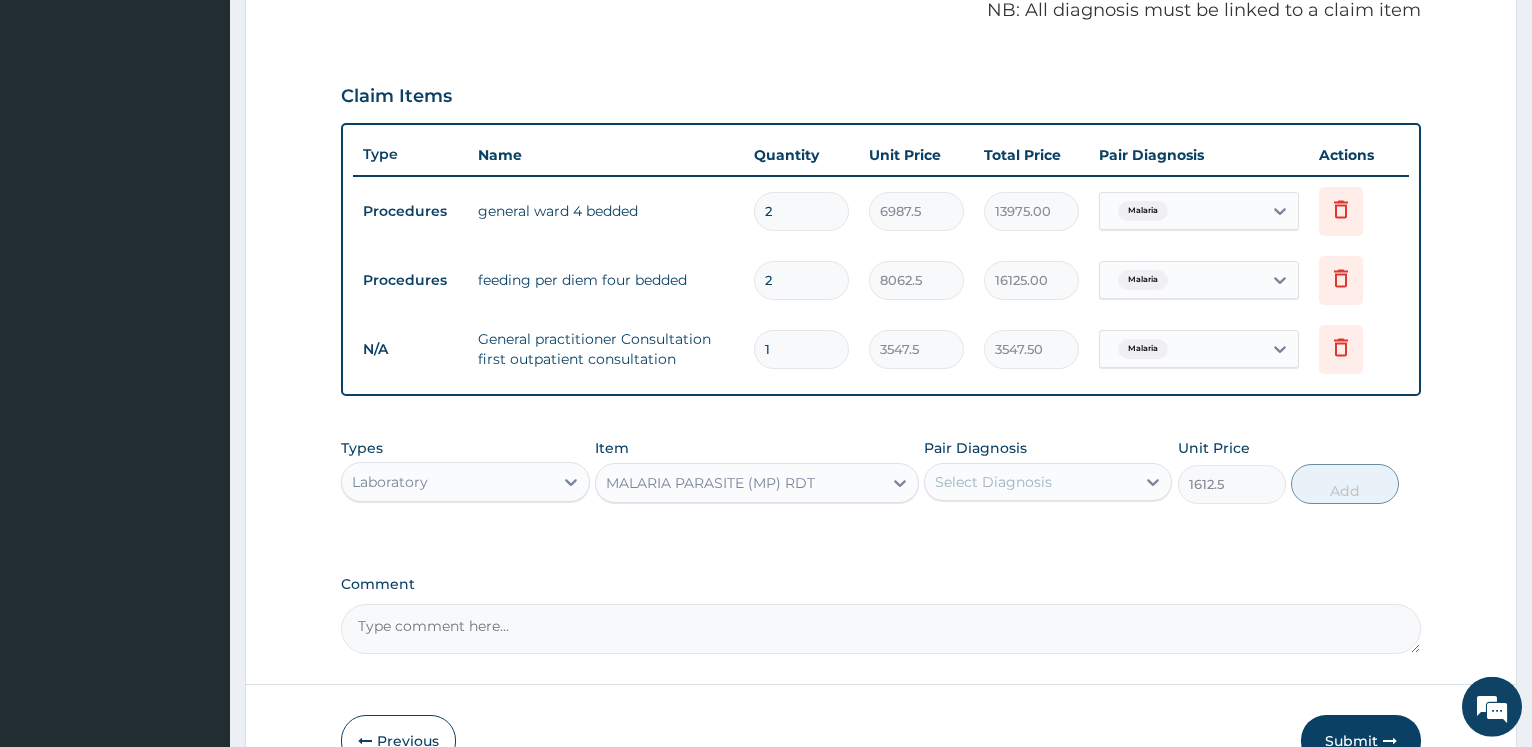 click on "Select Diagnosis" at bounding box center [993, 482] 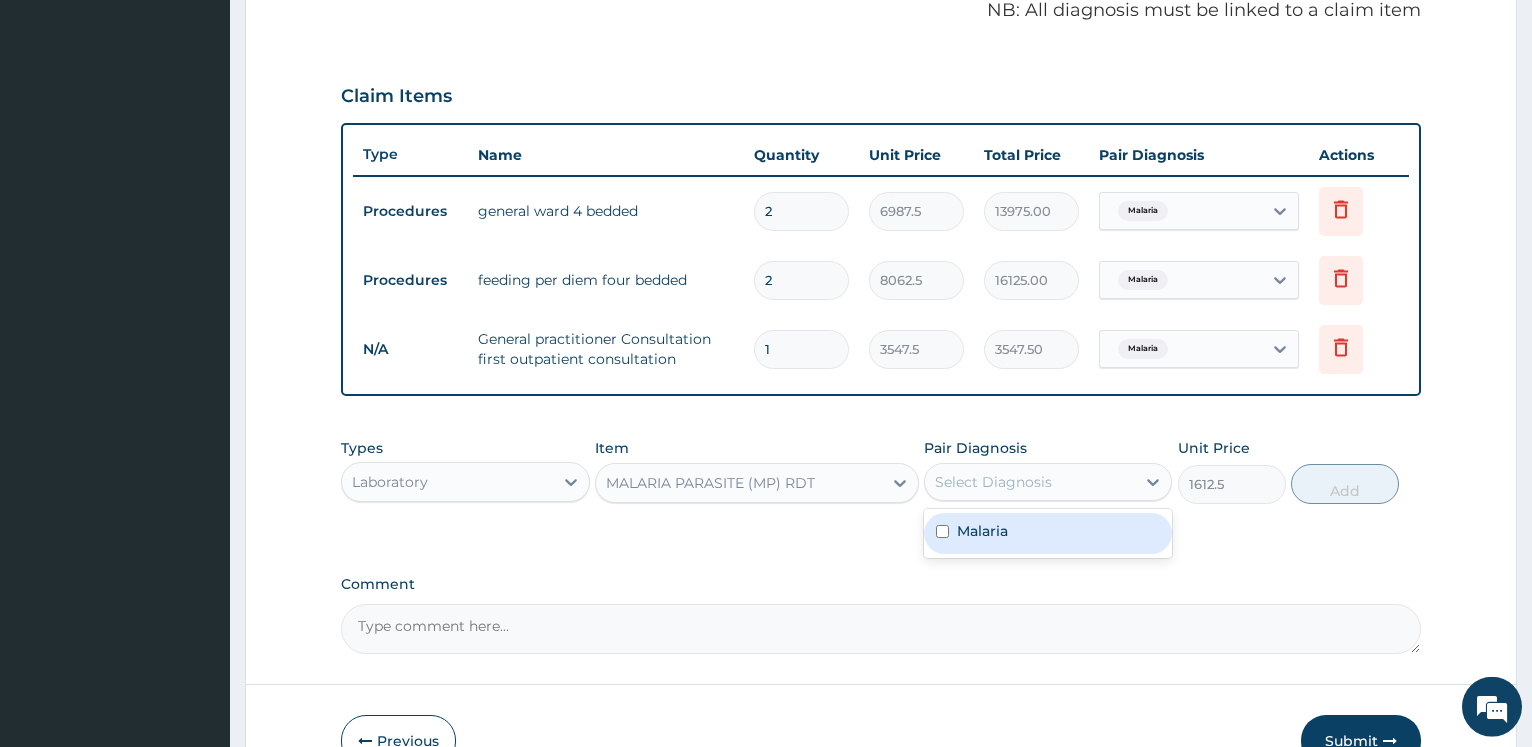 click on "Malaria" at bounding box center [1048, 533] 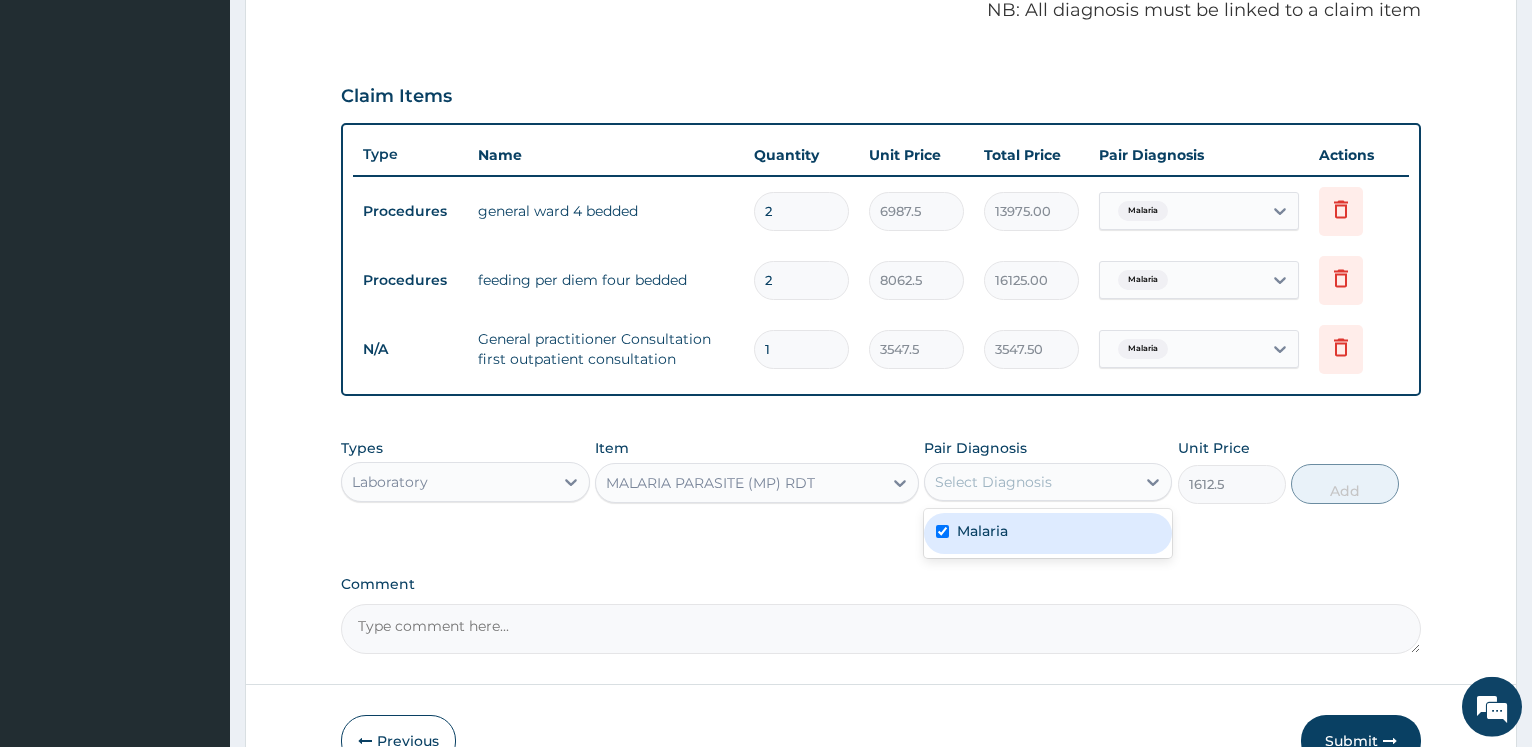 checkbox on "true" 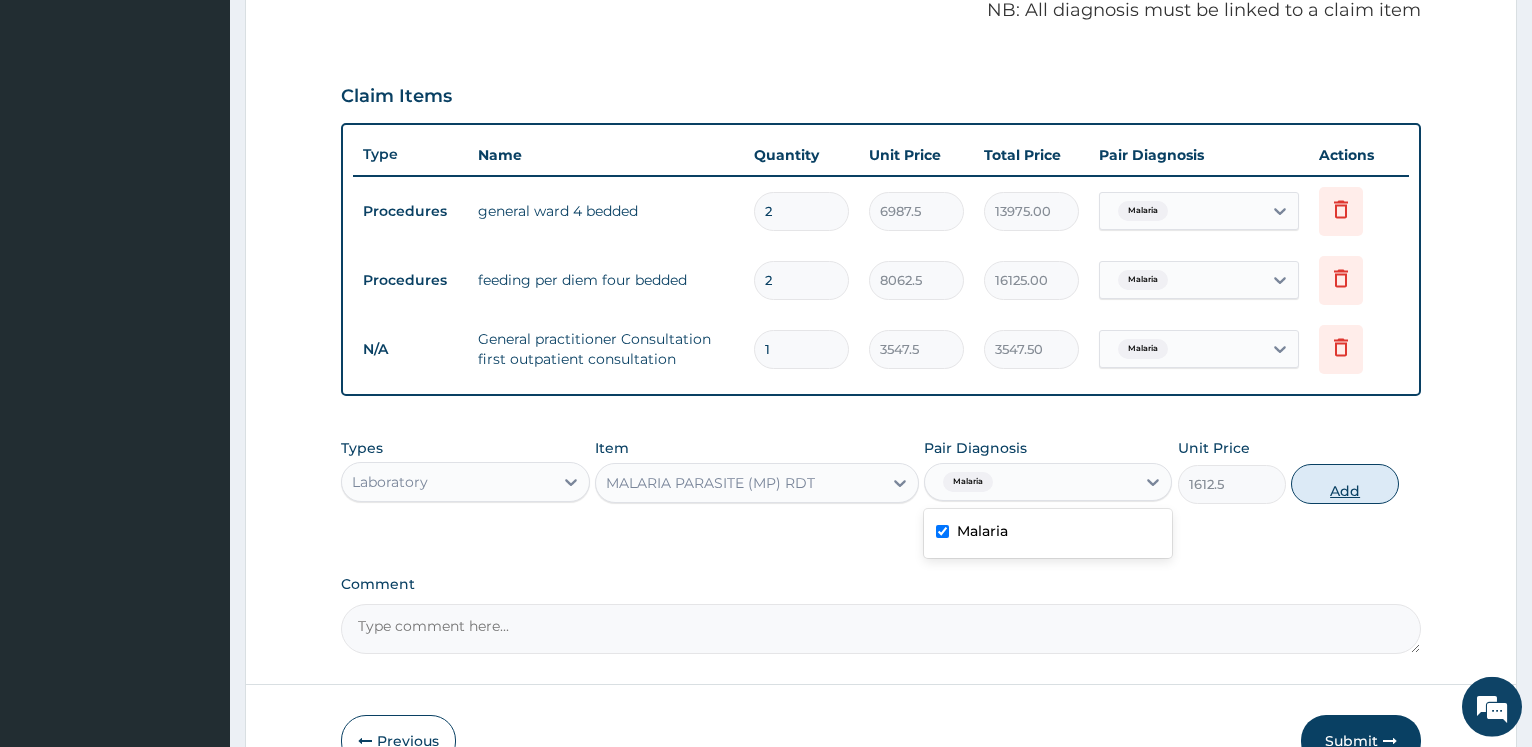 click on "Add" at bounding box center (1345, 484) 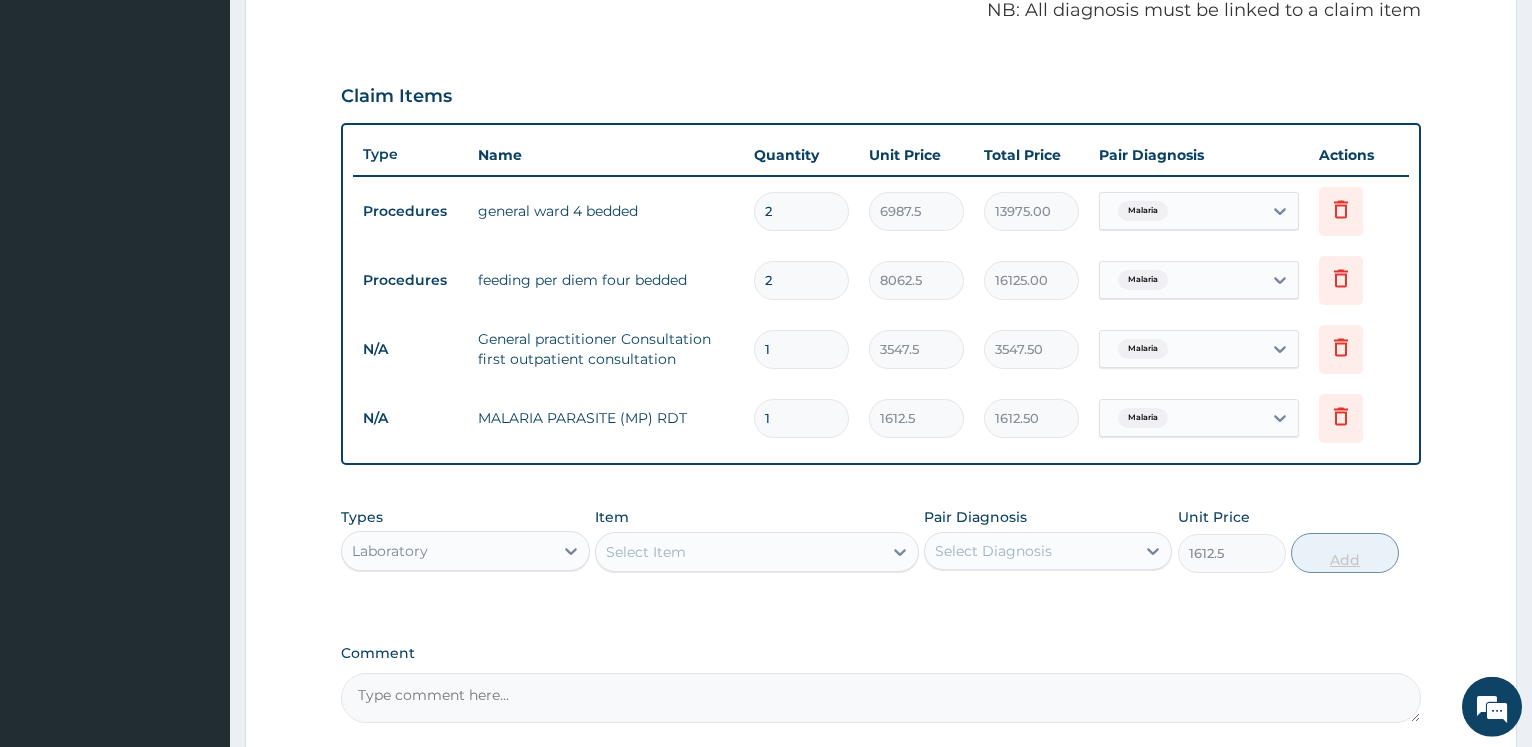 type on "0" 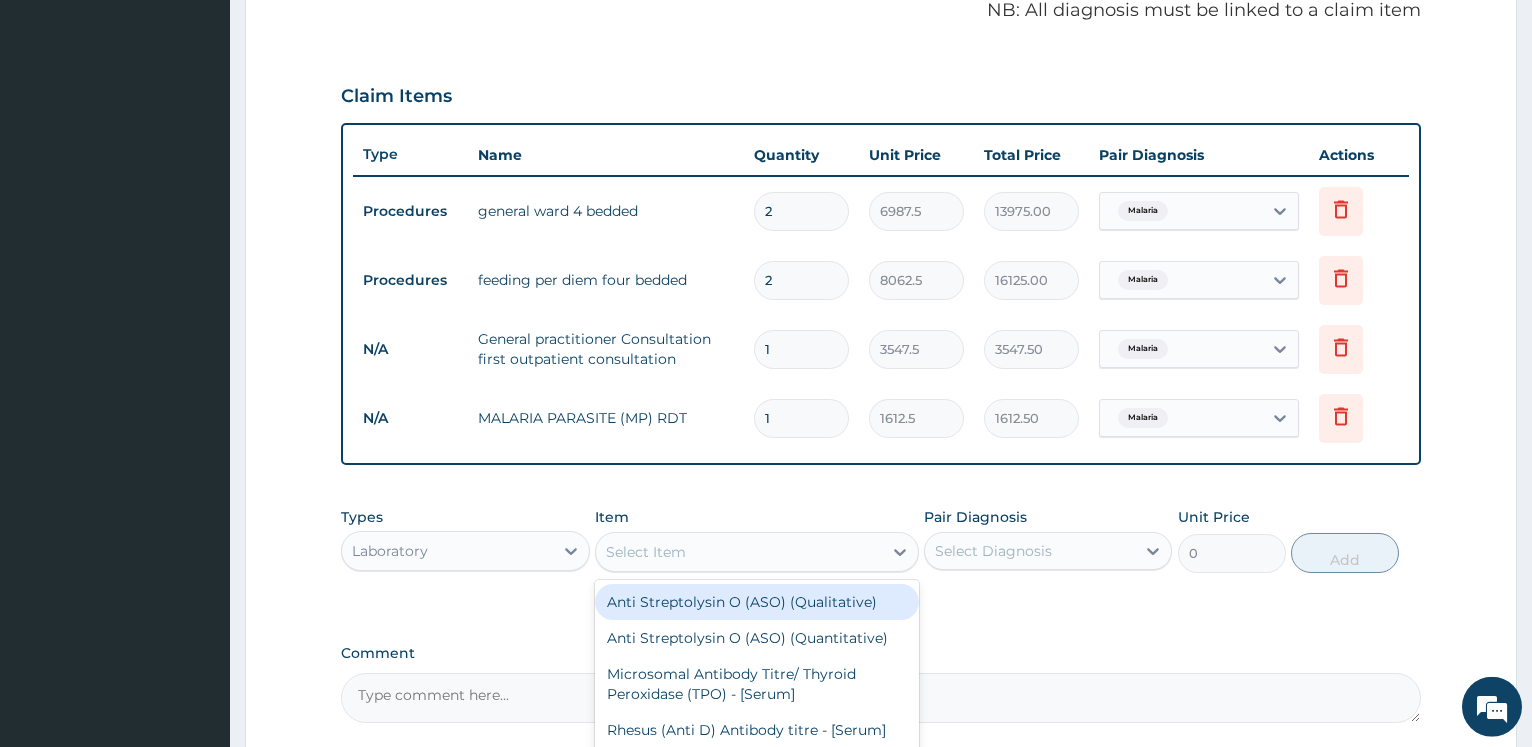 click on "Select Item" at bounding box center (757, 552) 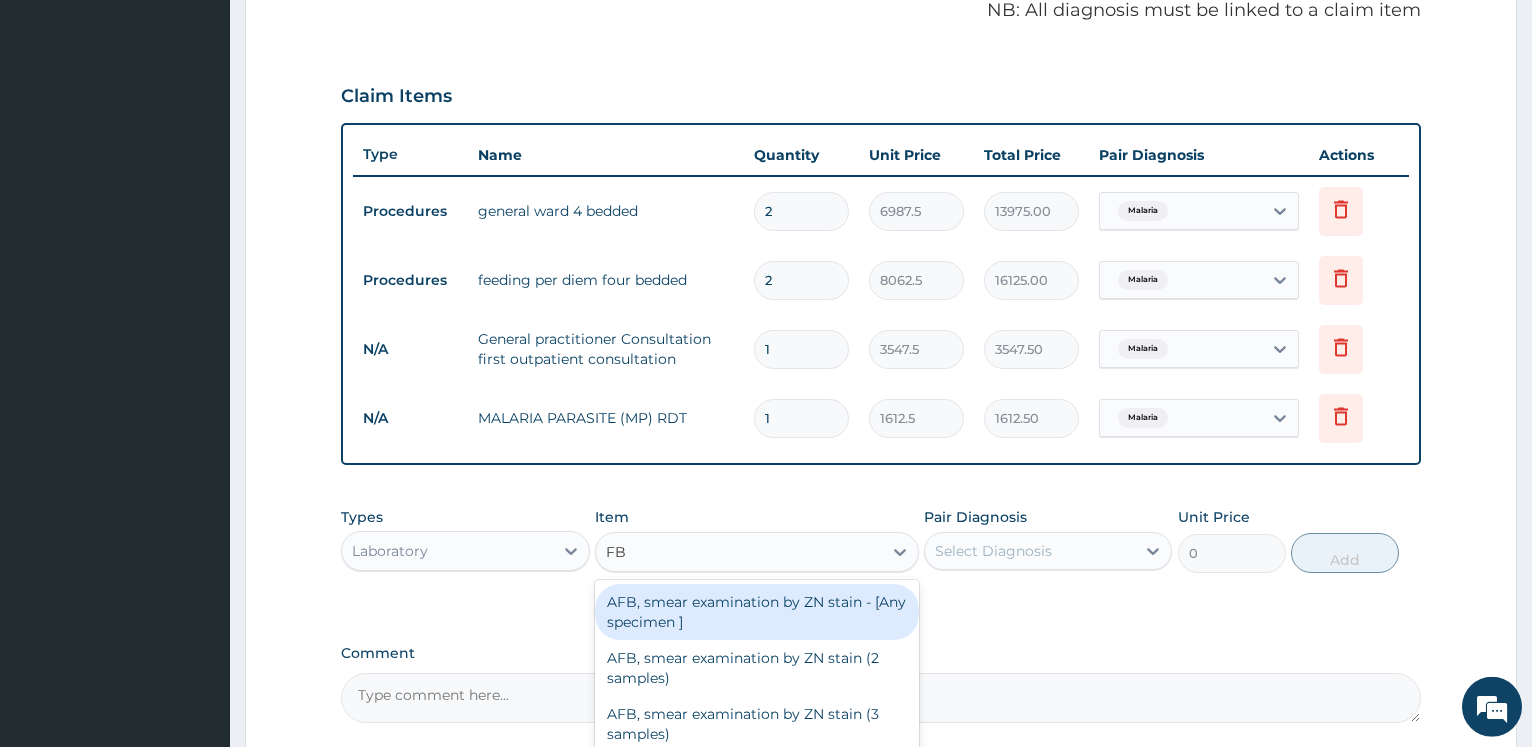 type on "FBC" 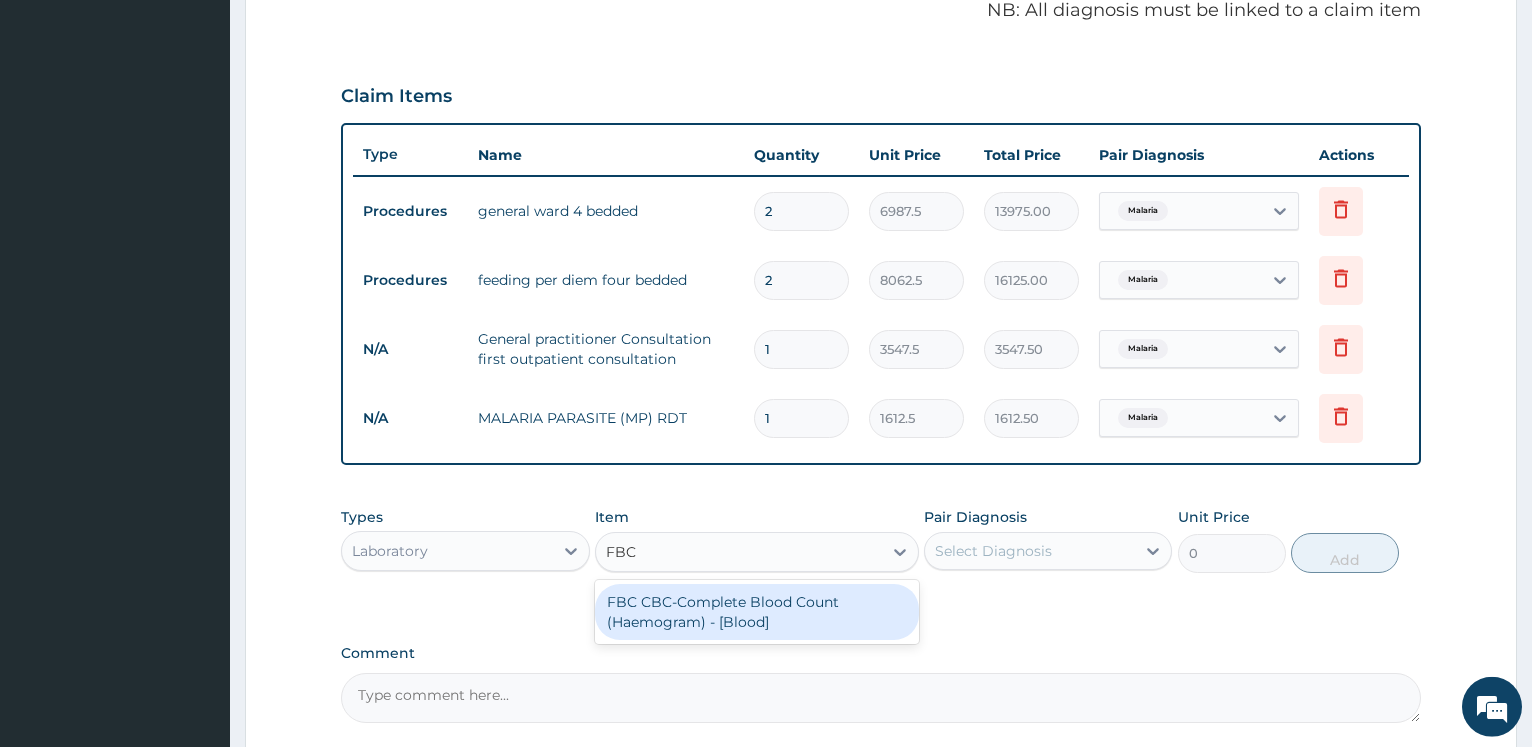 click on "FBC CBC-Complete Blood Count (Haemogram) - [Blood]" at bounding box center (757, 612) 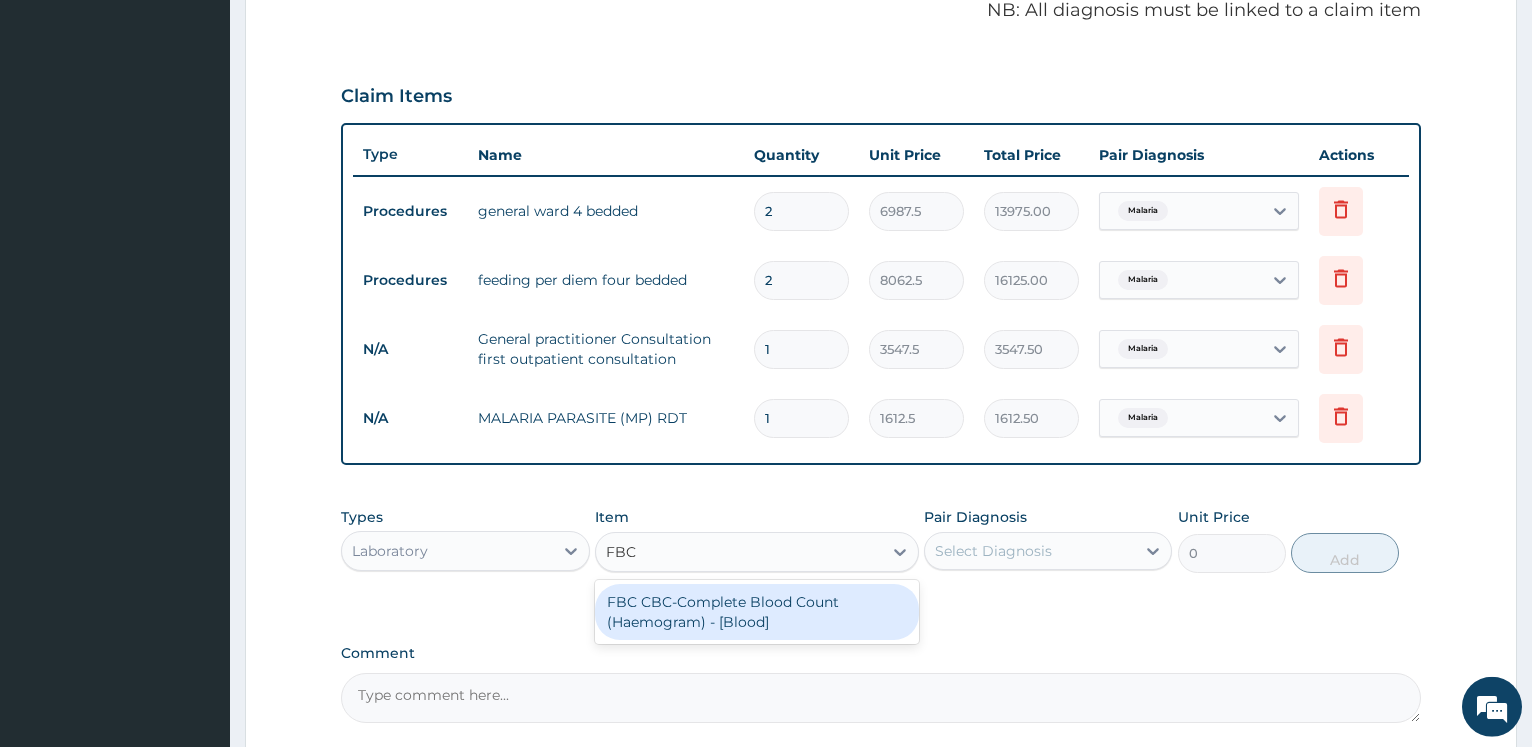 type 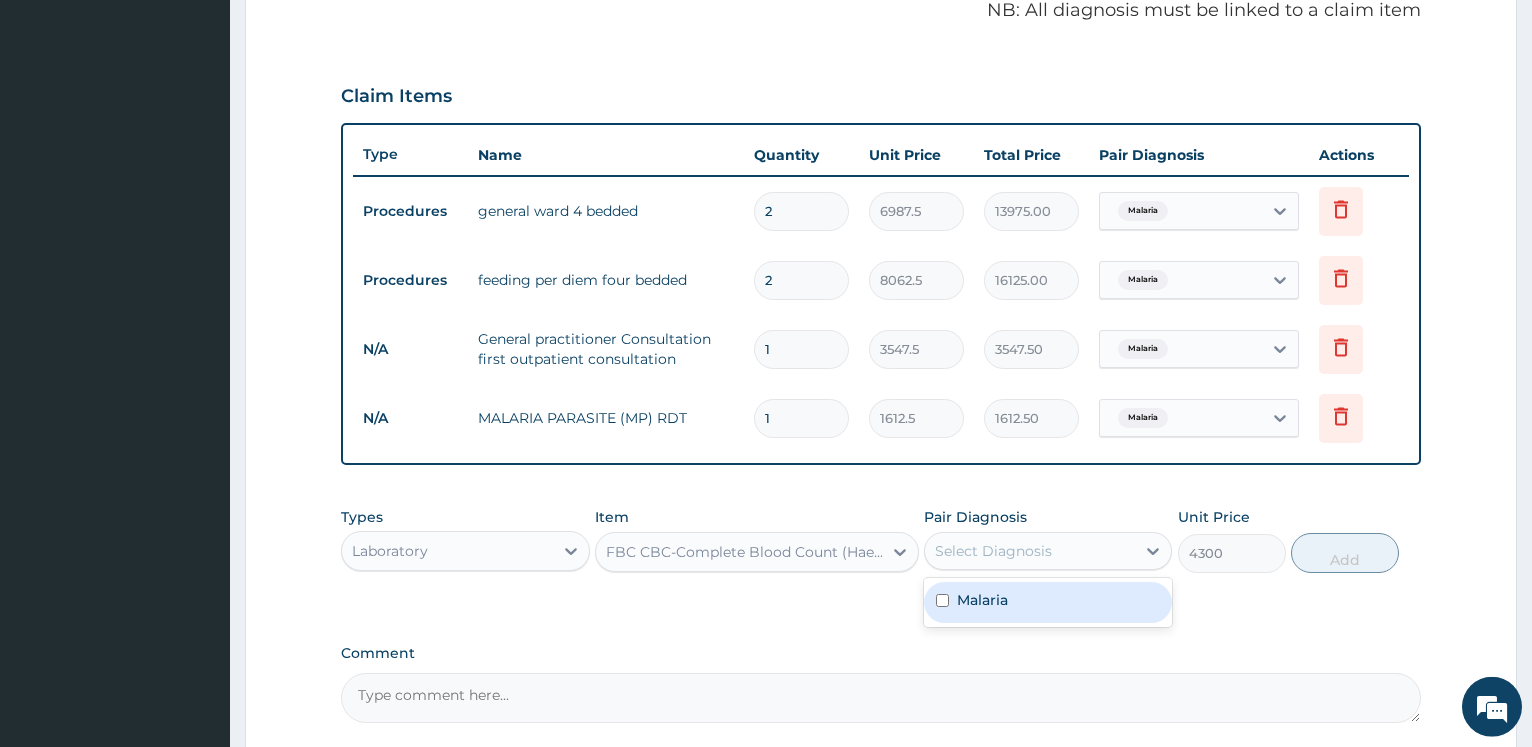 click on "Select Diagnosis" at bounding box center (993, 551) 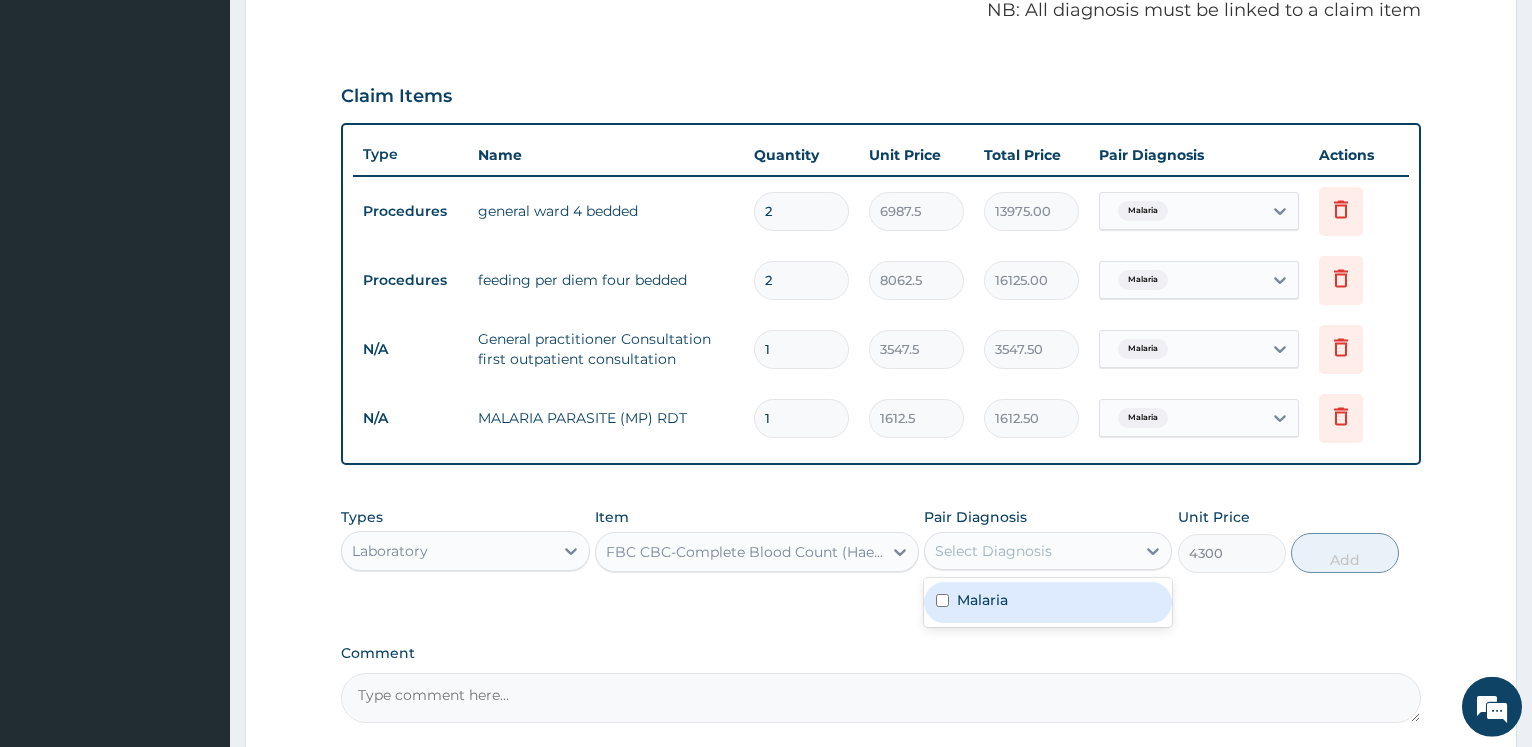 click on "Malaria" at bounding box center [1048, 602] 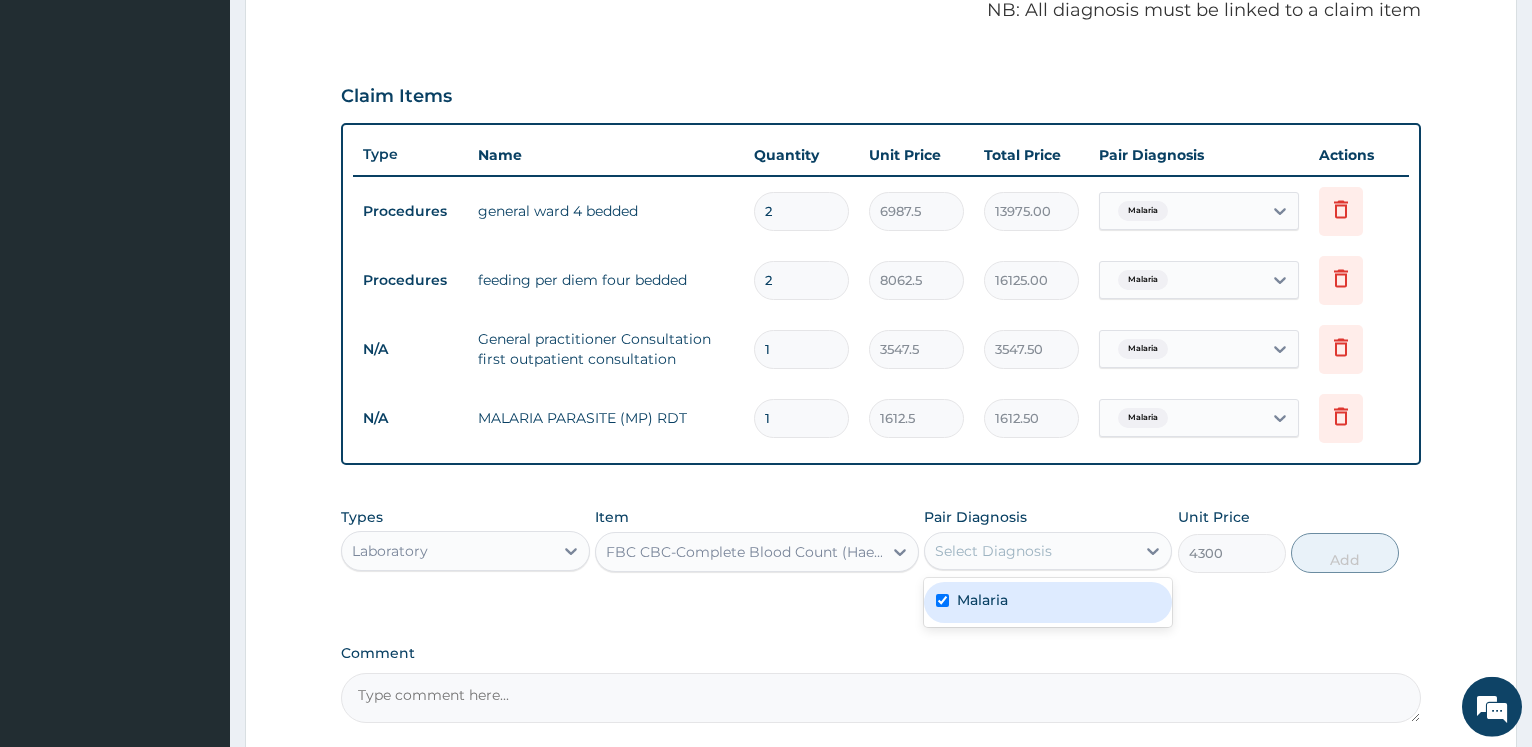 checkbox on "true" 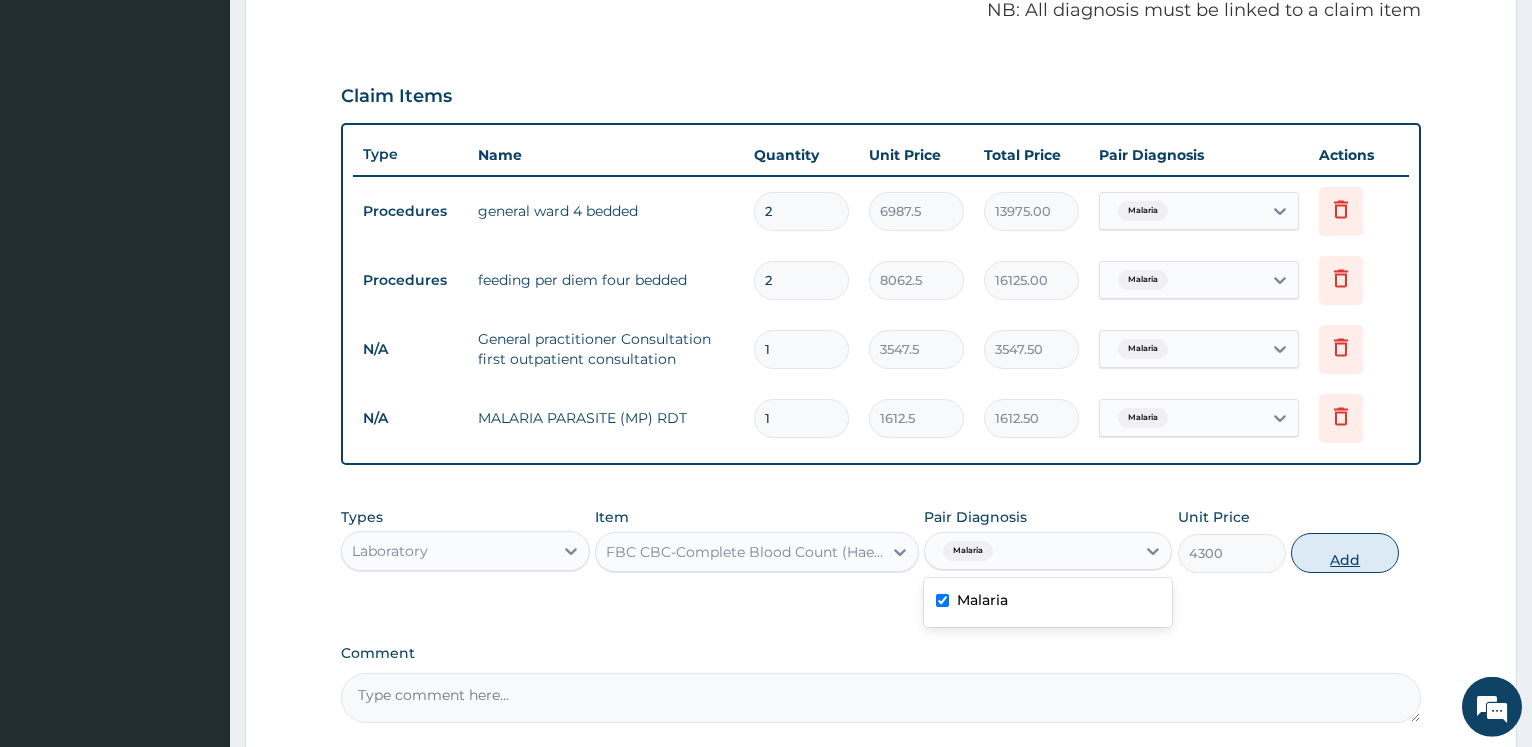 click on "Add" at bounding box center [1345, 553] 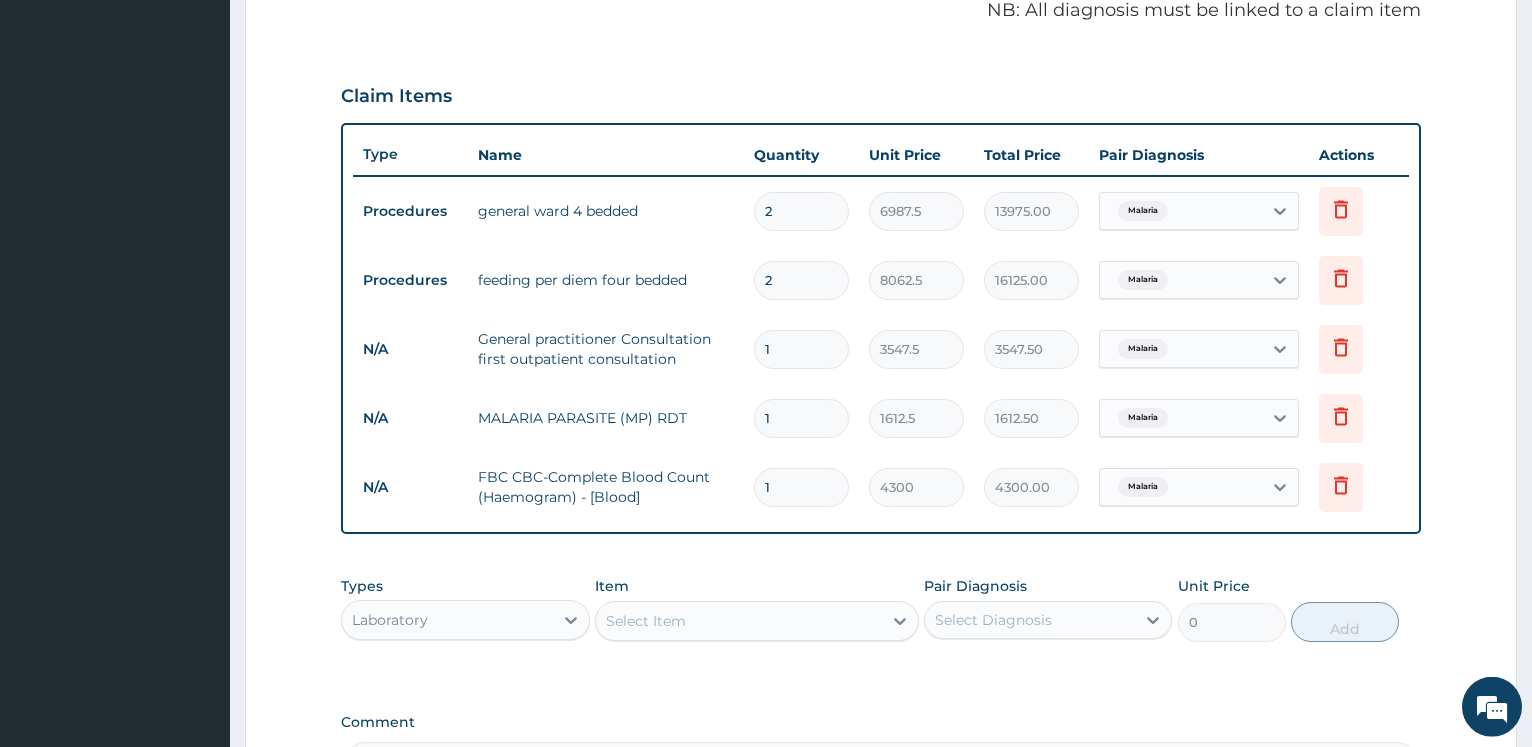 scroll, scrollTop: 0, scrollLeft: 0, axis: both 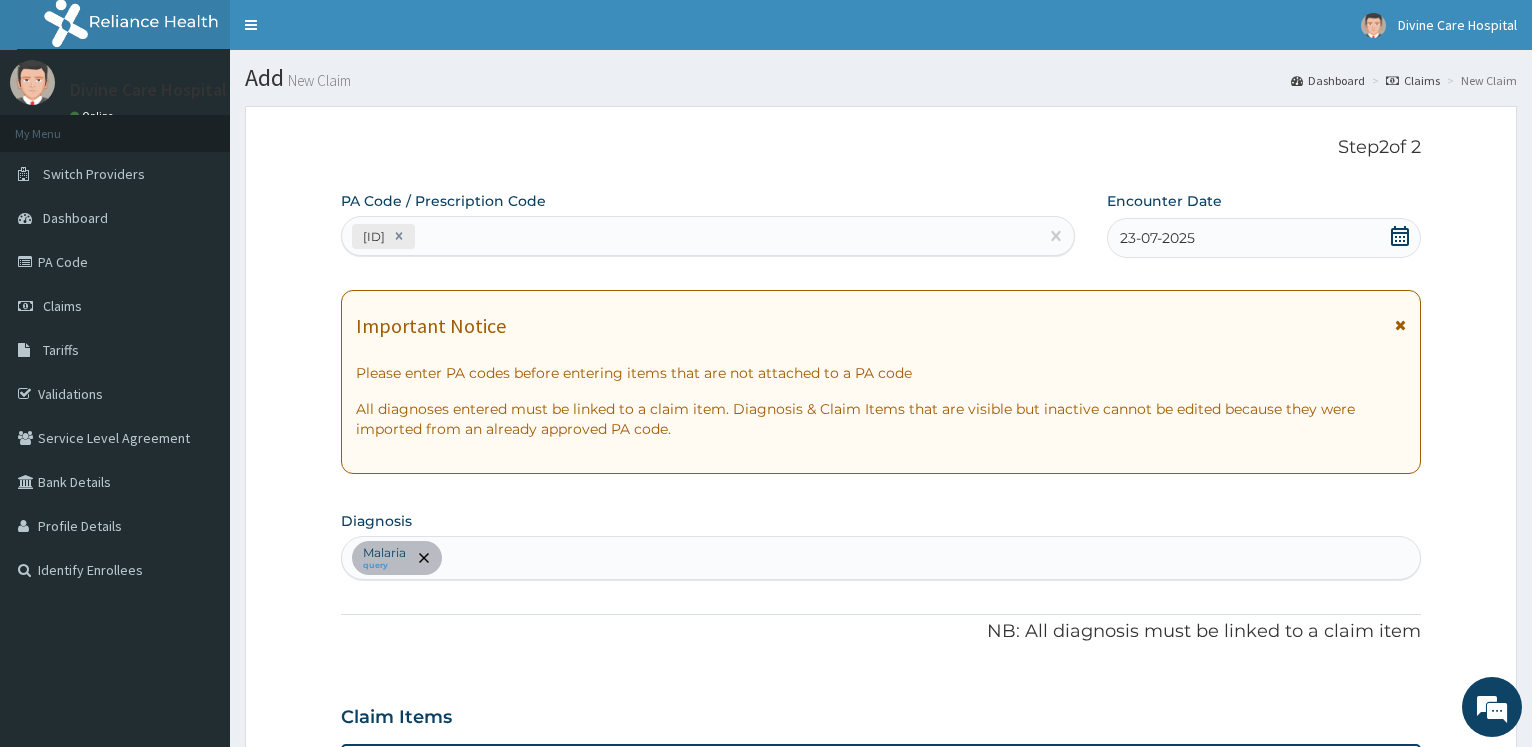 click on "Malaria query" at bounding box center [881, 558] 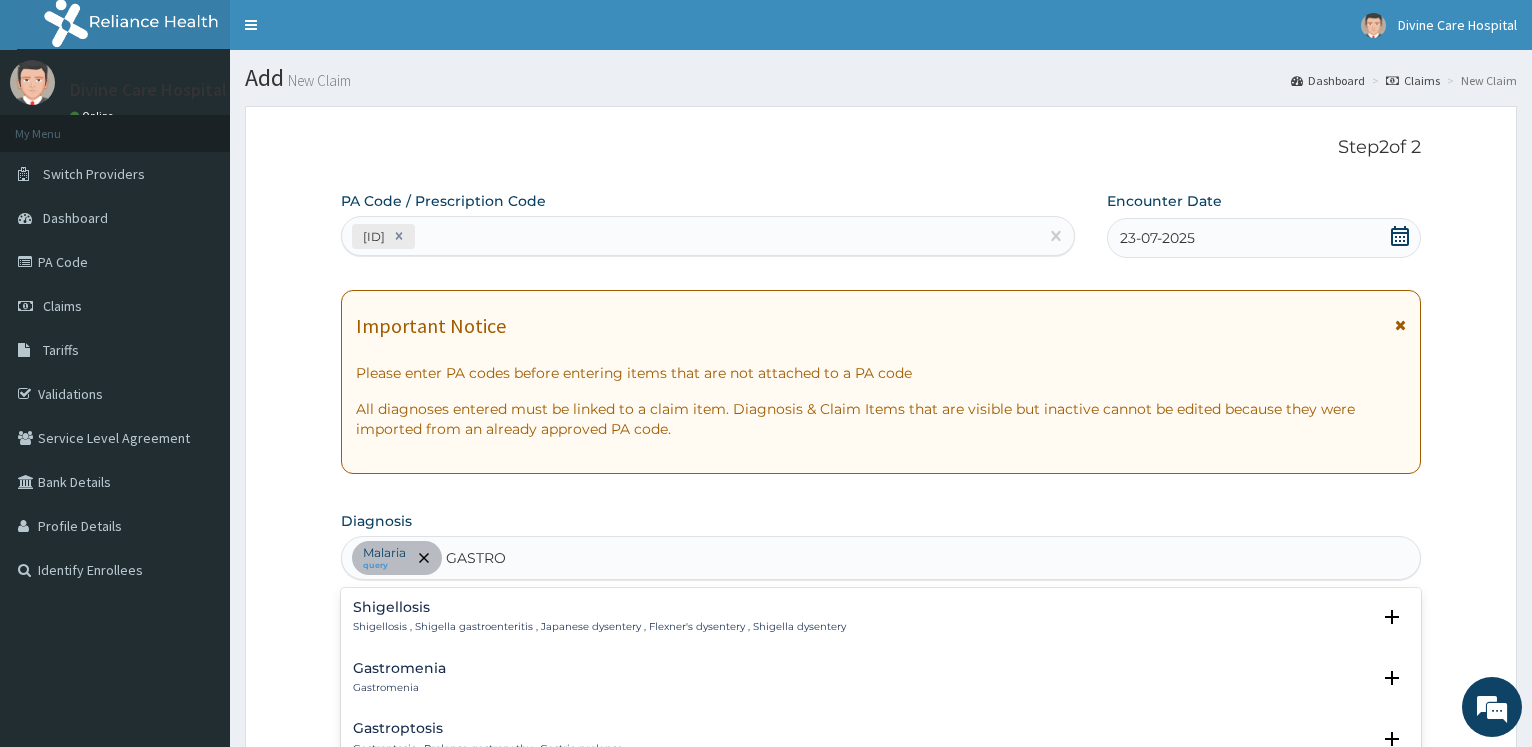 type on "GASTROE" 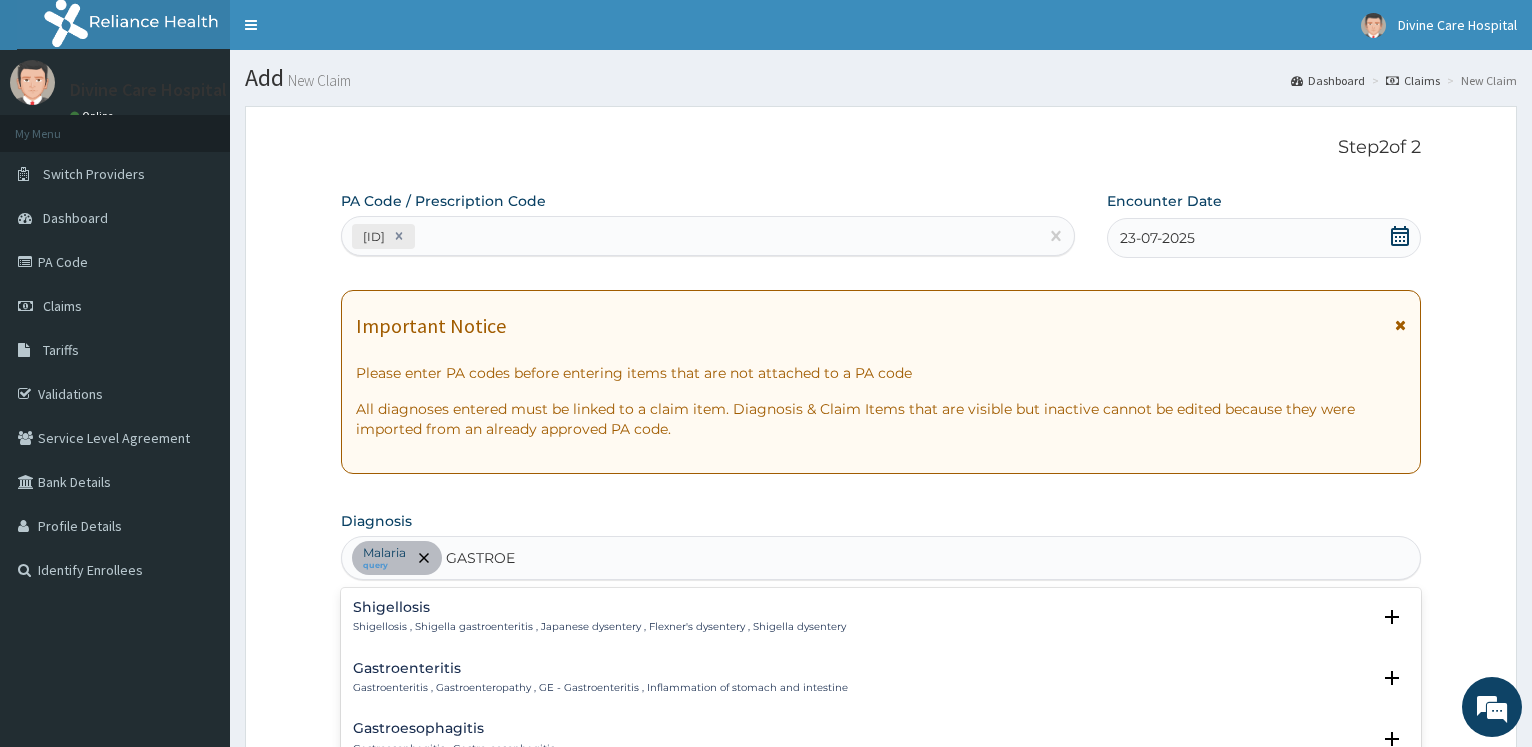 click on "Gastroenteritis Gastroenteritis , Gastroenteropathy , GE - Gastroenteritis , Inflammation of stomach and intestine" at bounding box center [600, 678] 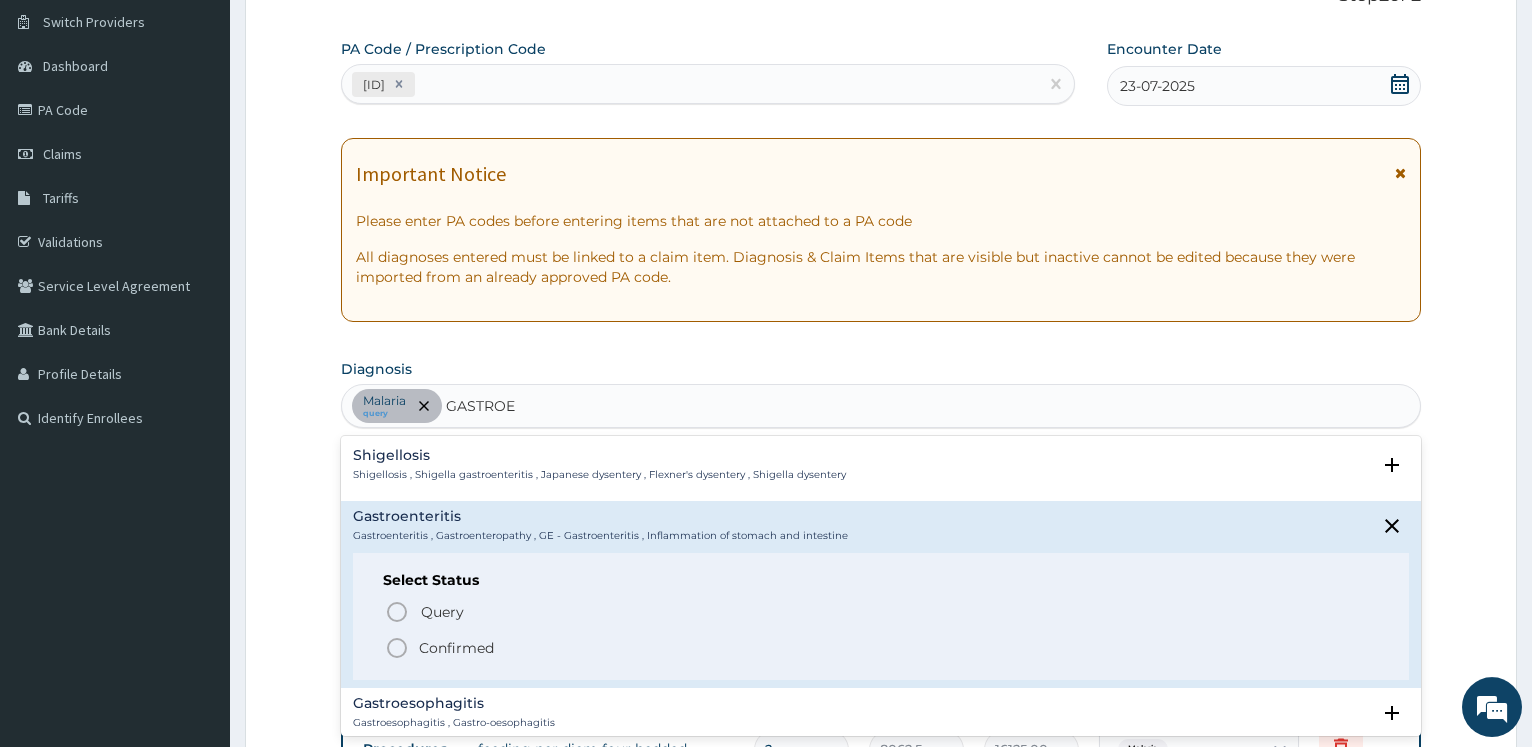 scroll, scrollTop: 153, scrollLeft: 0, axis: vertical 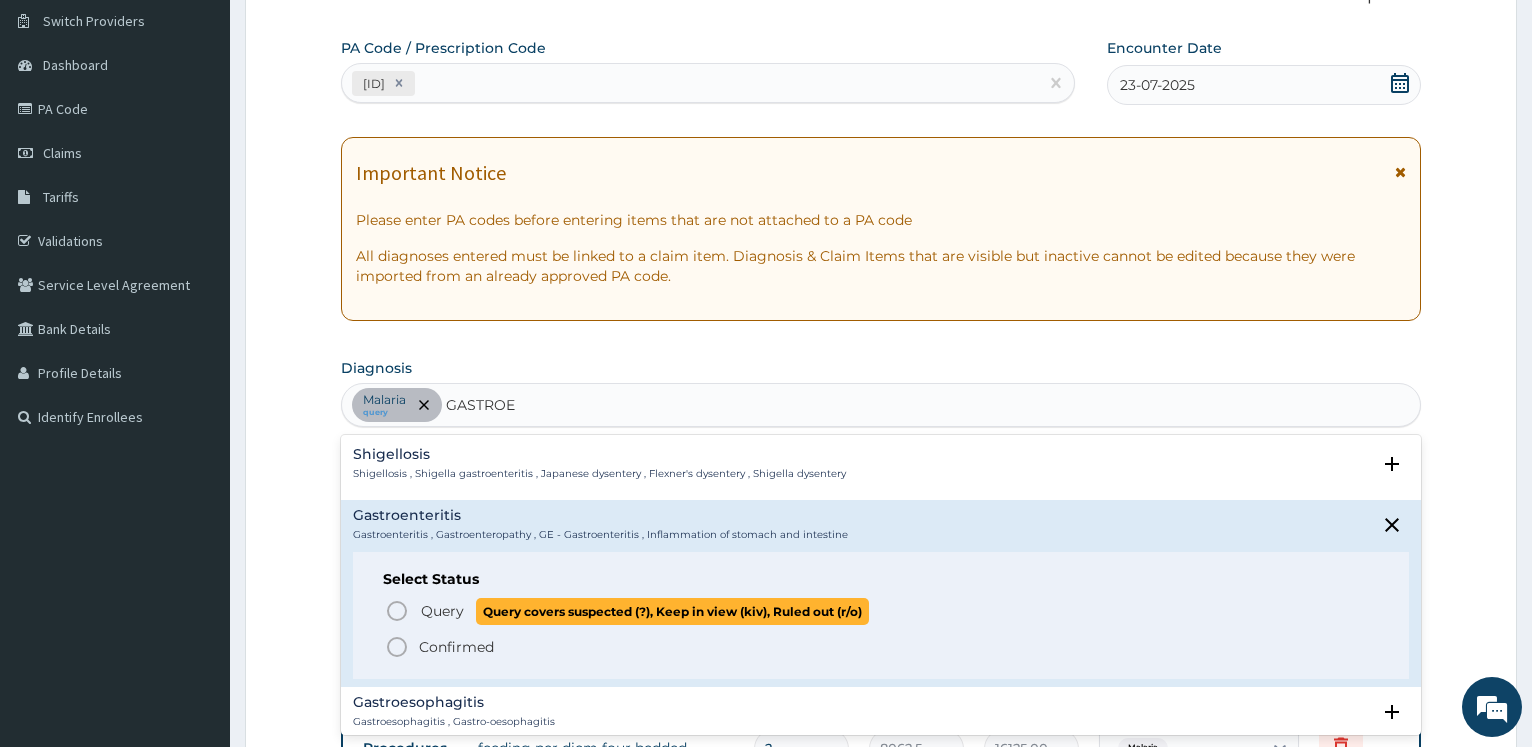 click 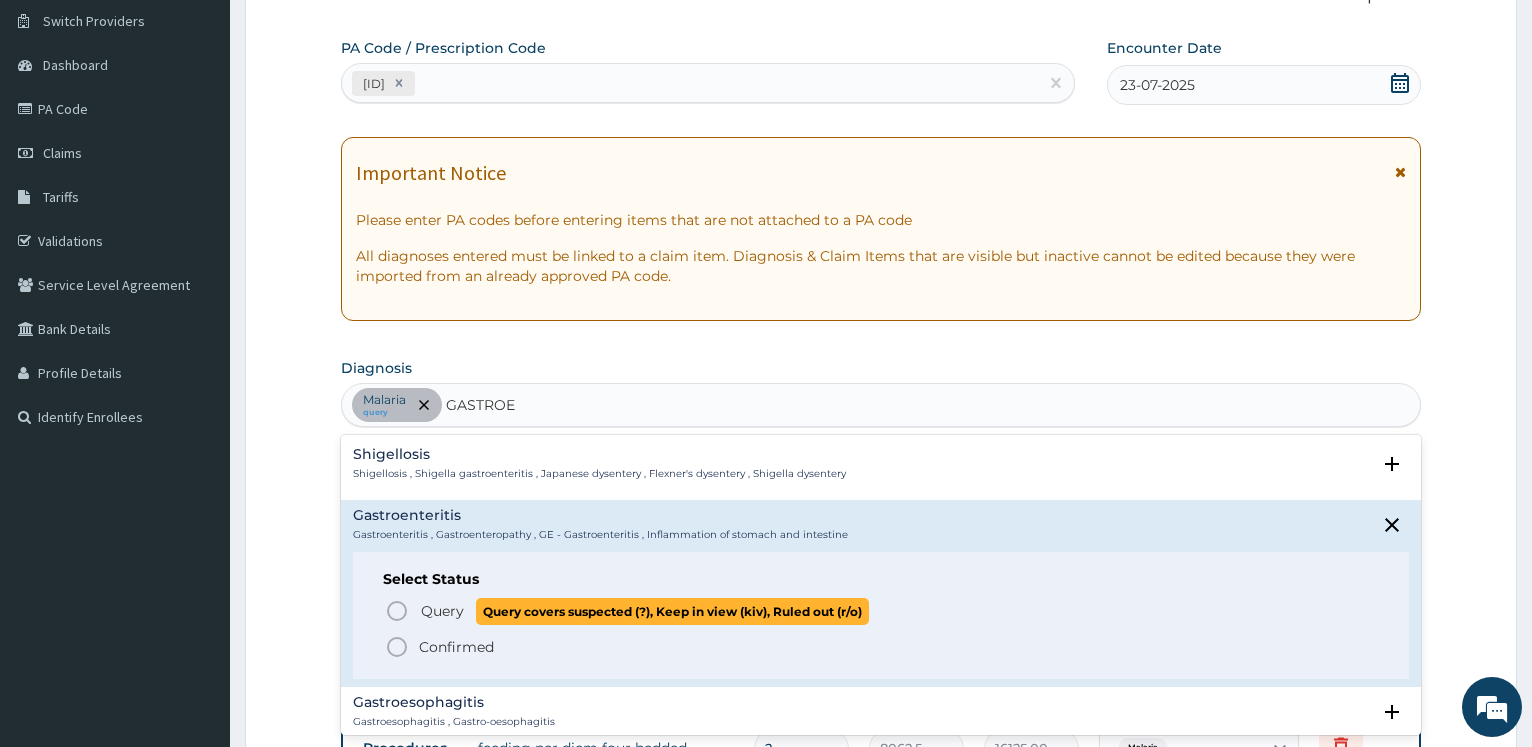 type 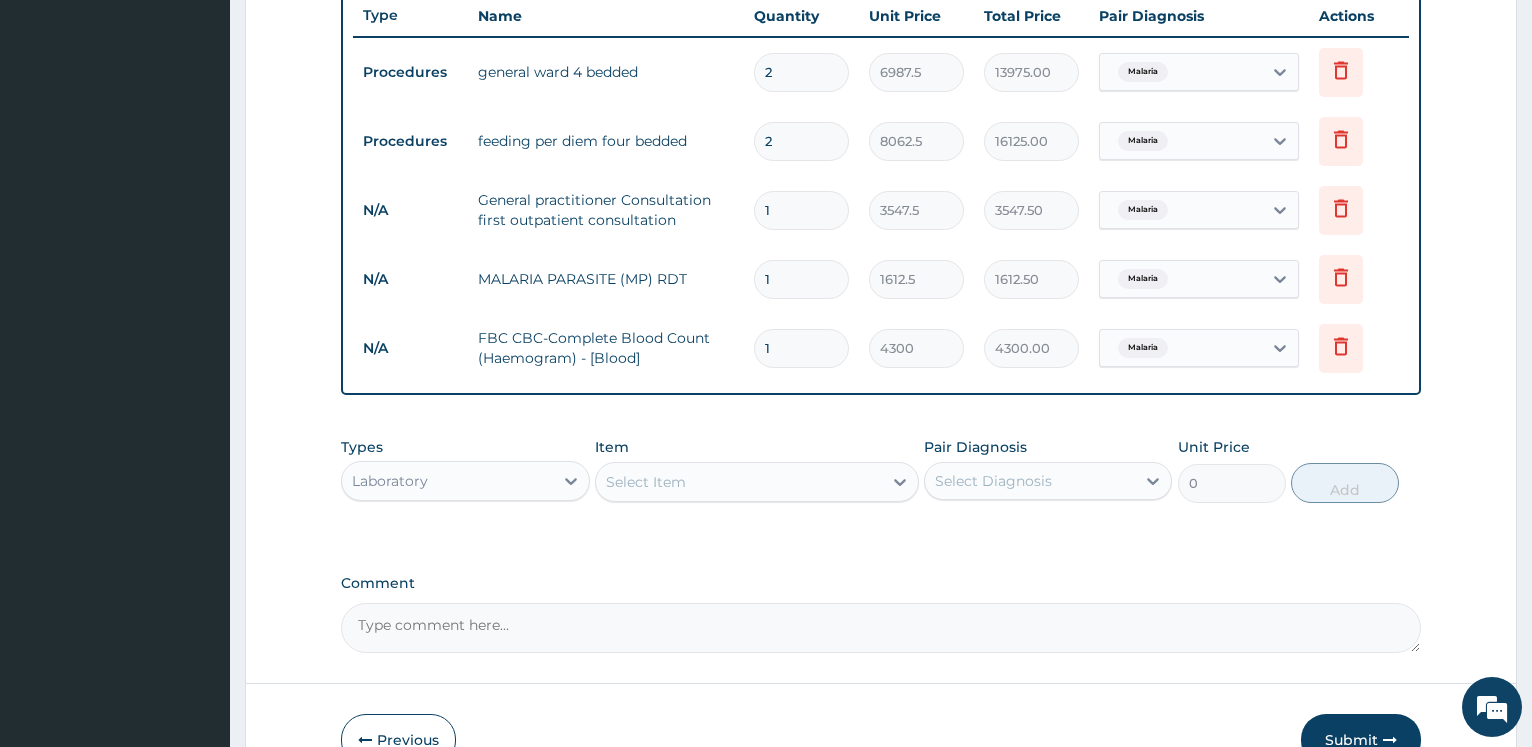 scroll, scrollTop: 765, scrollLeft: 0, axis: vertical 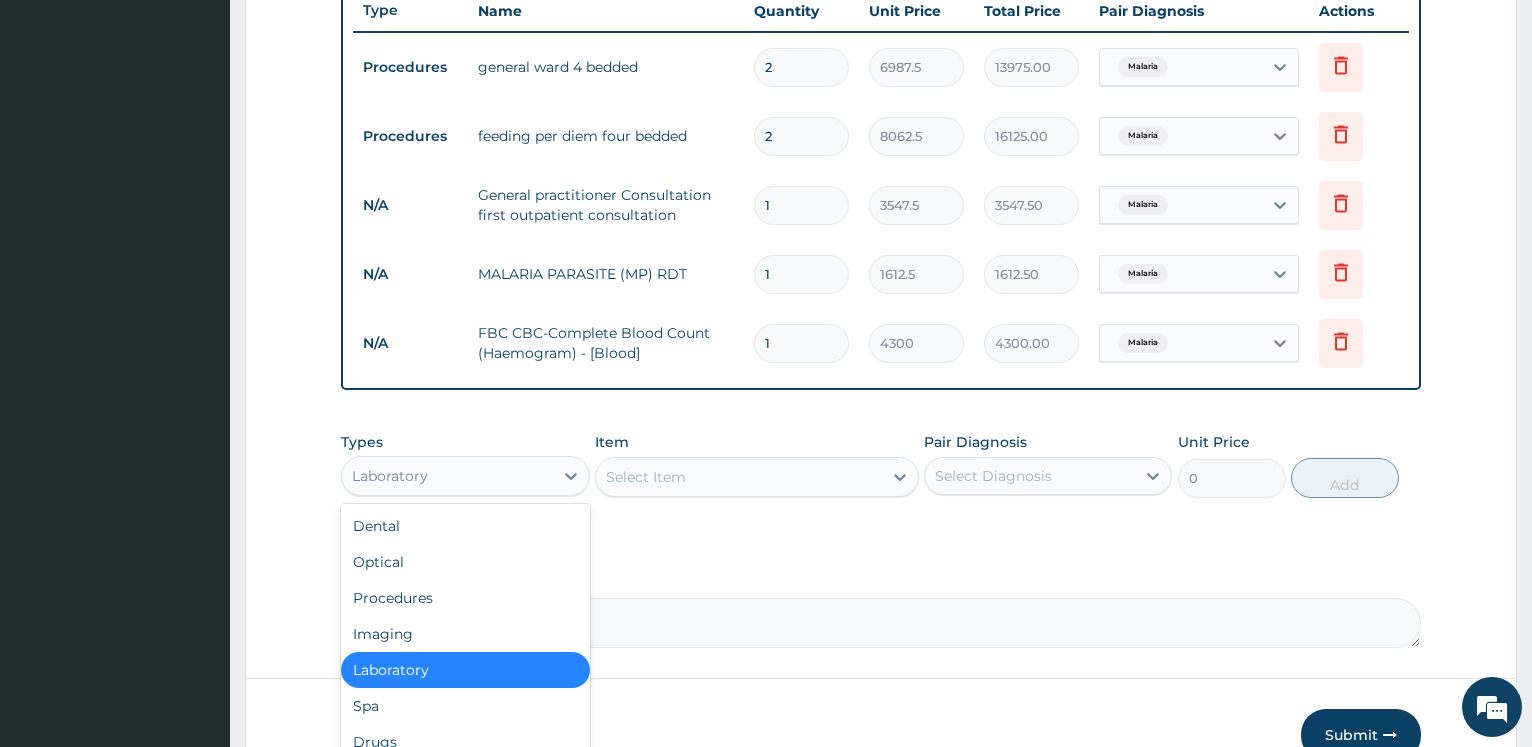 click on "Laboratory" at bounding box center [447, 476] 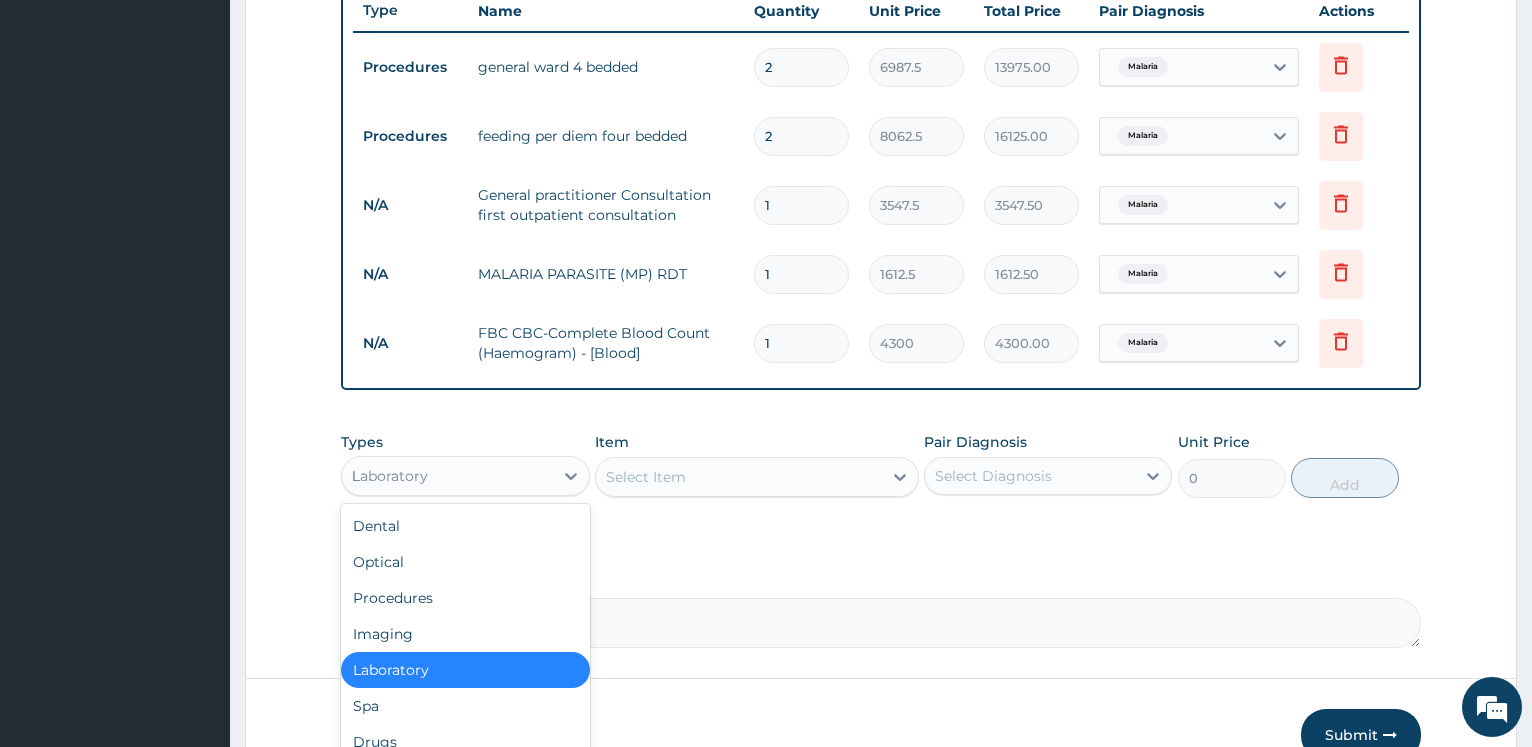 type on "DR" 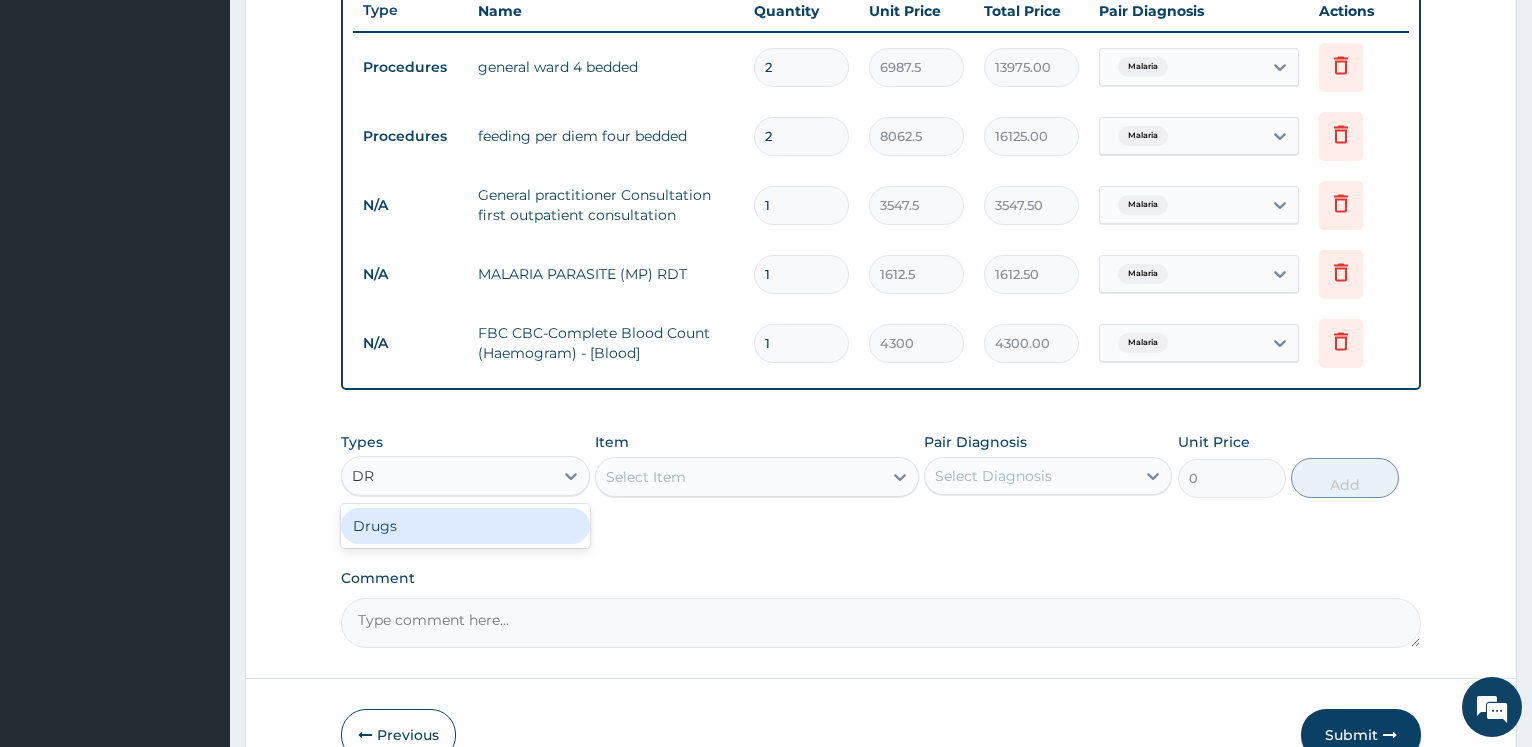 click on "Drugs" at bounding box center (465, 526) 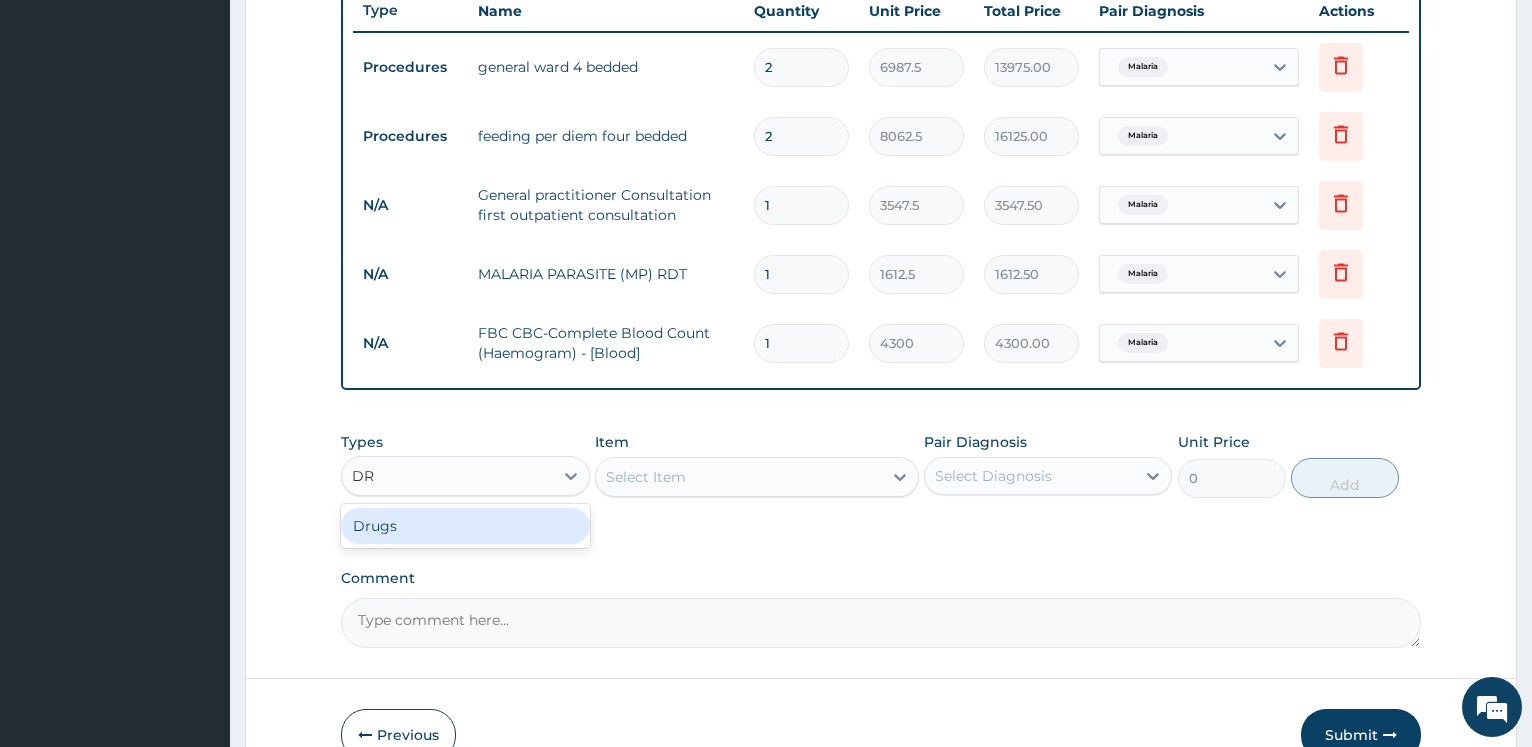 type 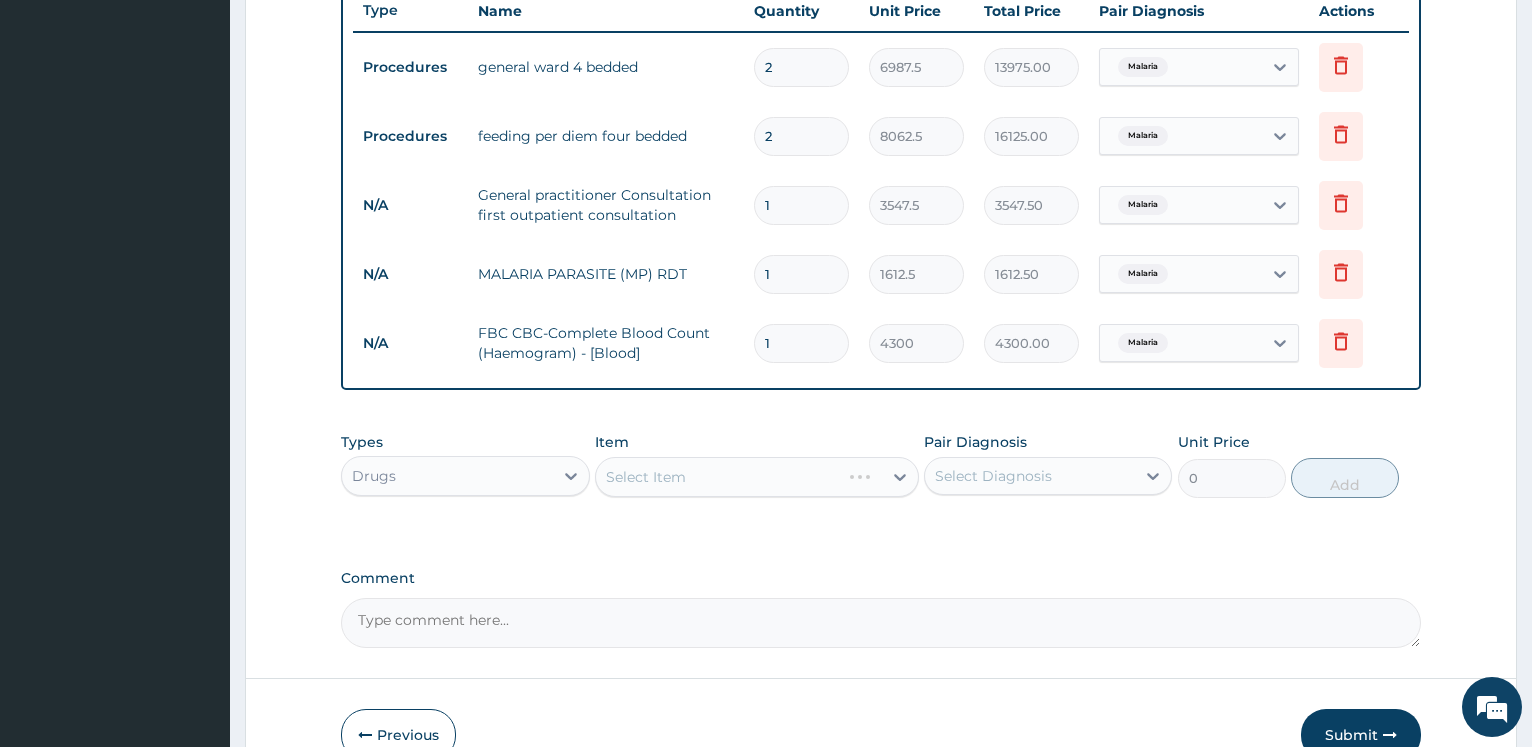 click on "Select Item" at bounding box center (757, 477) 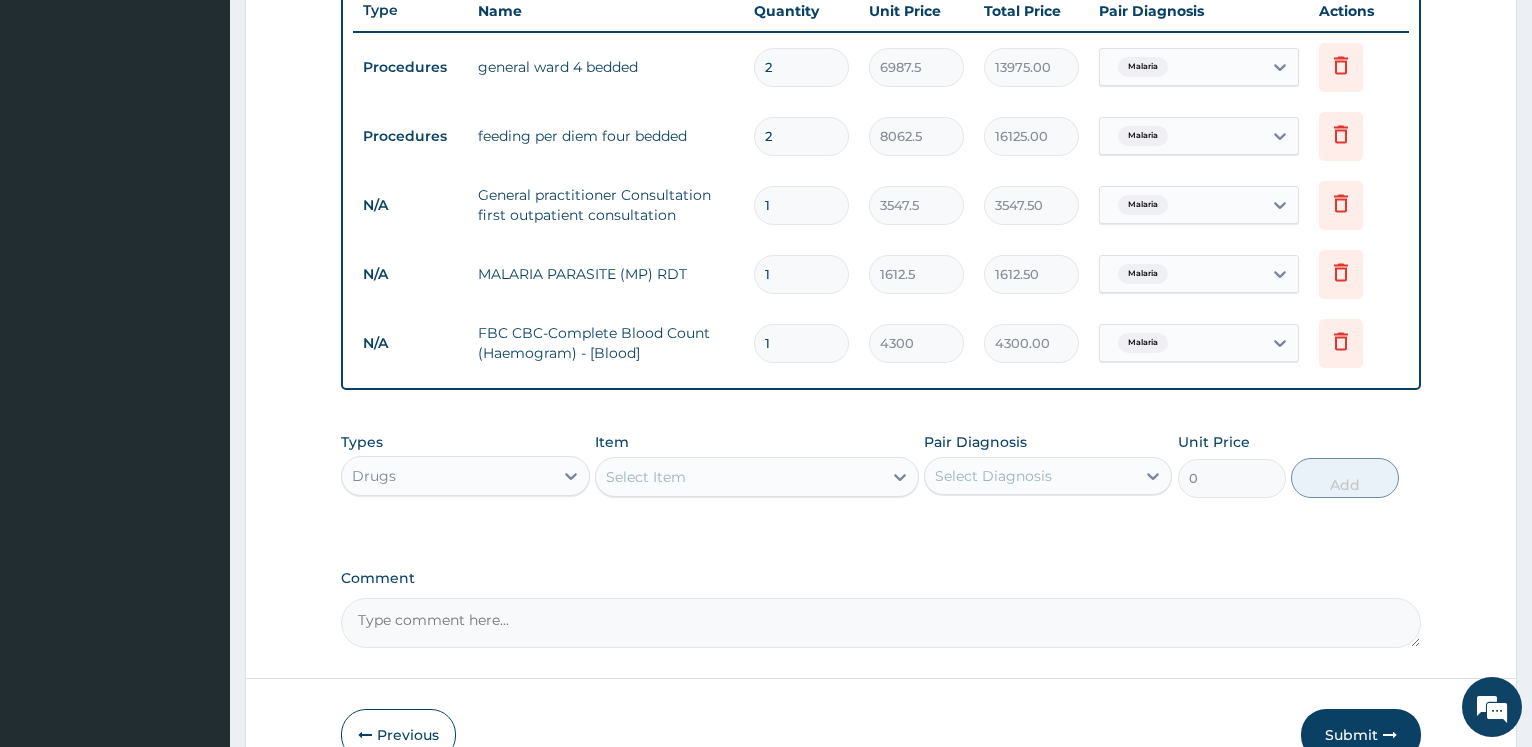 click on "Select Item" at bounding box center (739, 477) 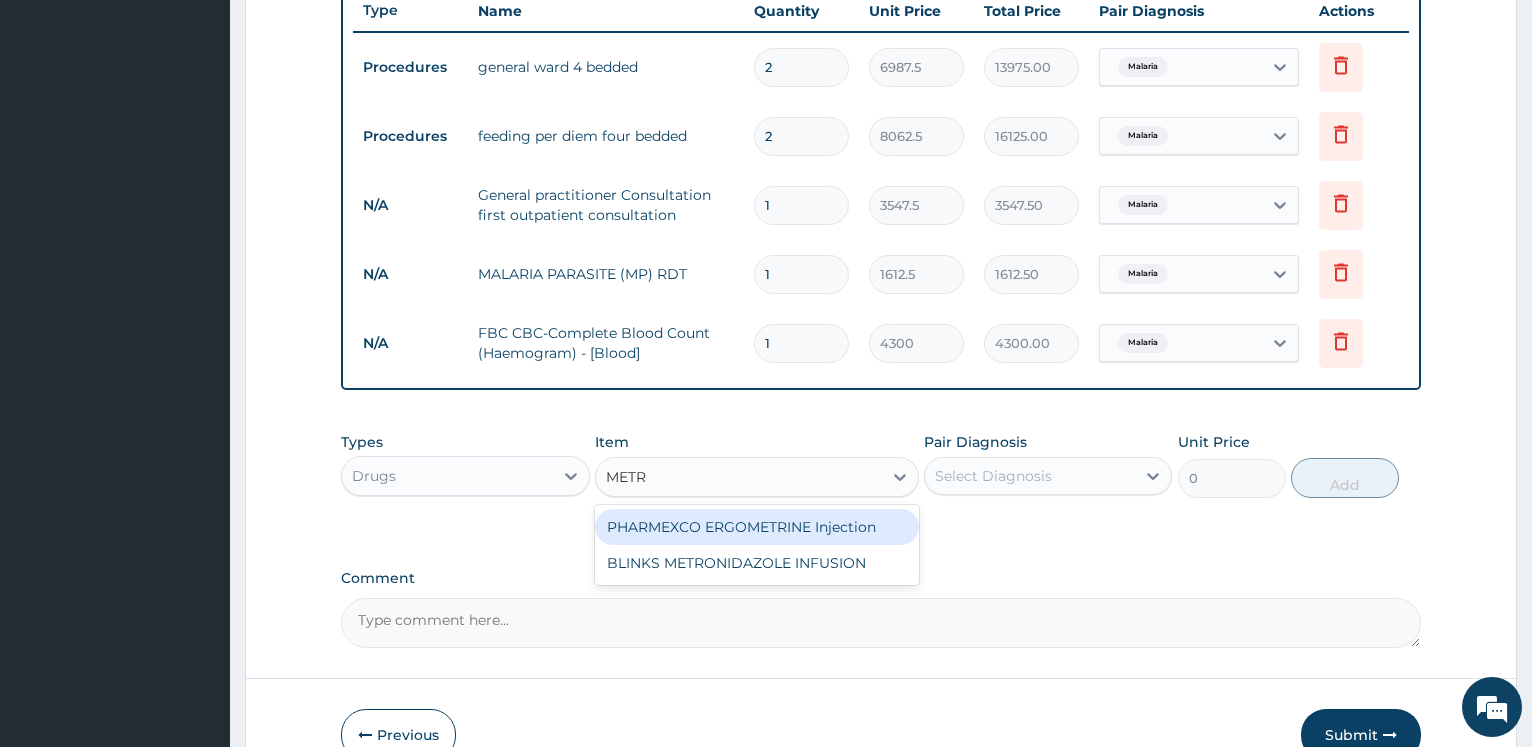 type on "METRO" 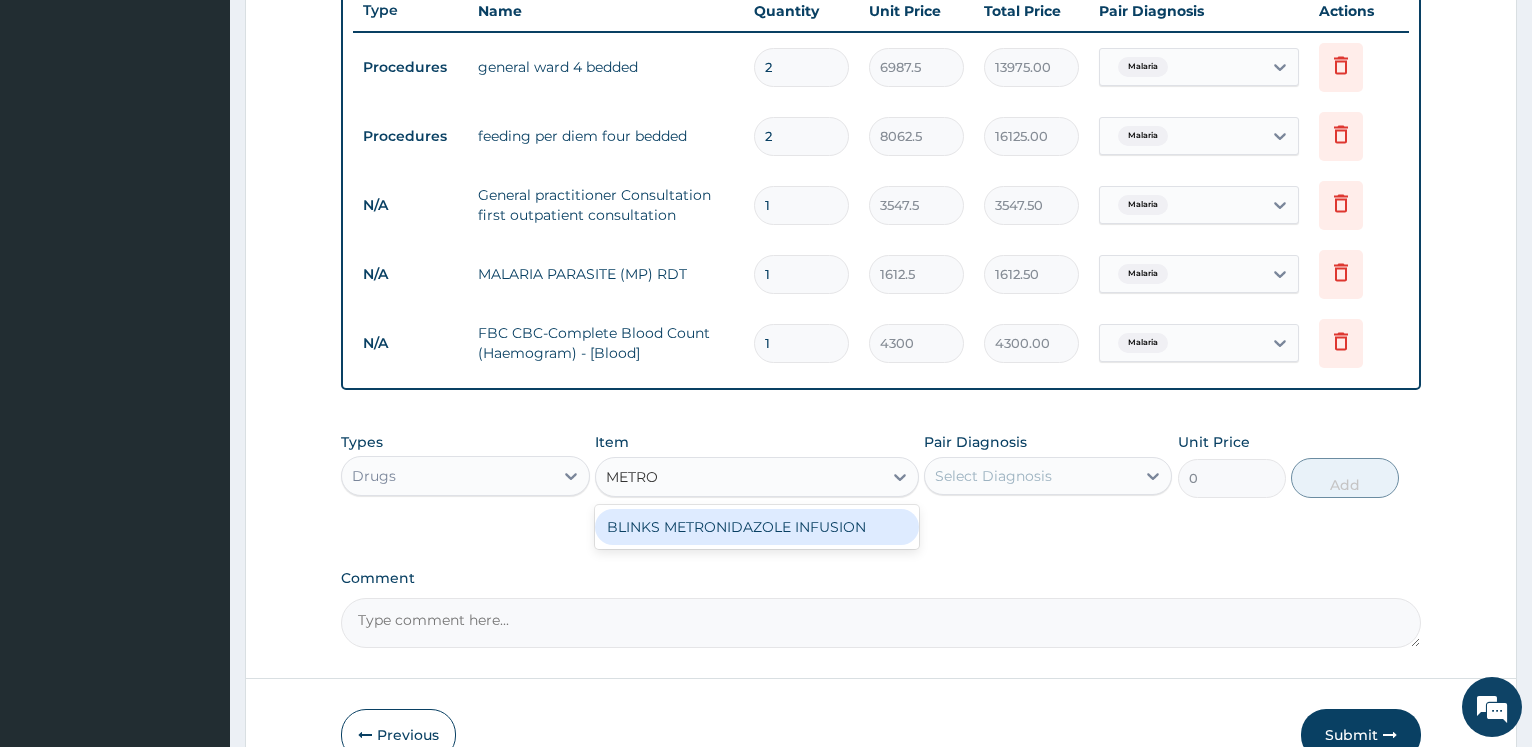 click on "BLINKS METRONIDAZOLE INFUSION" at bounding box center [757, 527] 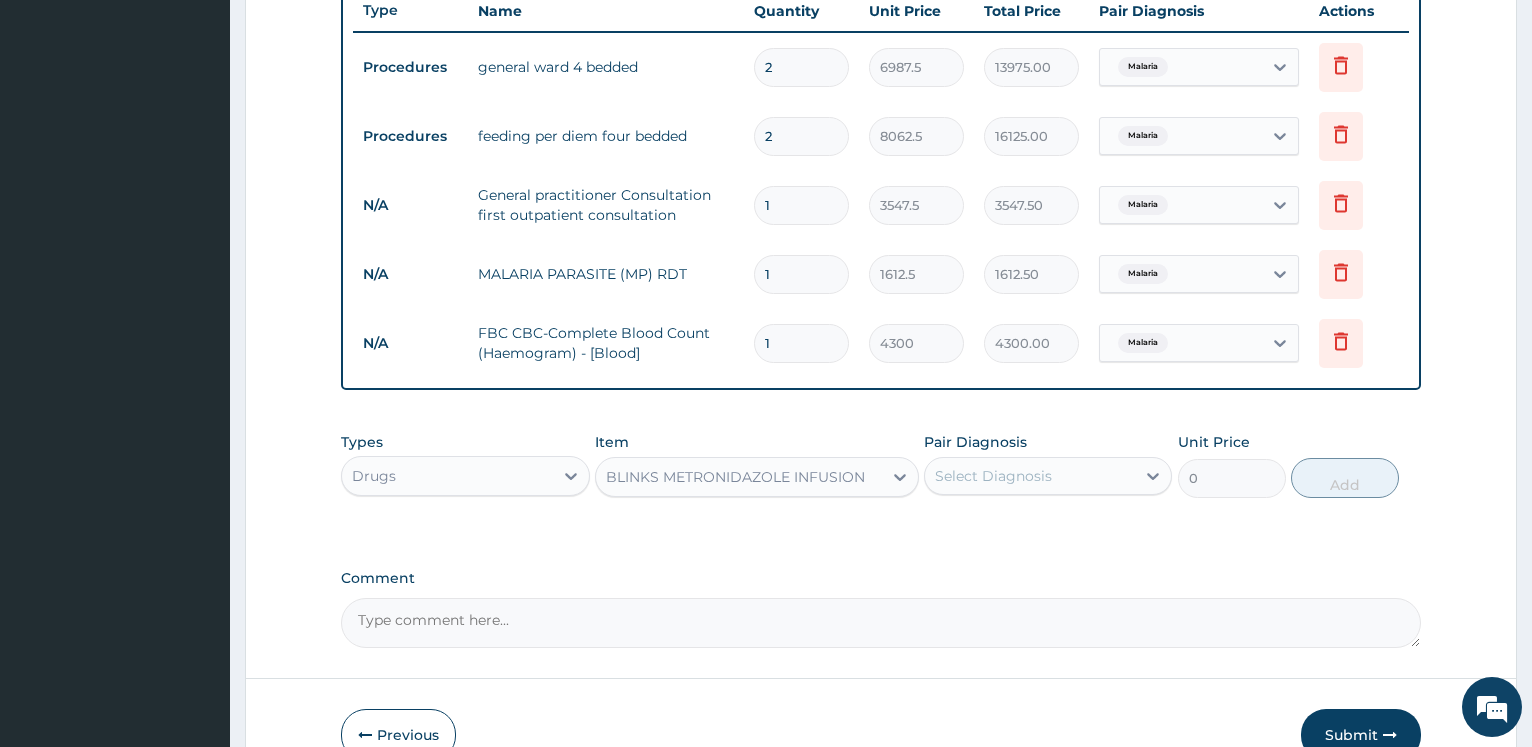 type 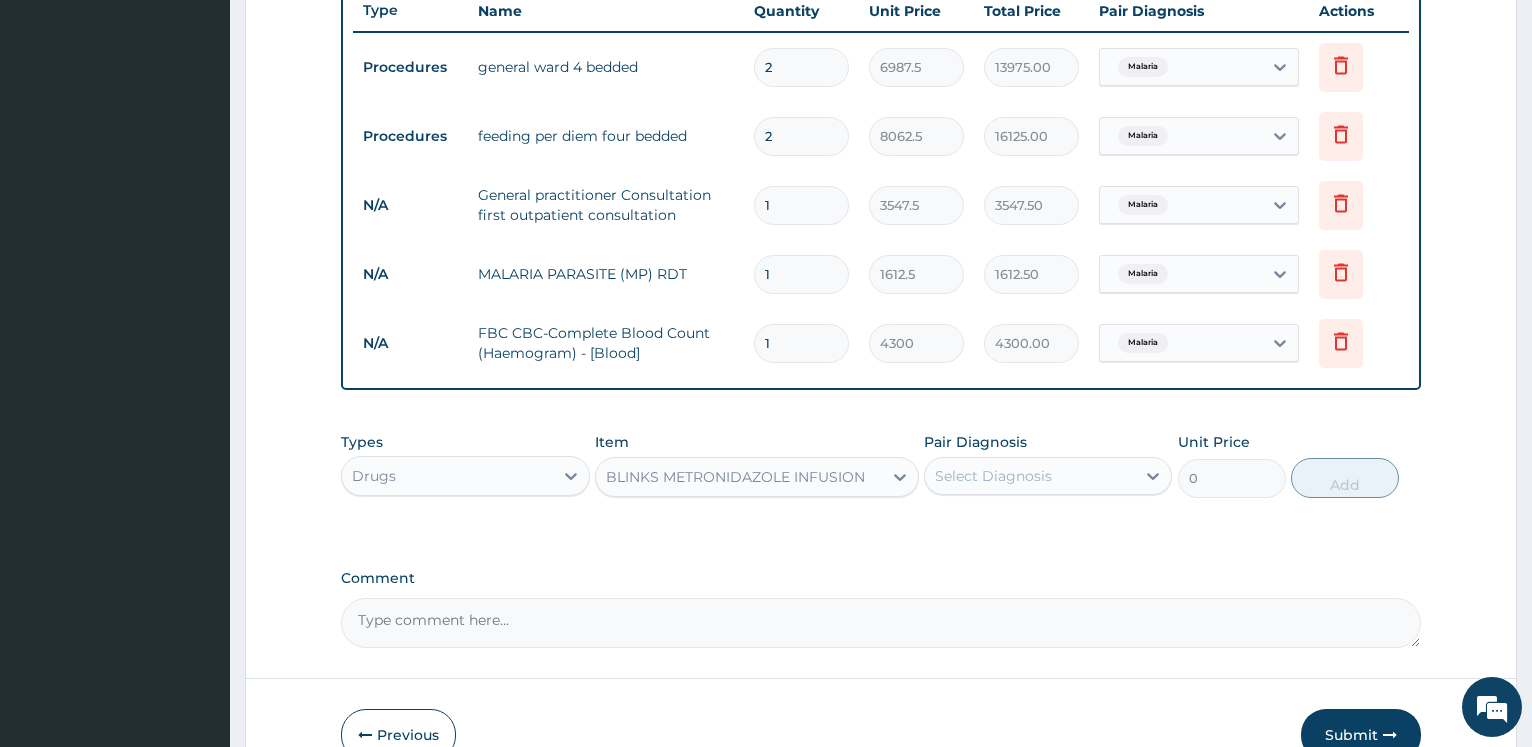 type on "709.5" 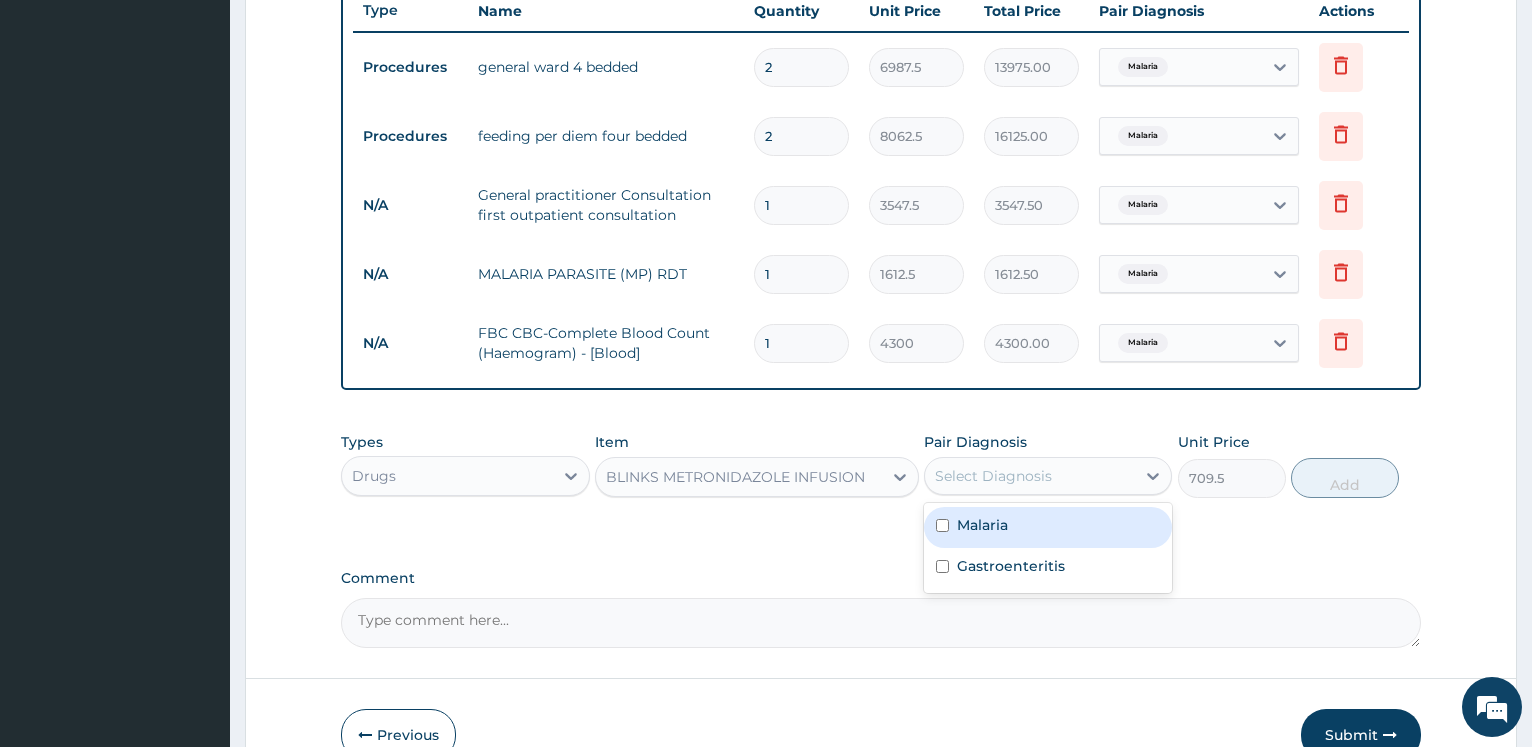click on "Select Diagnosis" at bounding box center (1030, 476) 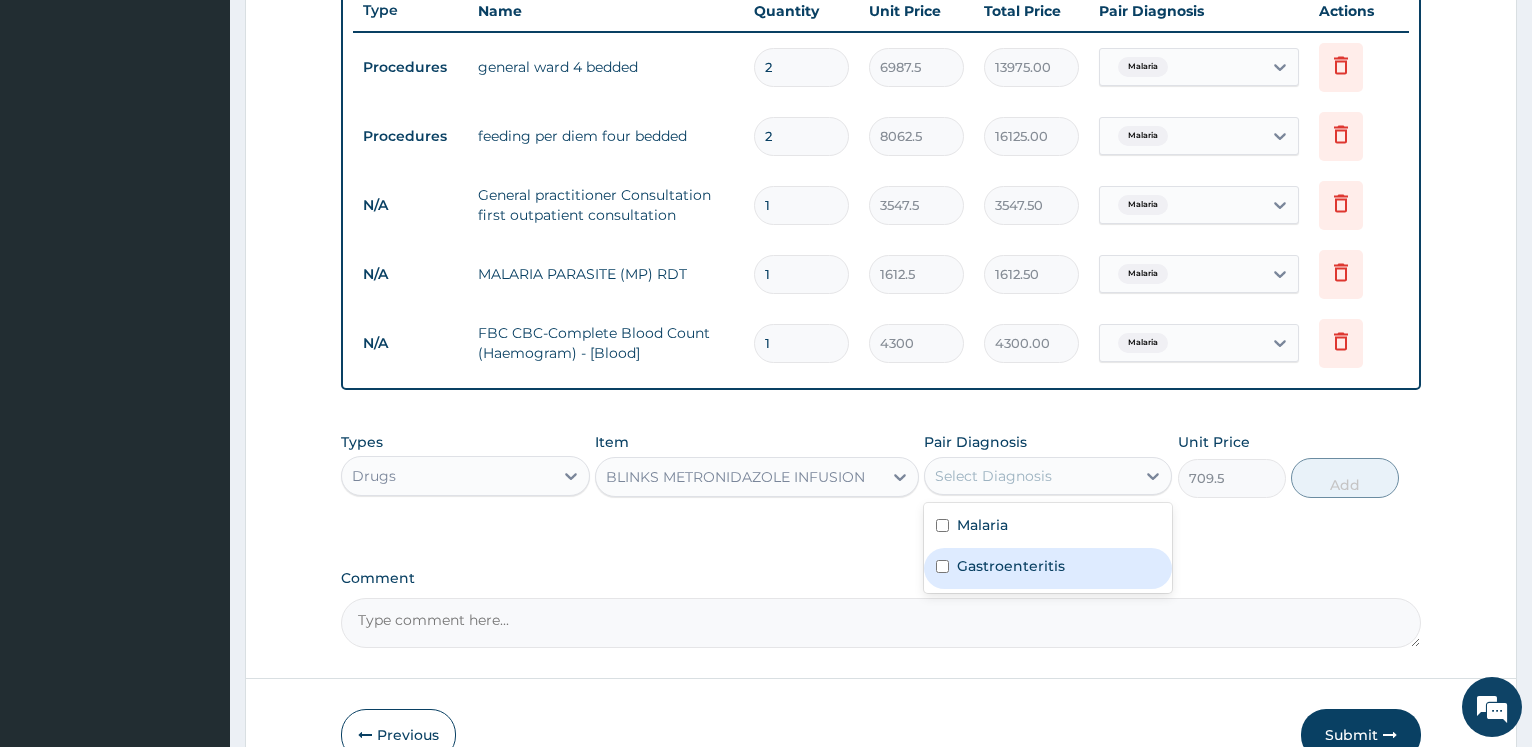 click on "Gastroenteritis" at bounding box center [1011, 566] 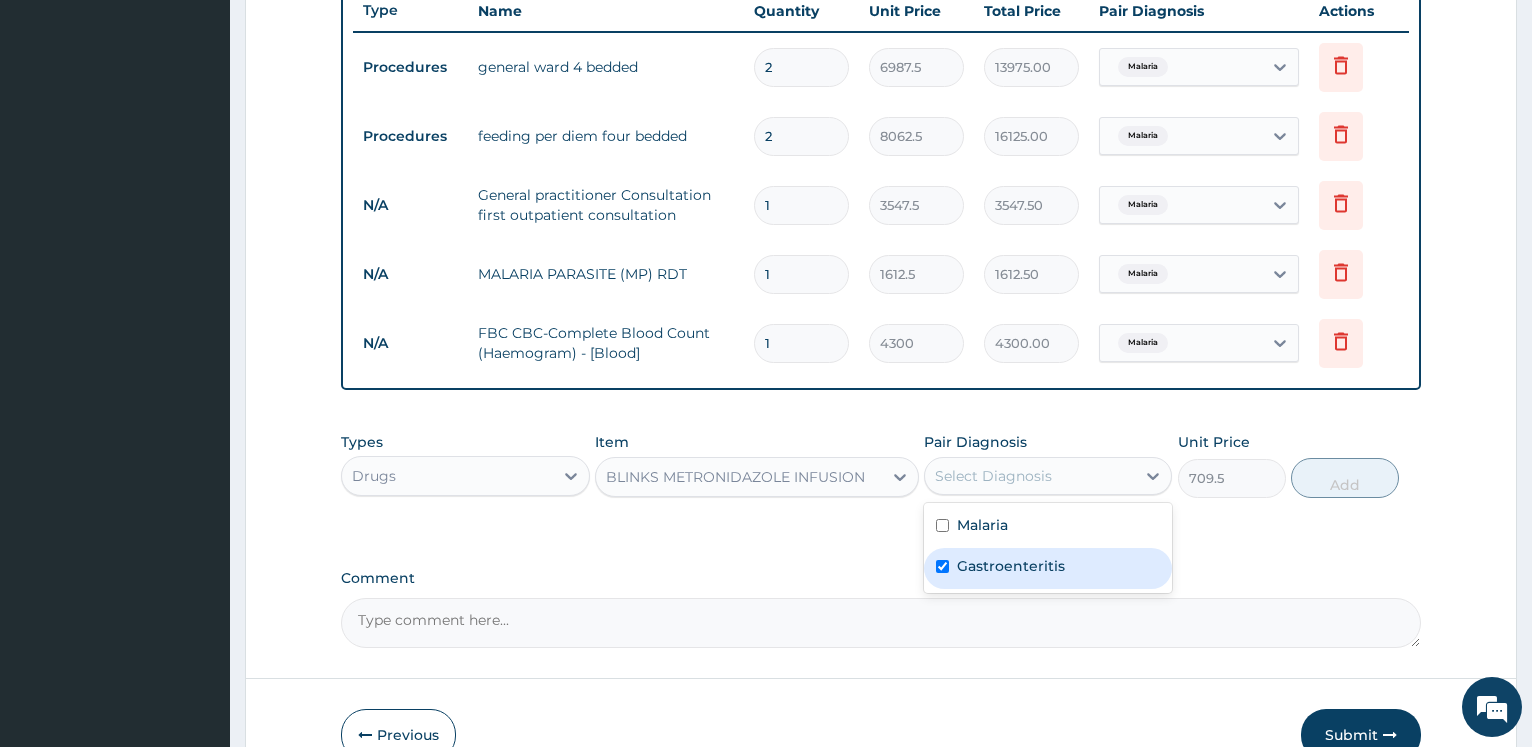 checkbox on "true" 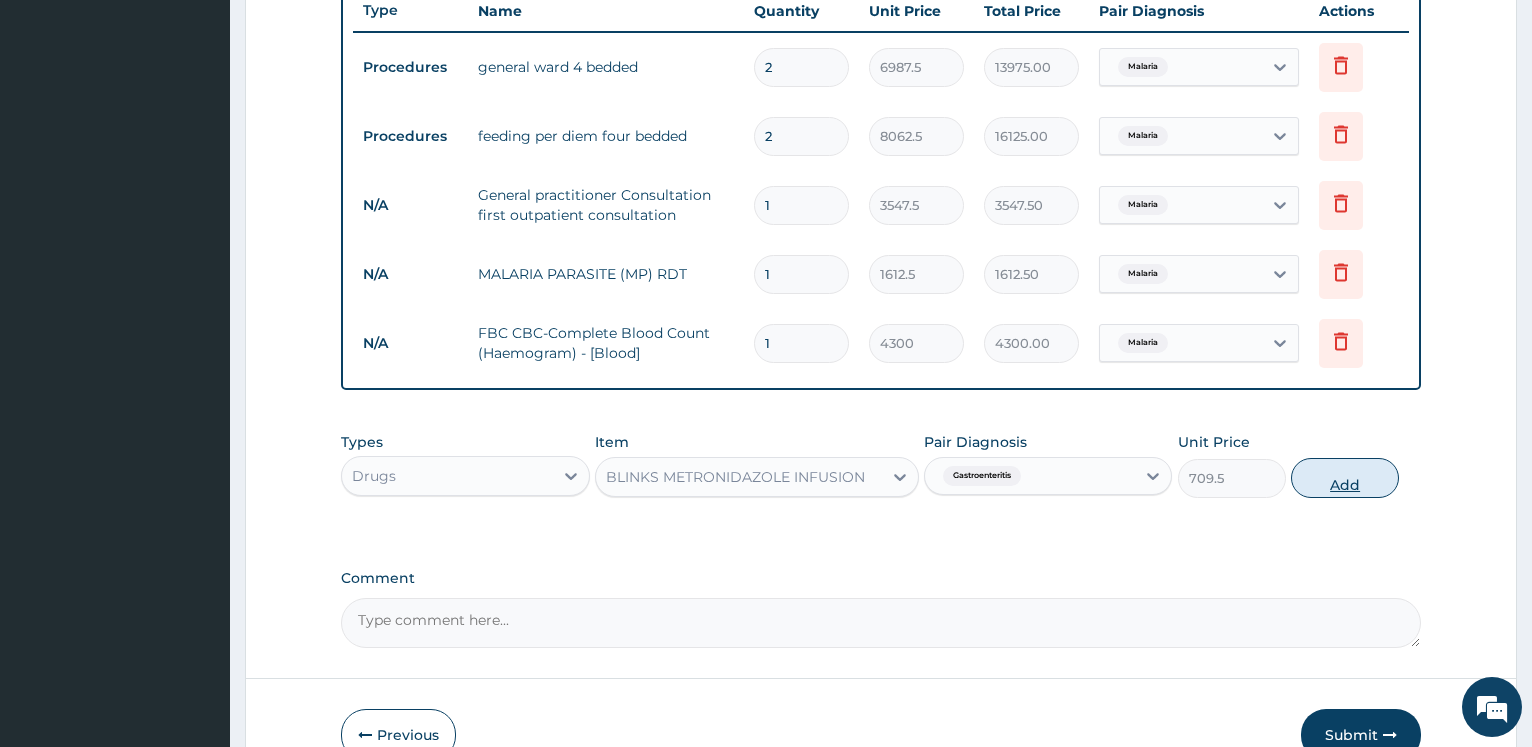 click on "Add" at bounding box center [1345, 478] 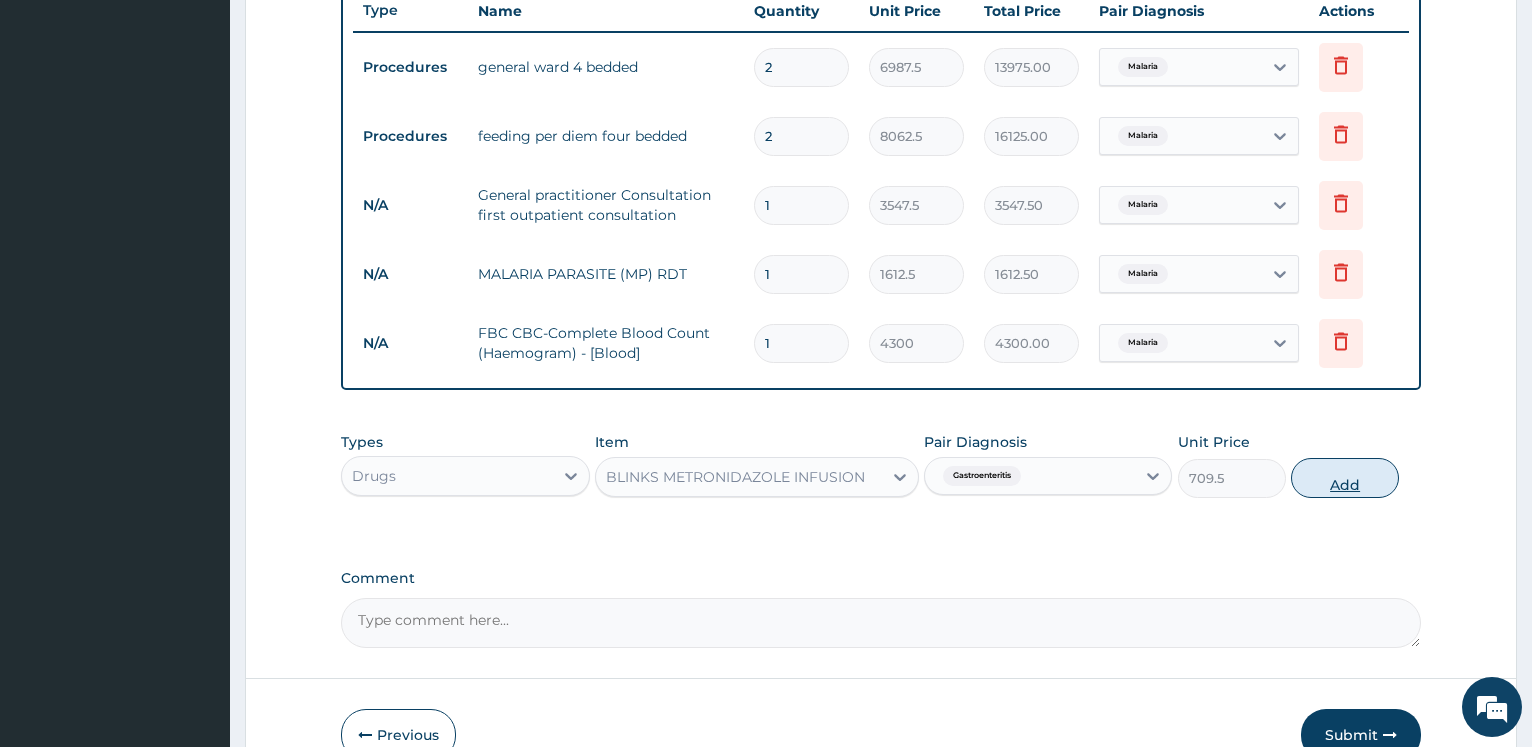 type on "0" 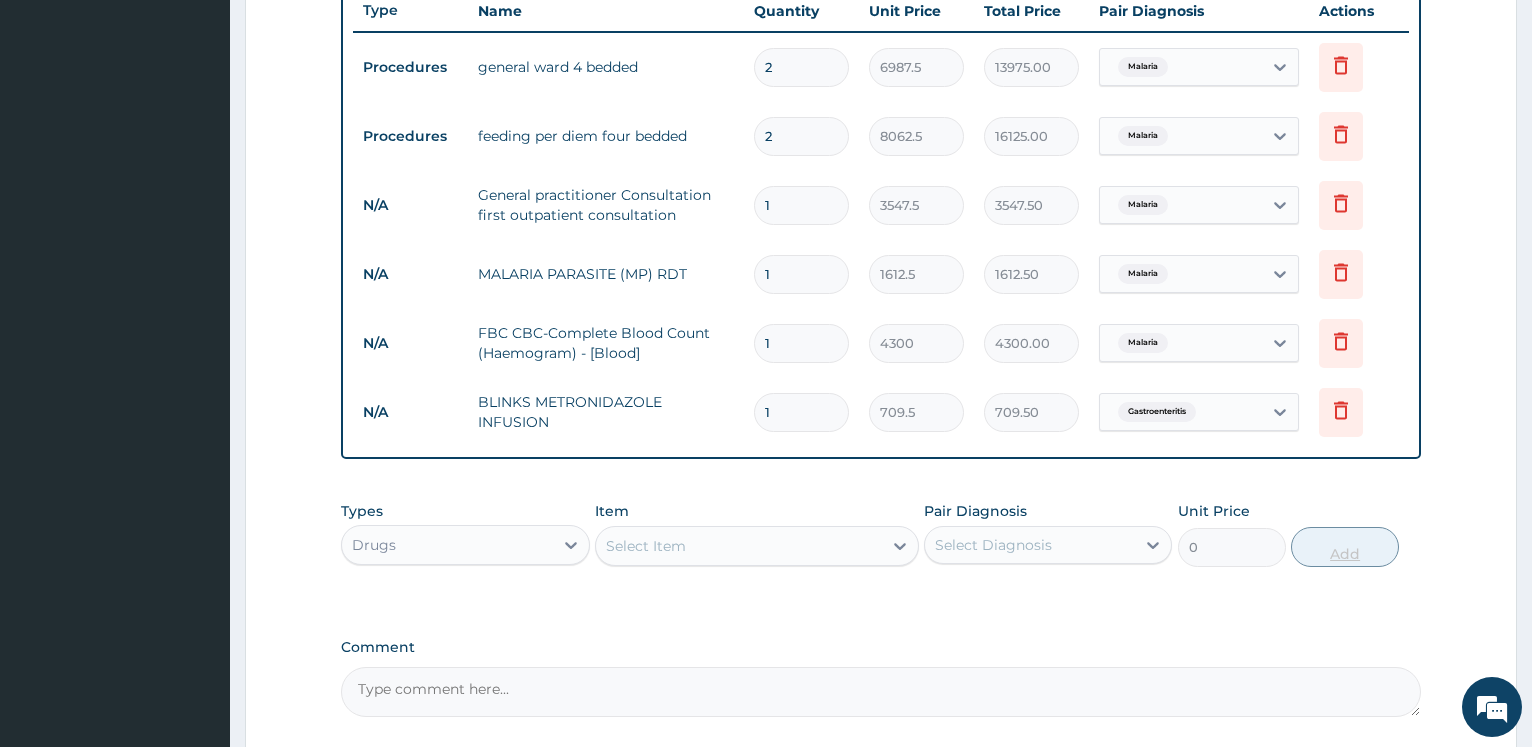type 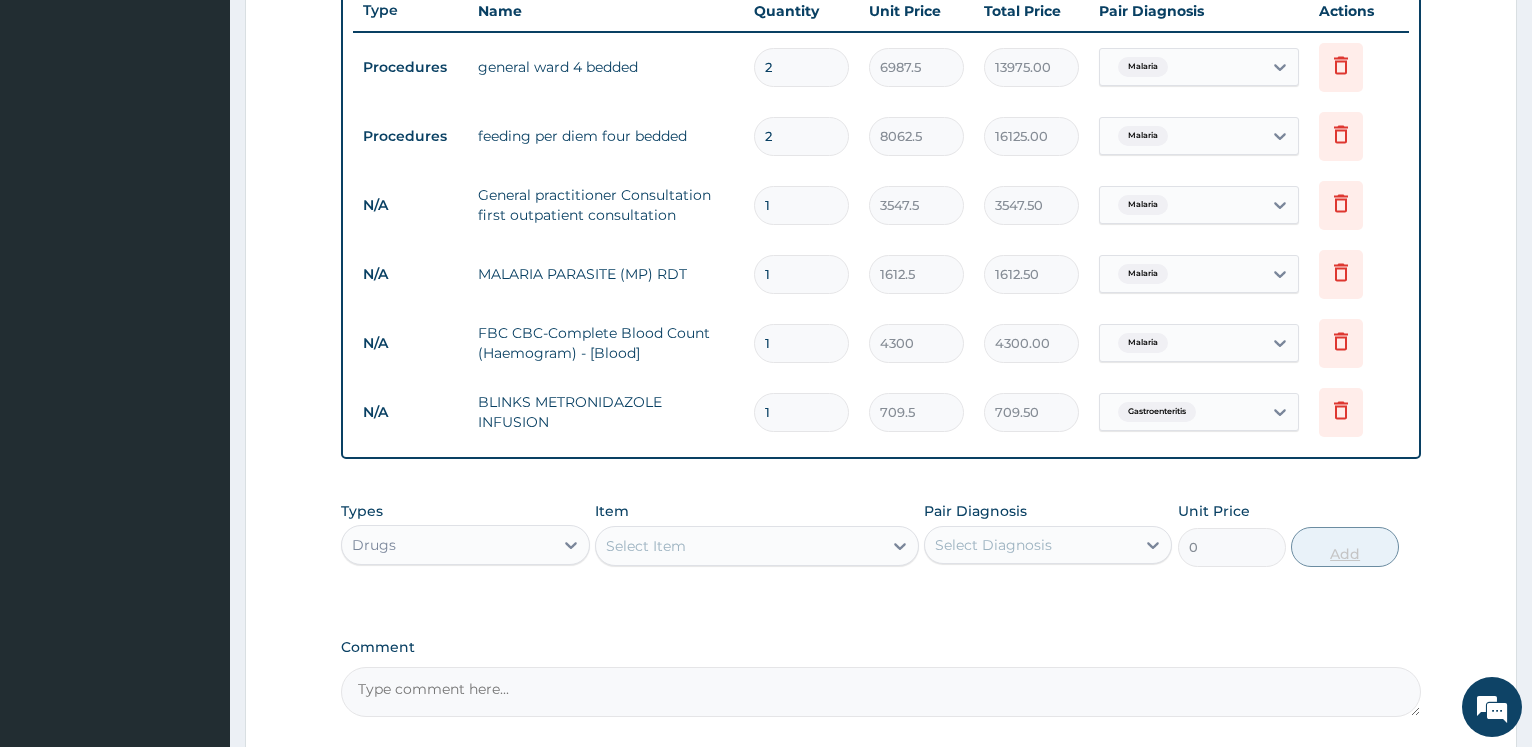 type on "0.00" 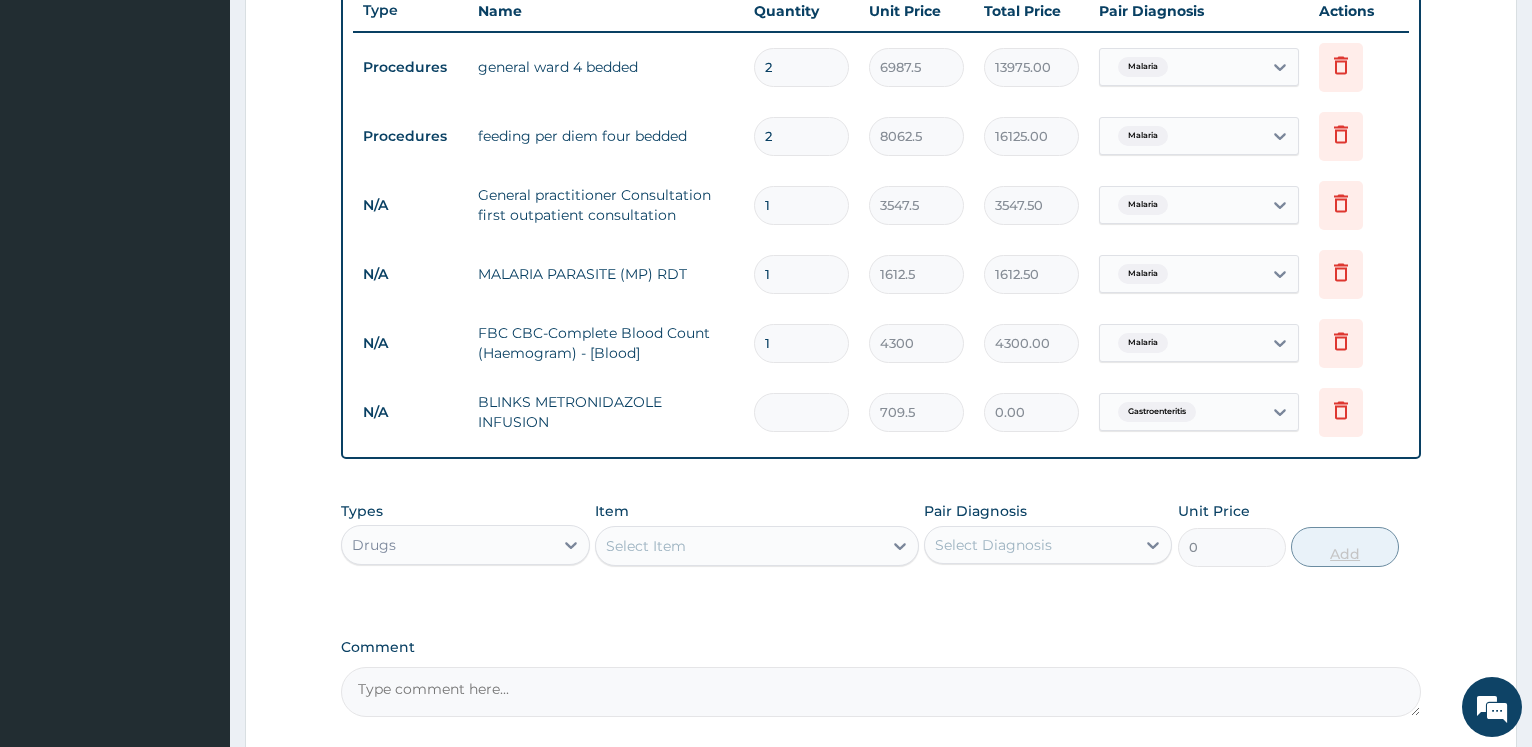 type on "2" 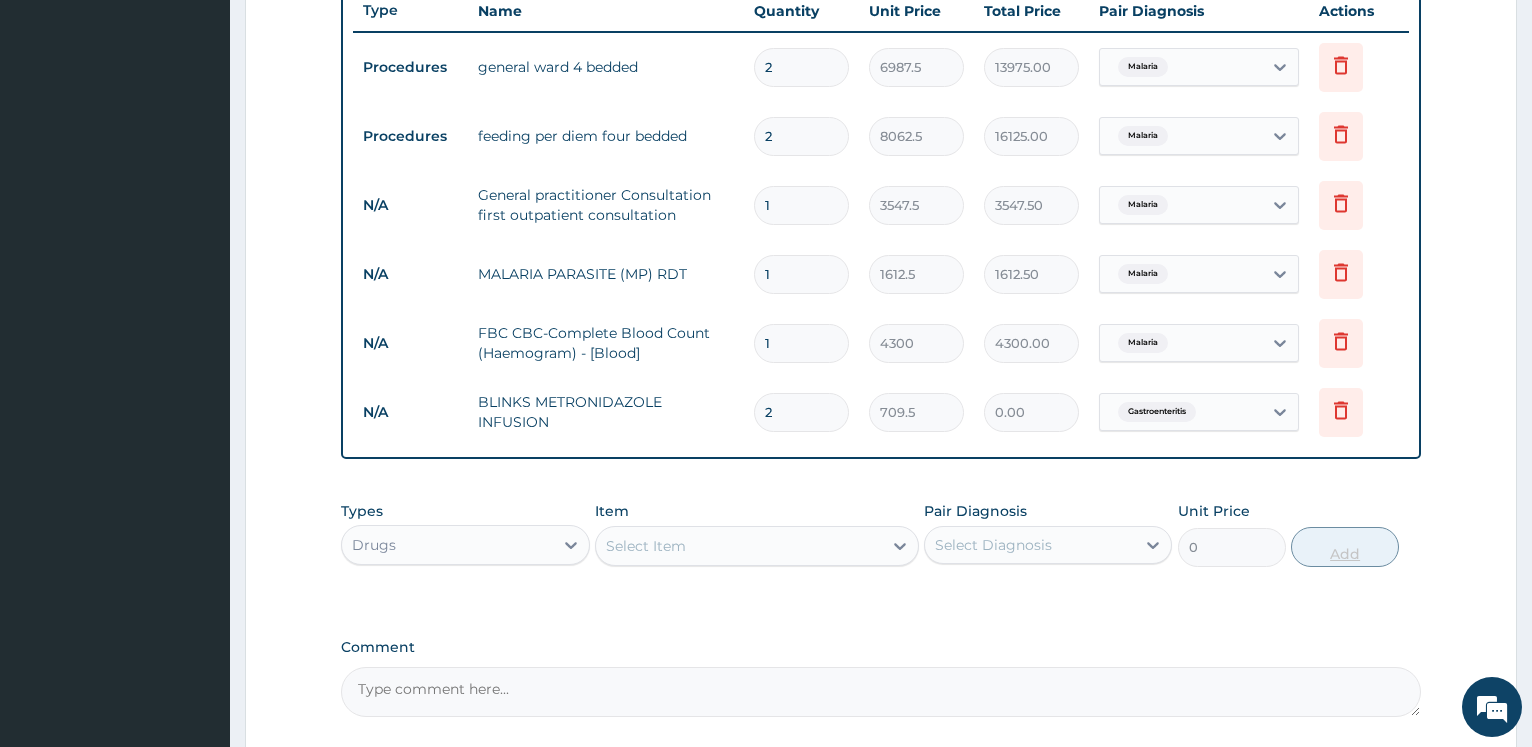 type on "1419.00" 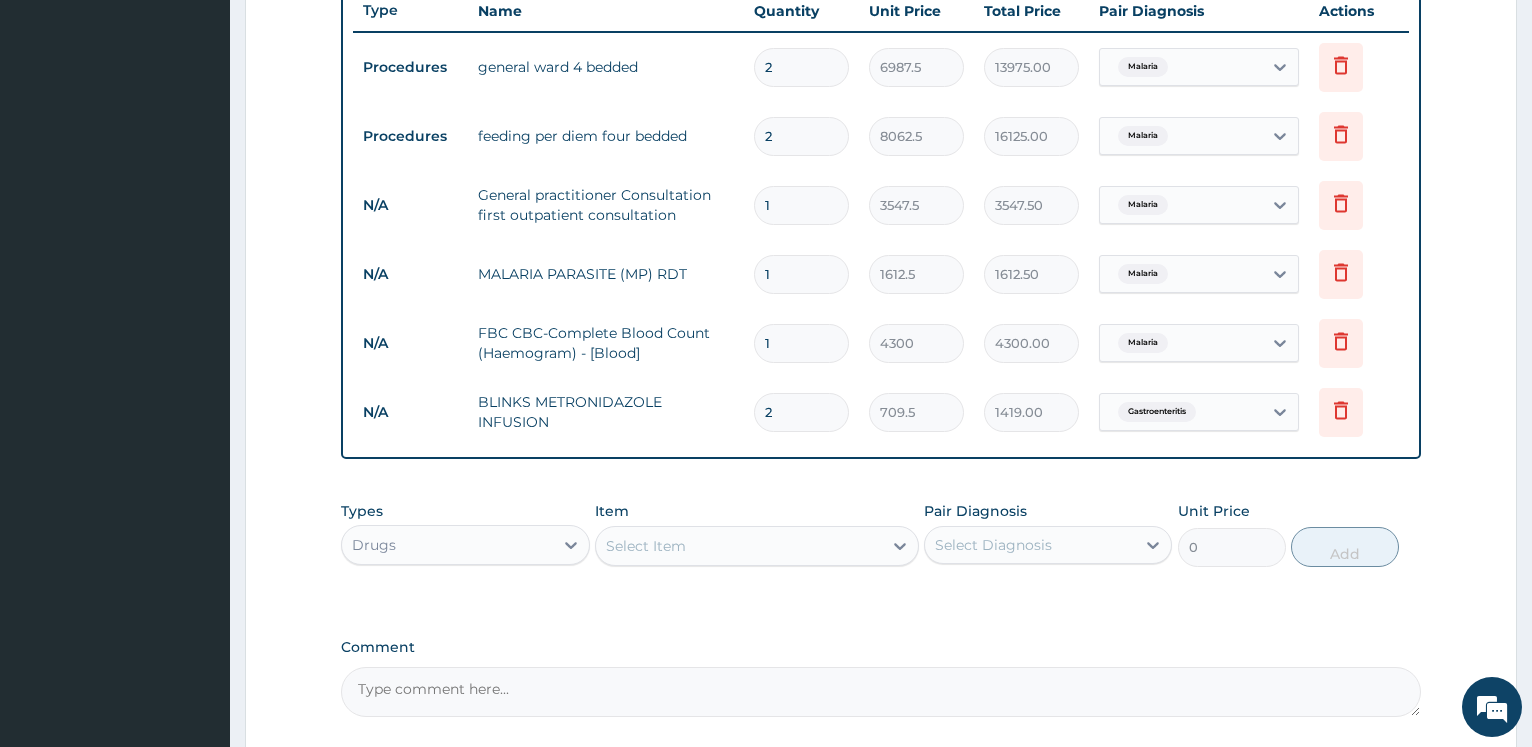 type on "2" 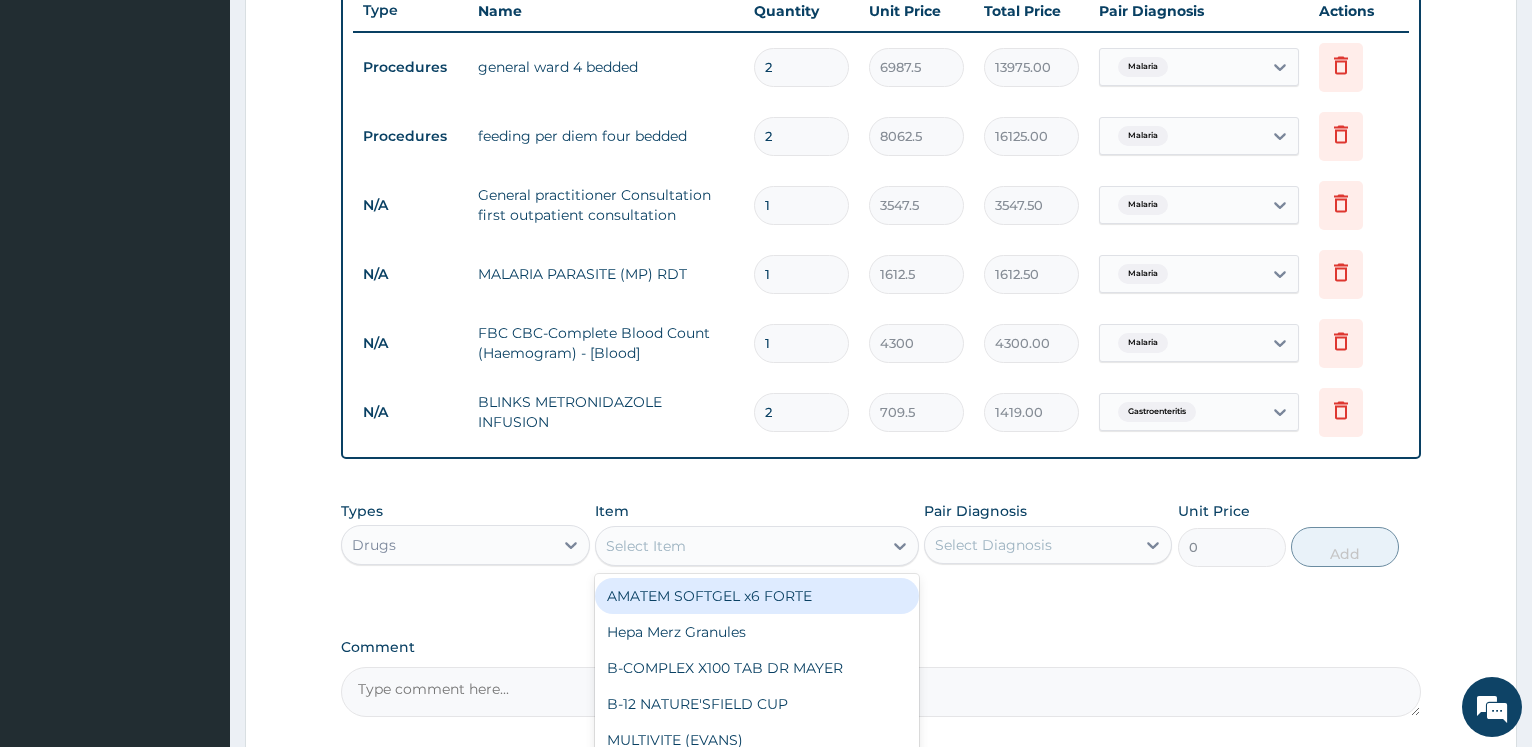 click on "Select Item" at bounding box center (739, 546) 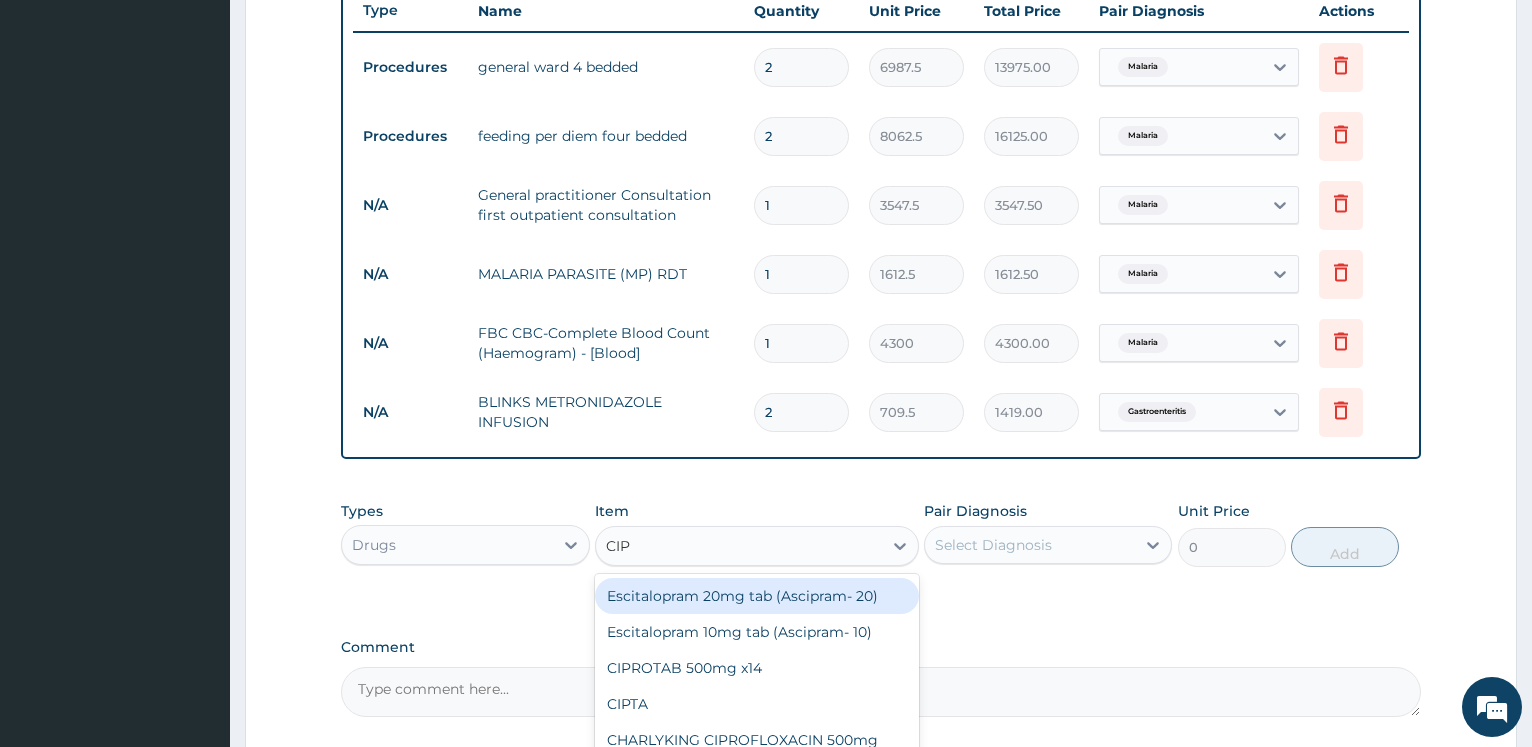 type on "CIPR" 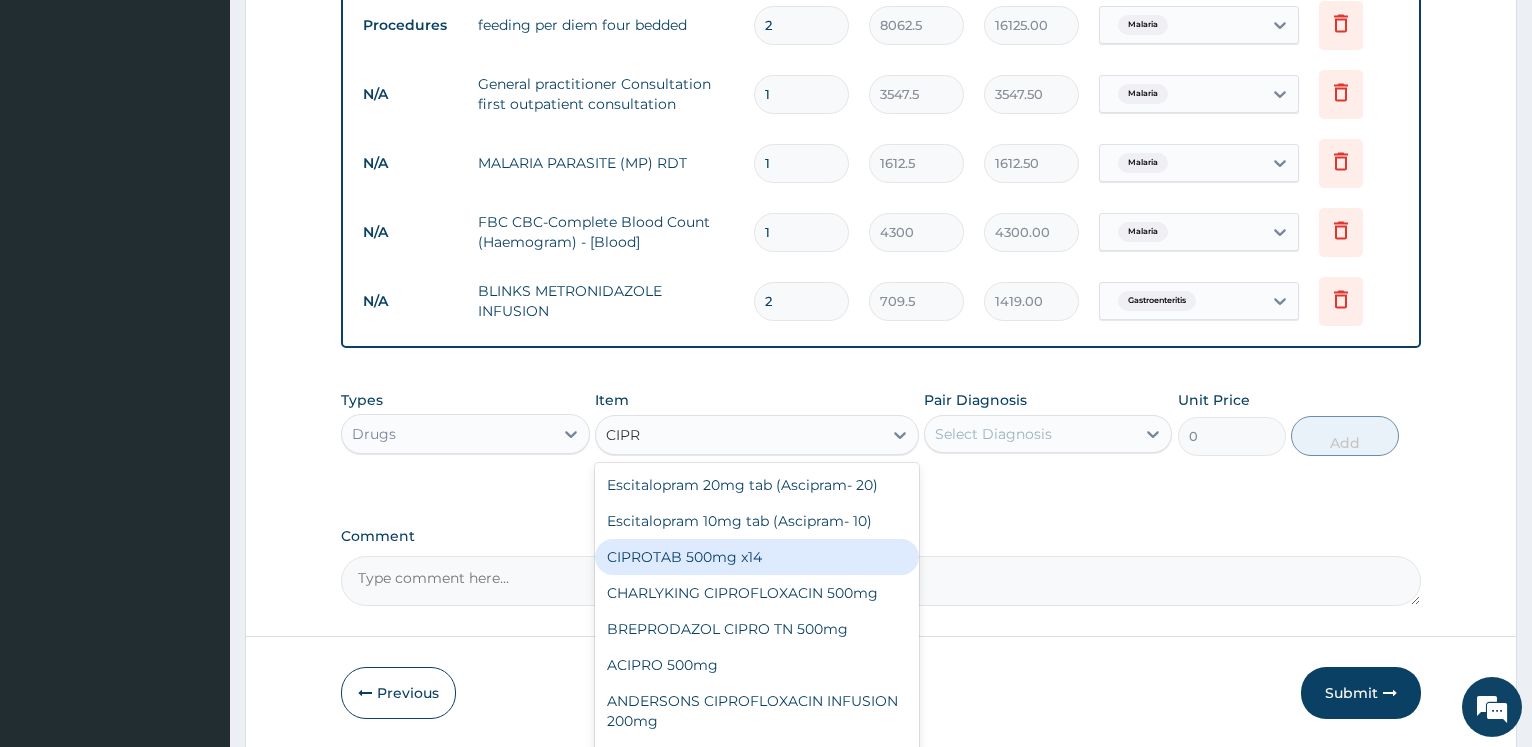 scroll, scrollTop: 918, scrollLeft: 0, axis: vertical 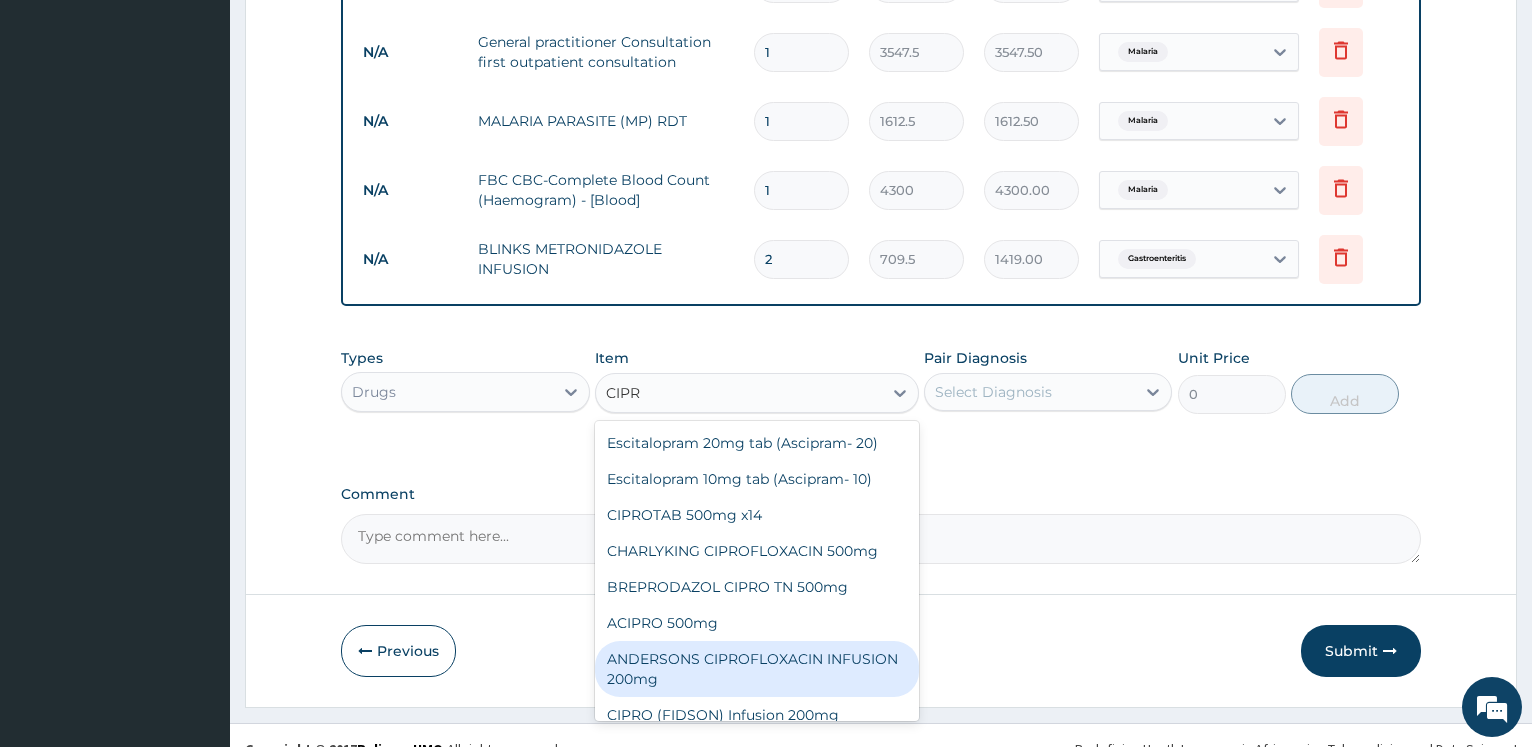 click on "ANDERSONS CIPROFLOXACIN INFUSION 200mg" at bounding box center [757, 669] 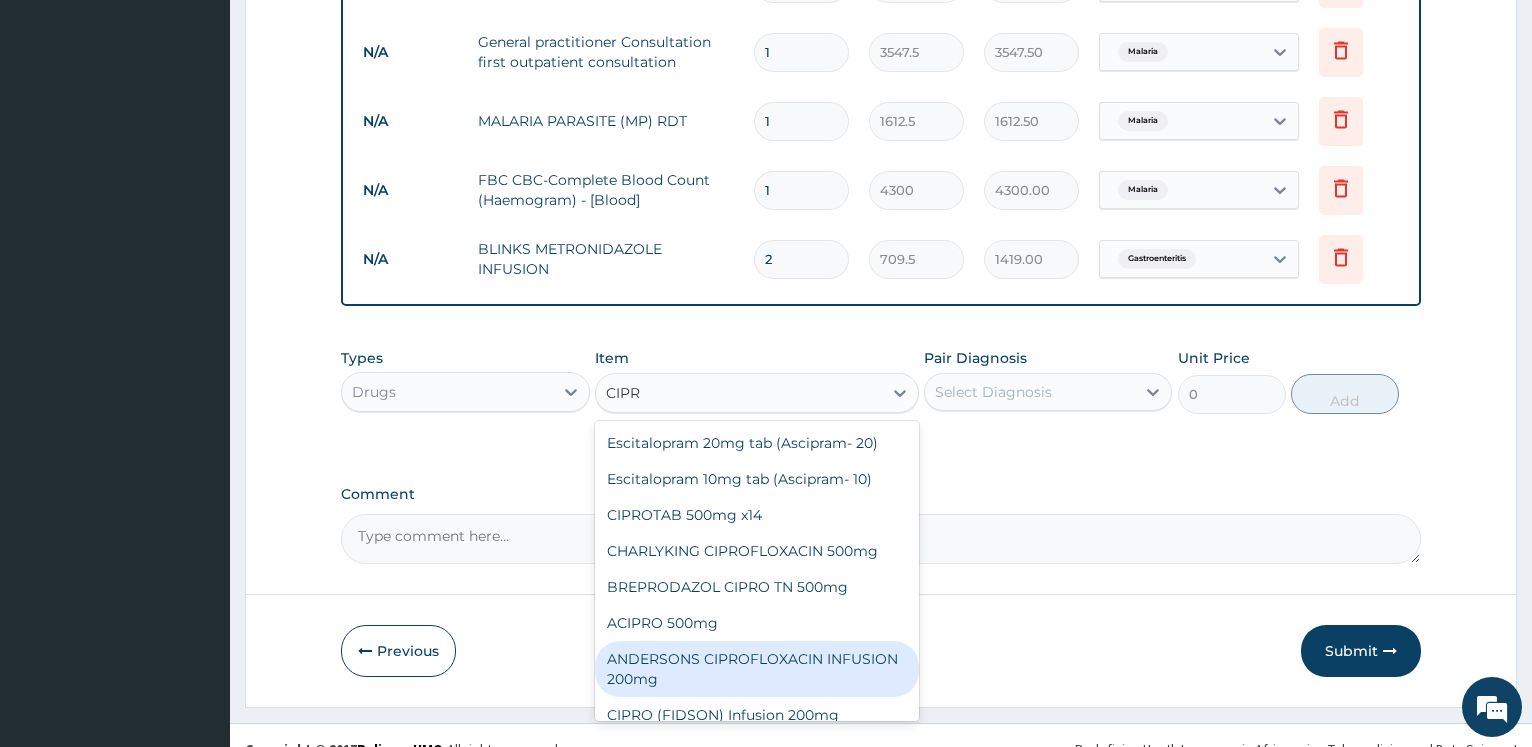type 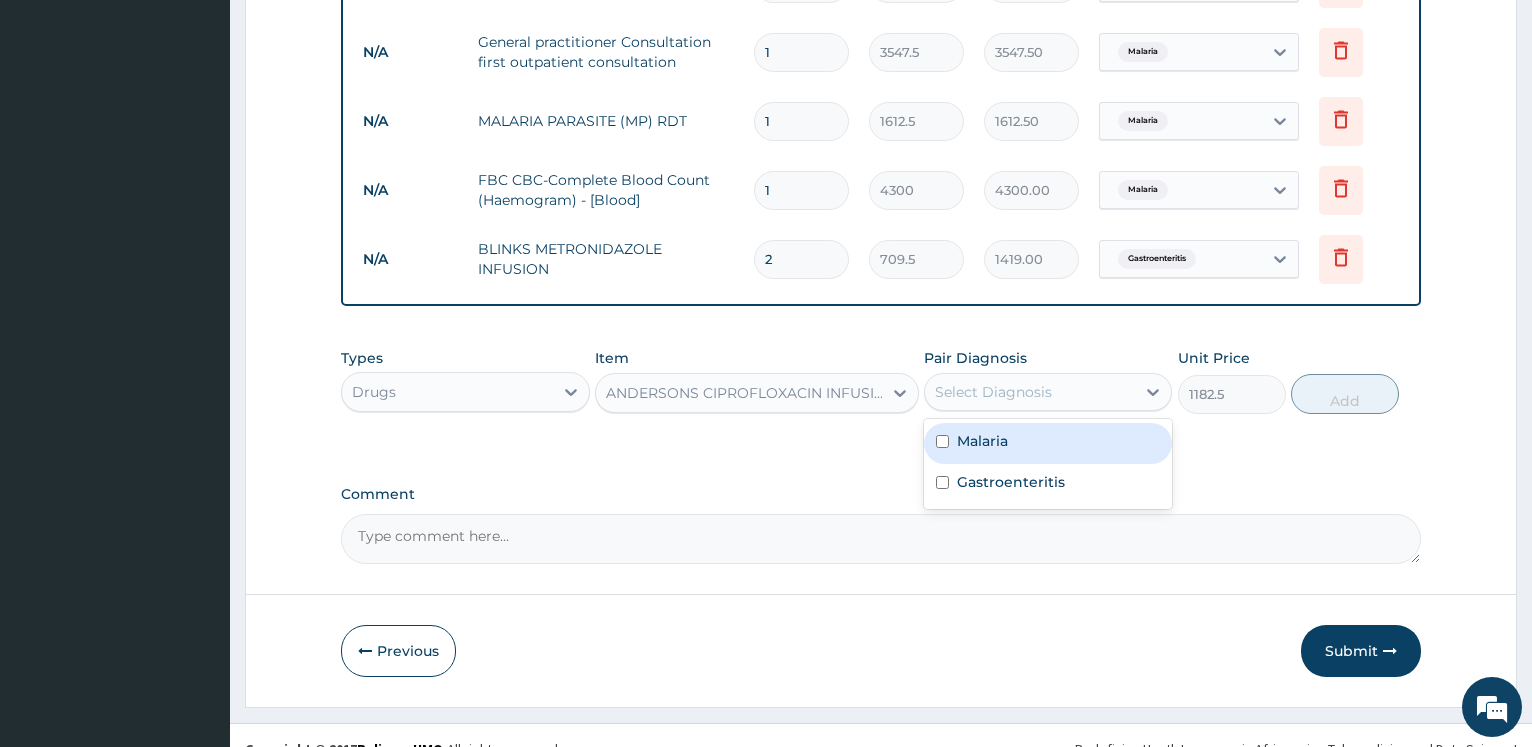 click on "Select Diagnosis" at bounding box center [993, 392] 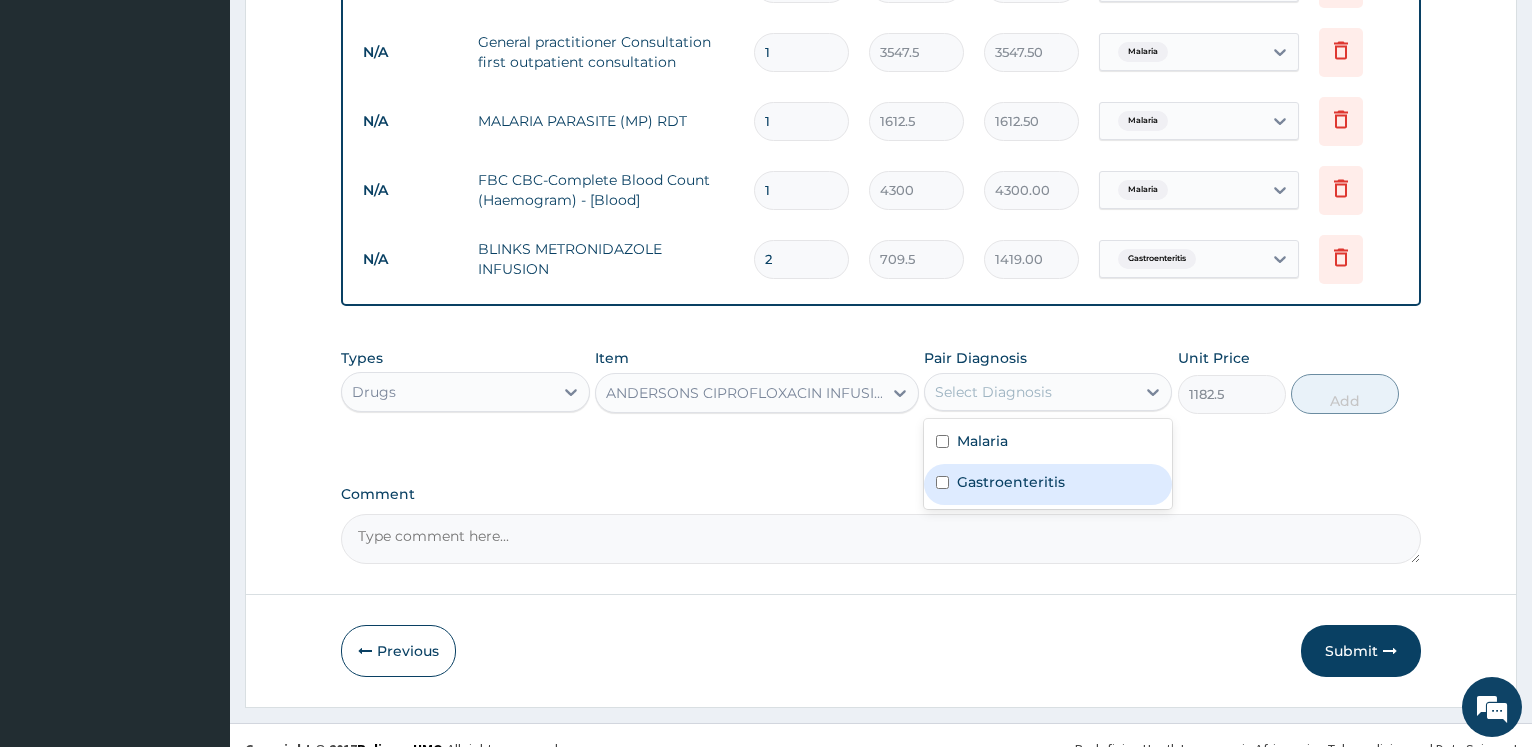 click on "Gastroenteritis" at bounding box center [1011, 482] 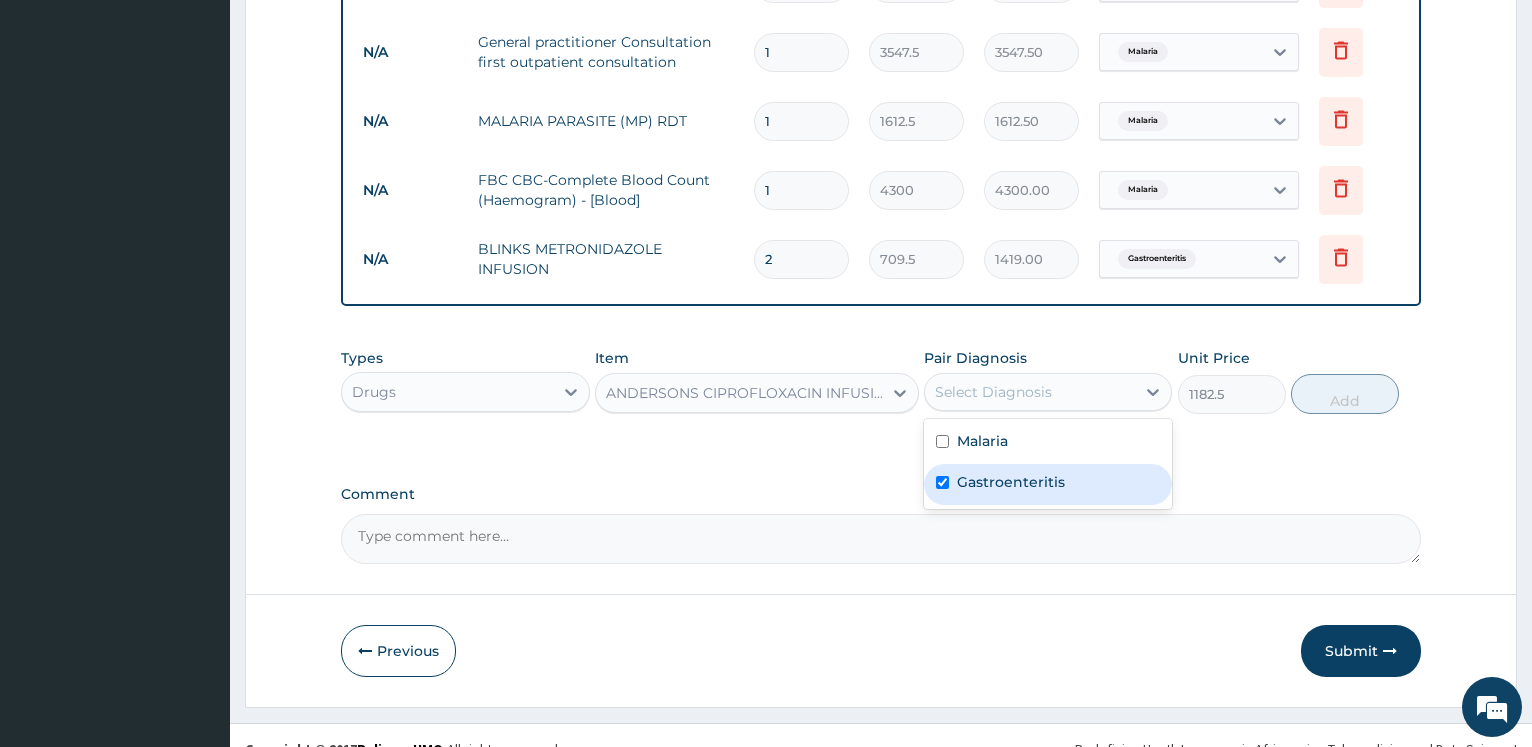 checkbox on "true" 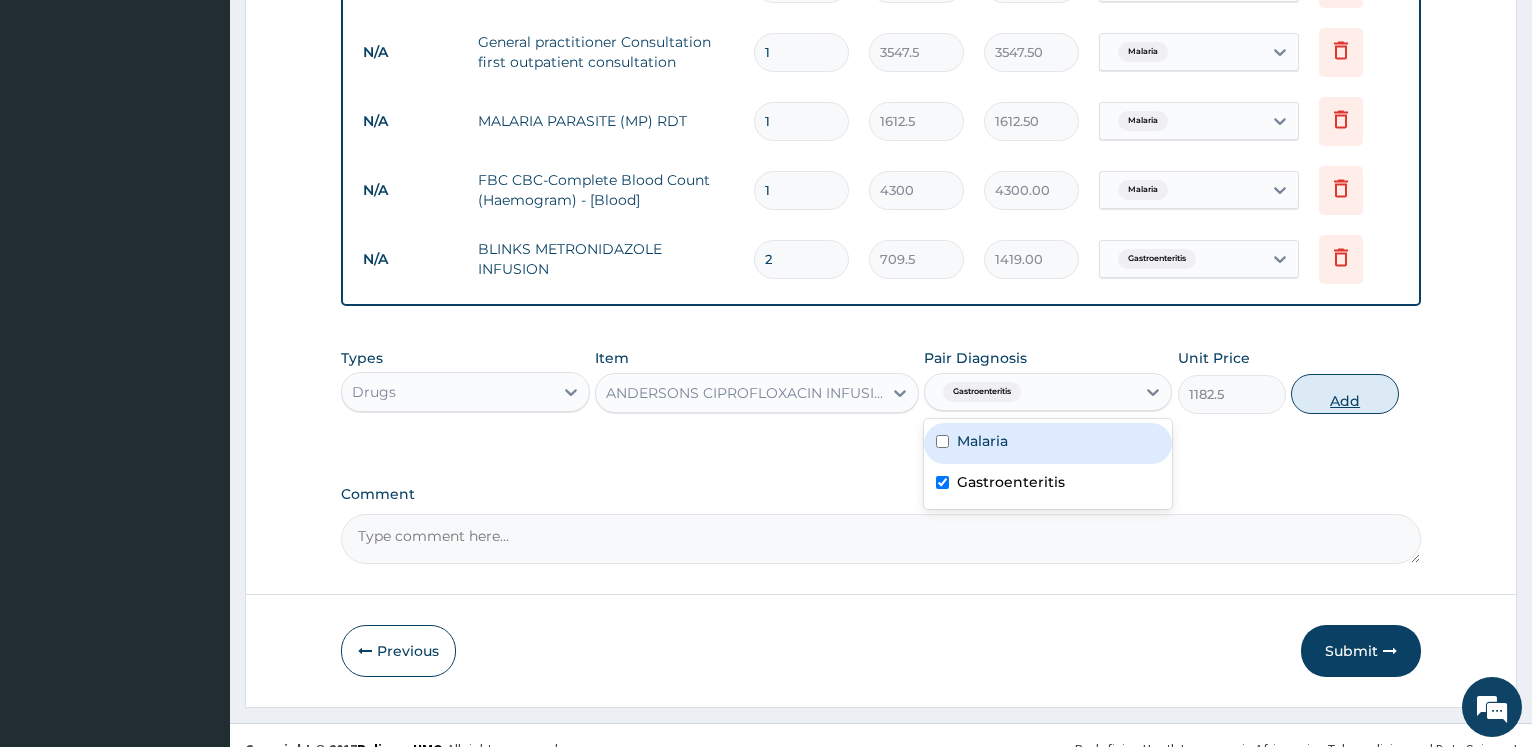 click on "Add" at bounding box center [1345, 394] 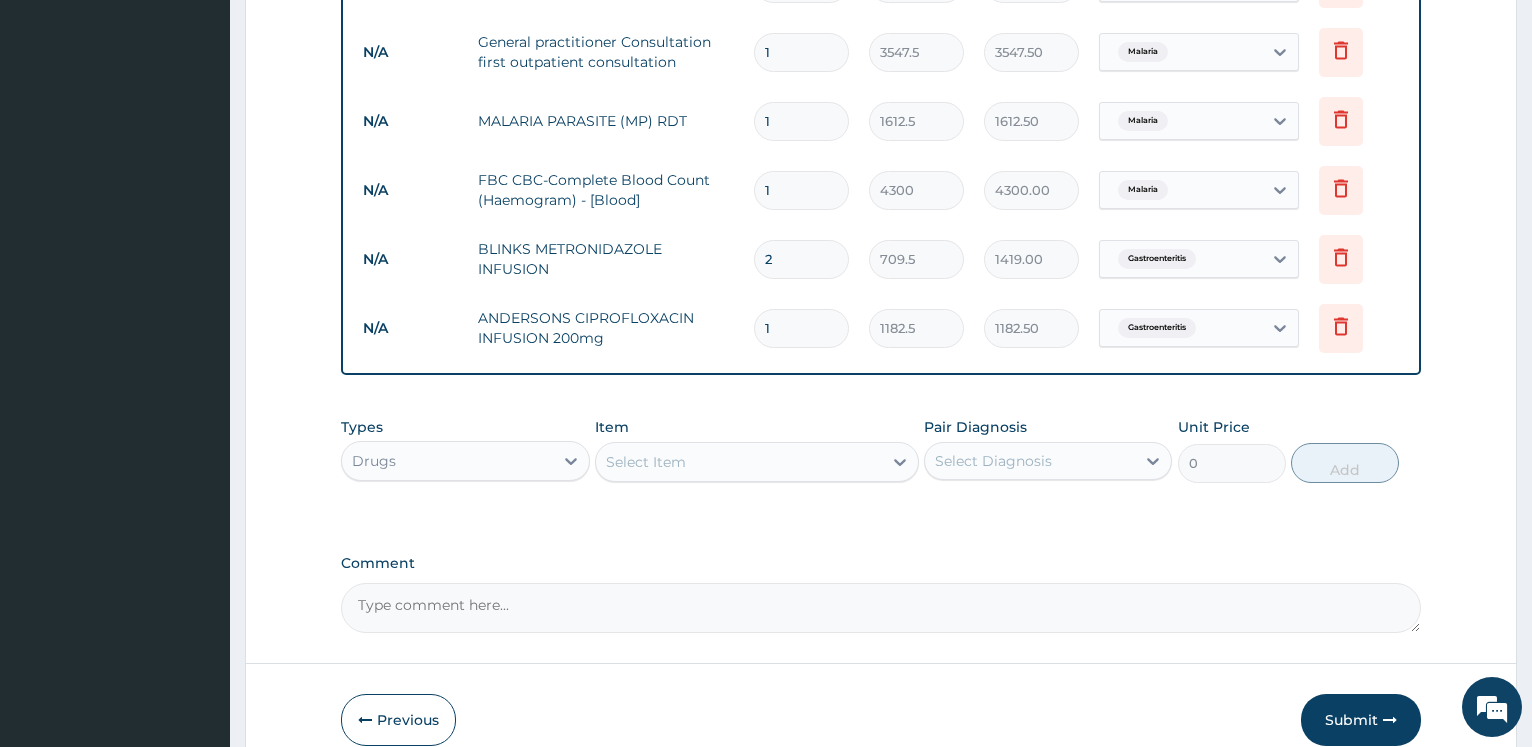 click on "2" at bounding box center (801, 259) 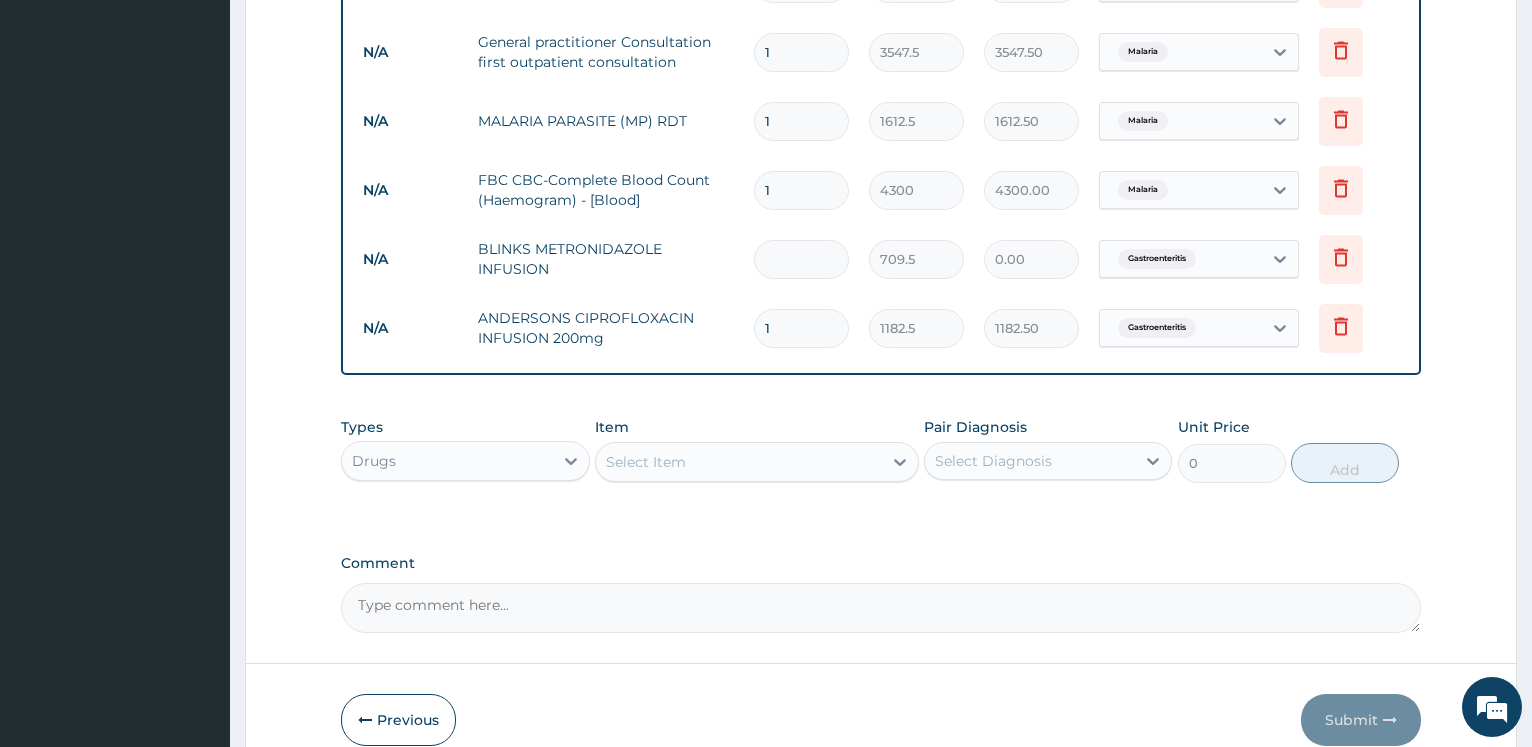 type on "4" 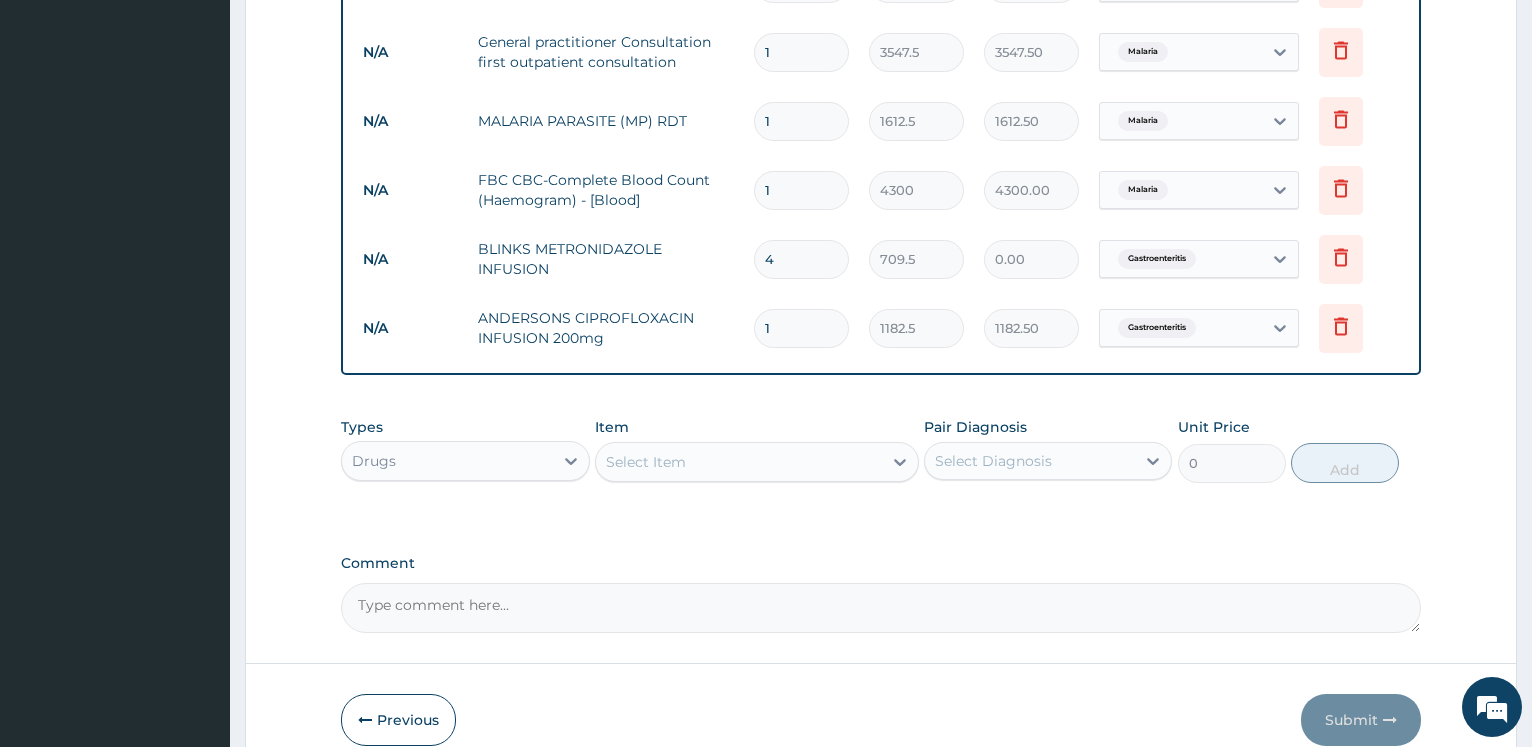 type on "2838.00" 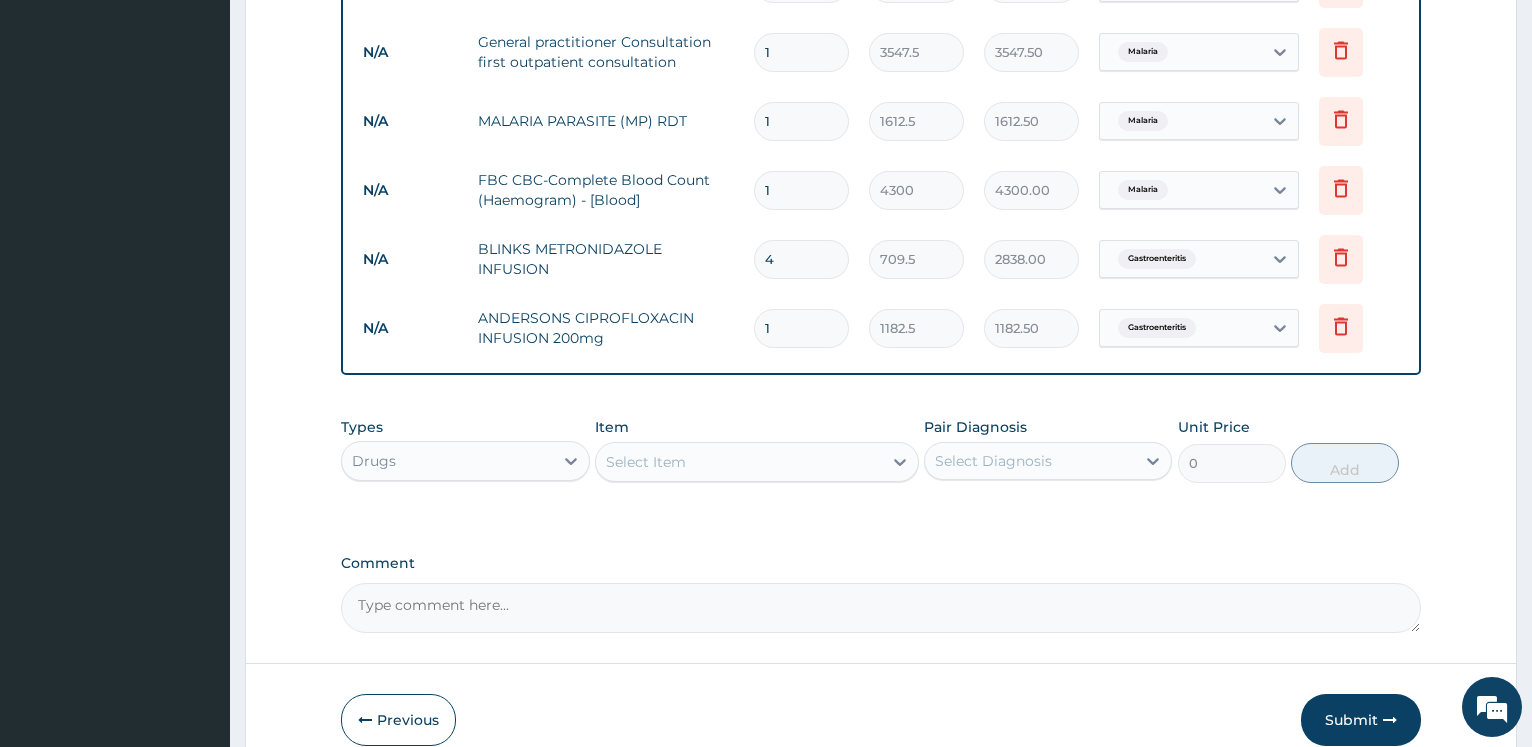 type on "4" 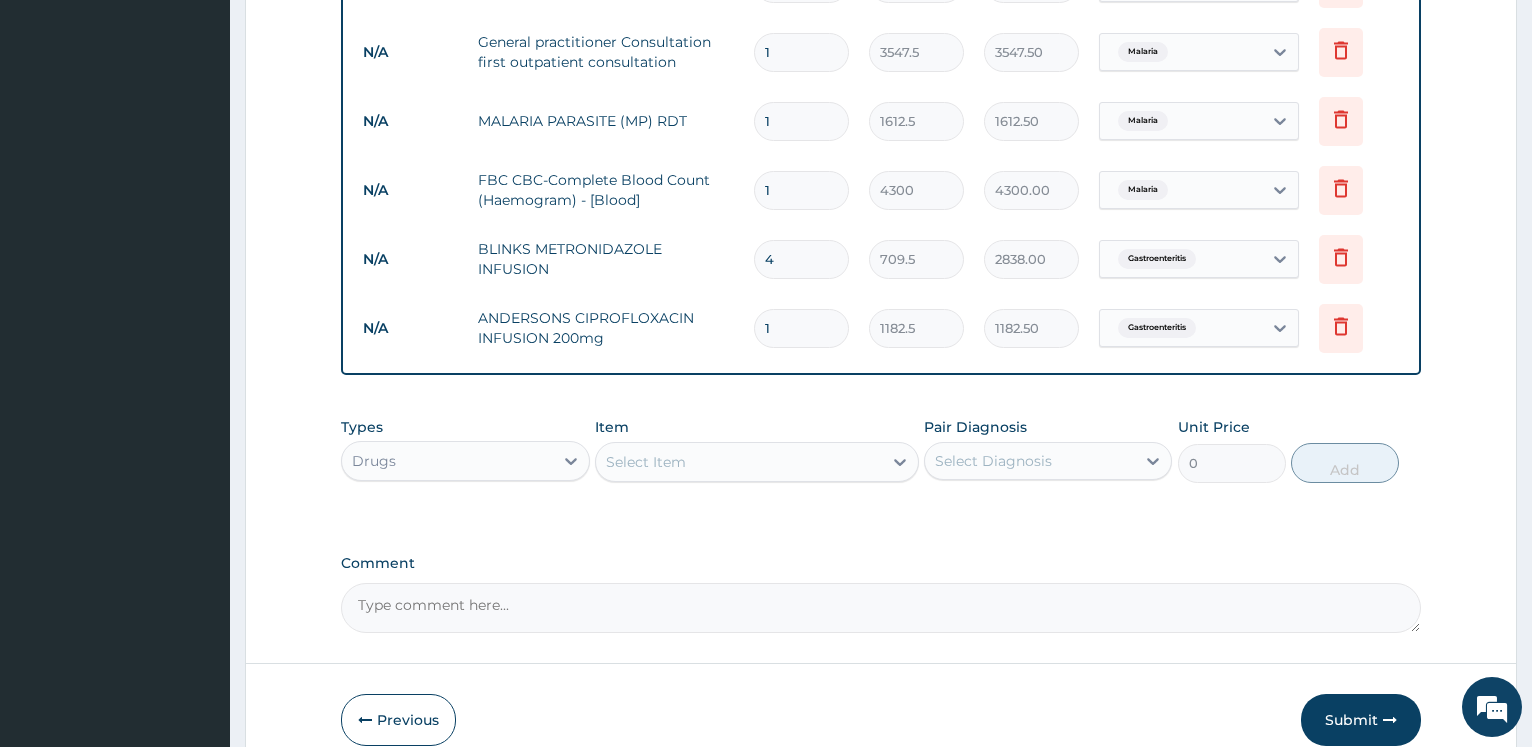 click on "1" at bounding box center (801, 328) 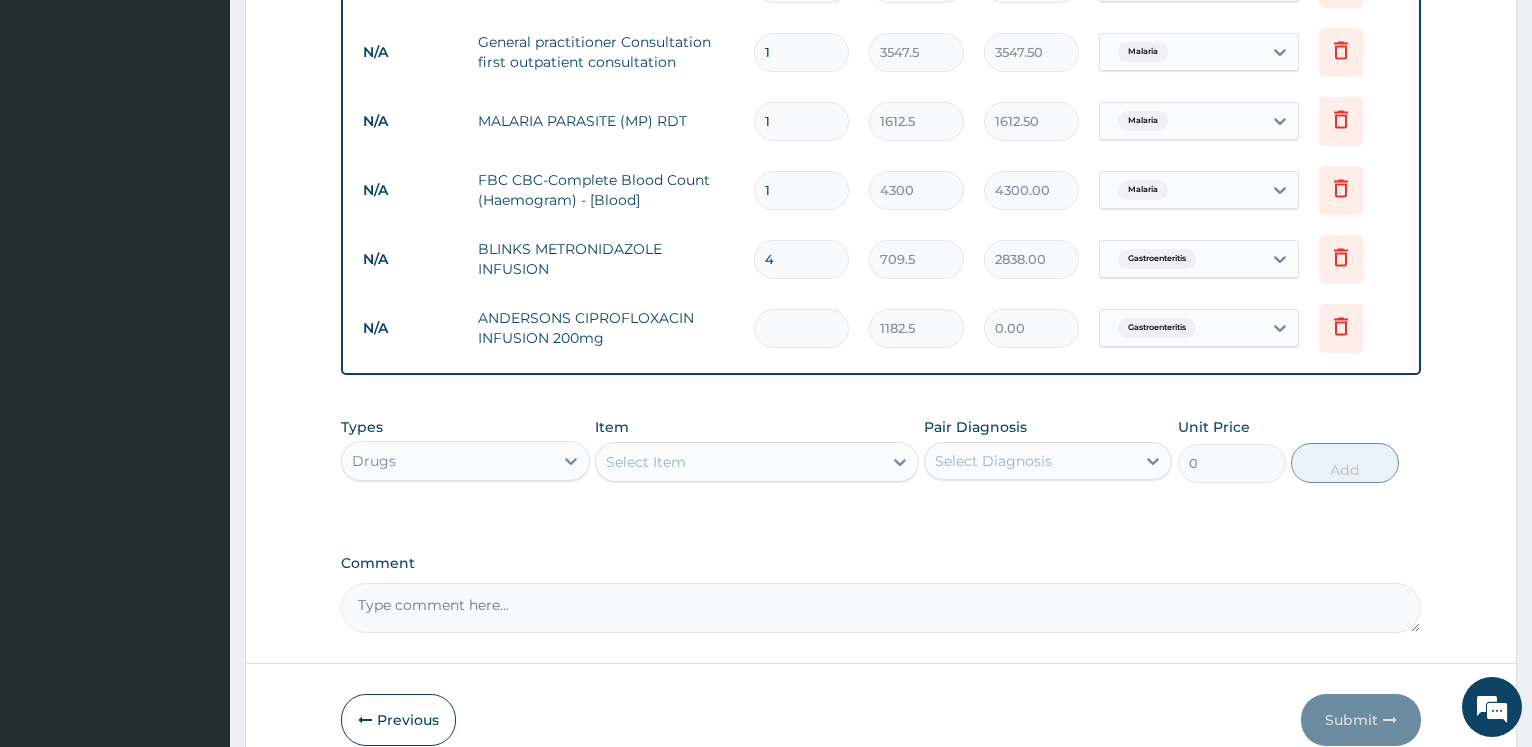 type on "4" 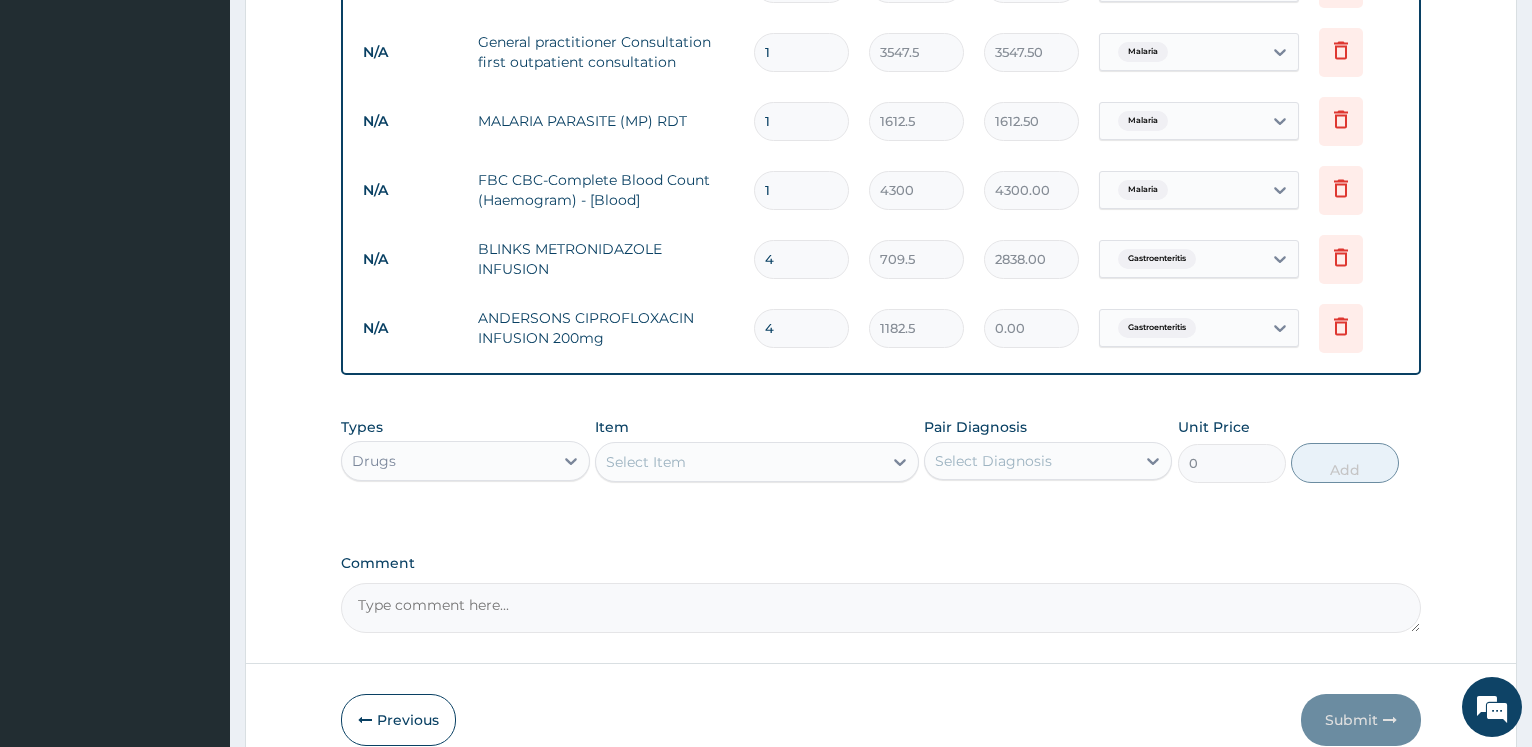 type on "4730.00" 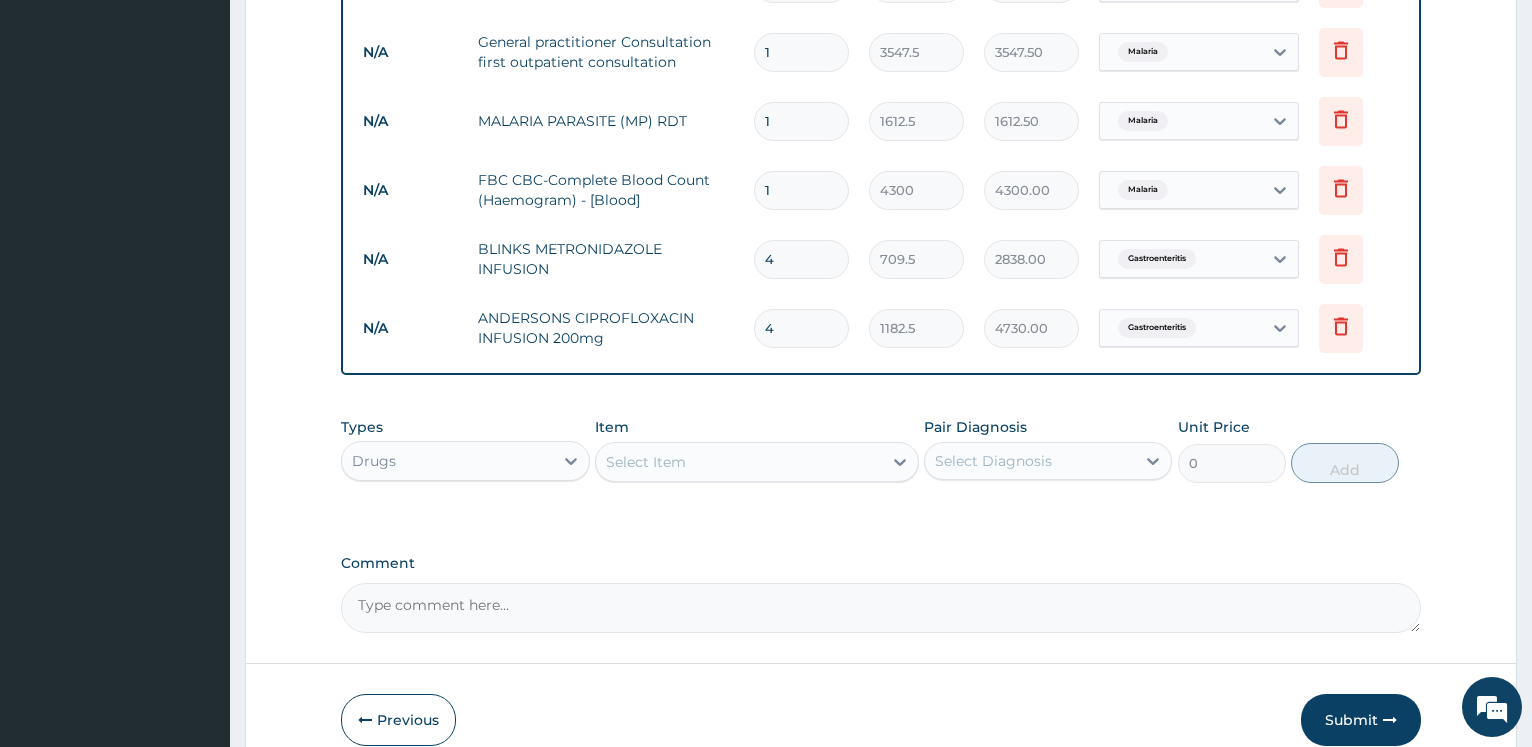 type on "4" 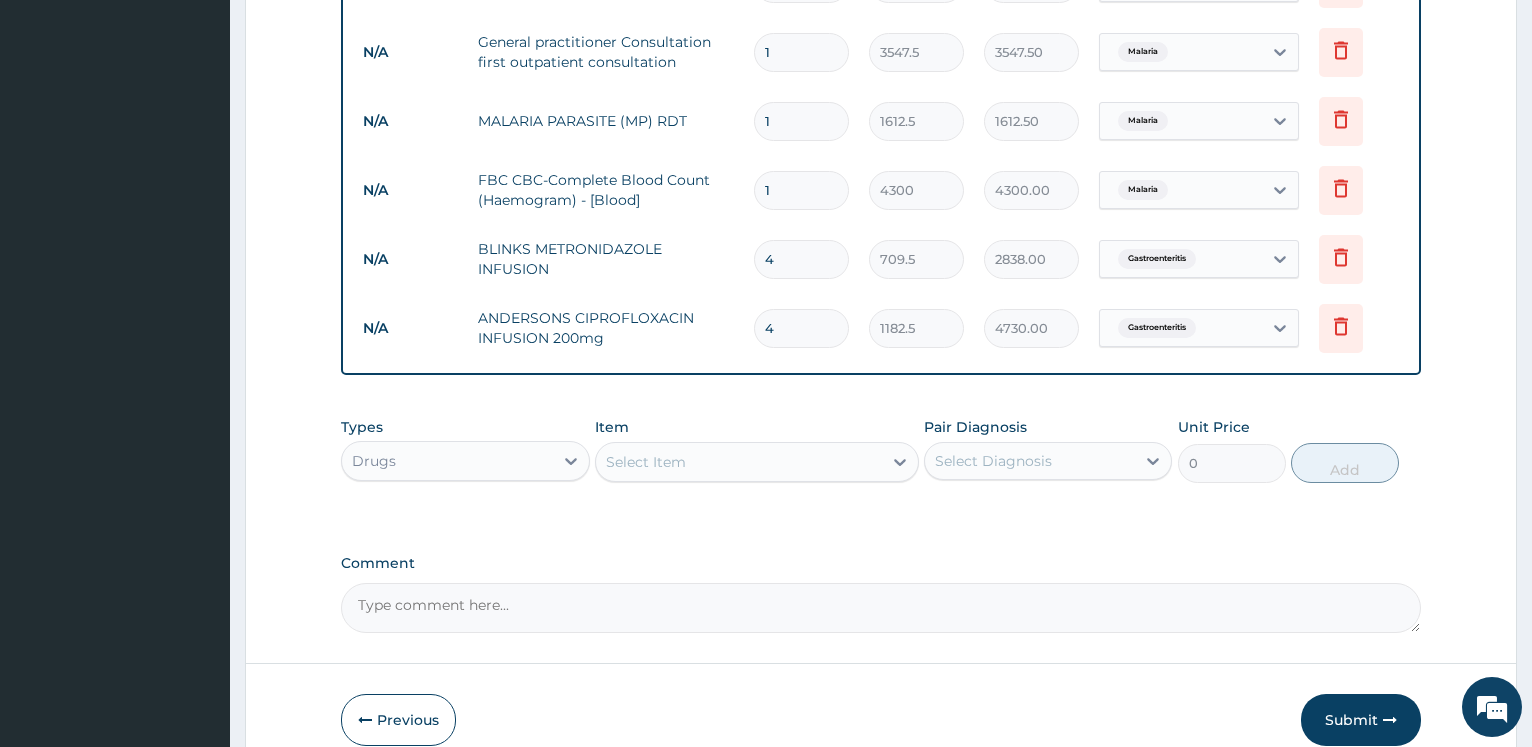 click on "Select Item" at bounding box center [646, 462] 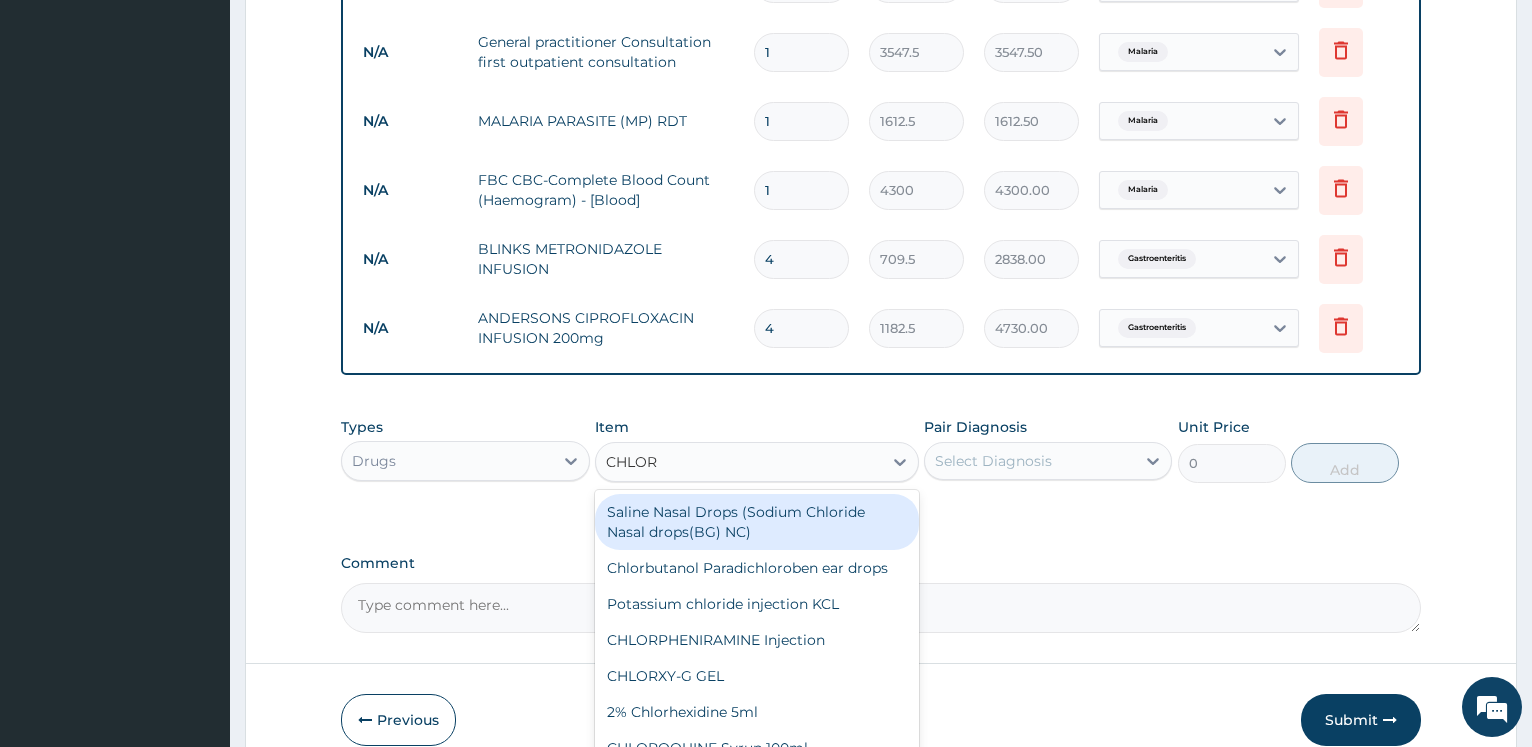 type on "CHLORO" 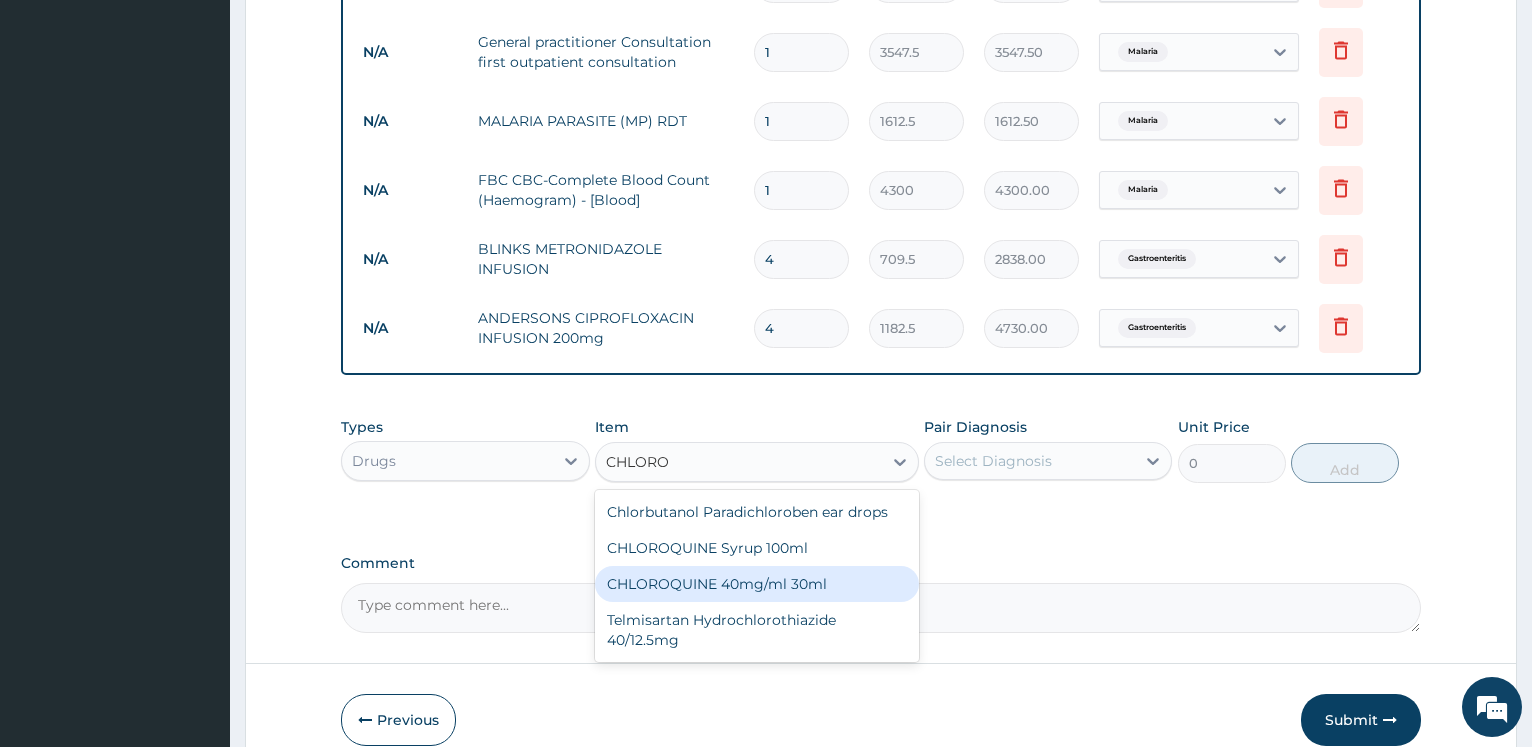 click on "CHLOROQUINE 40mg/ml 30ml" at bounding box center (757, 584) 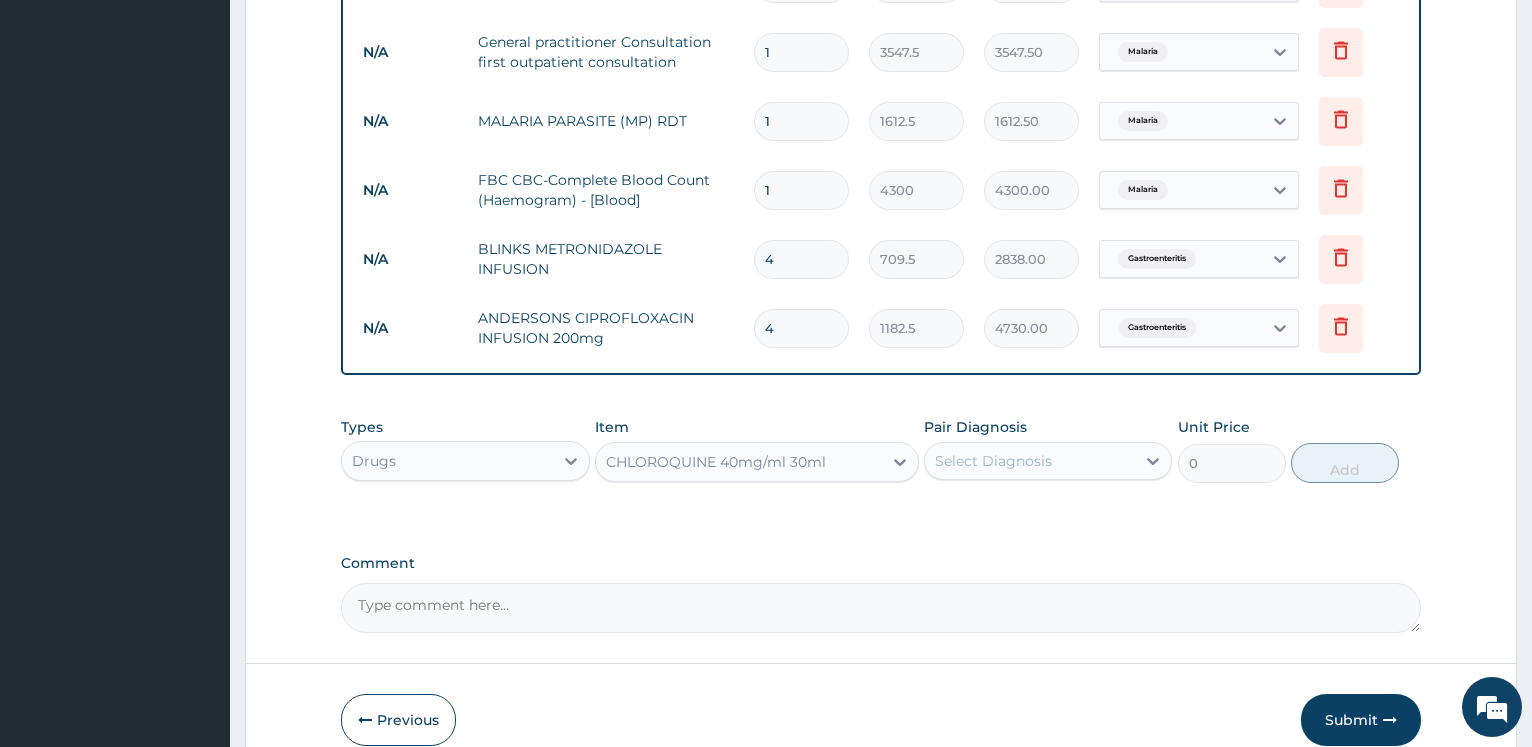 type 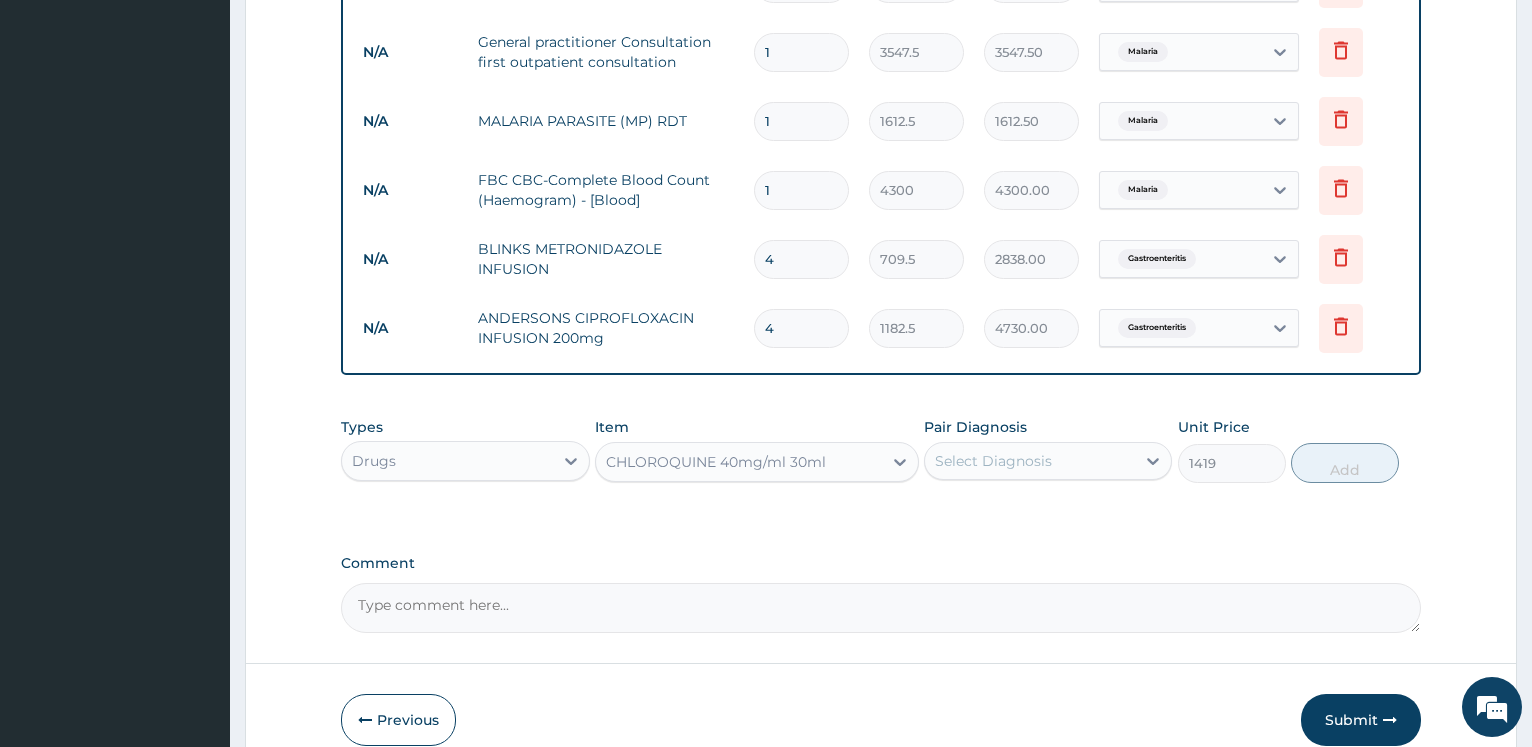 click on "Select Diagnosis" at bounding box center [1048, 461] 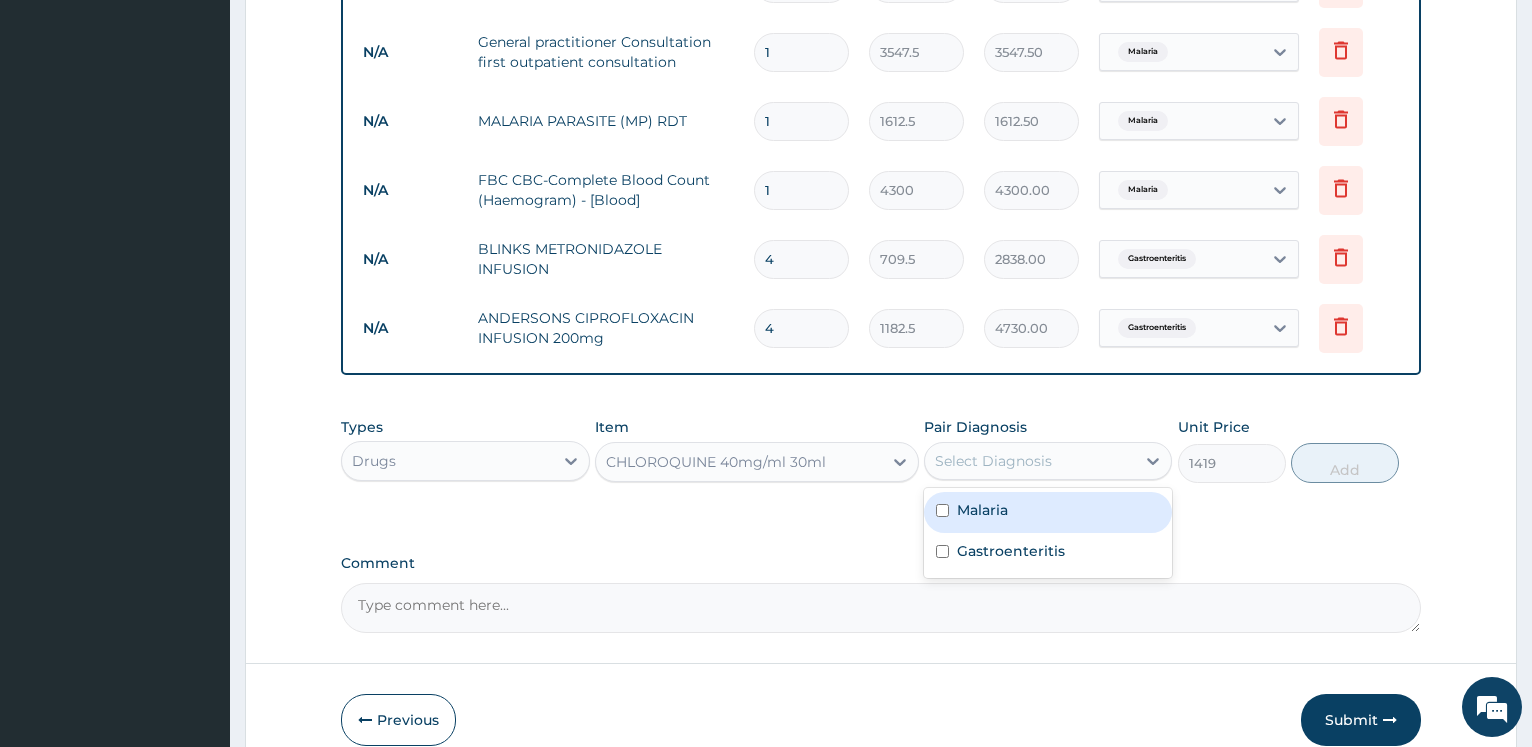click on "Malaria" at bounding box center [982, 510] 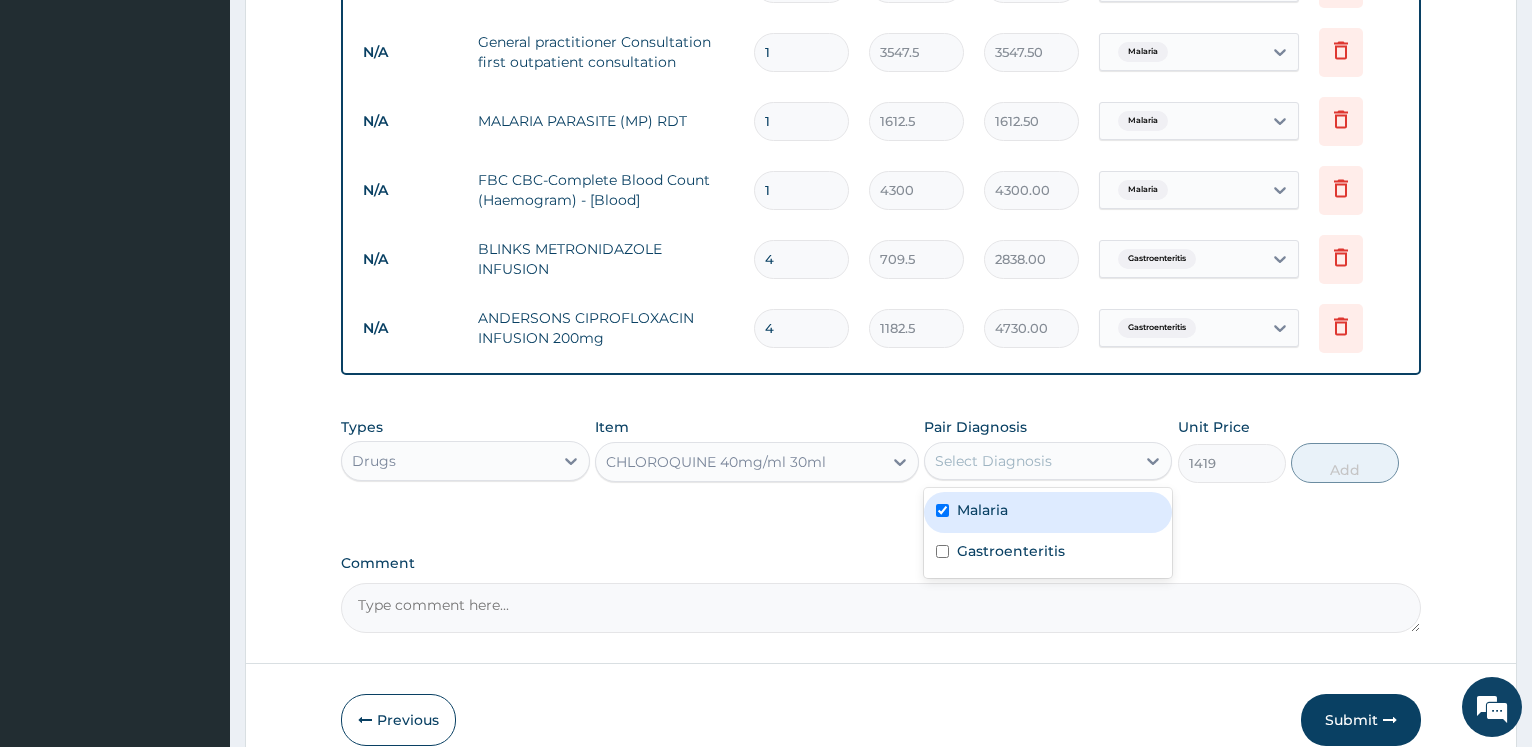 checkbox on "true" 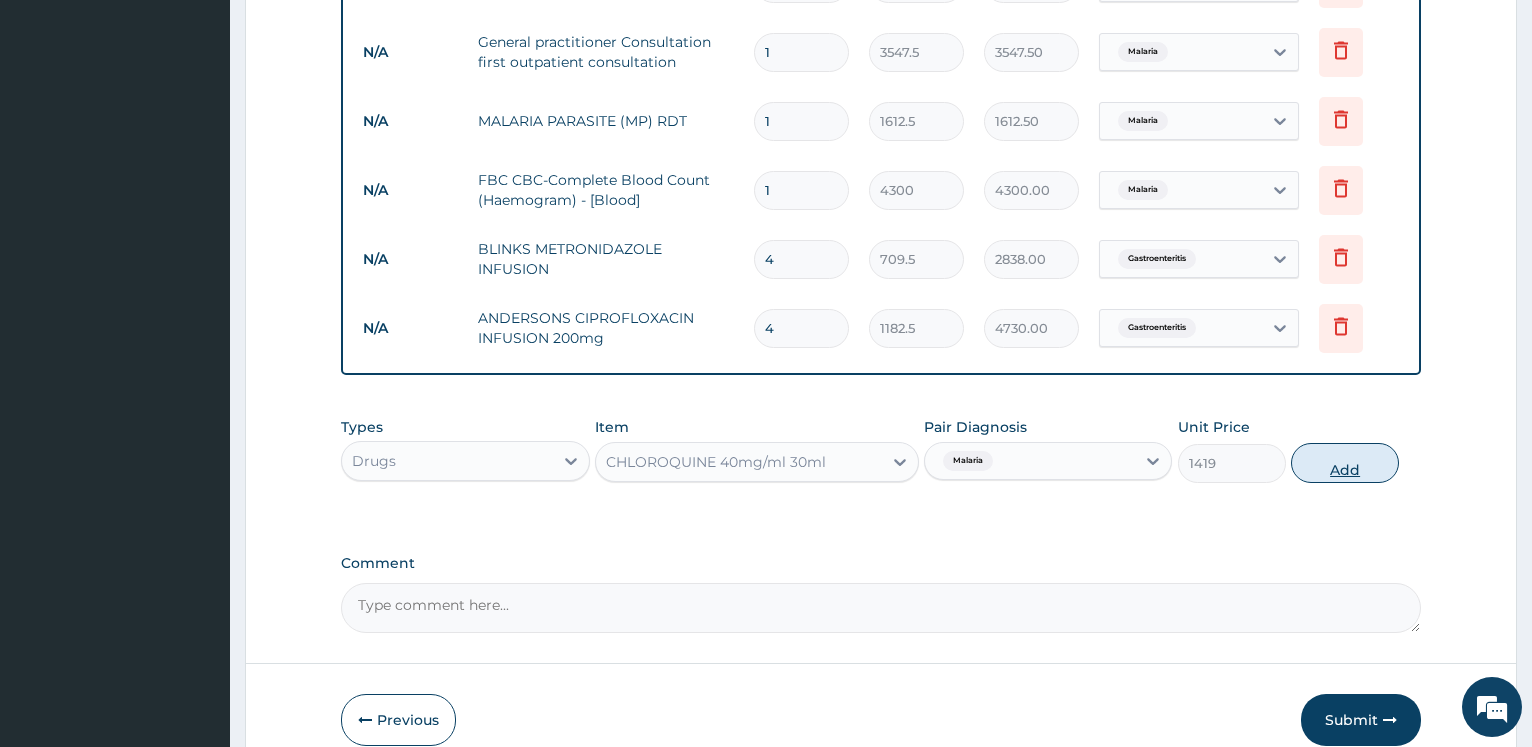 click on "Add" at bounding box center [1345, 463] 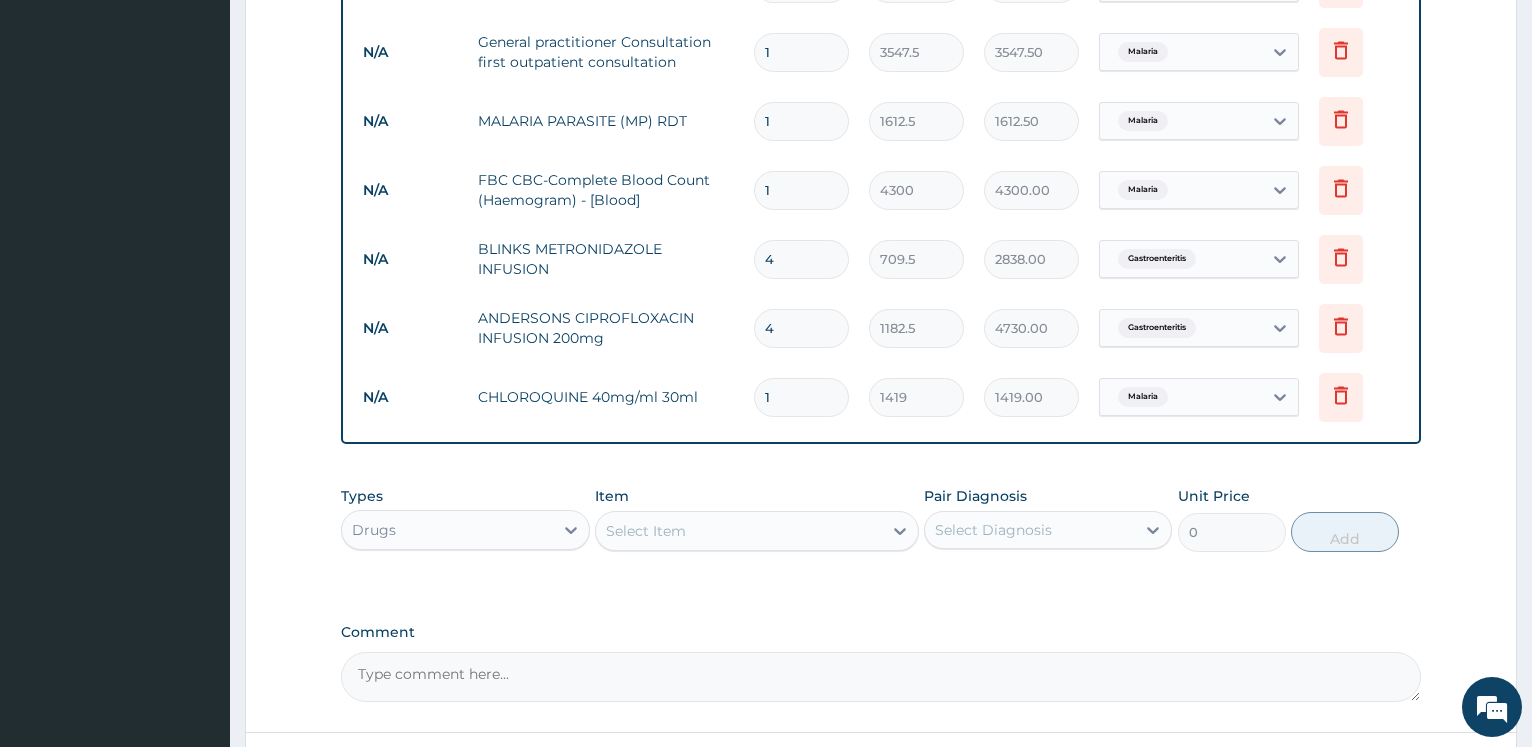 type 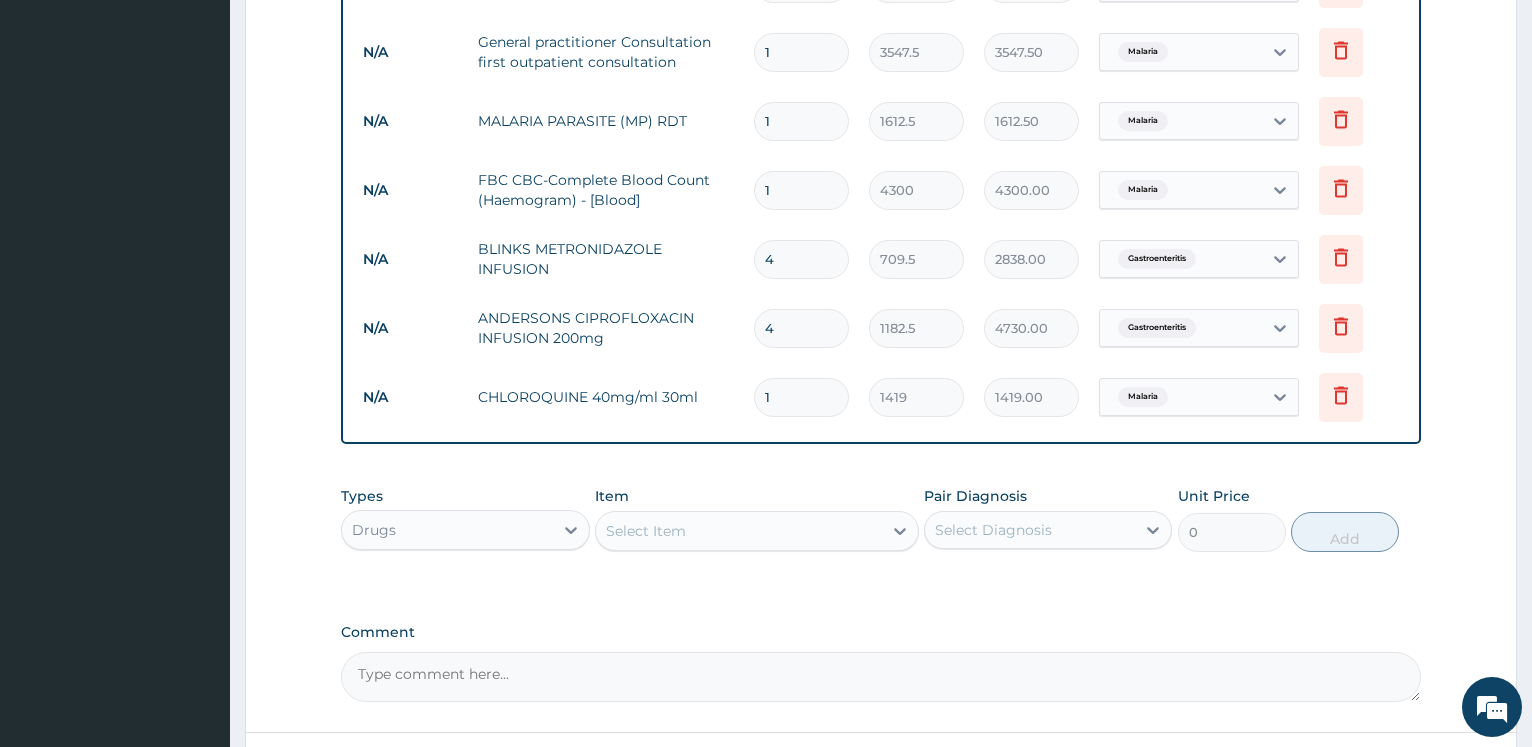 type on "0.00" 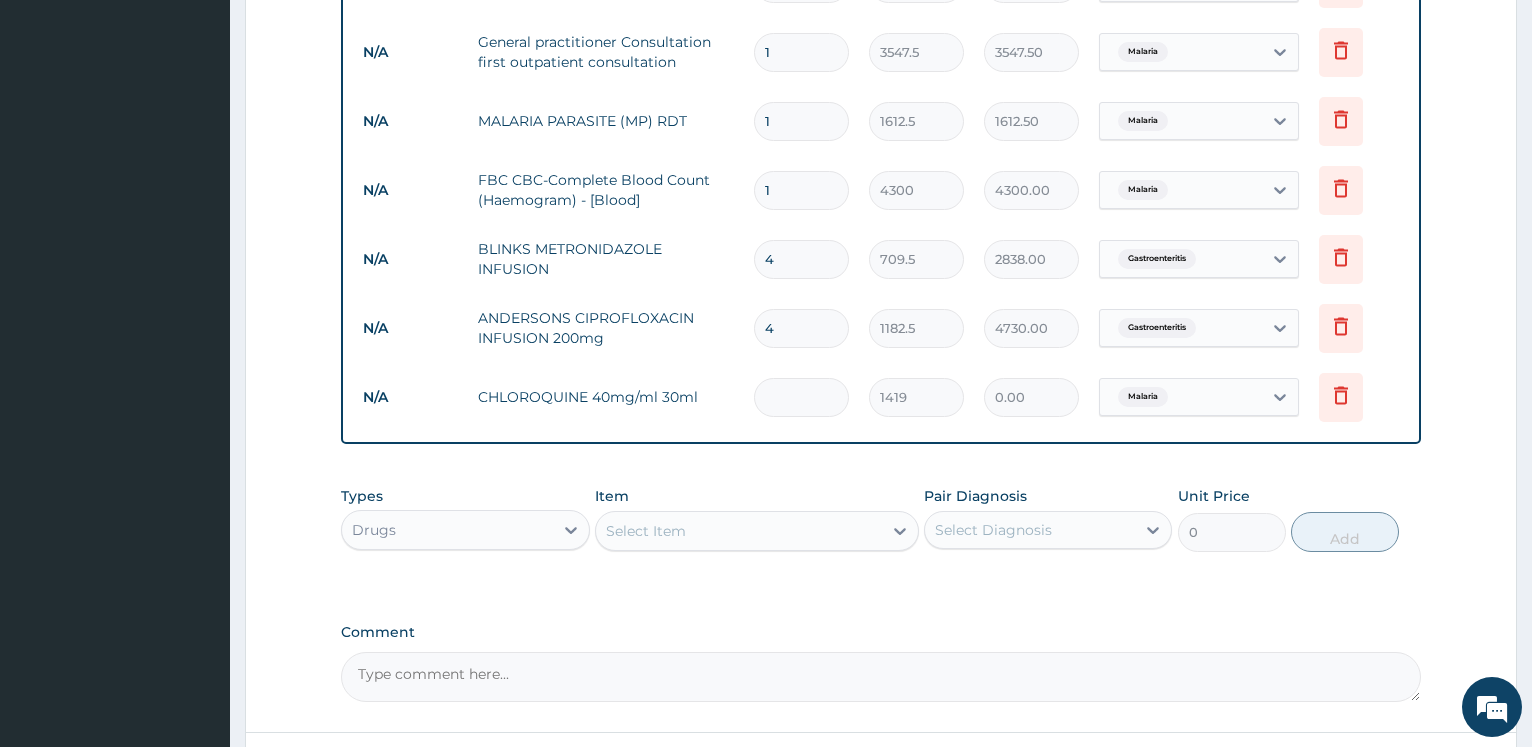 type on "4" 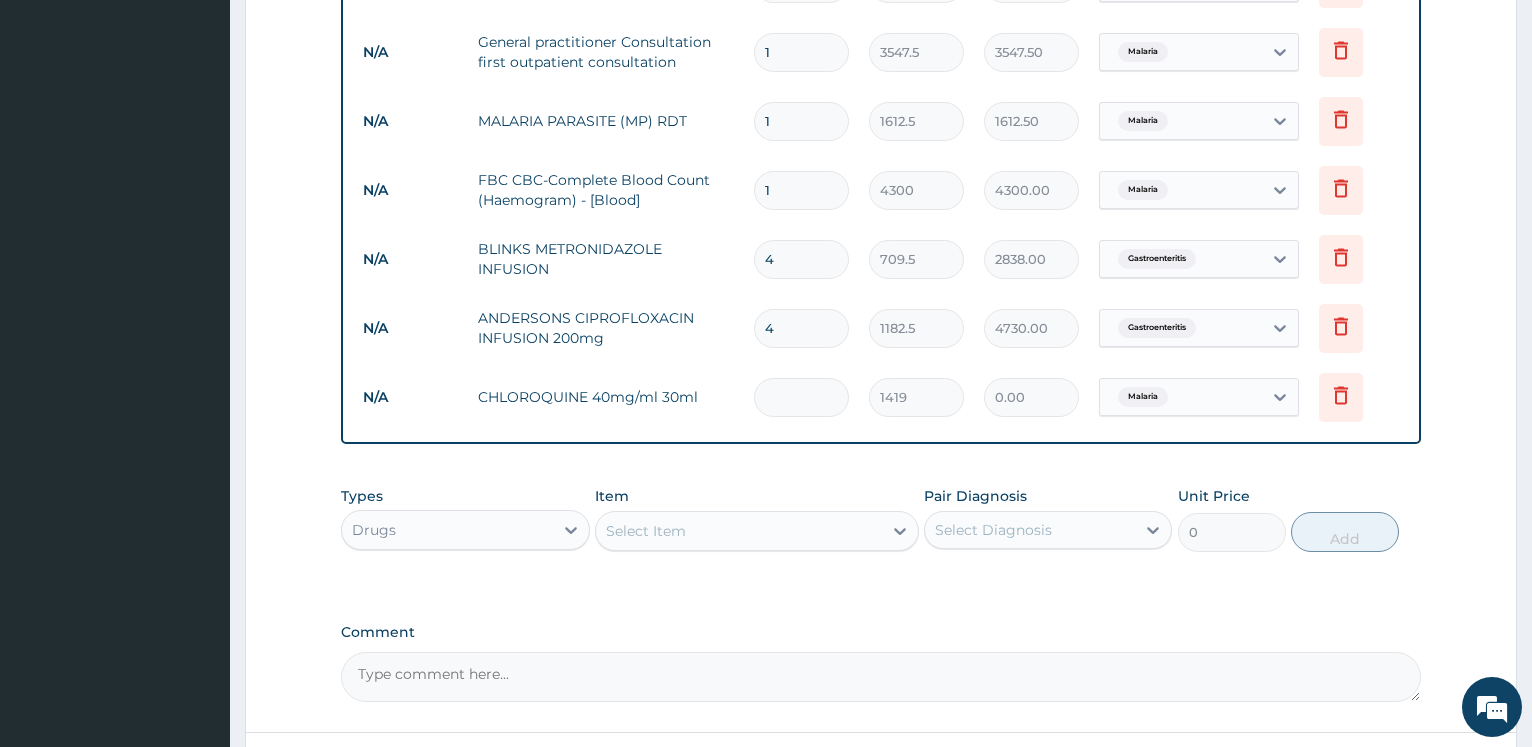type on "5676.00" 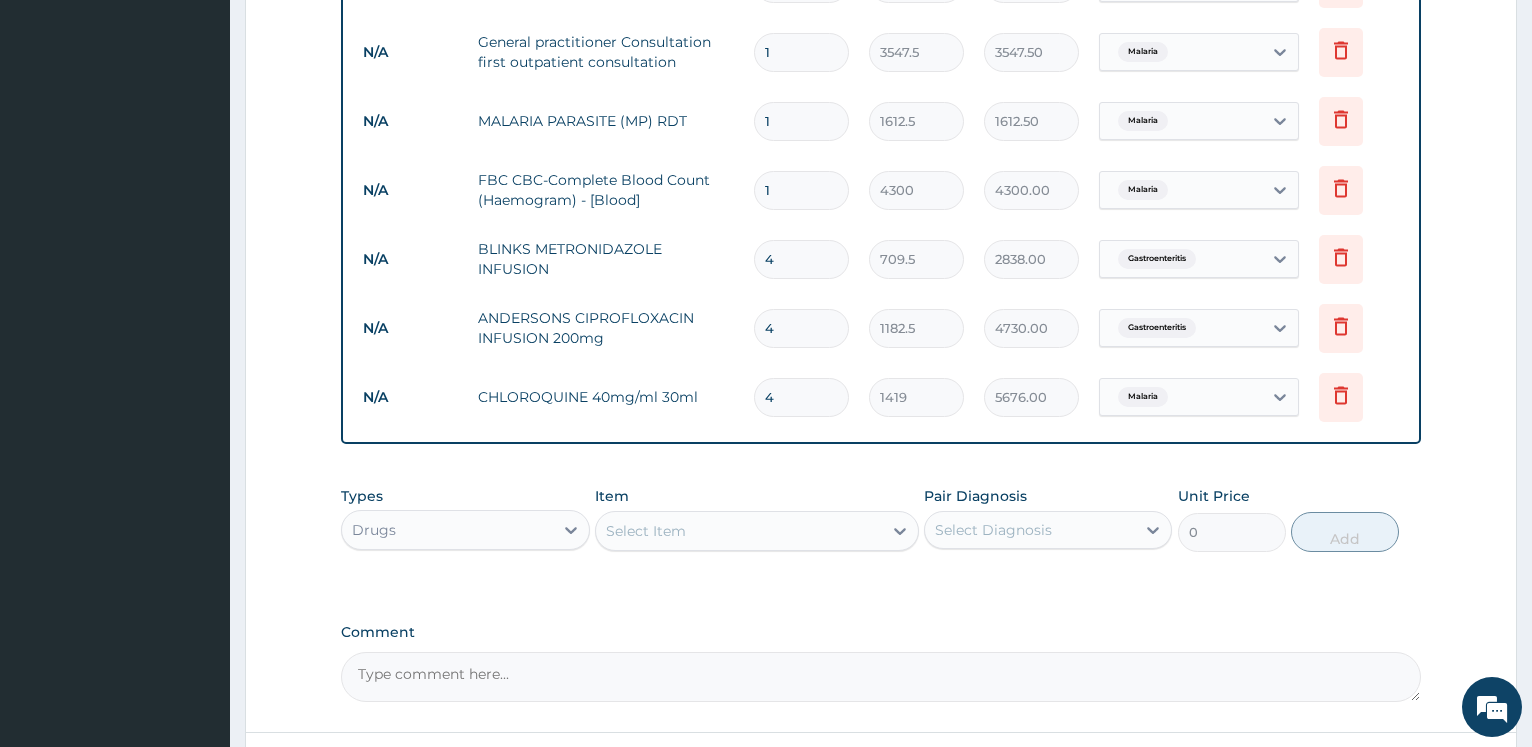 type on "4" 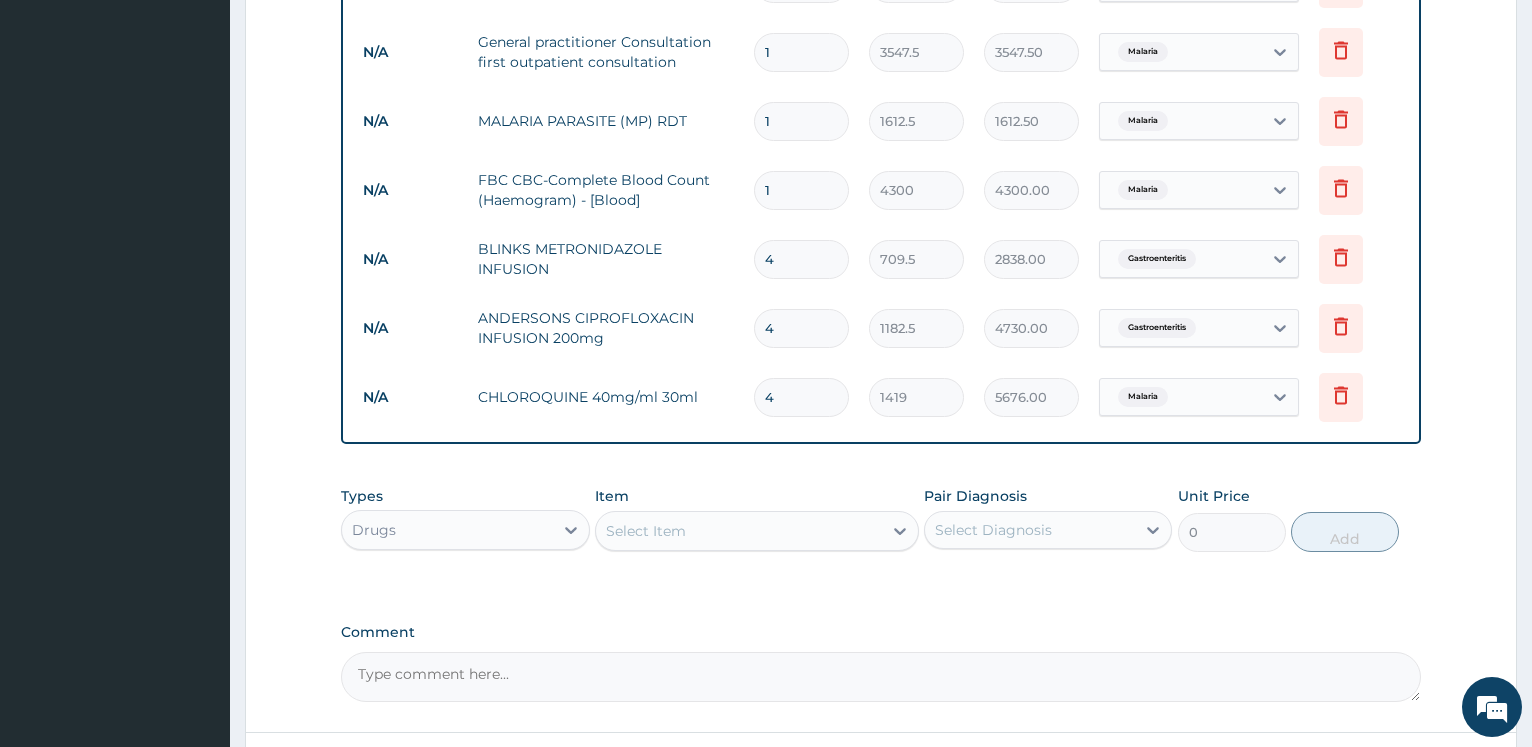 click on "Select Item" at bounding box center [739, 531] 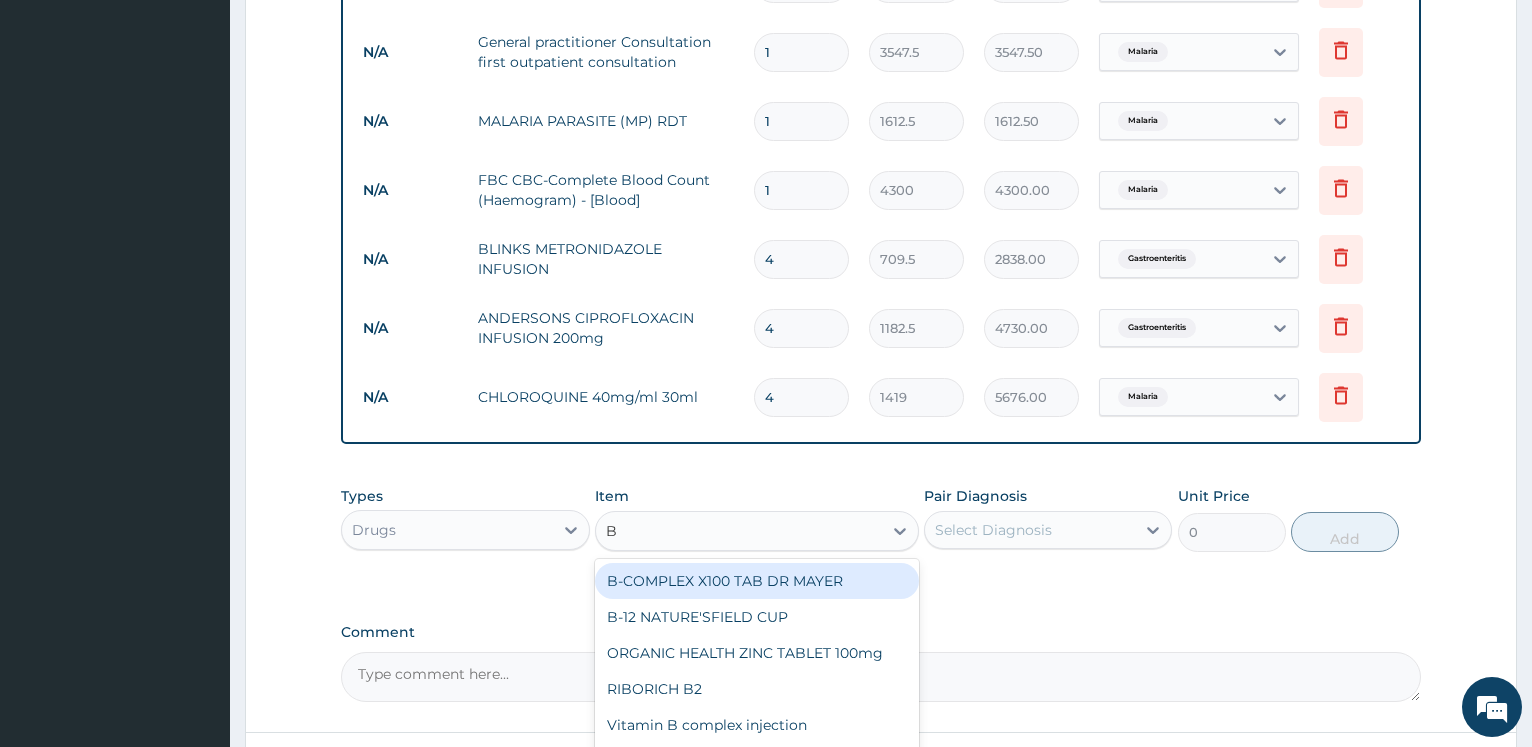 type on "B C" 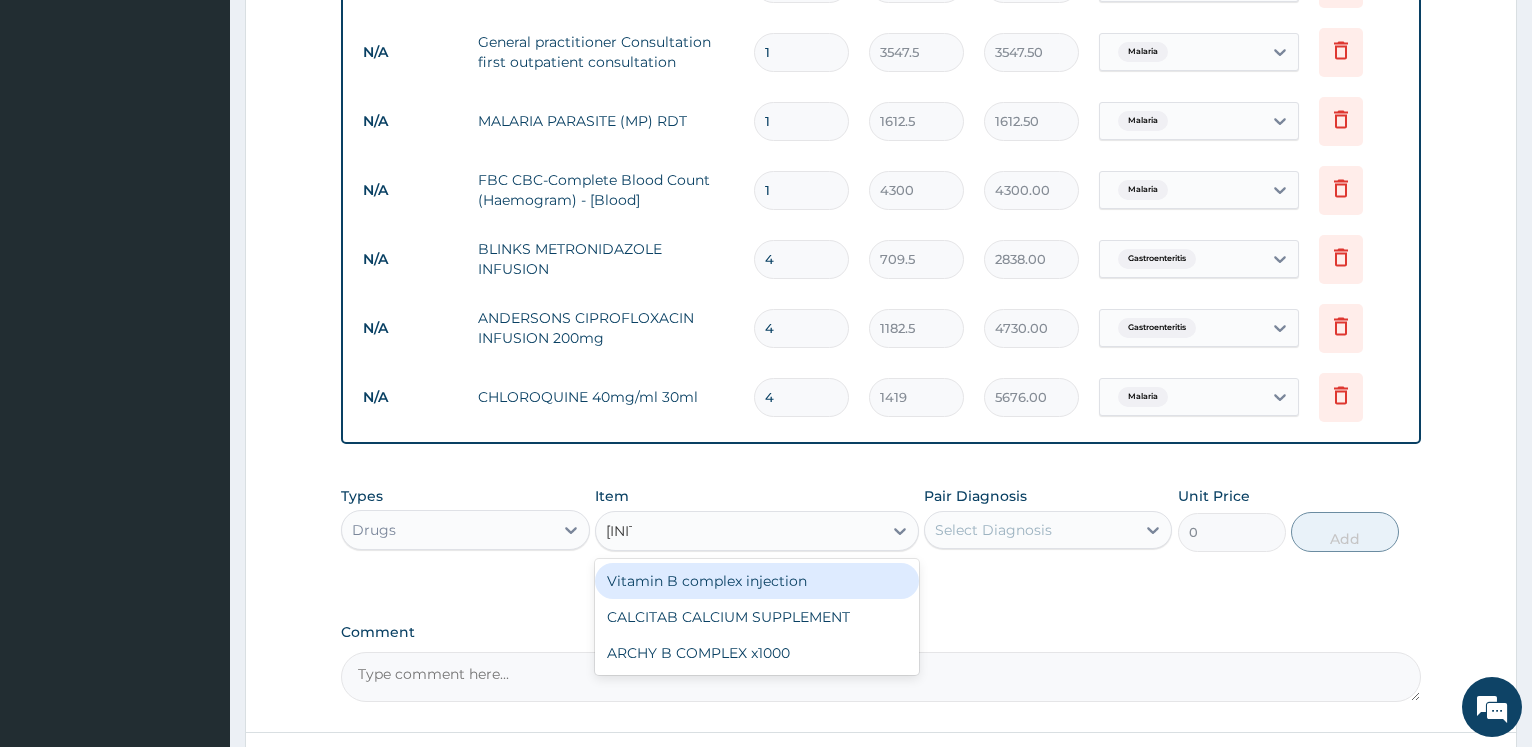 click on "Vitamin B complex injection" at bounding box center [757, 581] 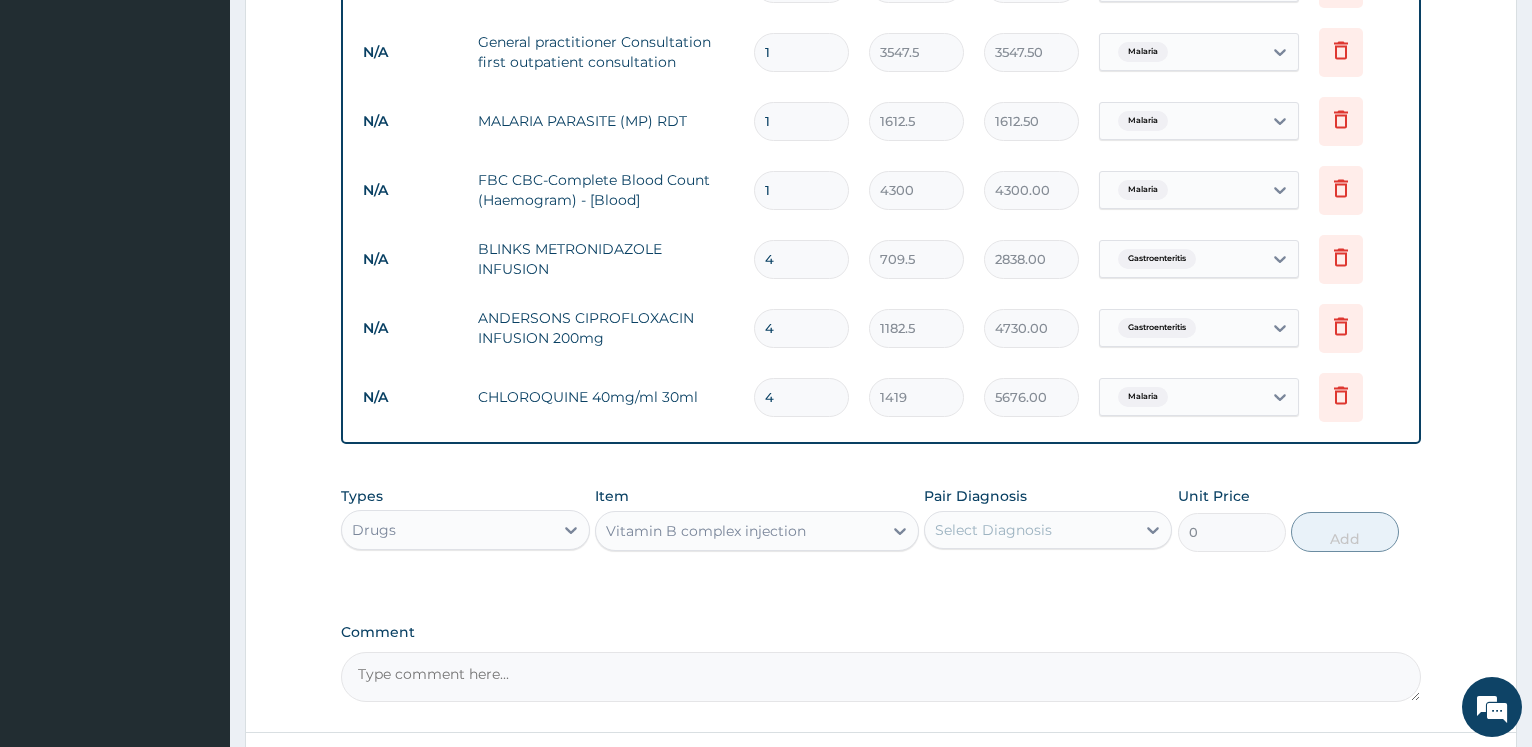 type 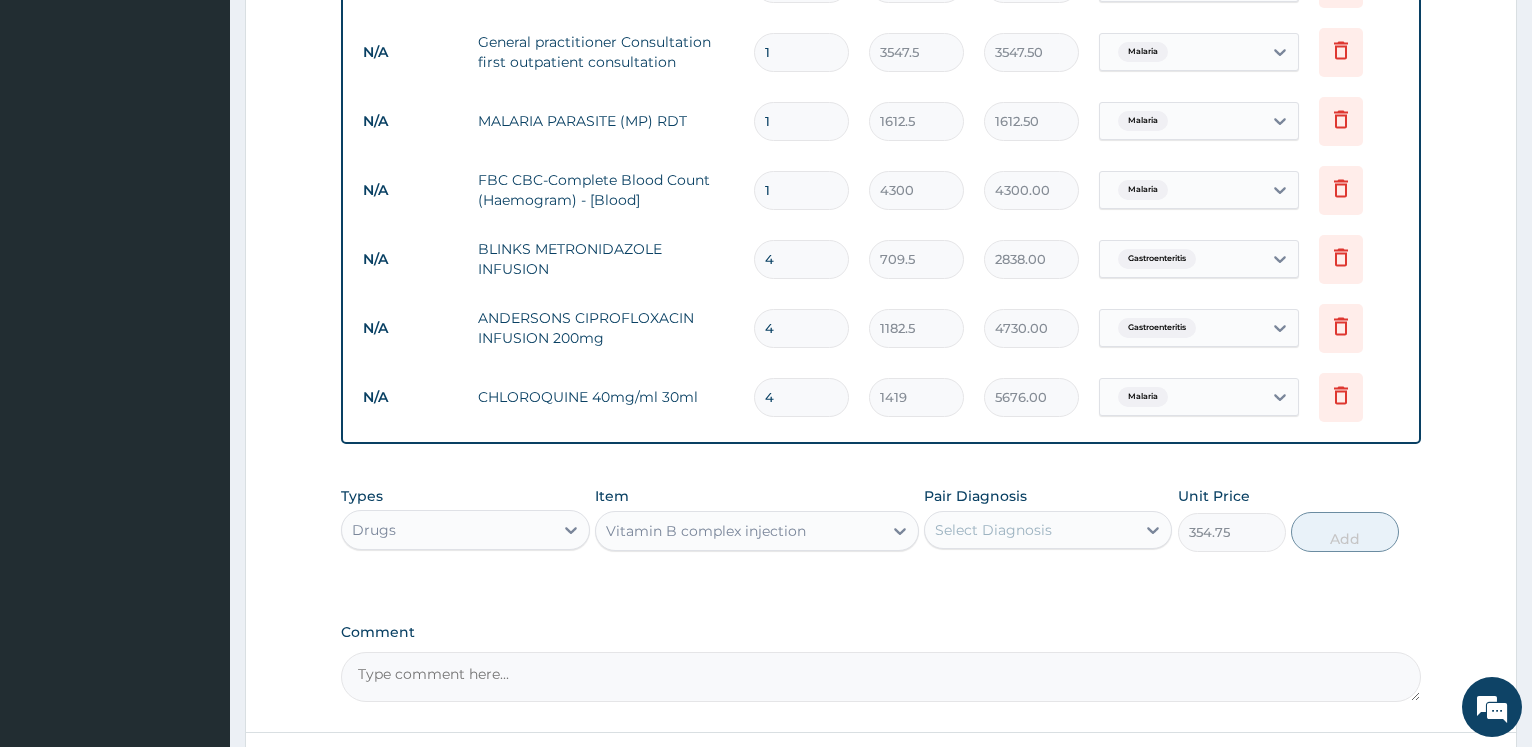 click on "Select Diagnosis" at bounding box center [993, 530] 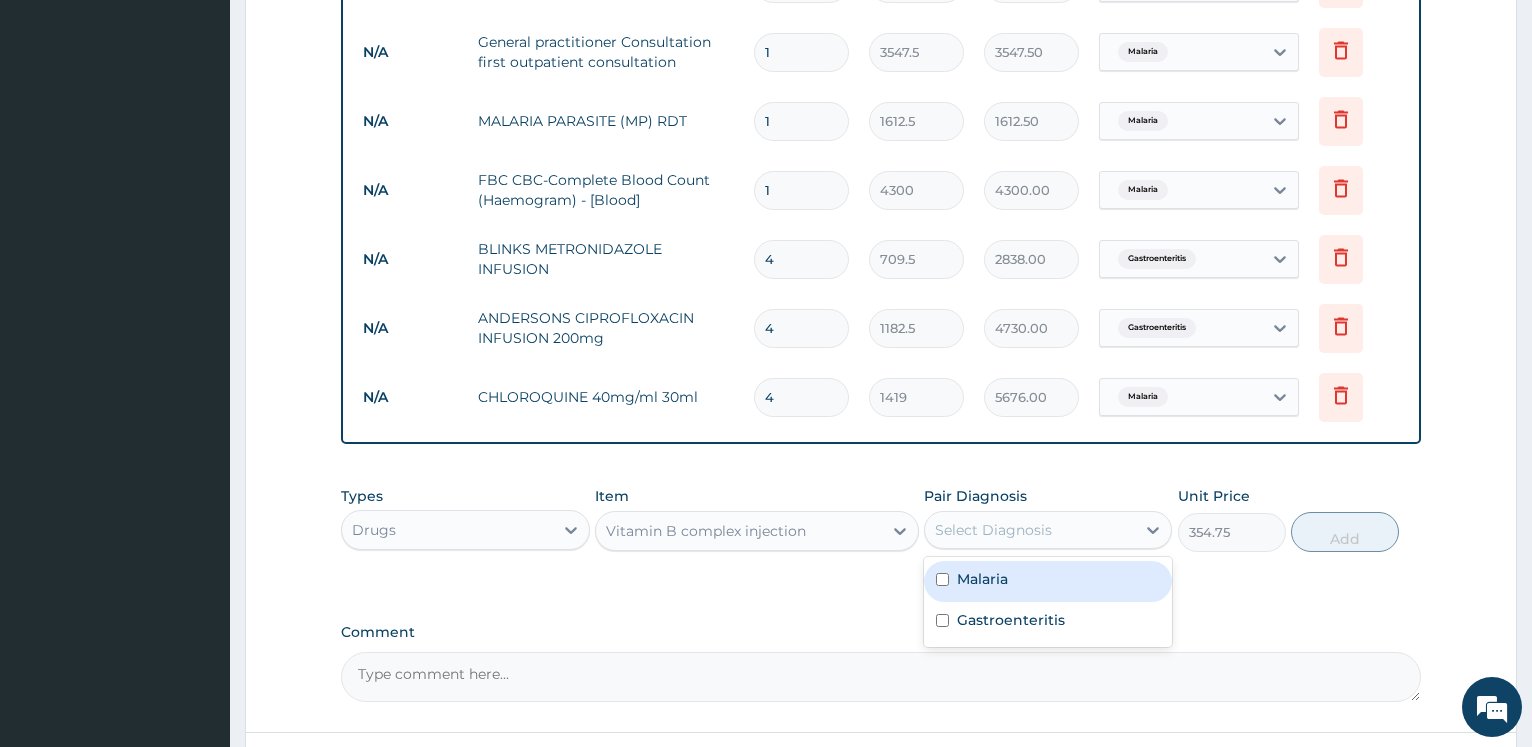 click on "Malaria" at bounding box center (1048, 581) 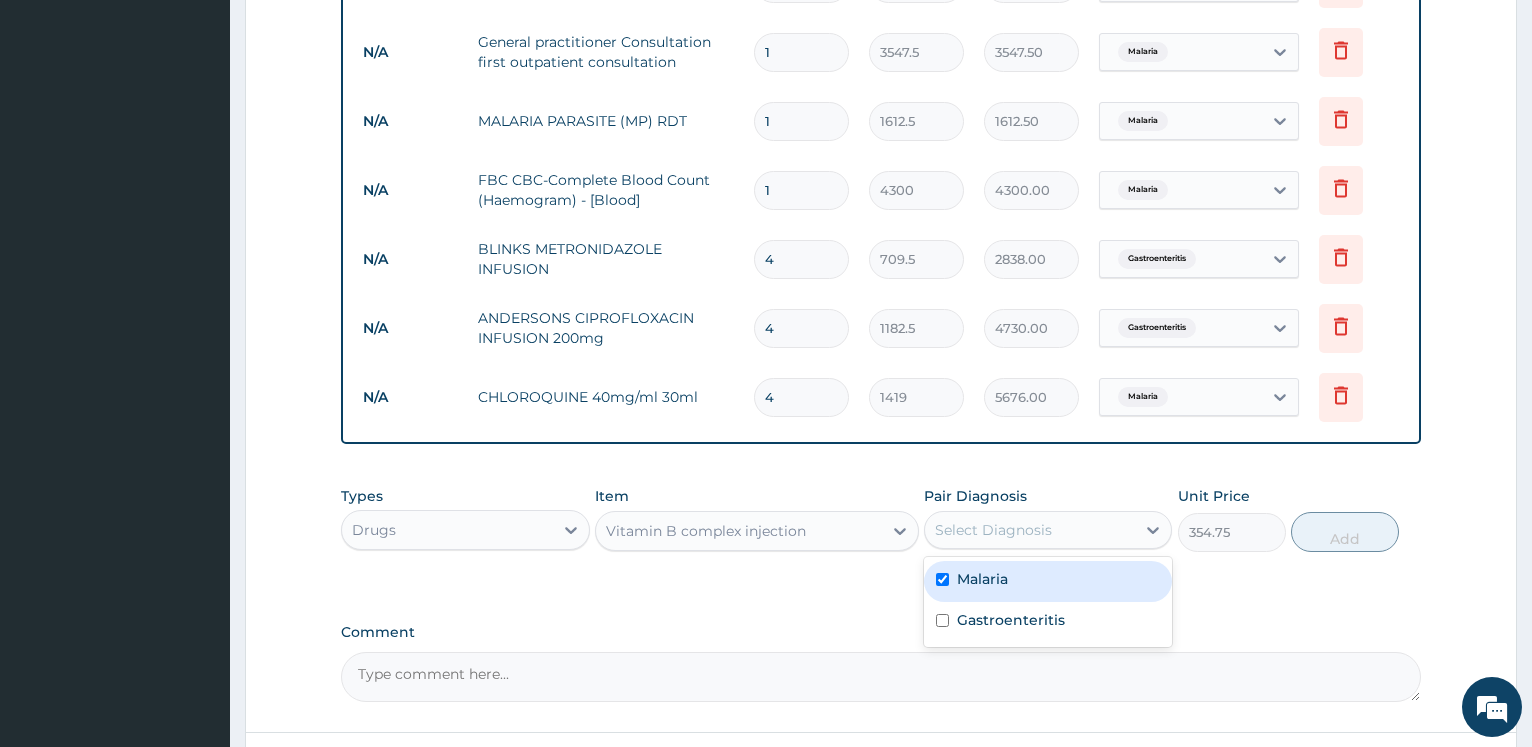 checkbox on "true" 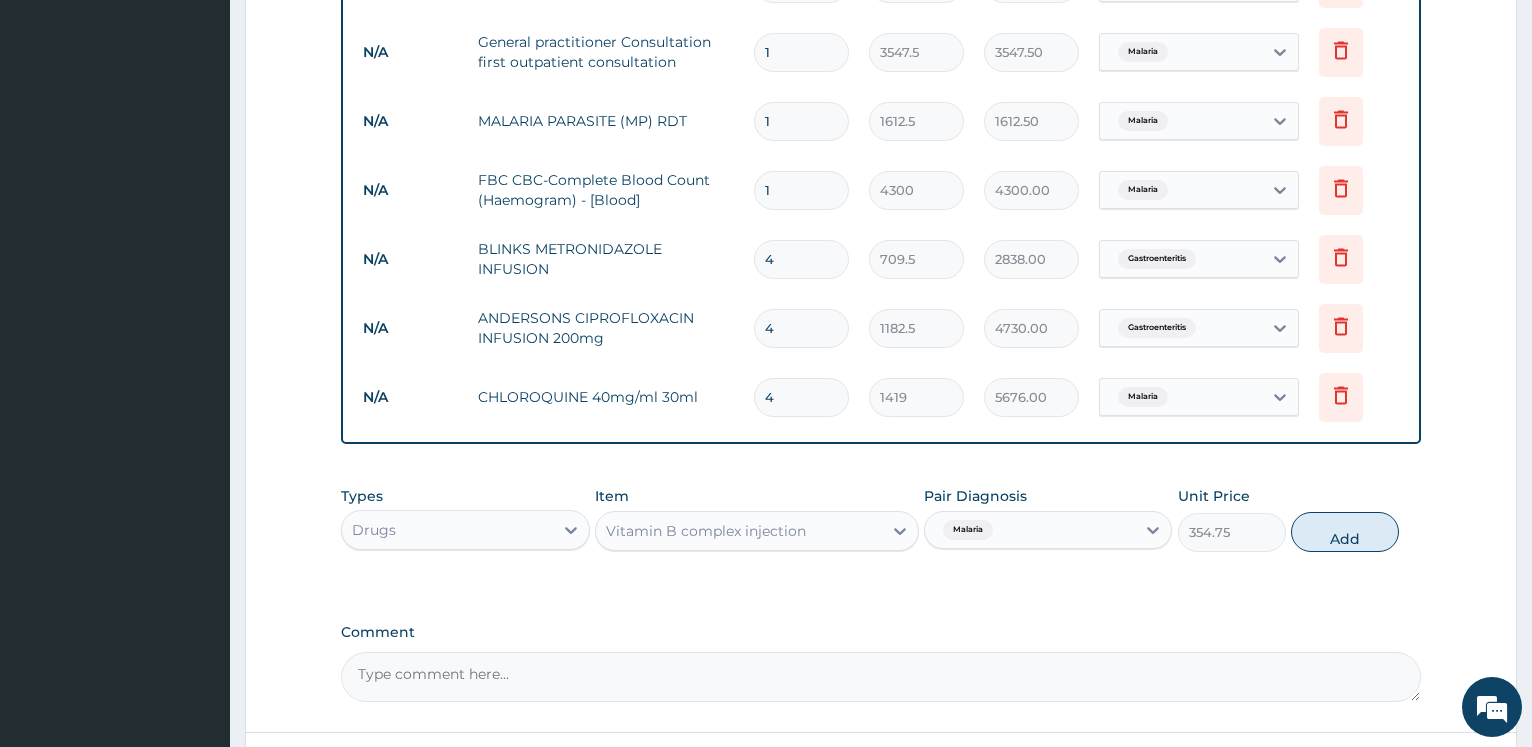 click on "Types Drugs Item Vitamin B complex injection Pair Diagnosis Malaria Unit Price 354.75 Add" at bounding box center [881, 519] 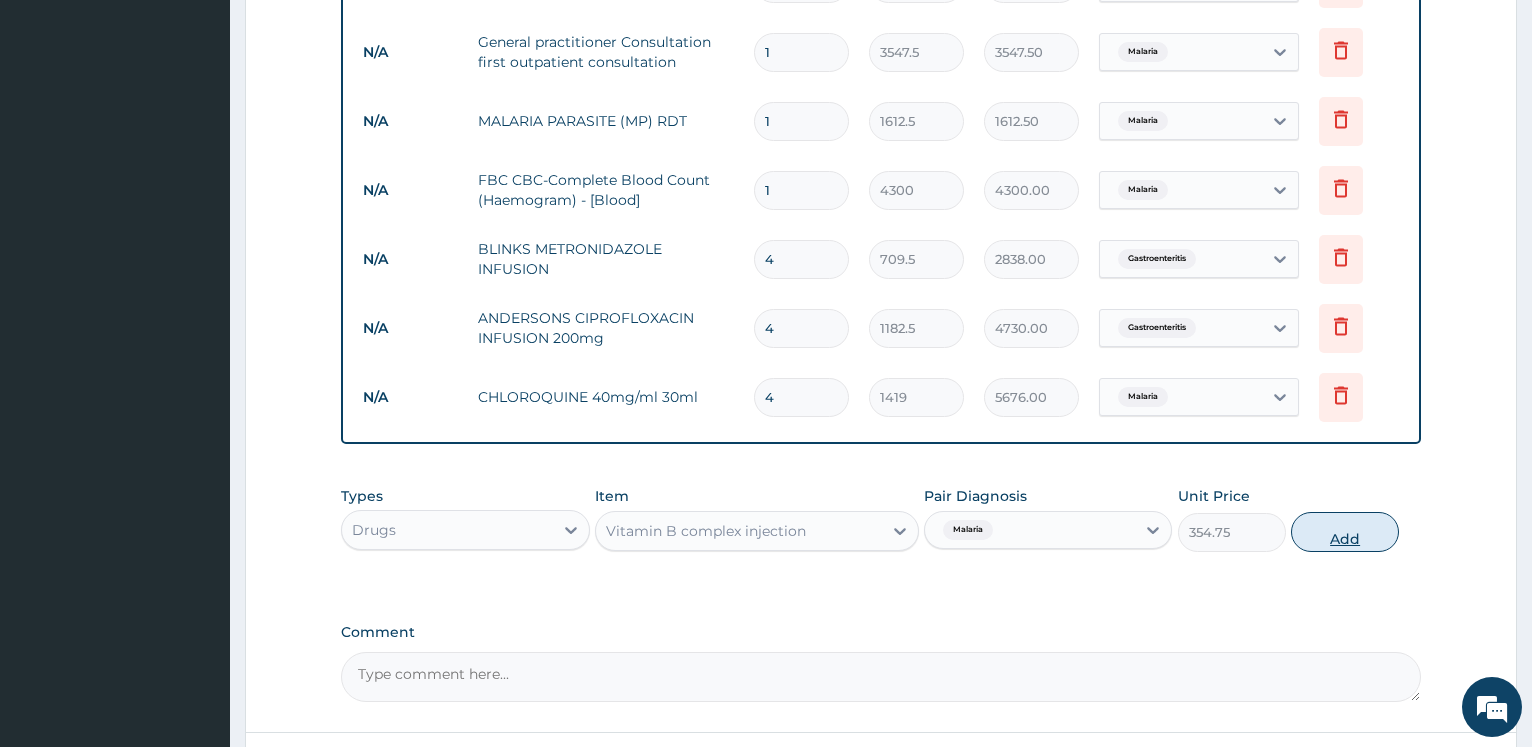 click on "Add" at bounding box center (1345, 532) 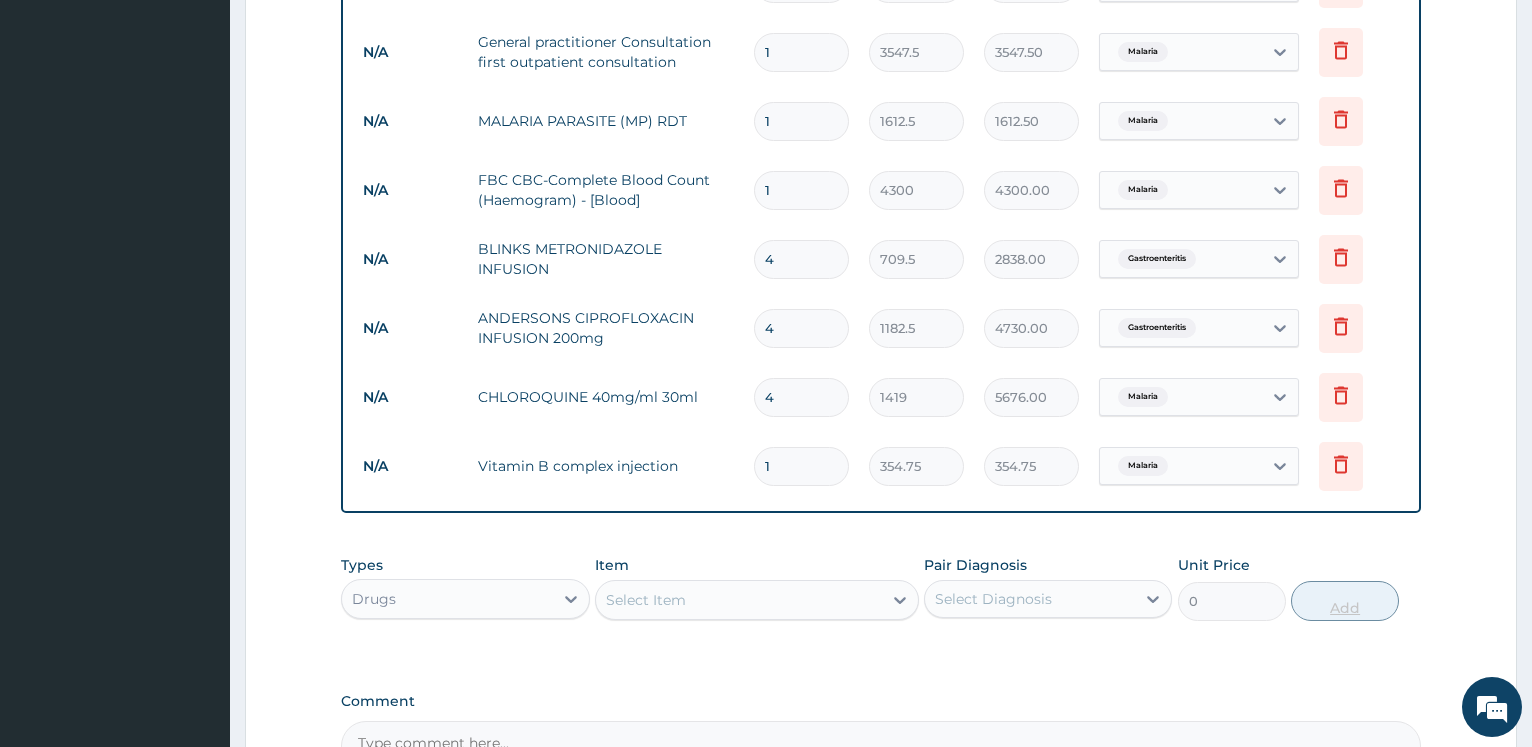 type 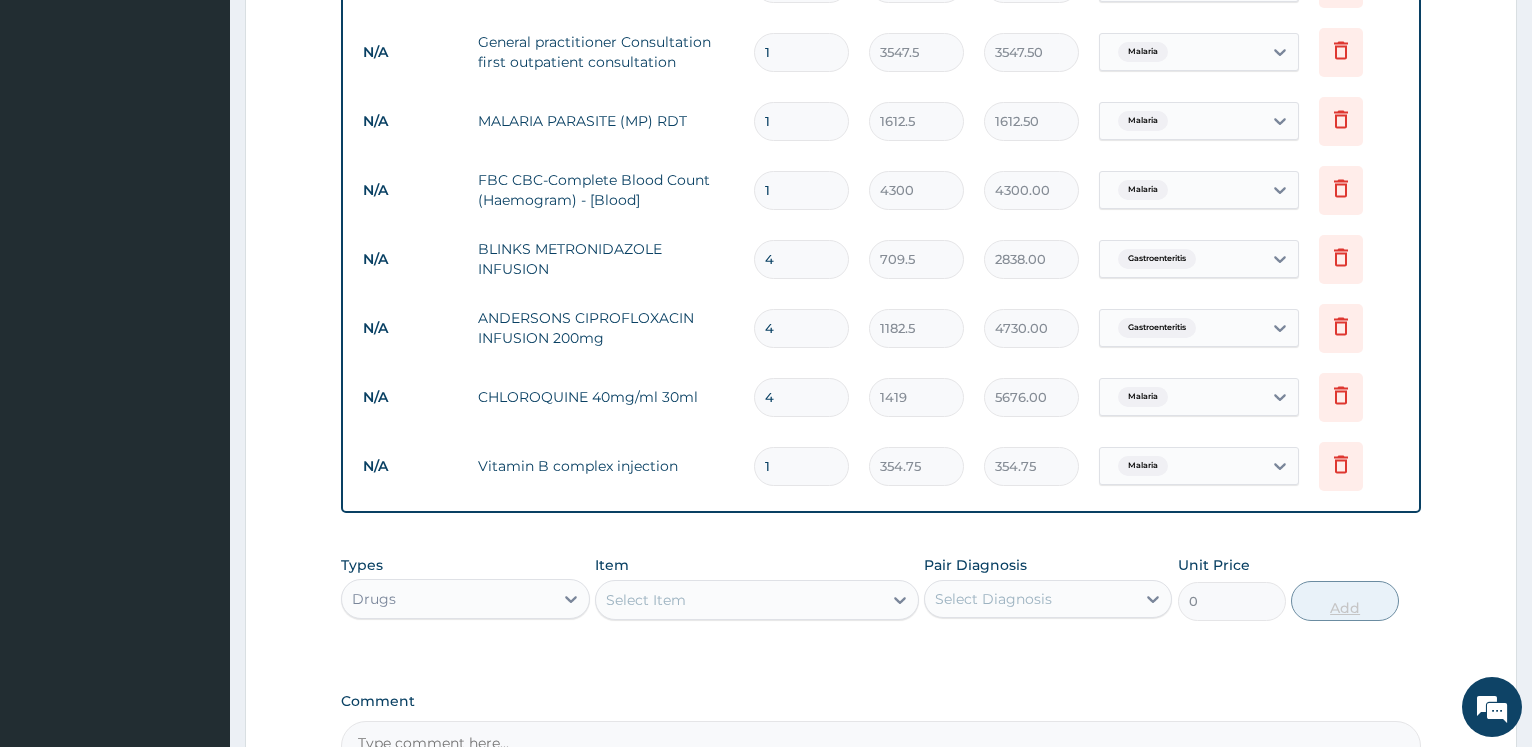 type on "0.00" 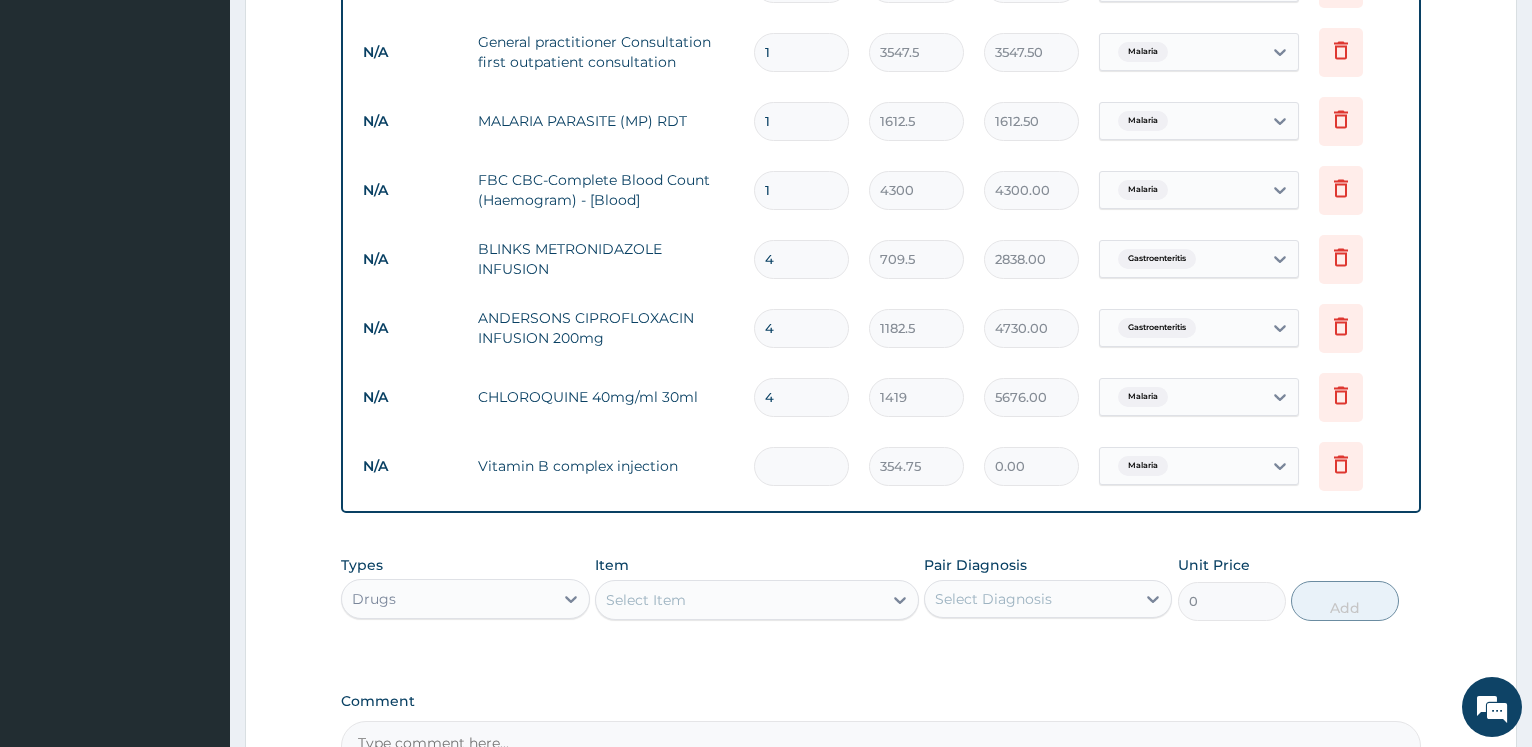 type on "4" 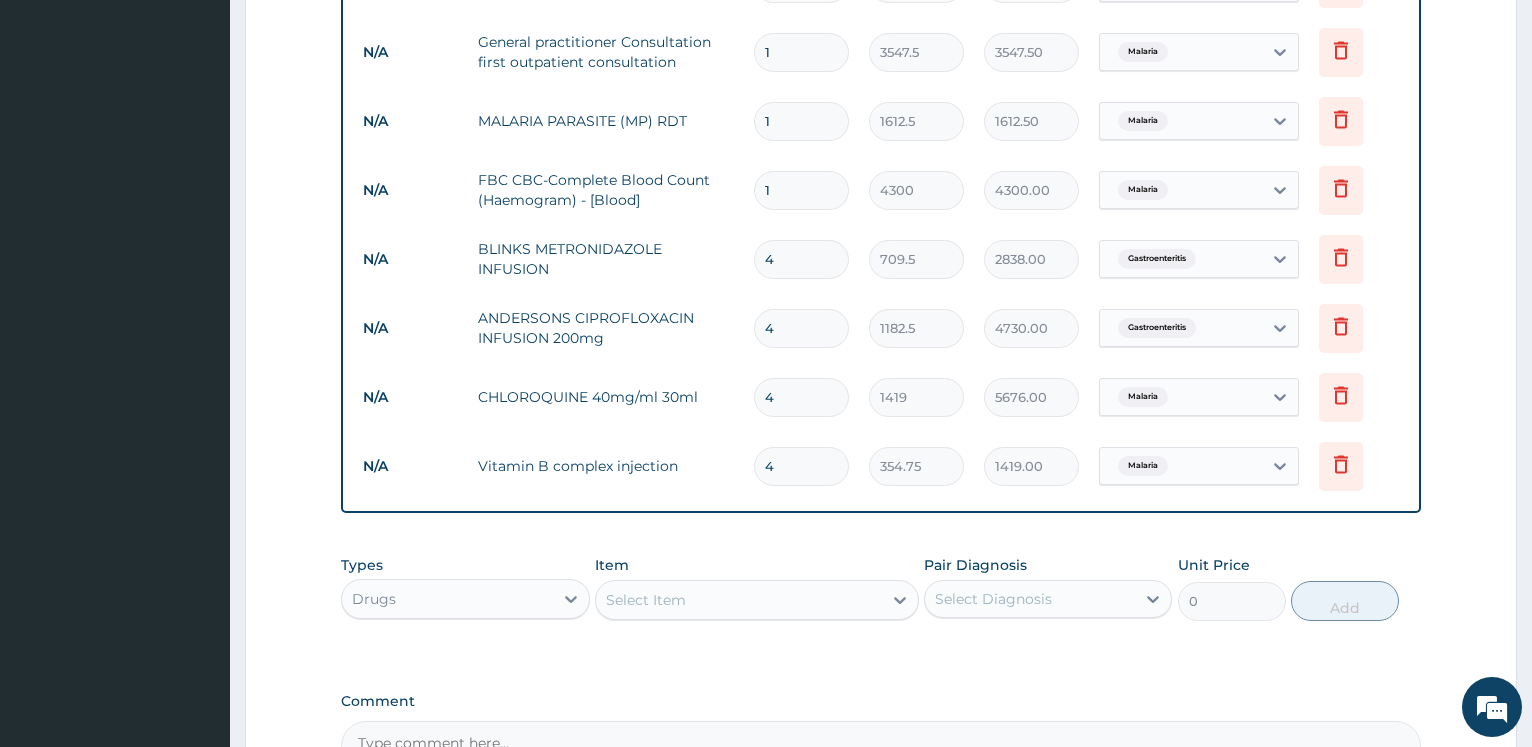 type on "4" 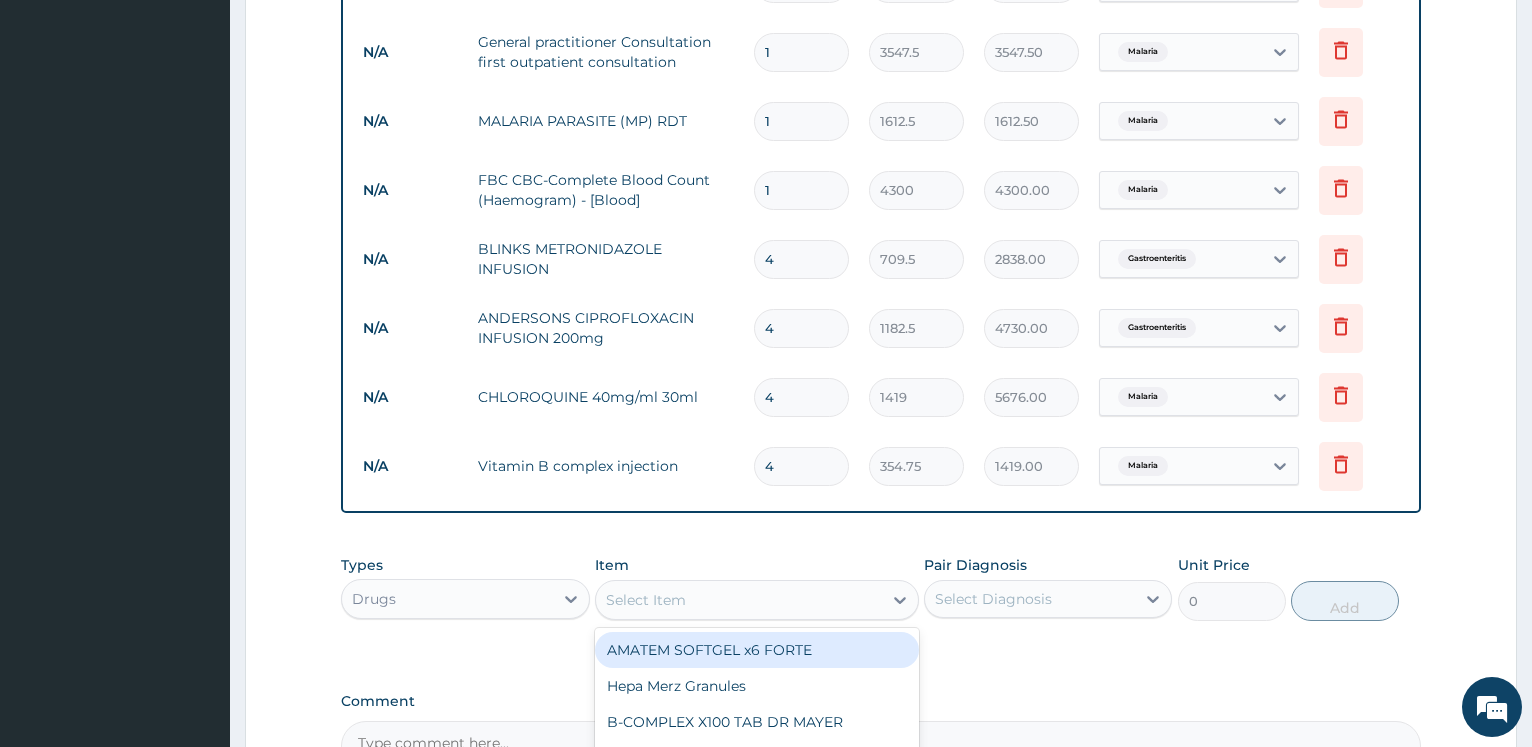 click on "Select Item" at bounding box center (739, 600) 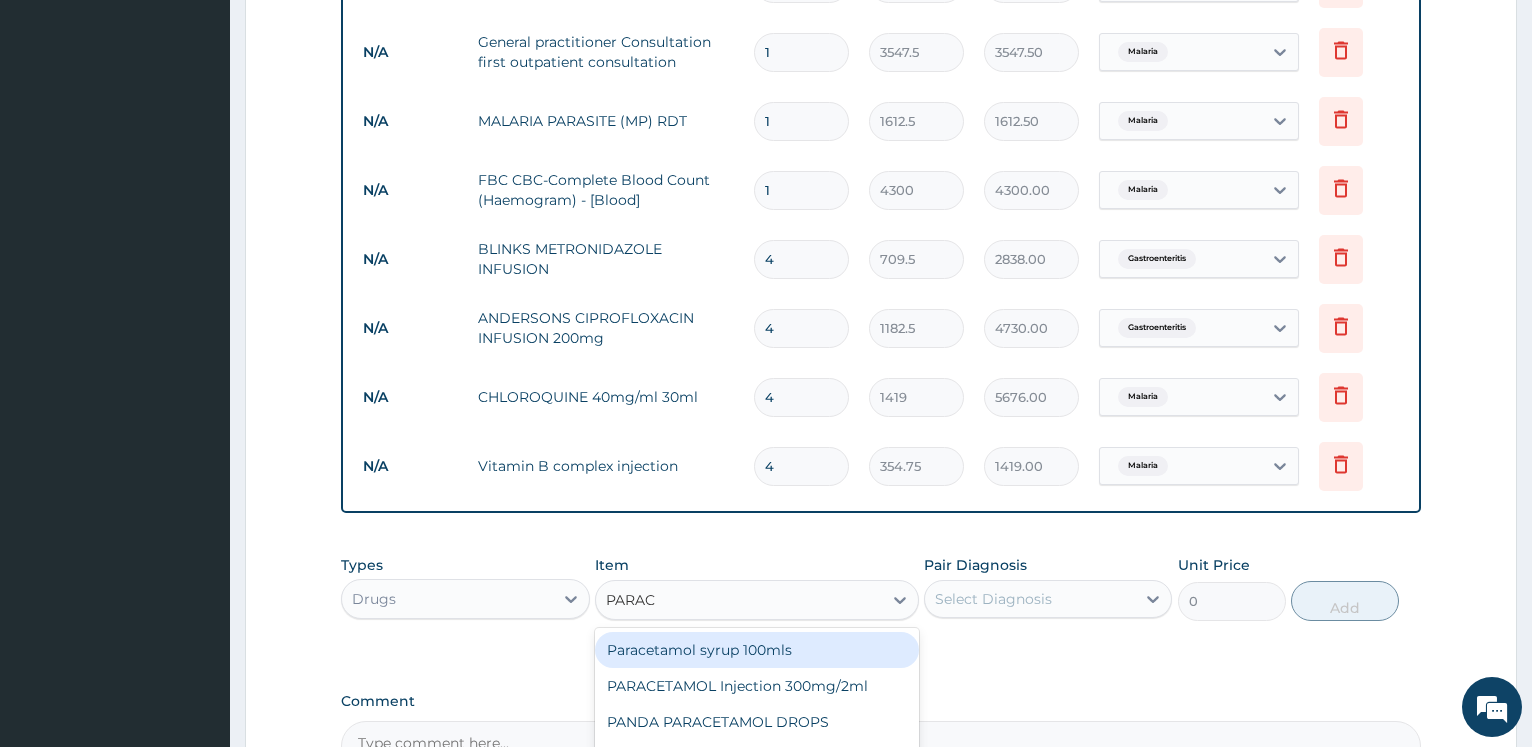 type on "PARACE" 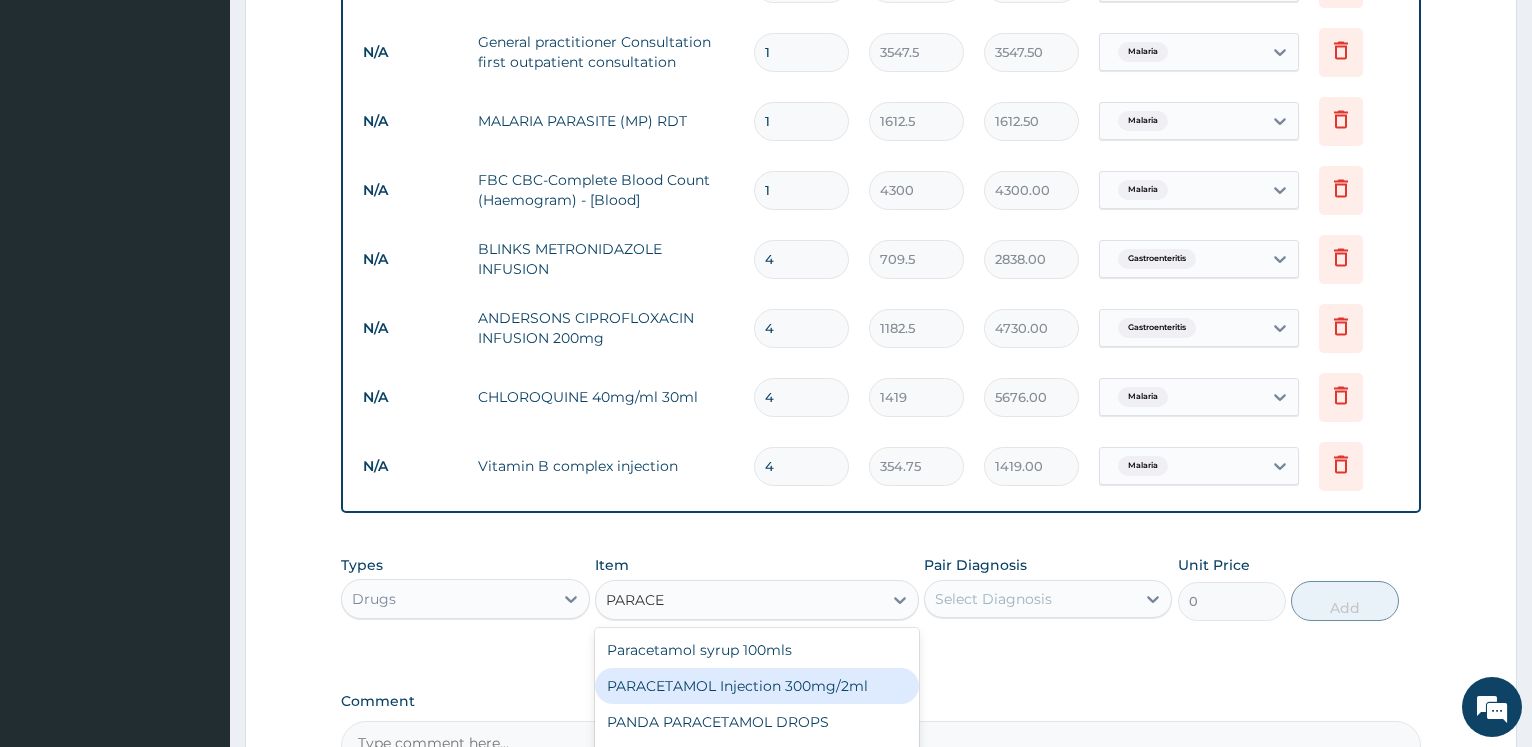 scroll, scrollTop: 969, scrollLeft: 0, axis: vertical 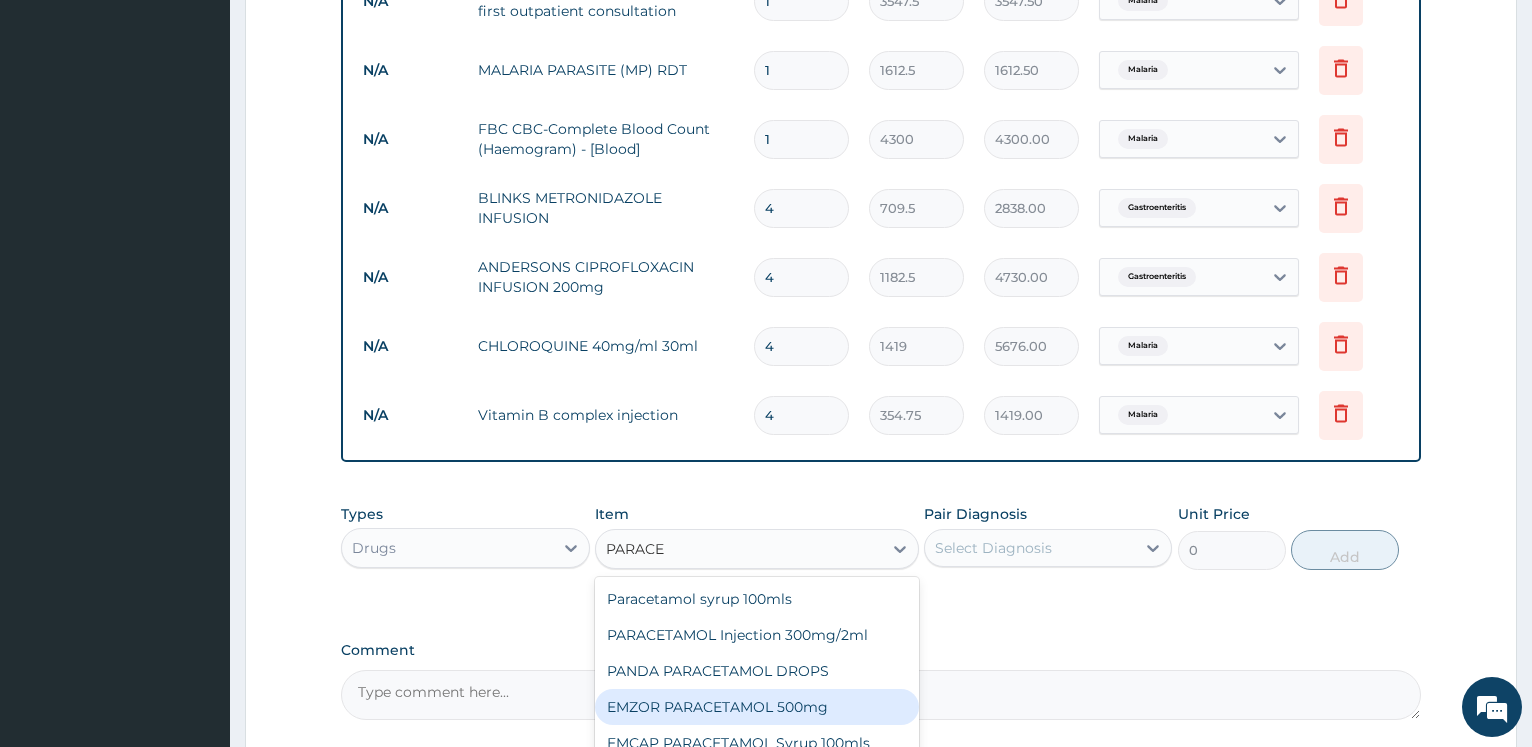 click on "EMZOR PARACETAMOL 500mg" at bounding box center [757, 707] 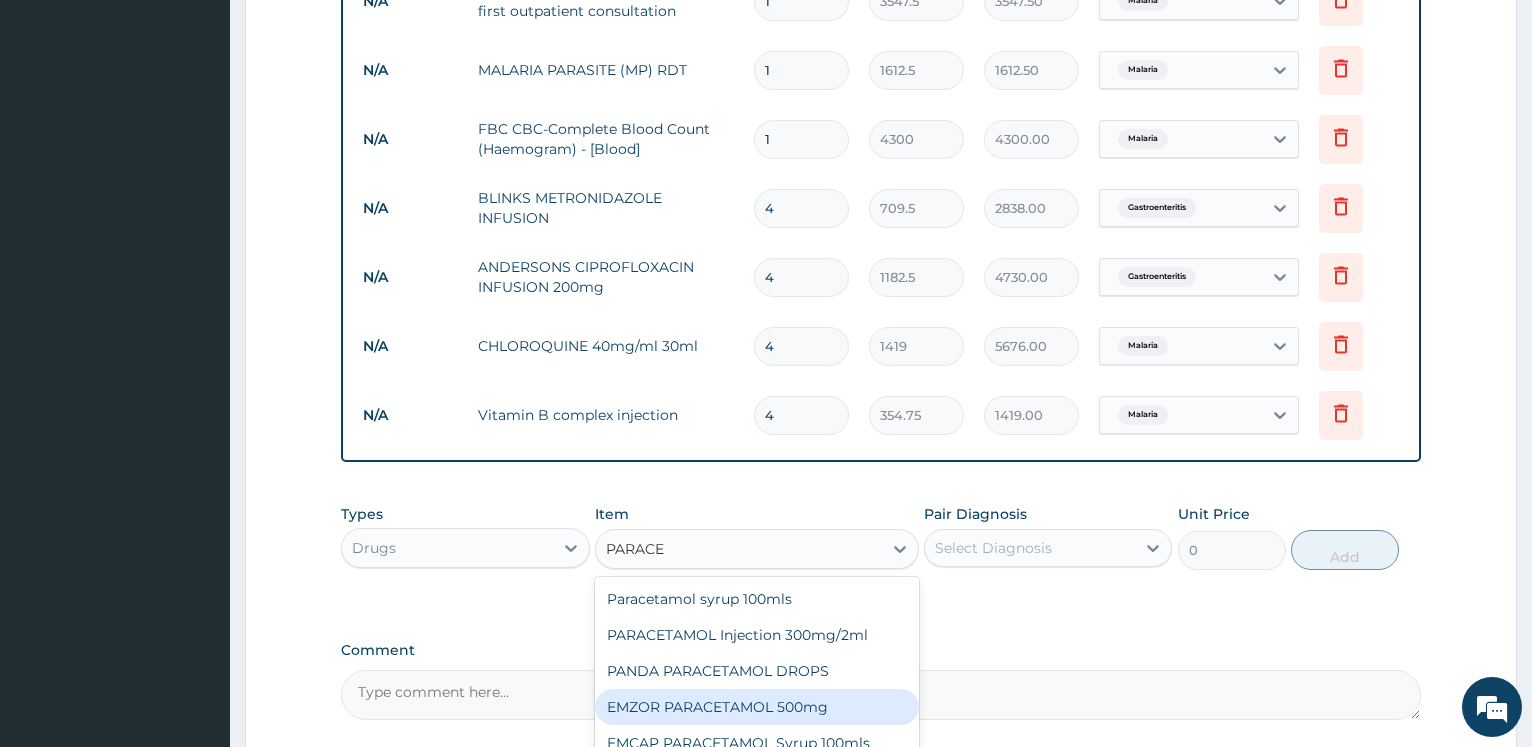 type 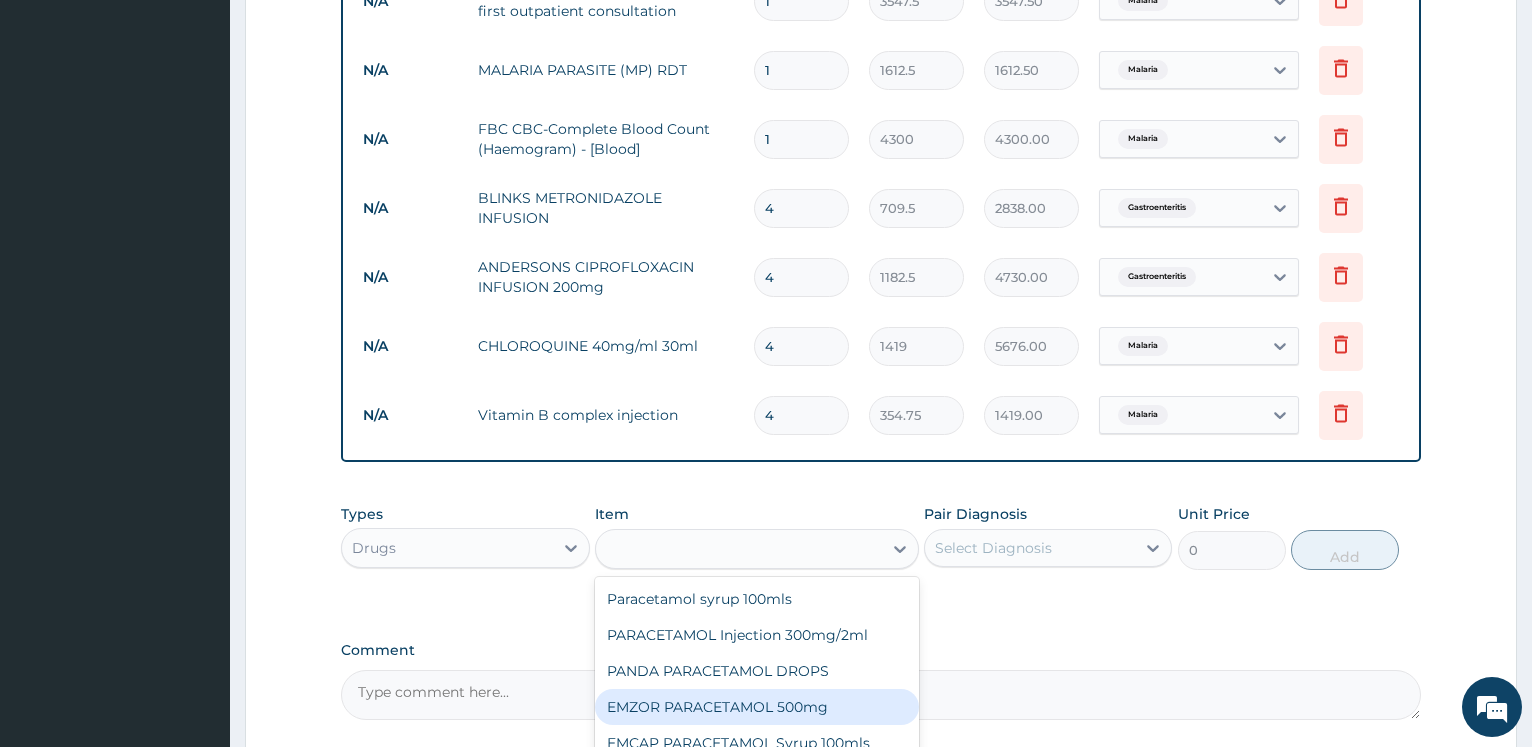 type on "23.65" 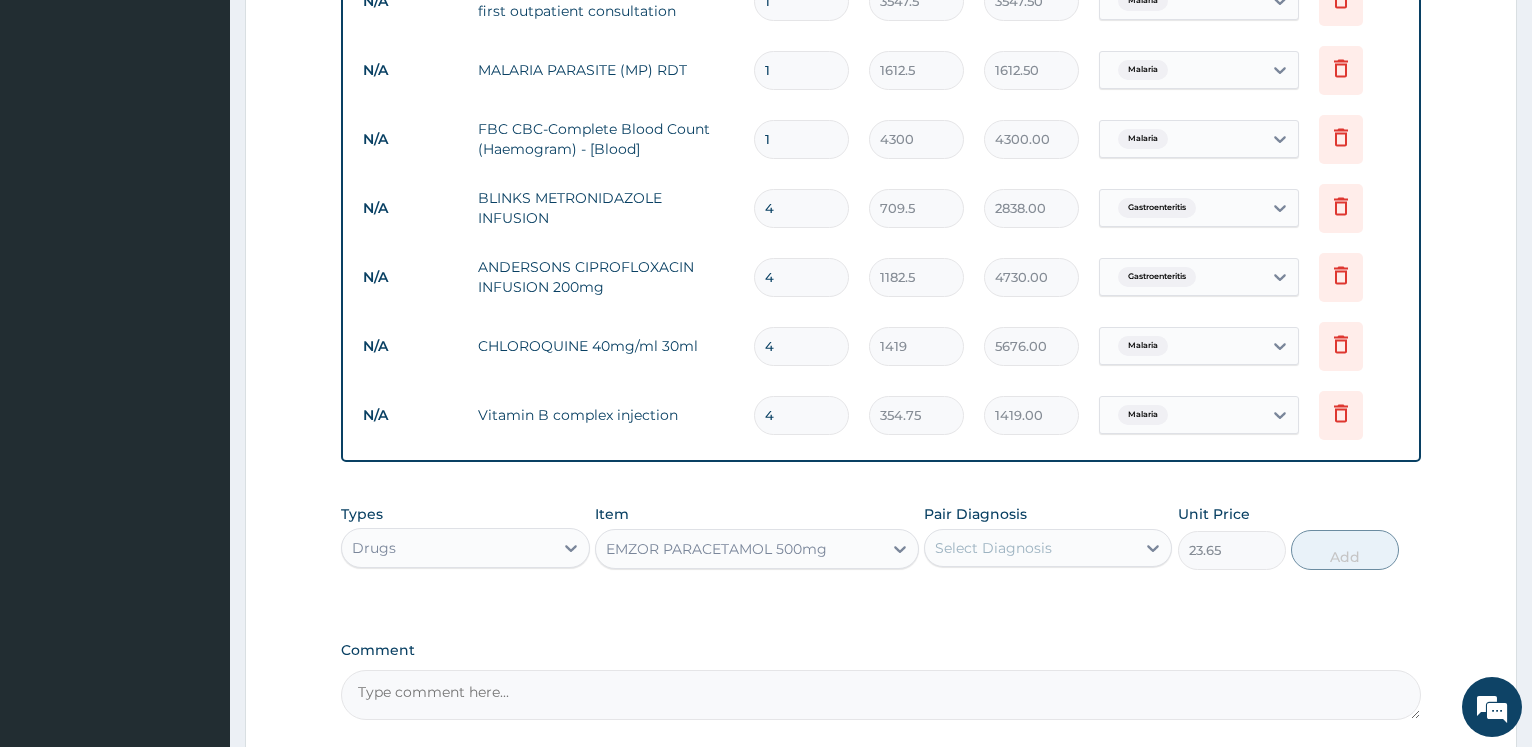 click on "Select Diagnosis" at bounding box center [993, 548] 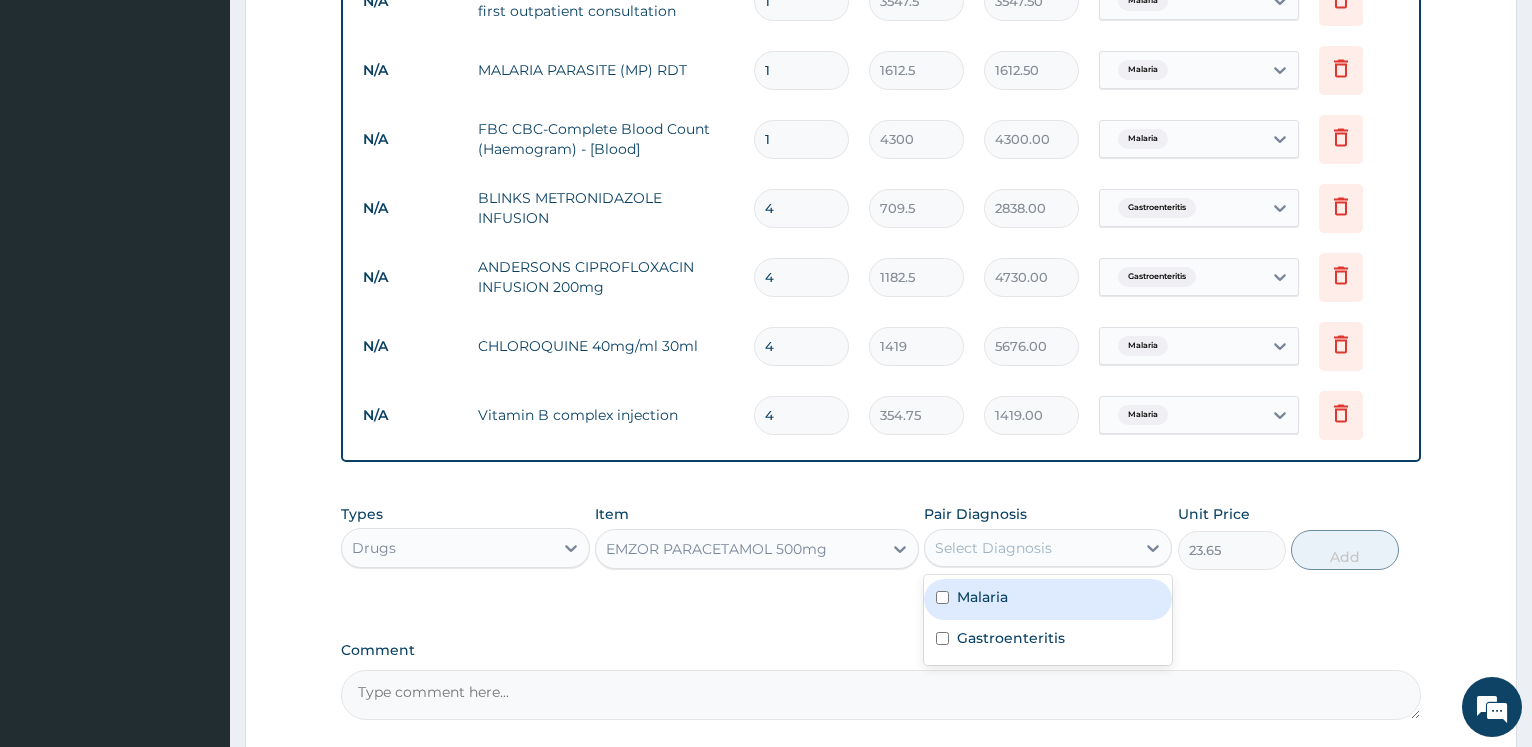 click on "Malaria" at bounding box center (1048, 599) 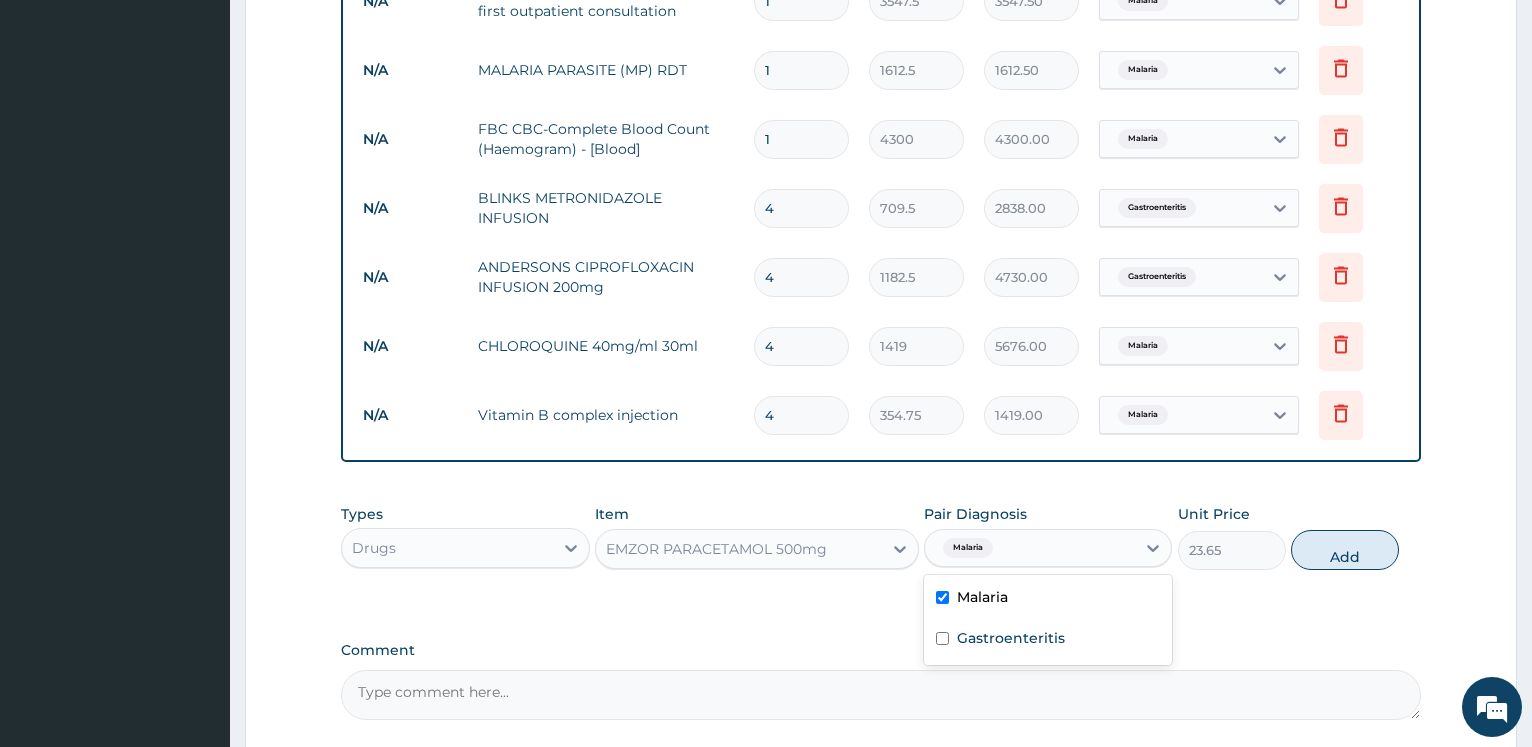 checkbox on "true" 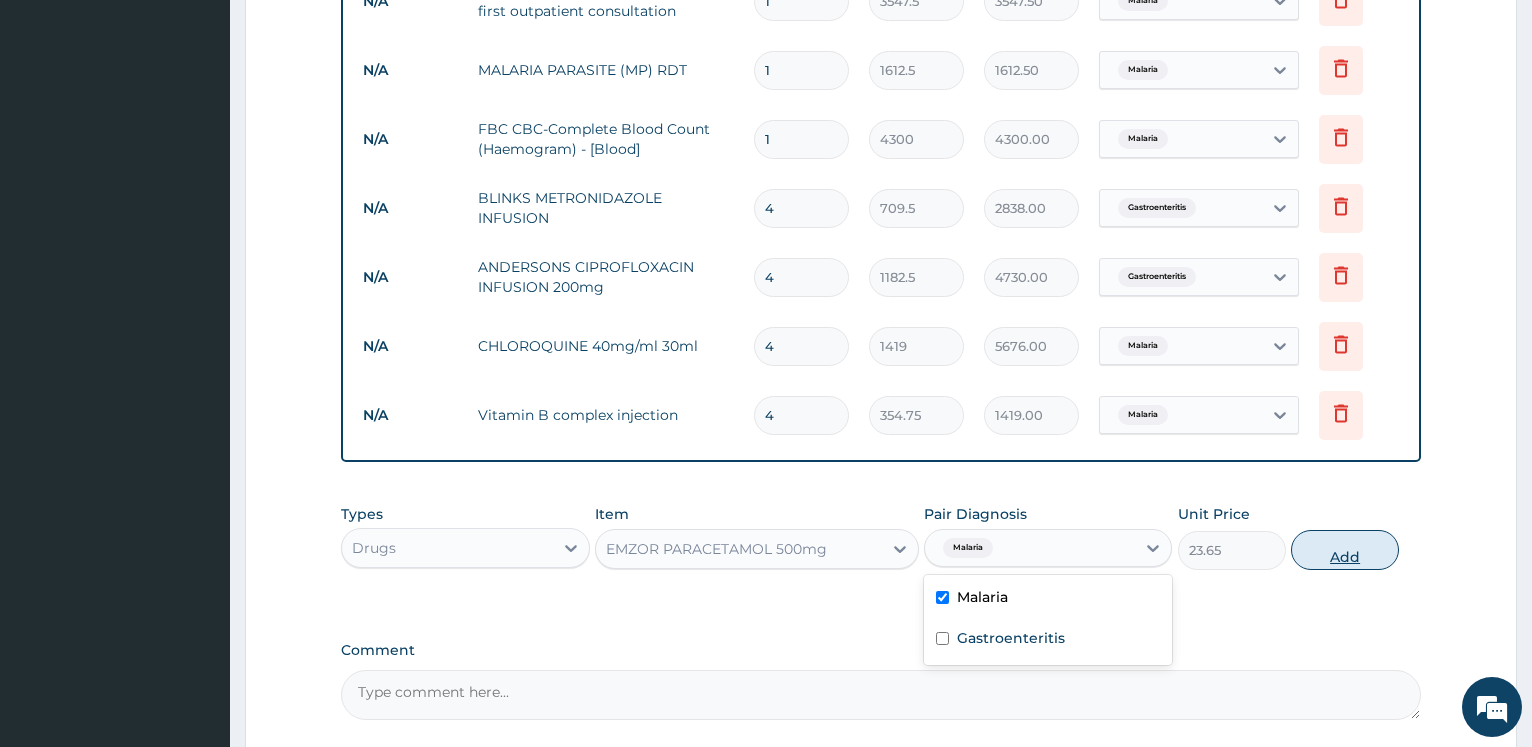 click on "Add" at bounding box center (1345, 550) 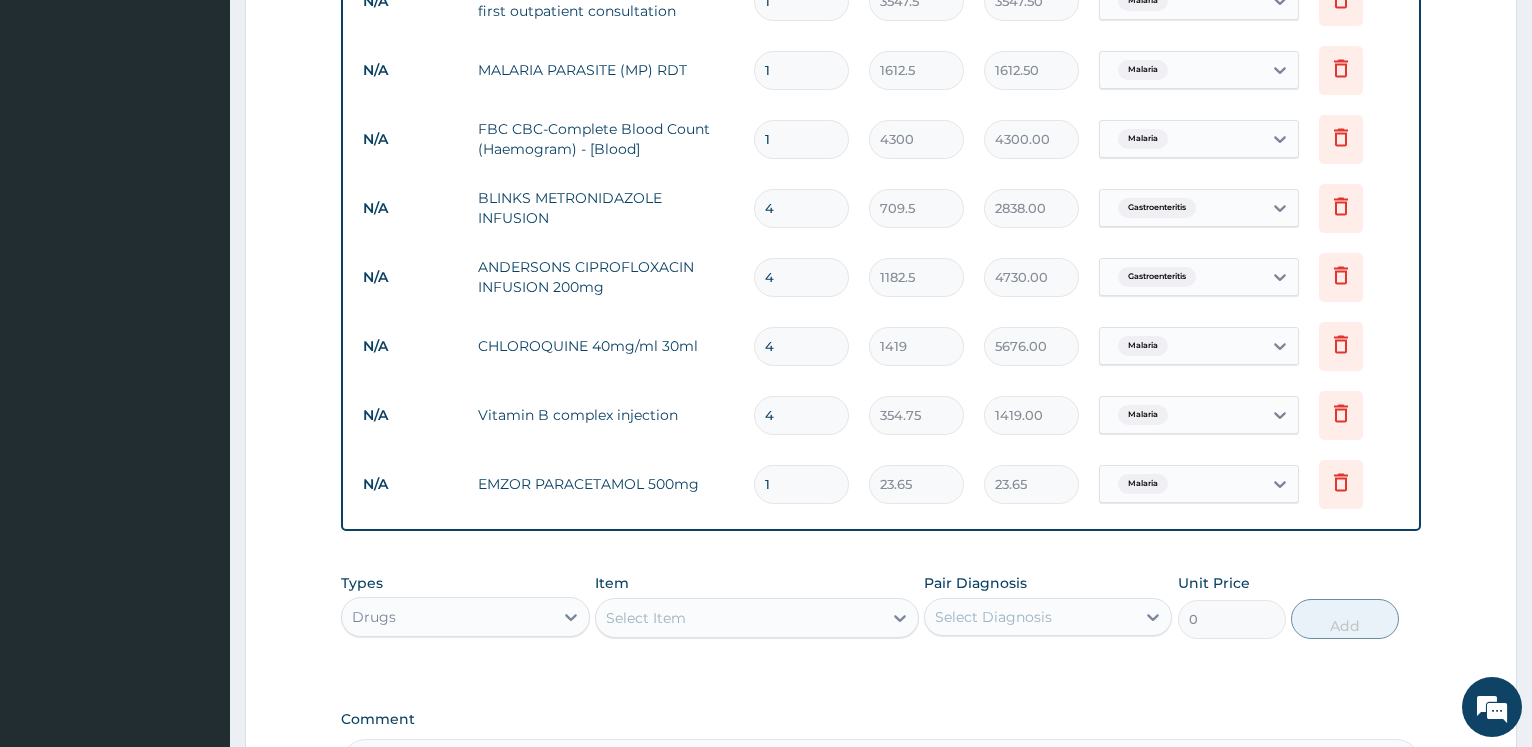 type on "18" 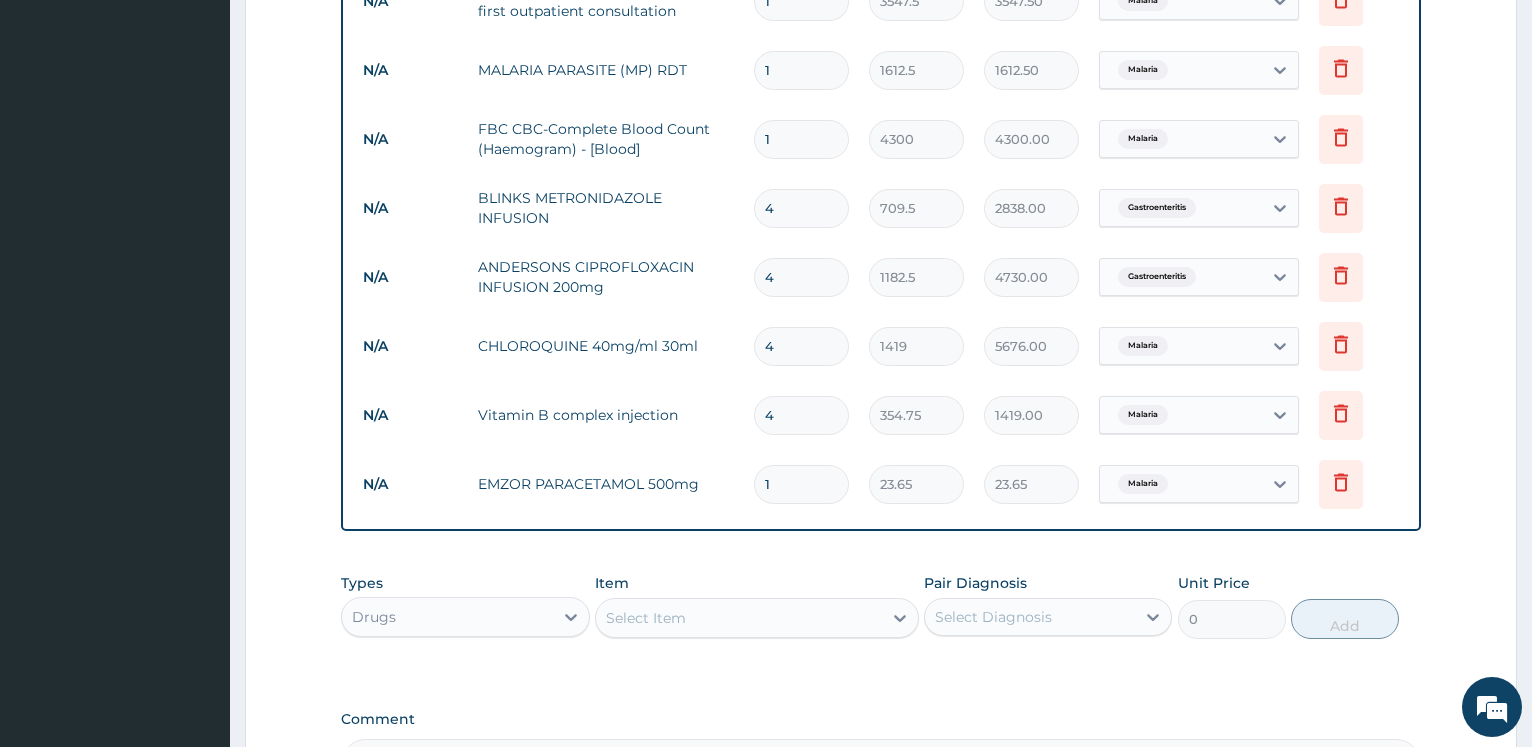 type on "425.70" 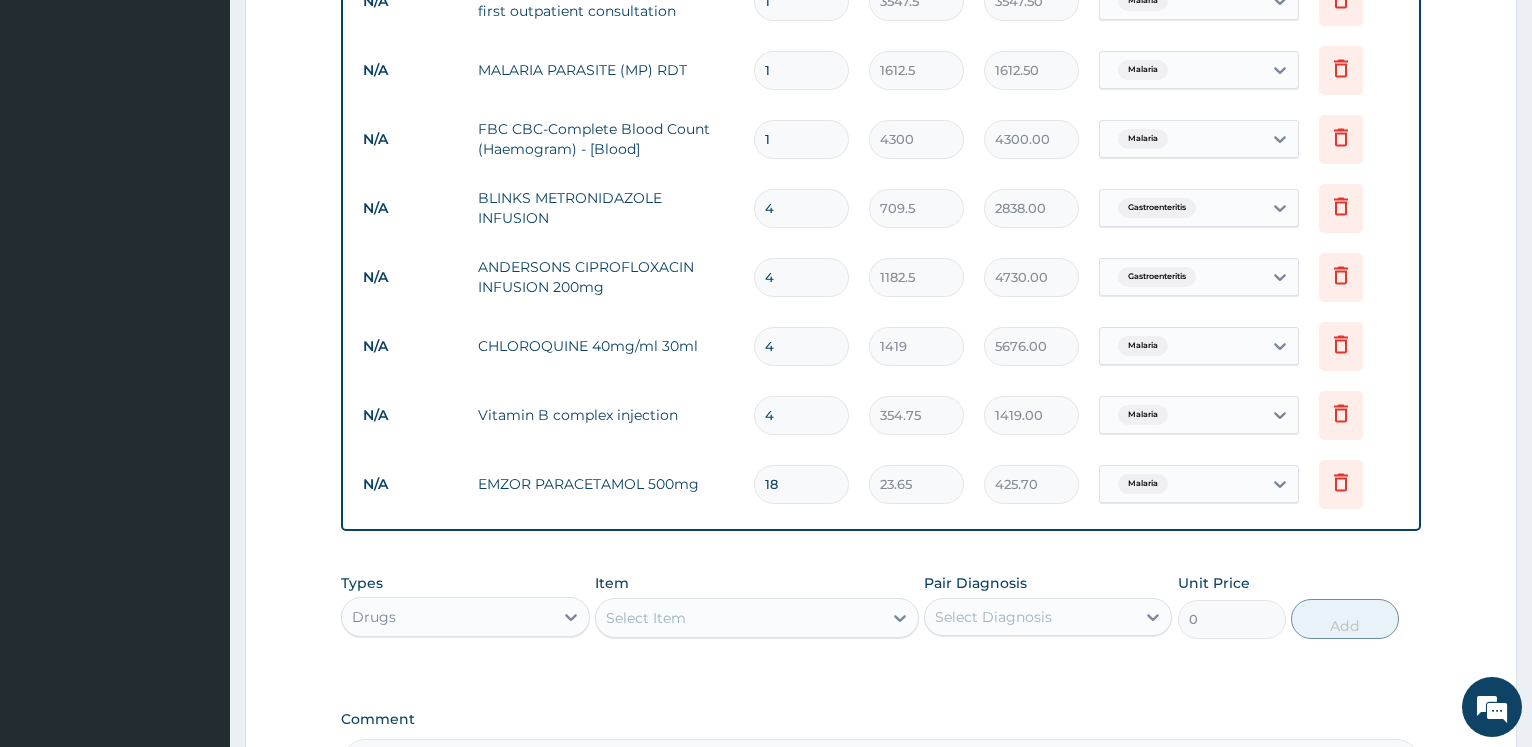 type on "18" 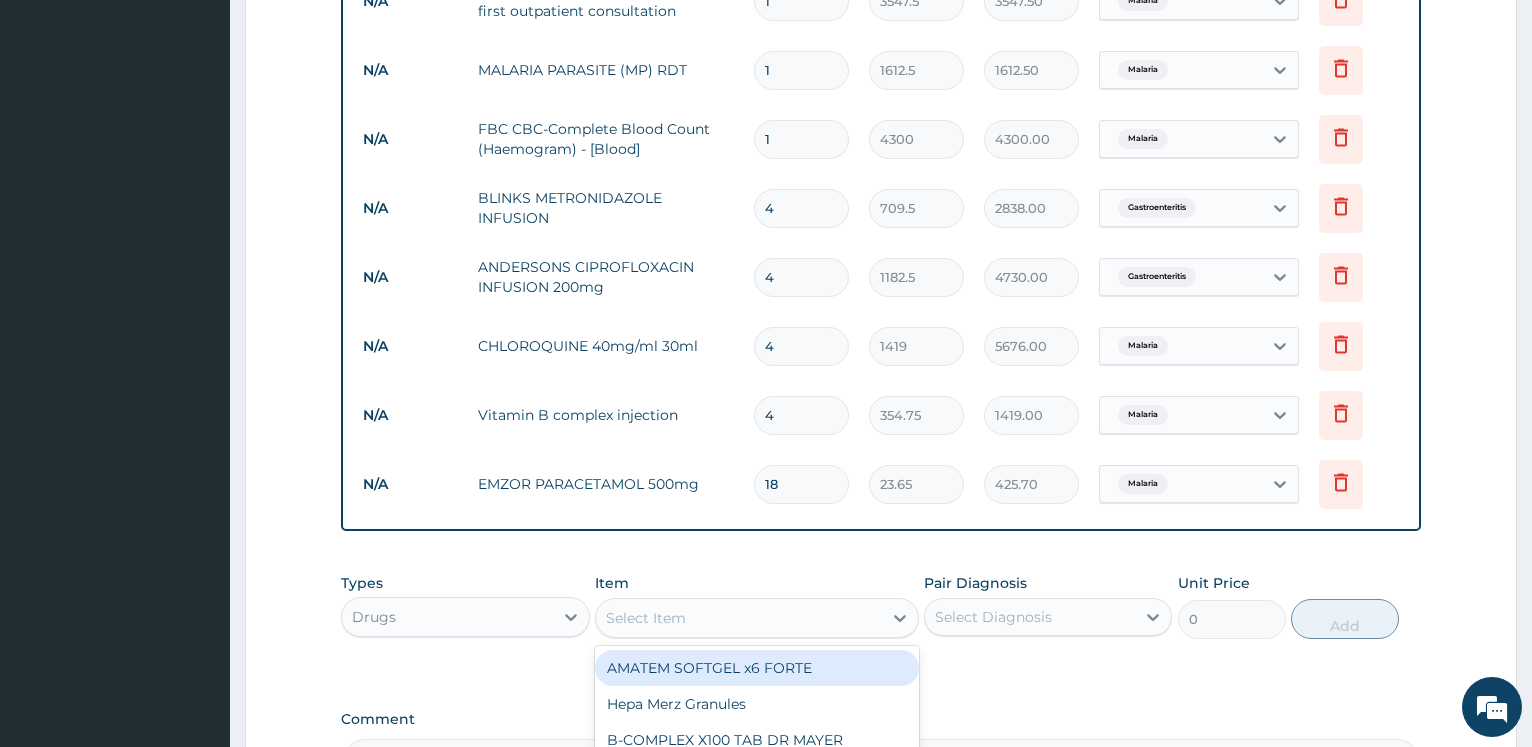 click on "Select Item" at bounding box center (739, 618) 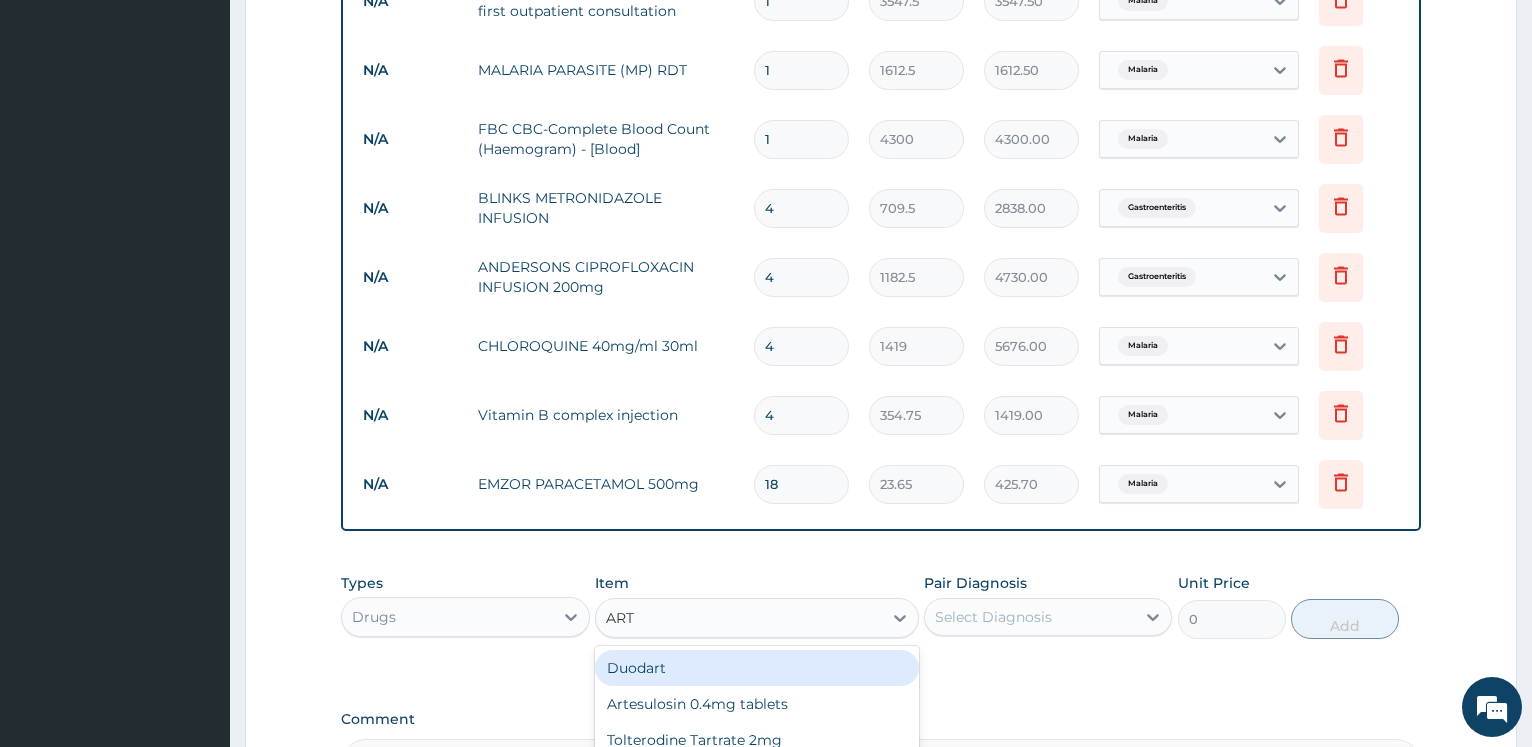 type on "ARTE" 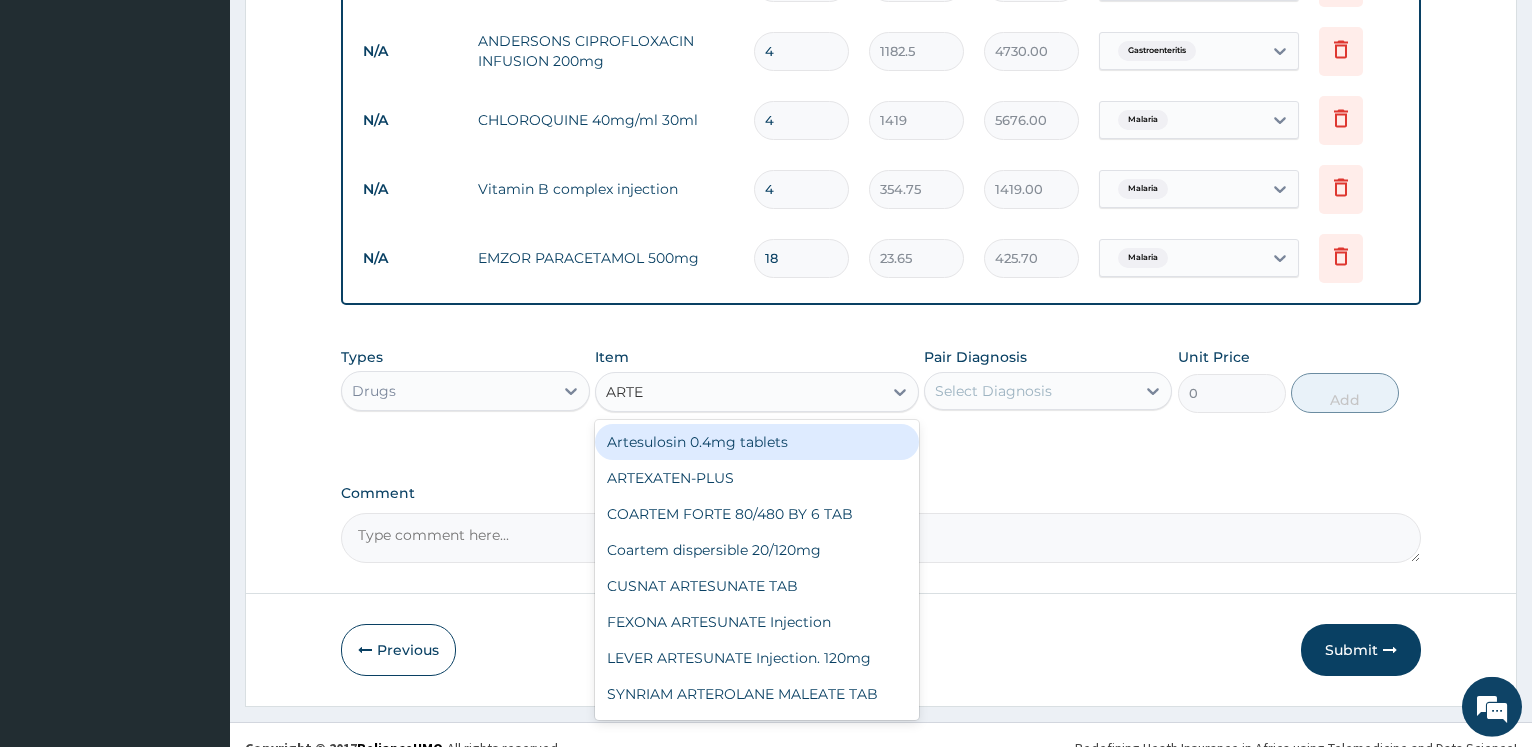 scroll, scrollTop: 1221, scrollLeft: 0, axis: vertical 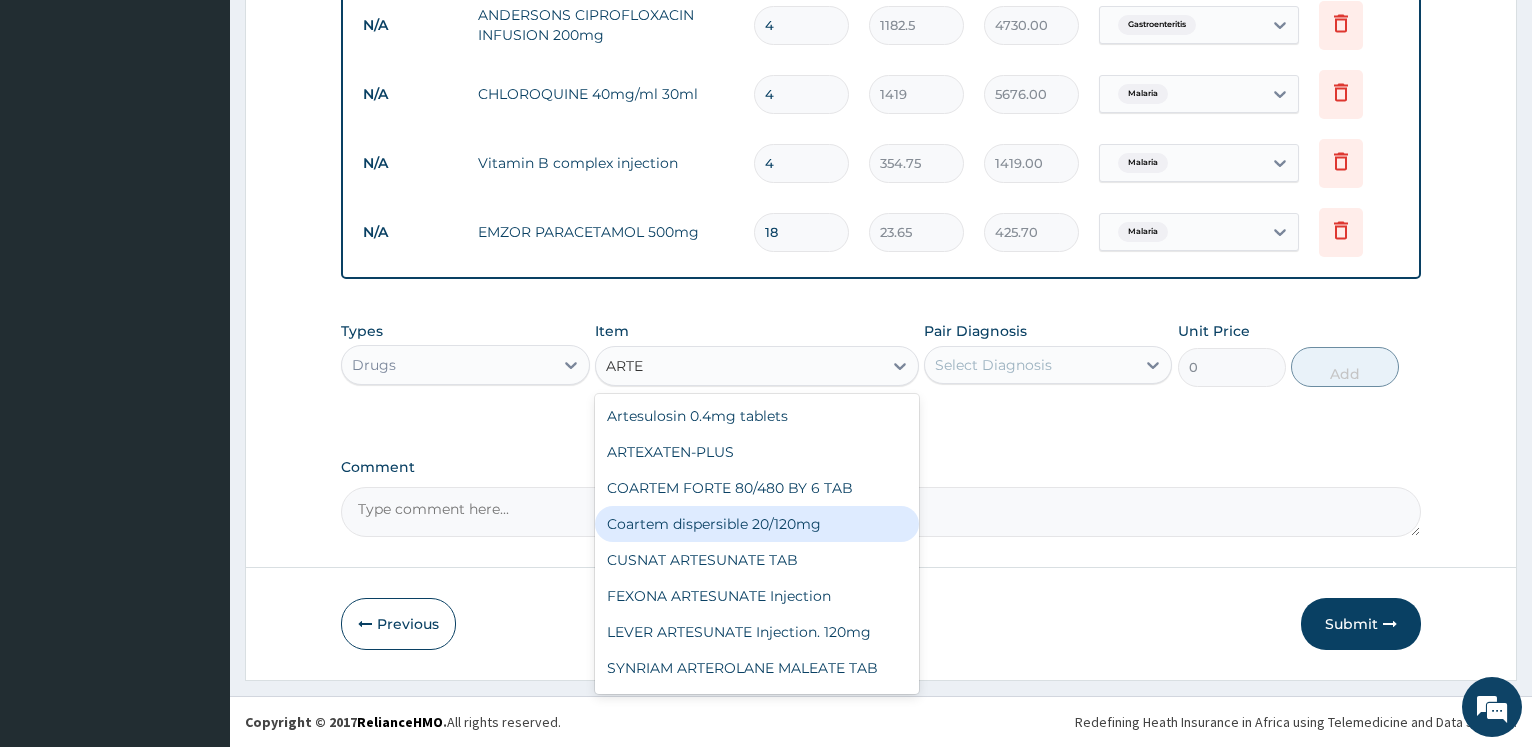 click on "Coartem dispersible 20/120mg" at bounding box center (757, 524) 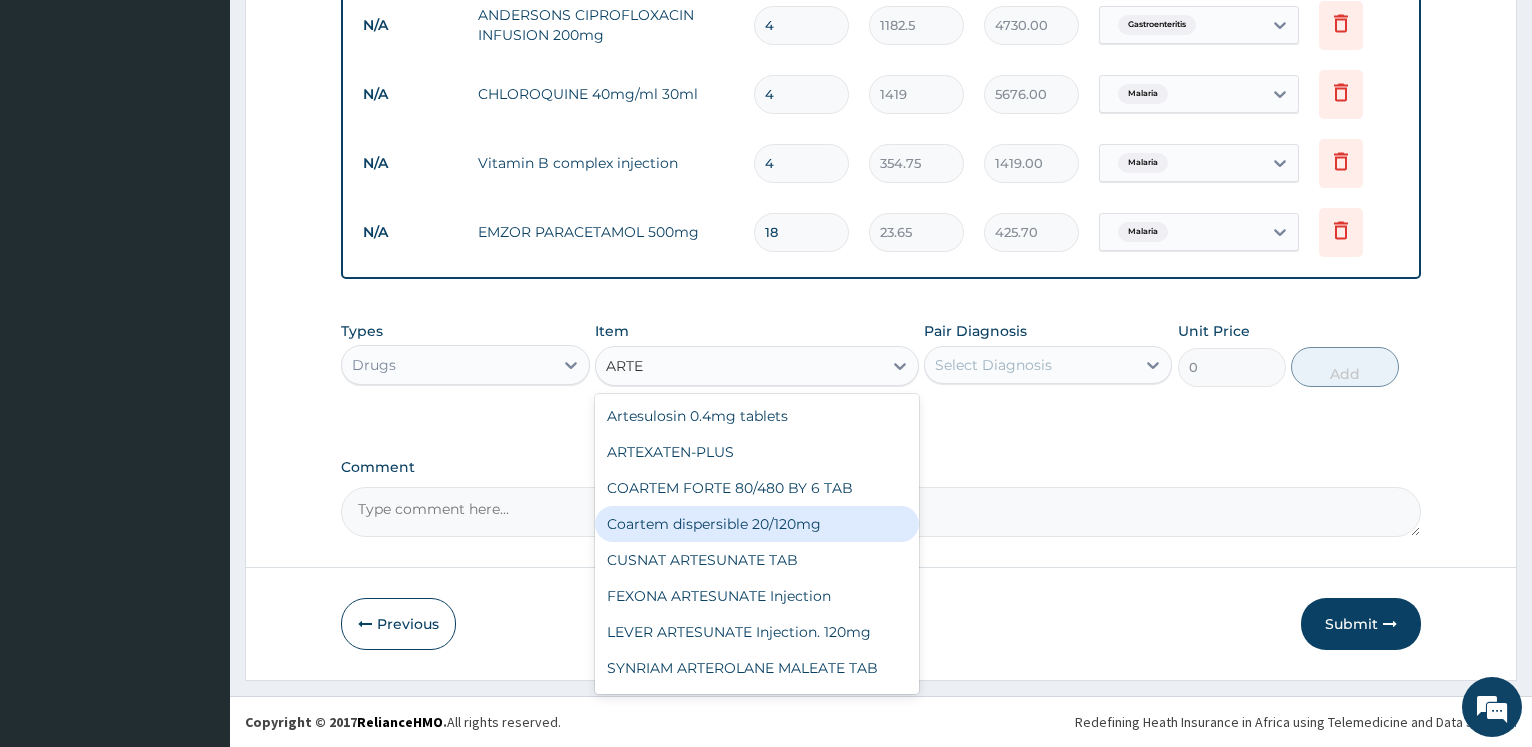 type 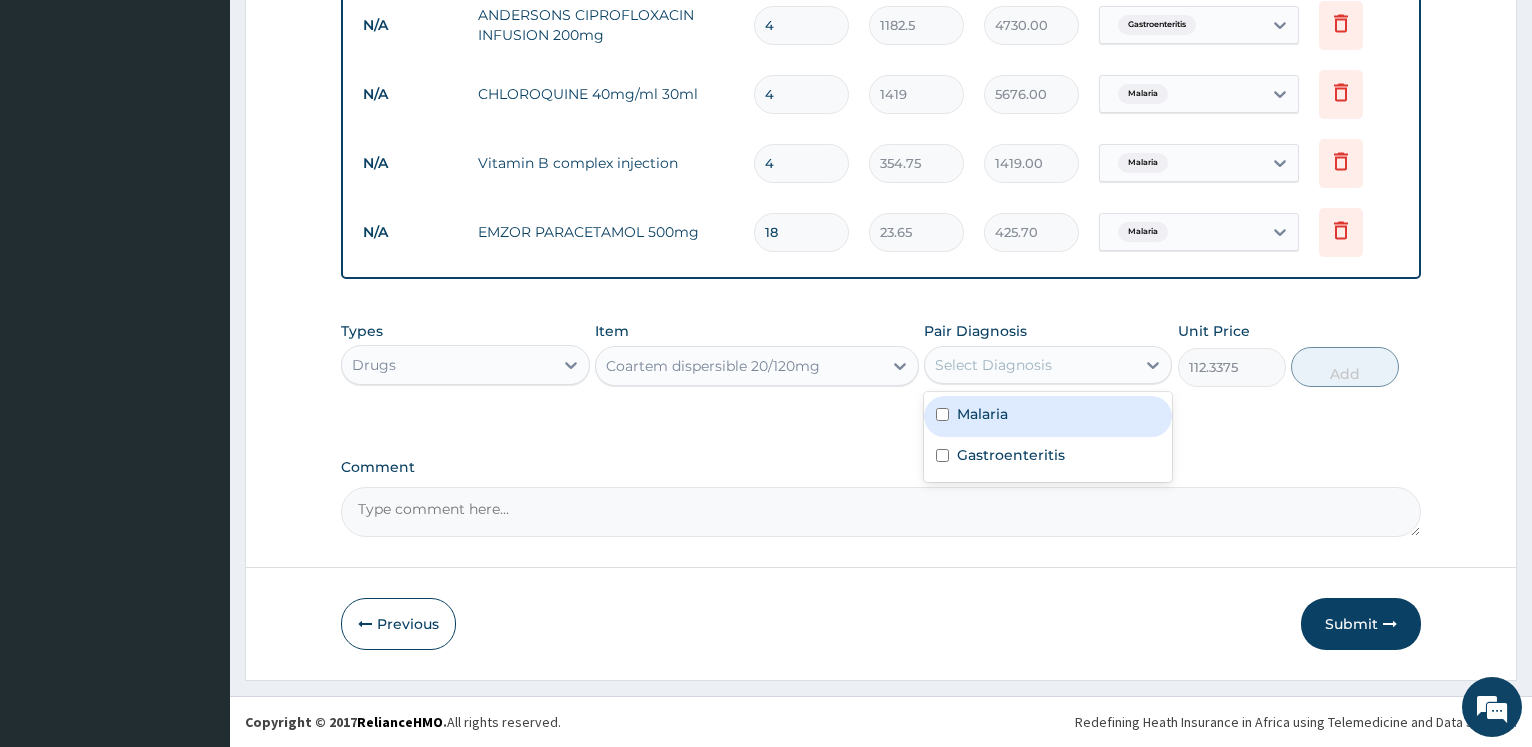 click on "Select Diagnosis" at bounding box center [993, 365] 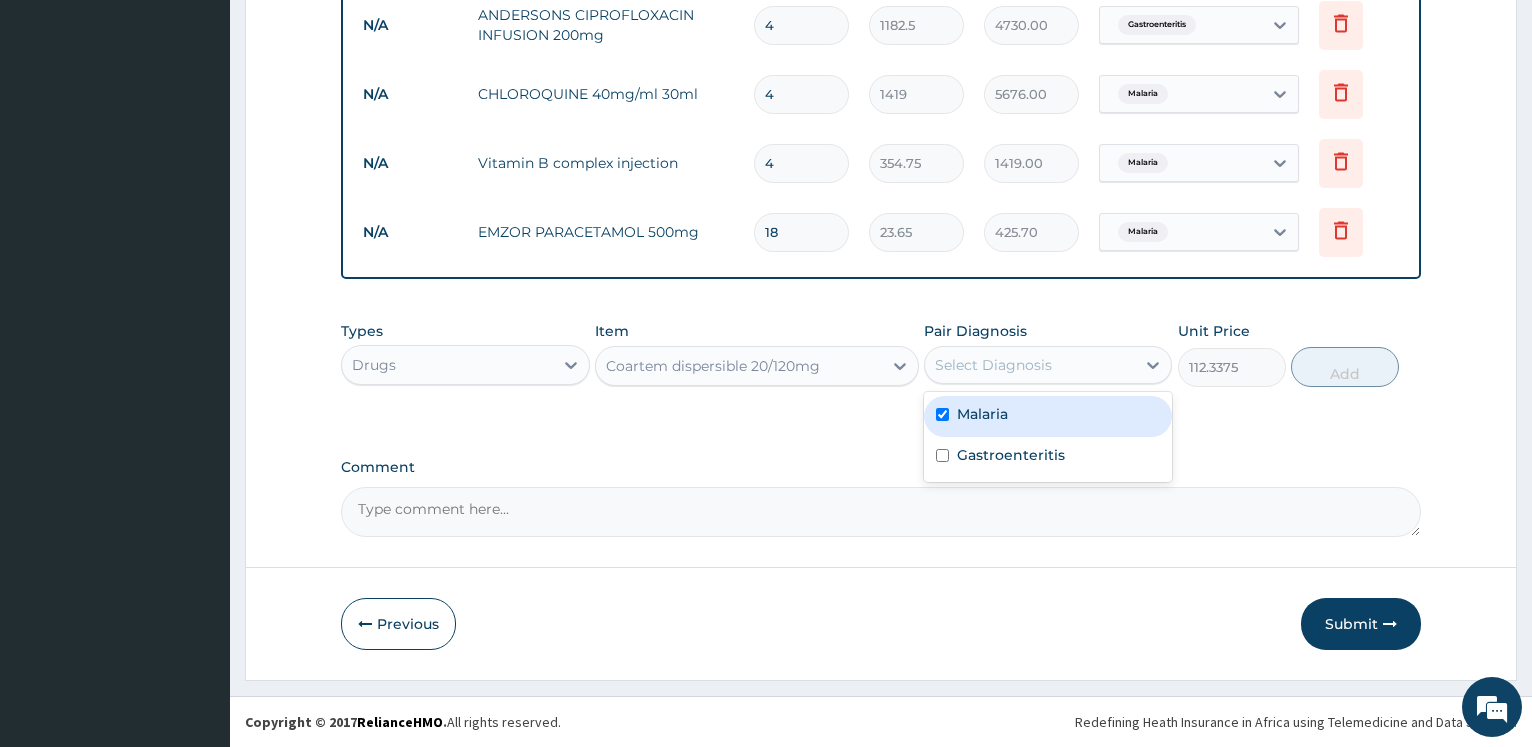 checkbox on "true" 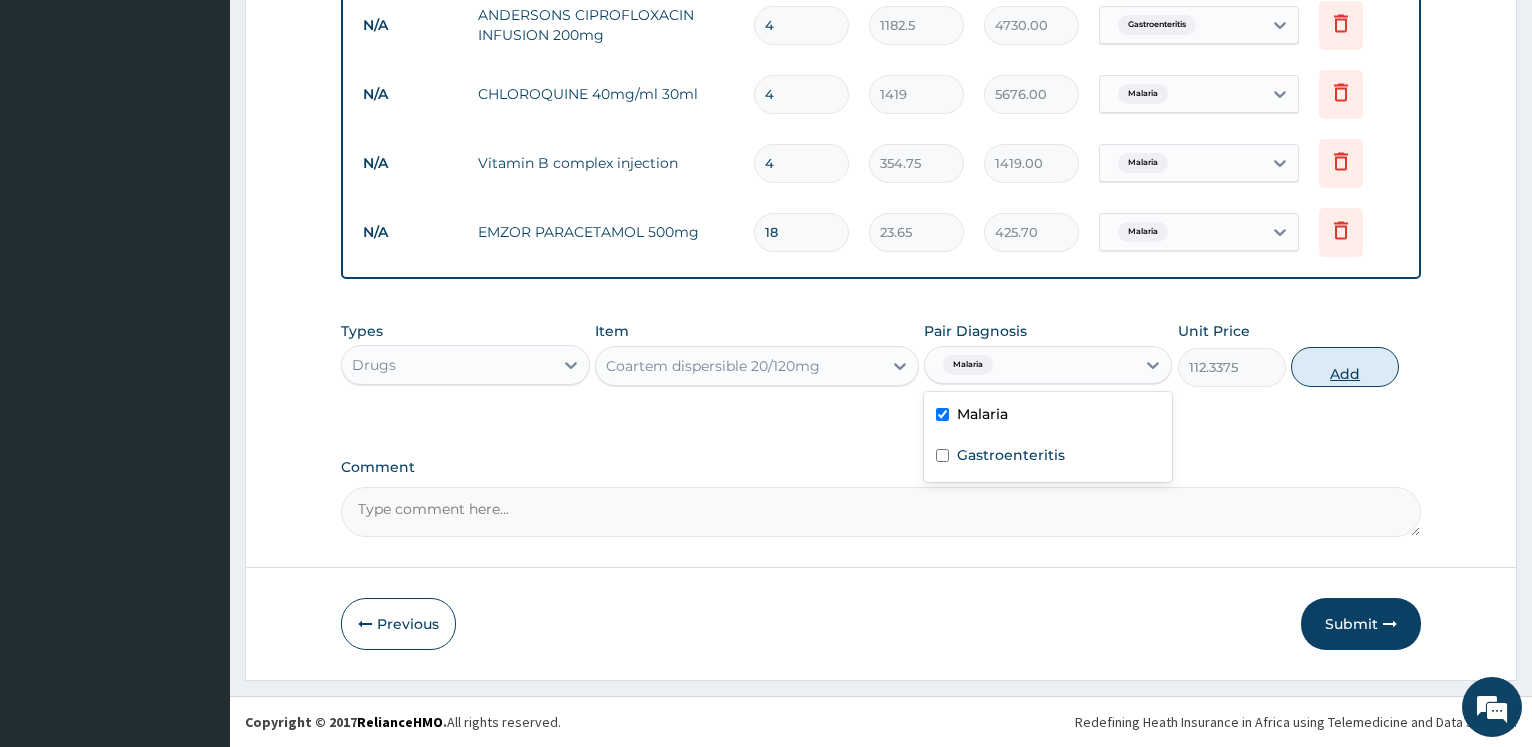 click on "Add" at bounding box center (1345, 367) 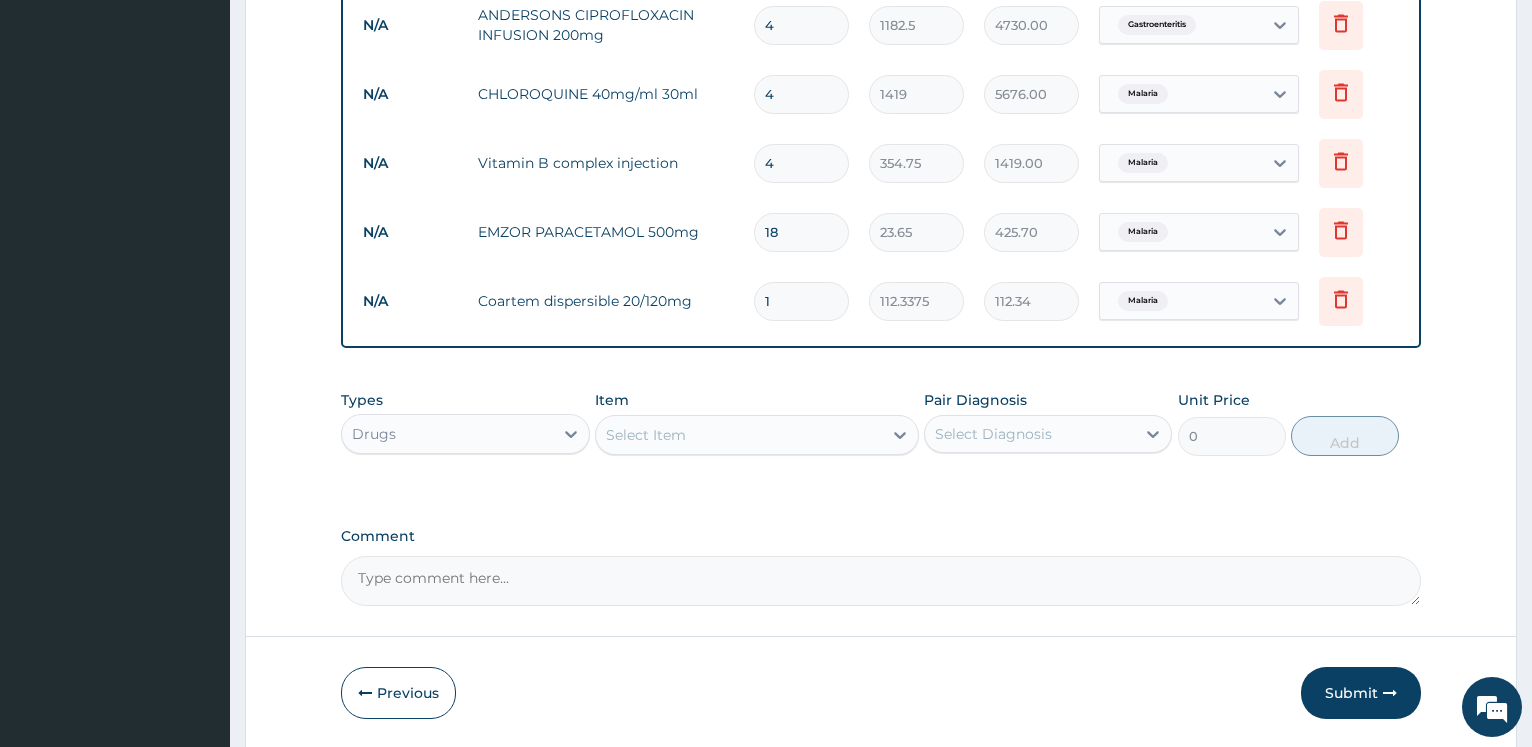 type 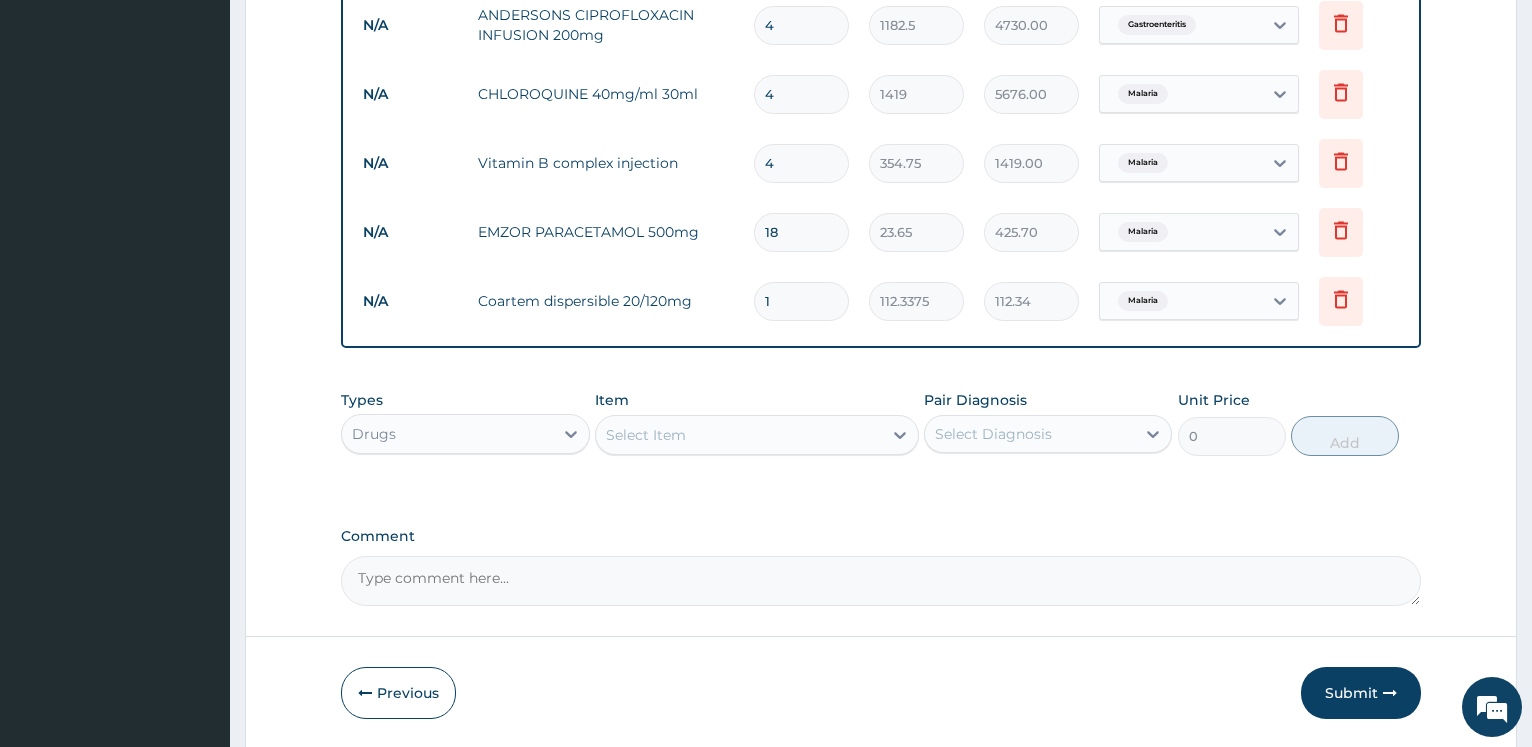 type on "0.00" 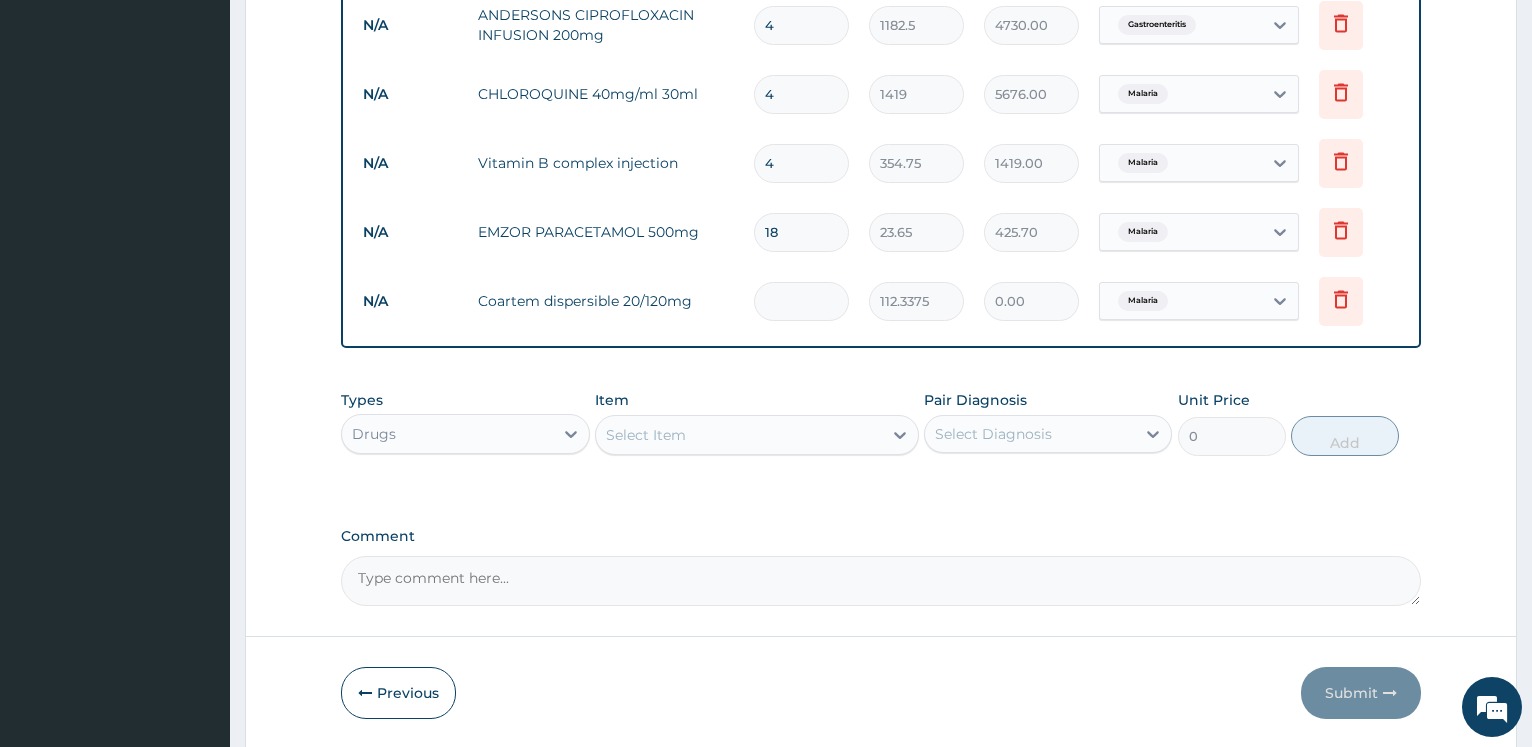 type on "2" 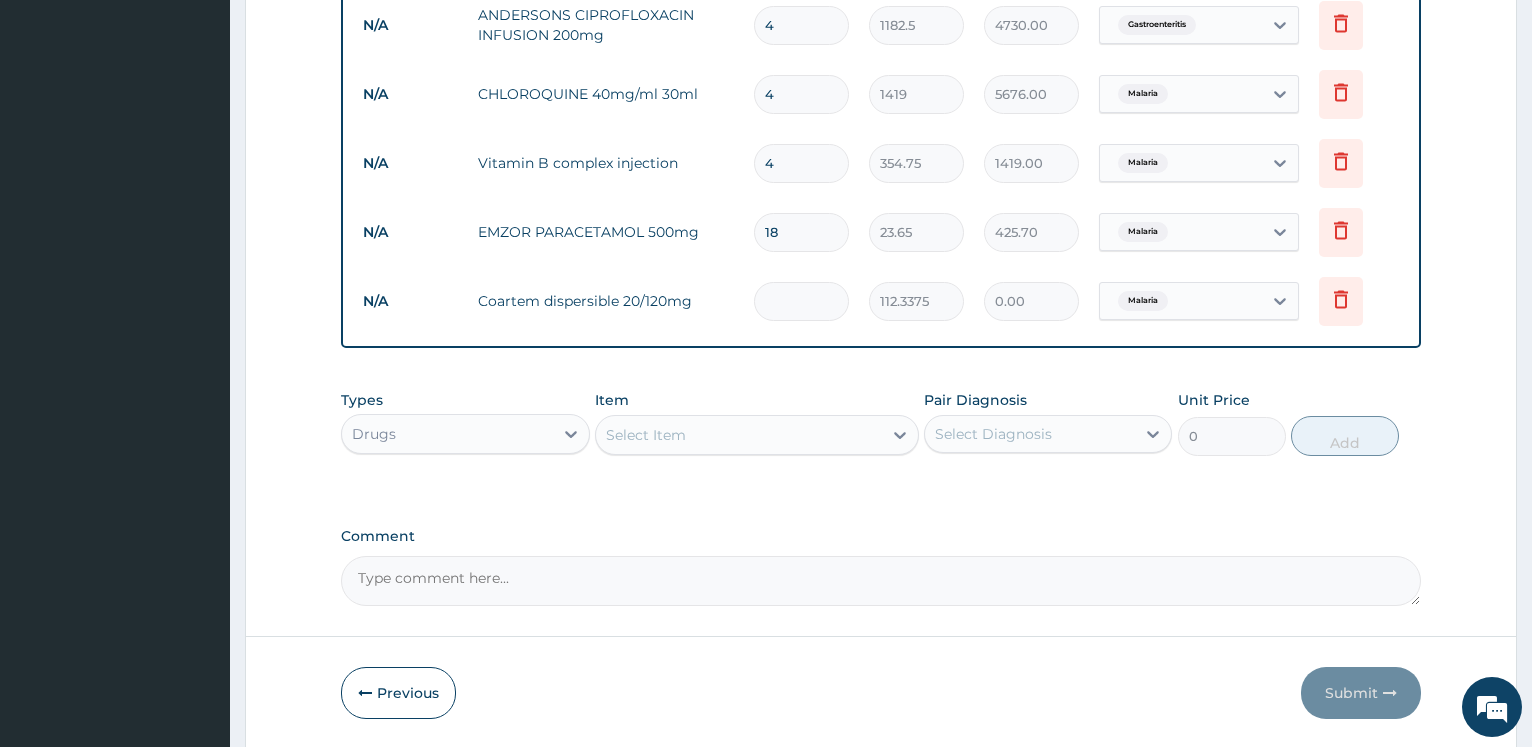 type on "224.68" 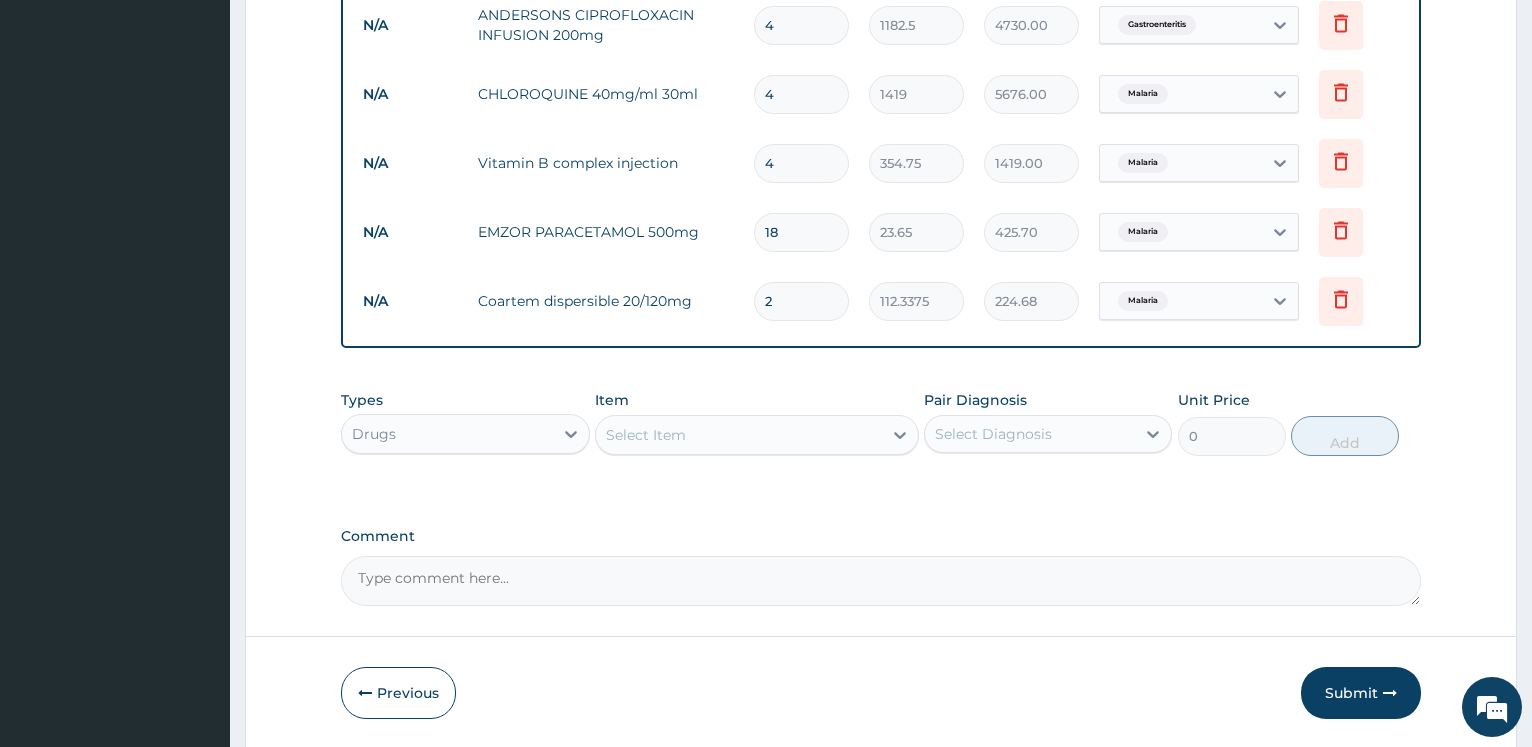 type on "24" 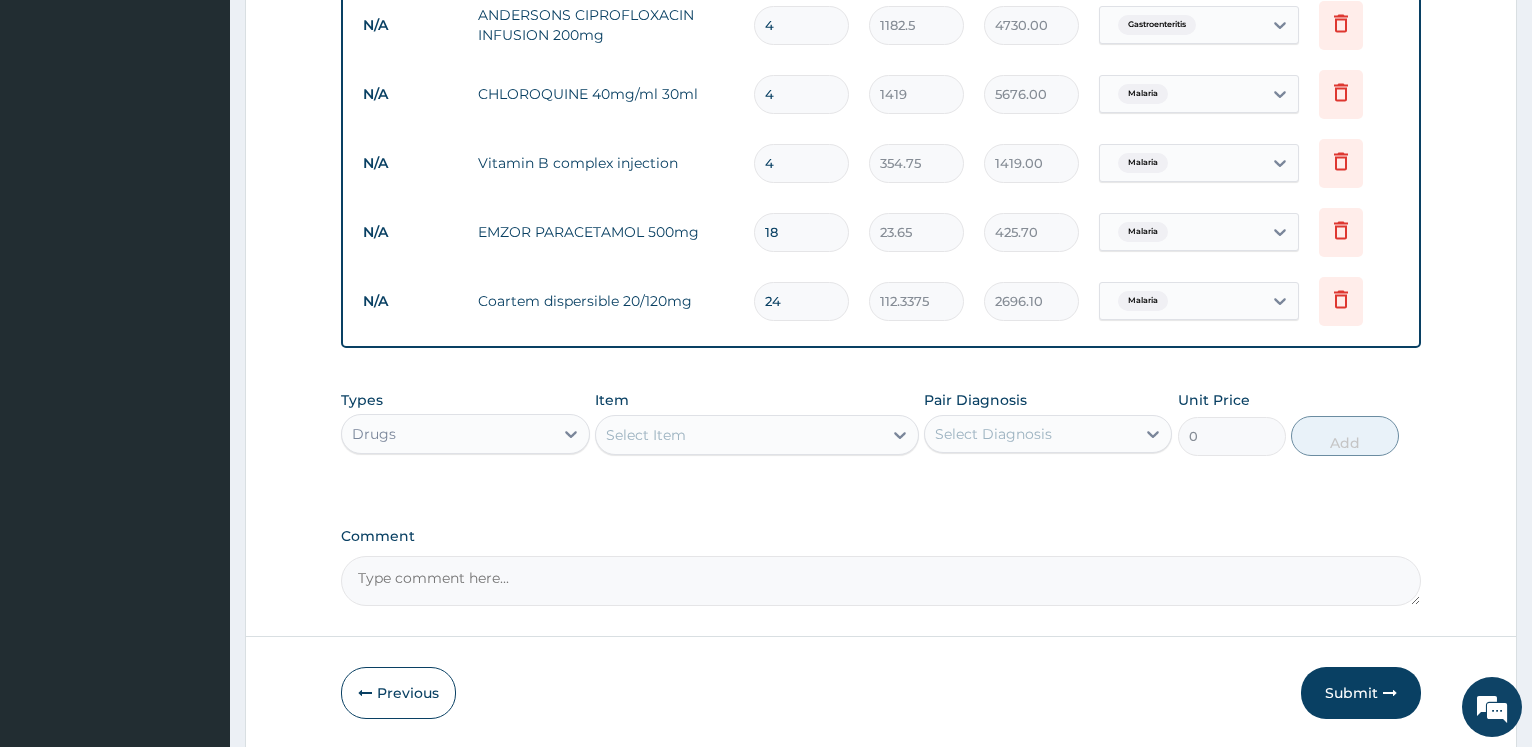 type on "24" 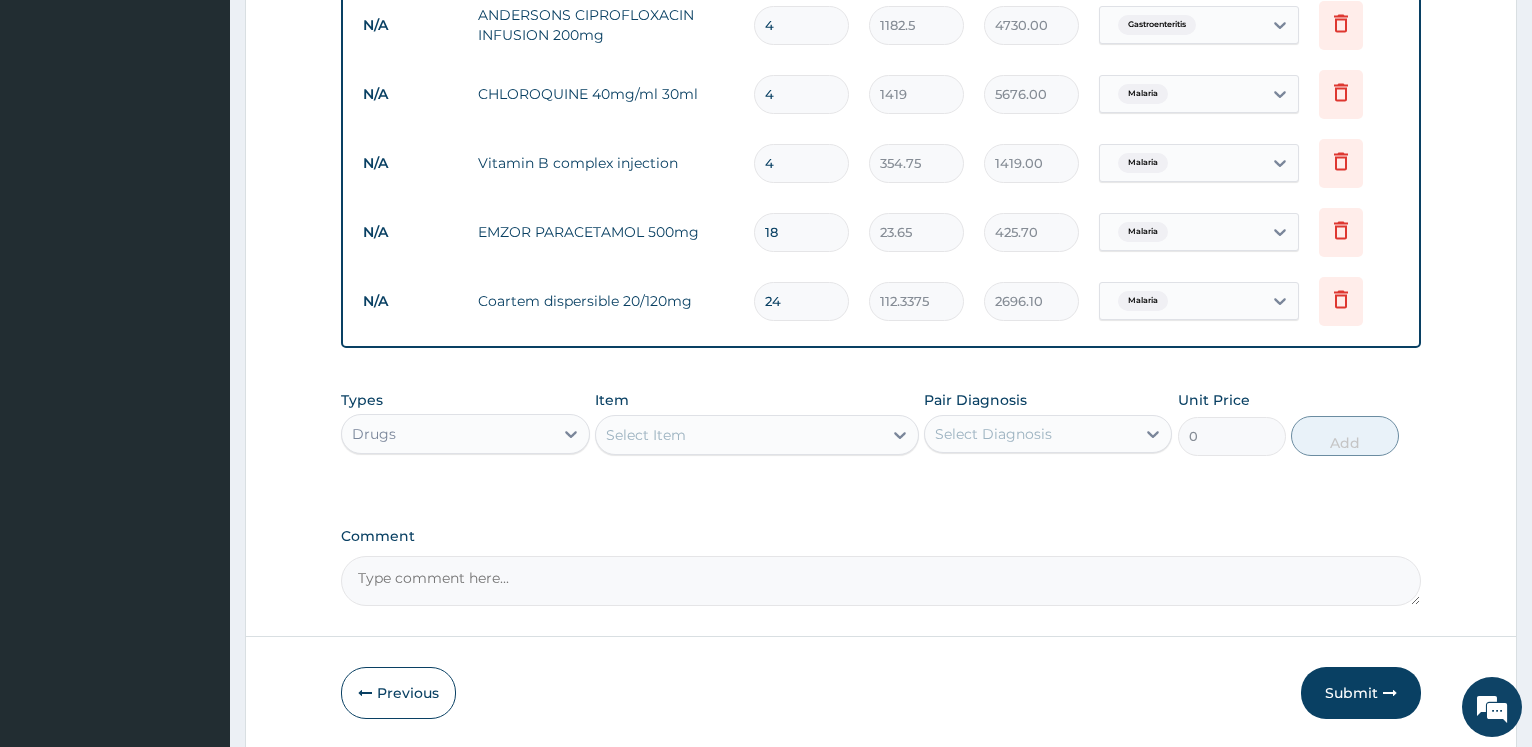 click on "Select Item" at bounding box center (739, 435) 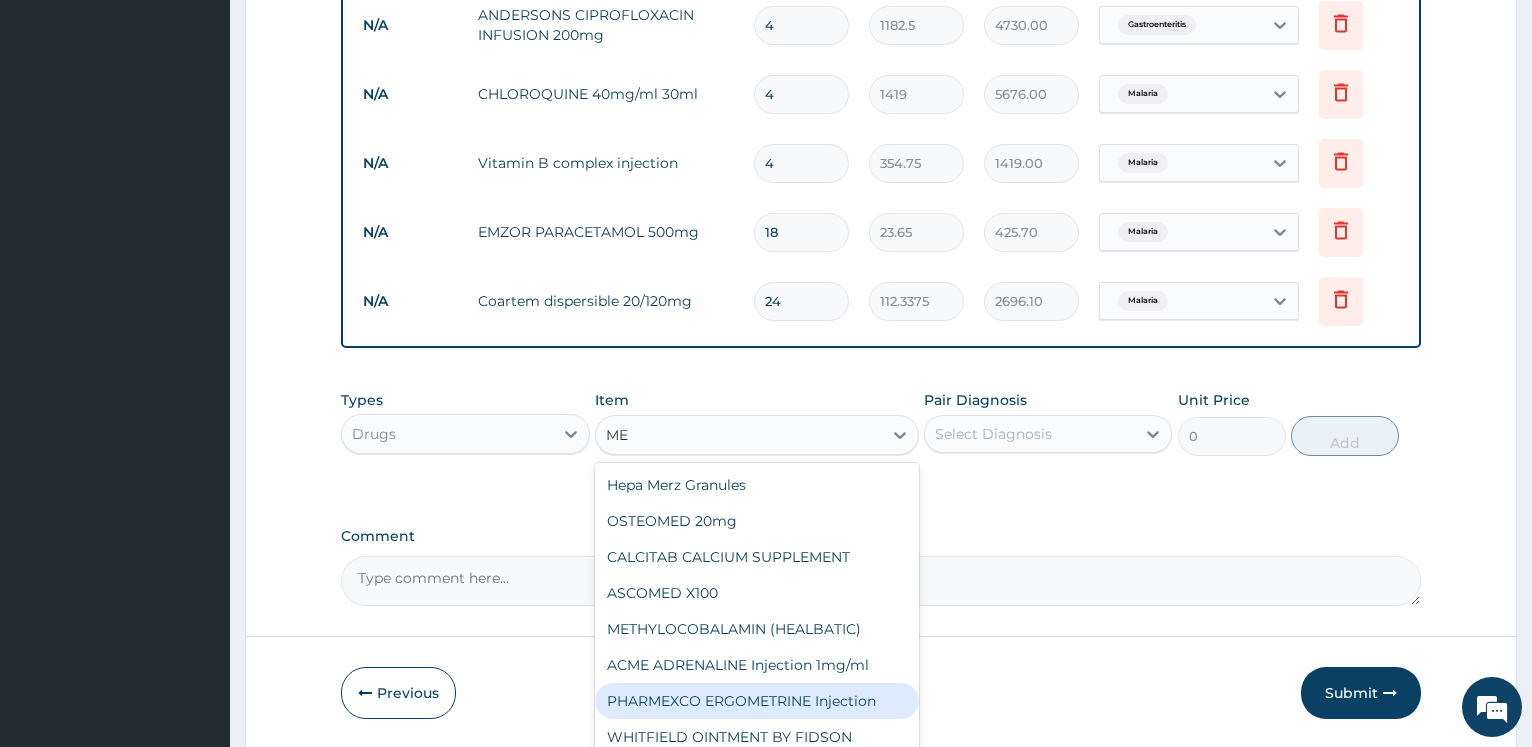 type on "M" 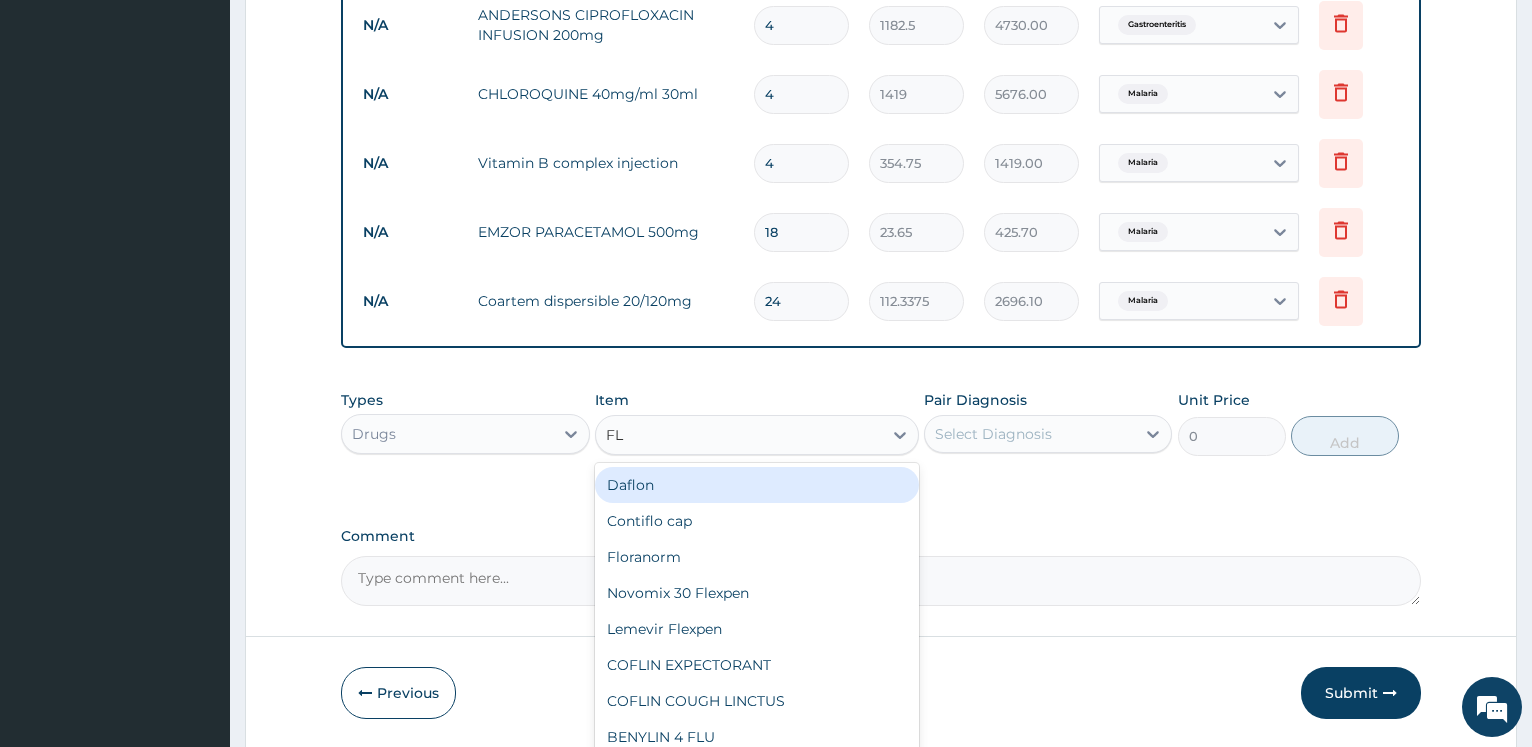 type on "FLA" 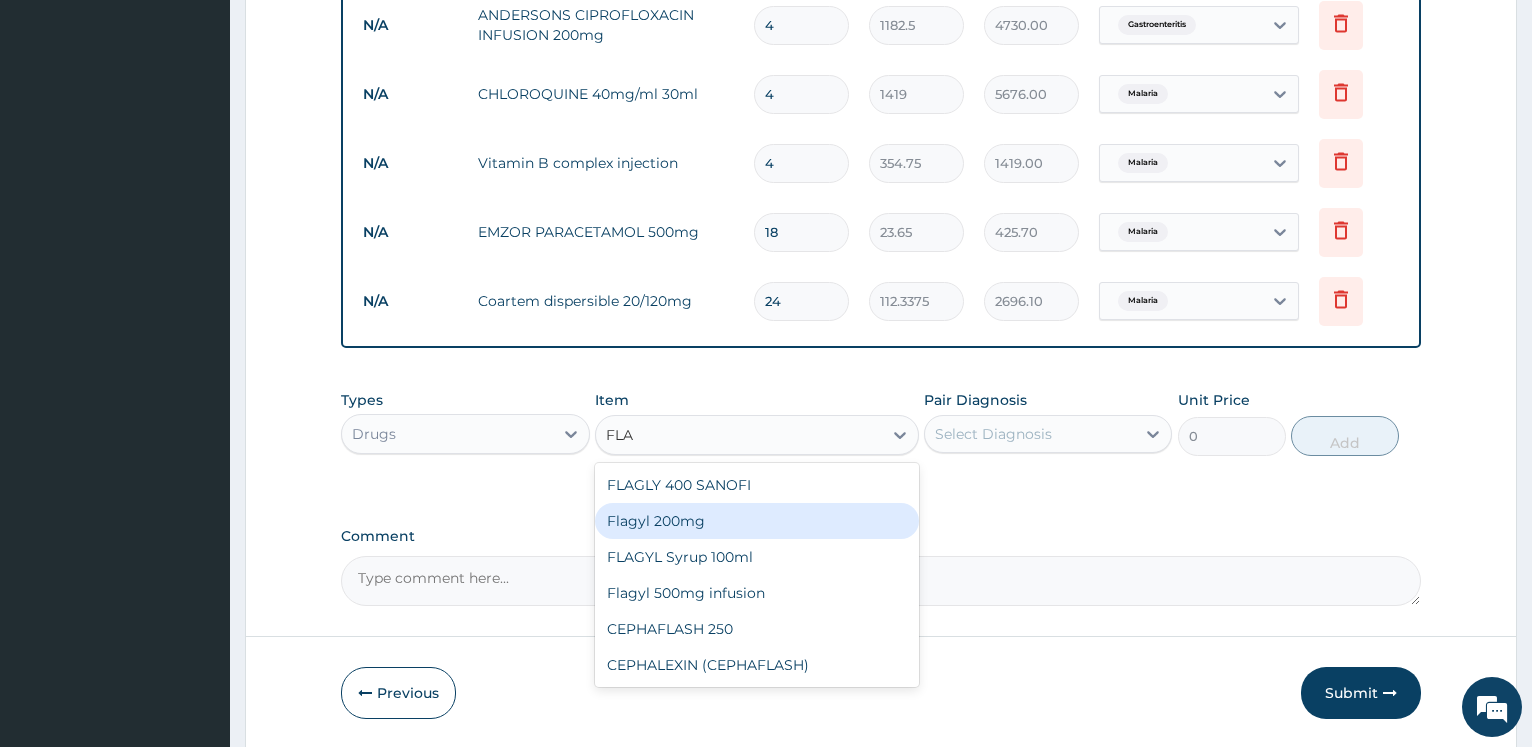 click on "Flagyl 200mg" at bounding box center [757, 521] 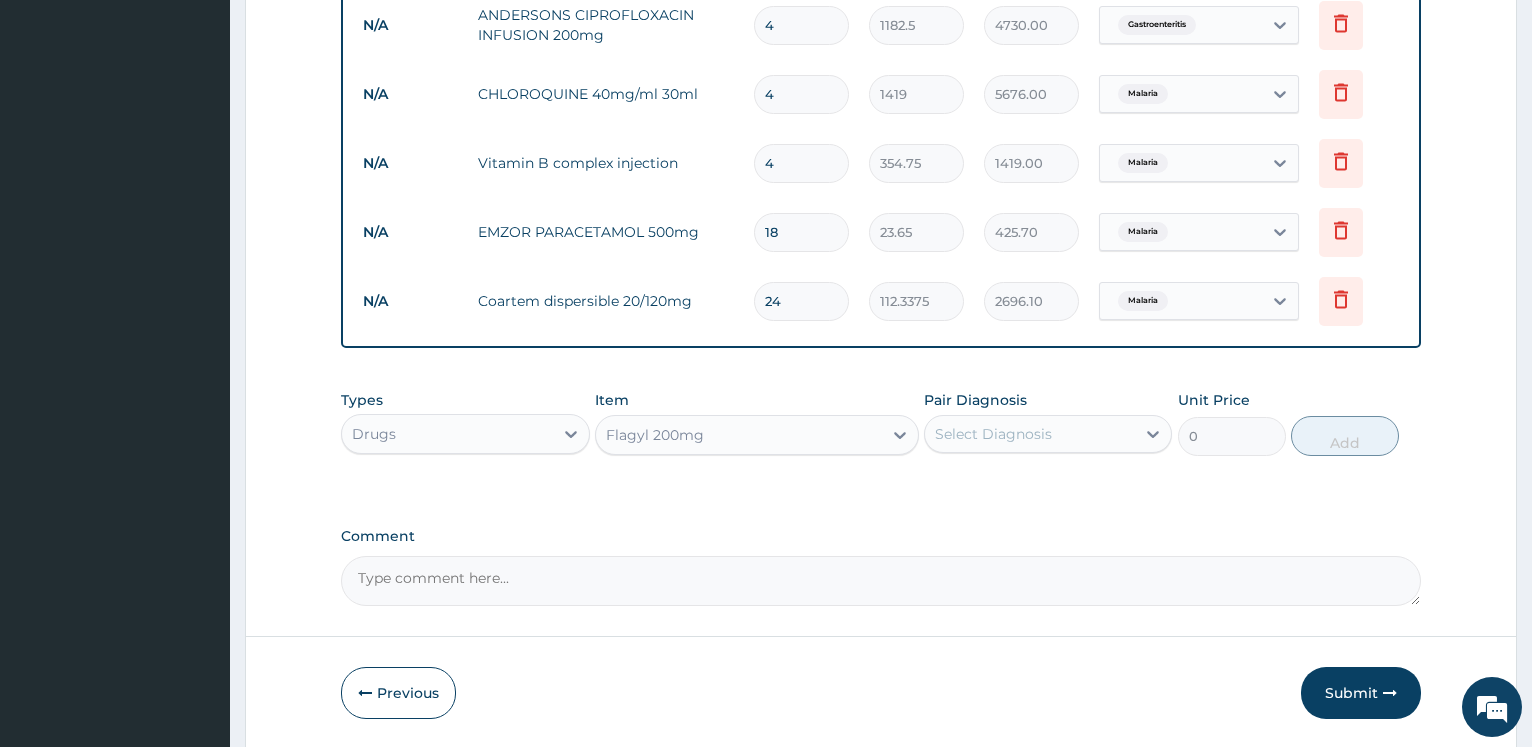 type 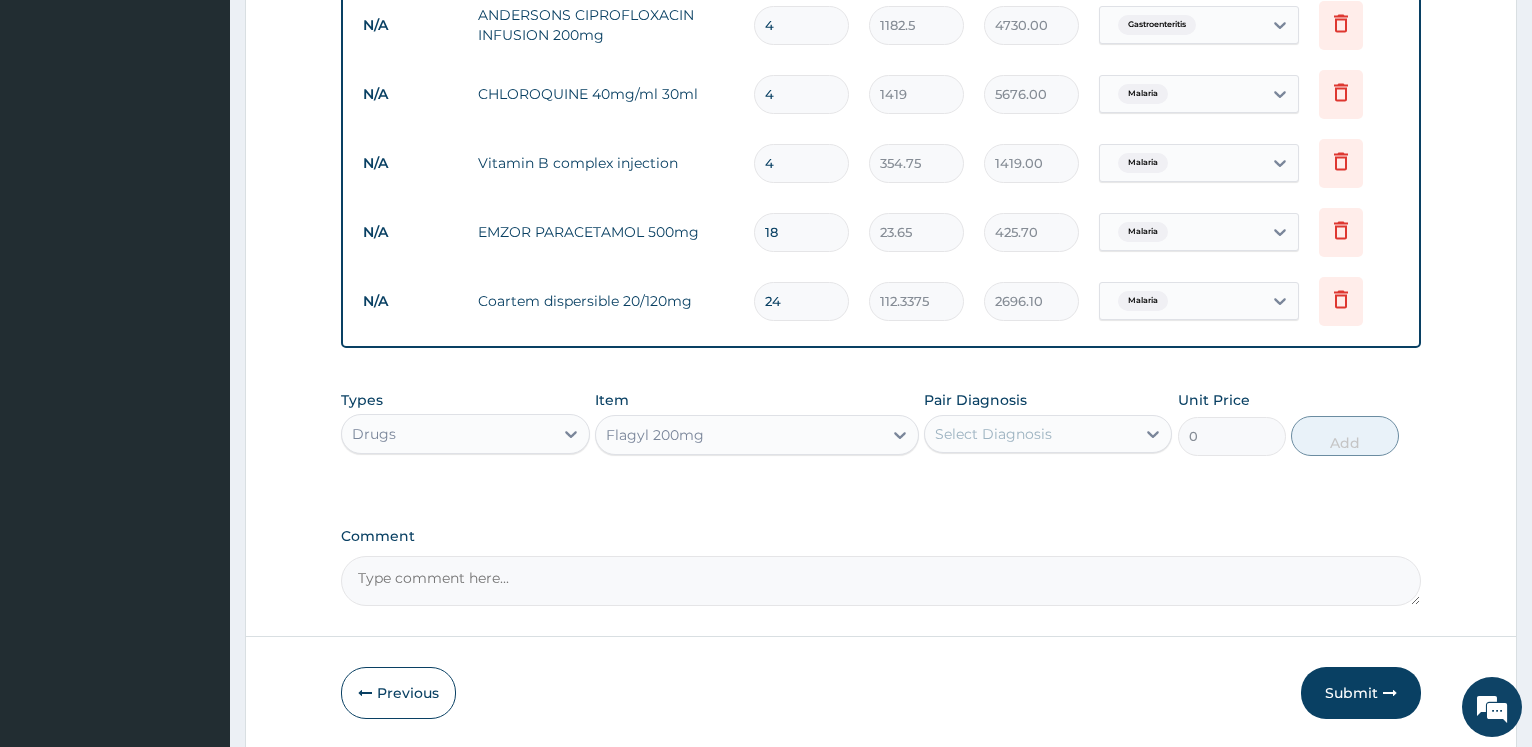 type on "47.3" 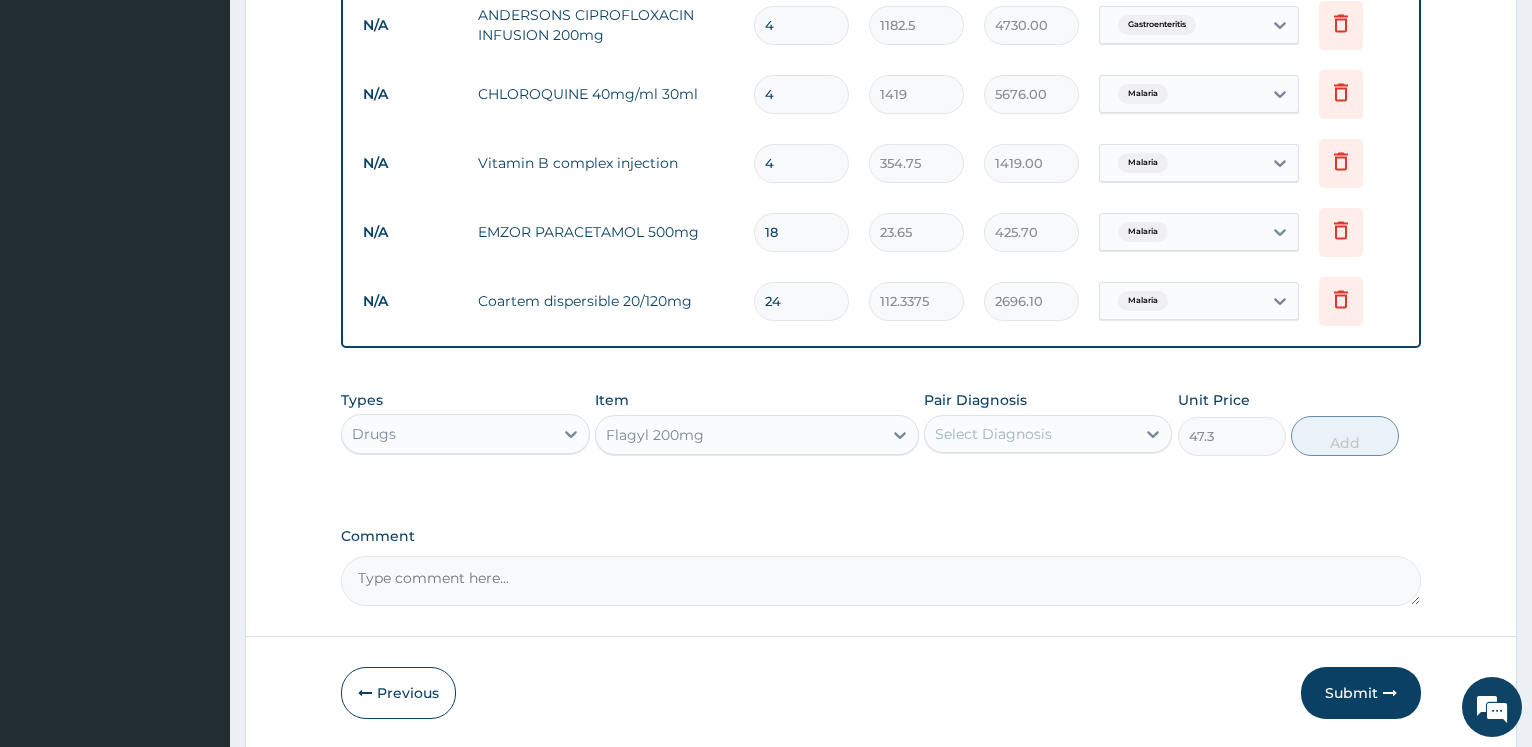 click on "Select Diagnosis" at bounding box center (993, 434) 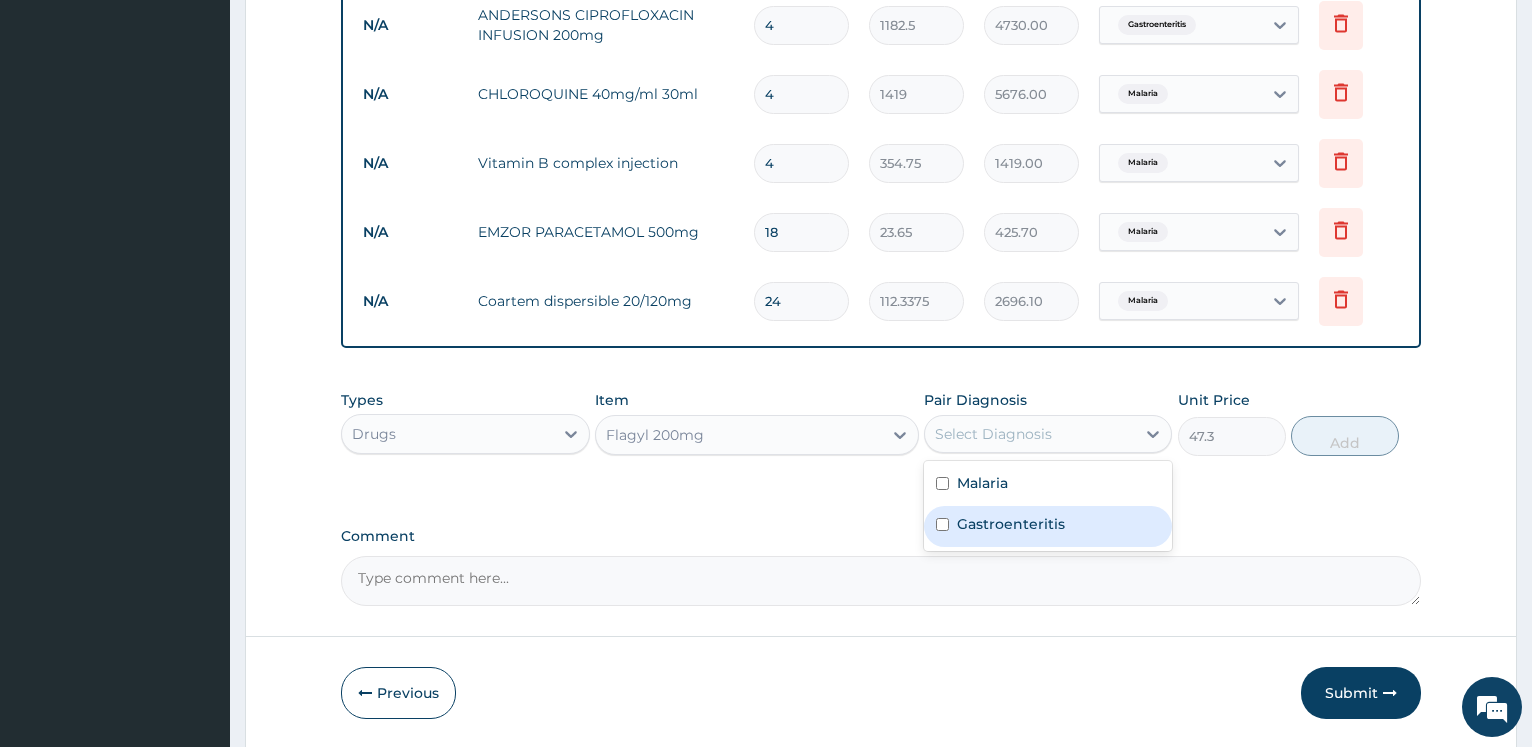 click on "Gastroenteritis" at bounding box center (1011, 524) 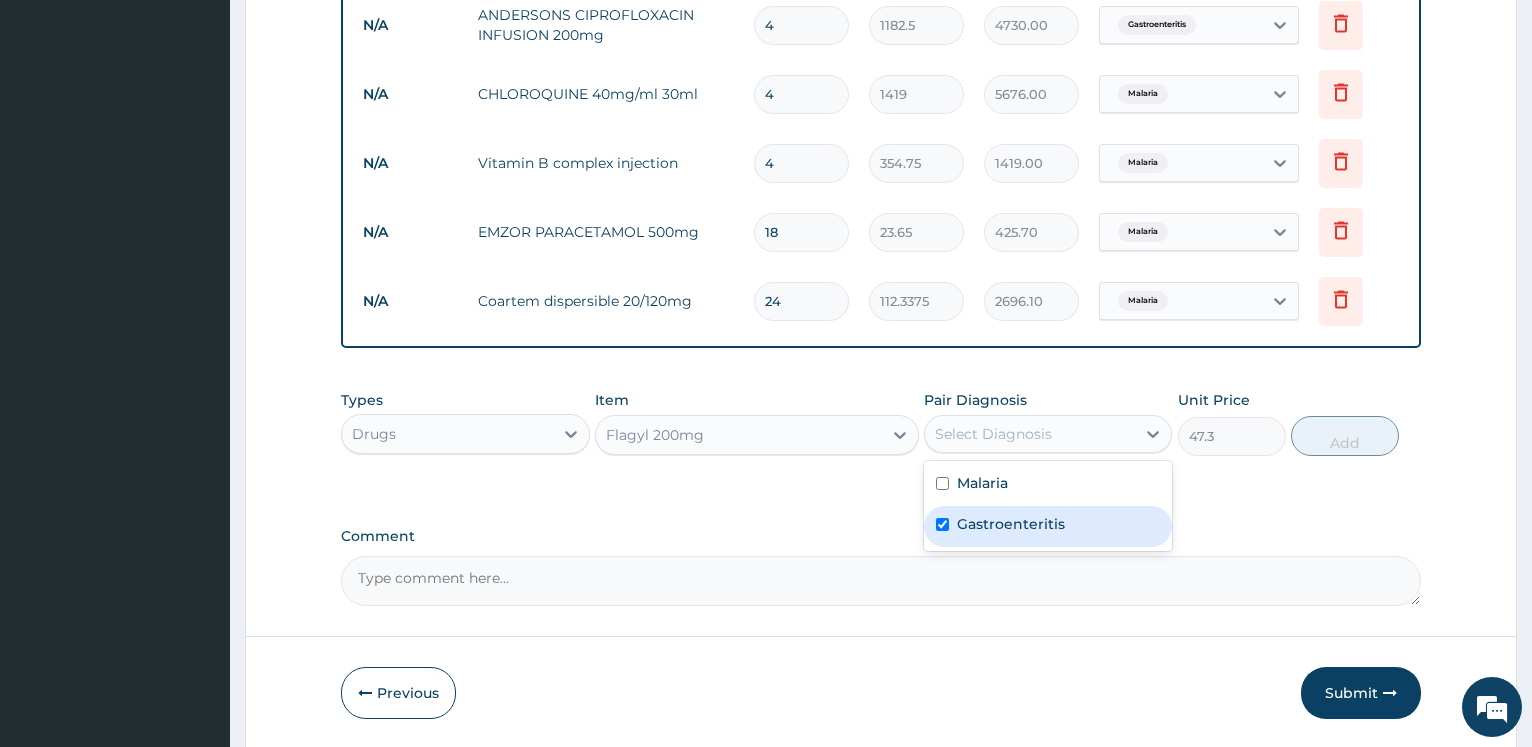 checkbox on "true" 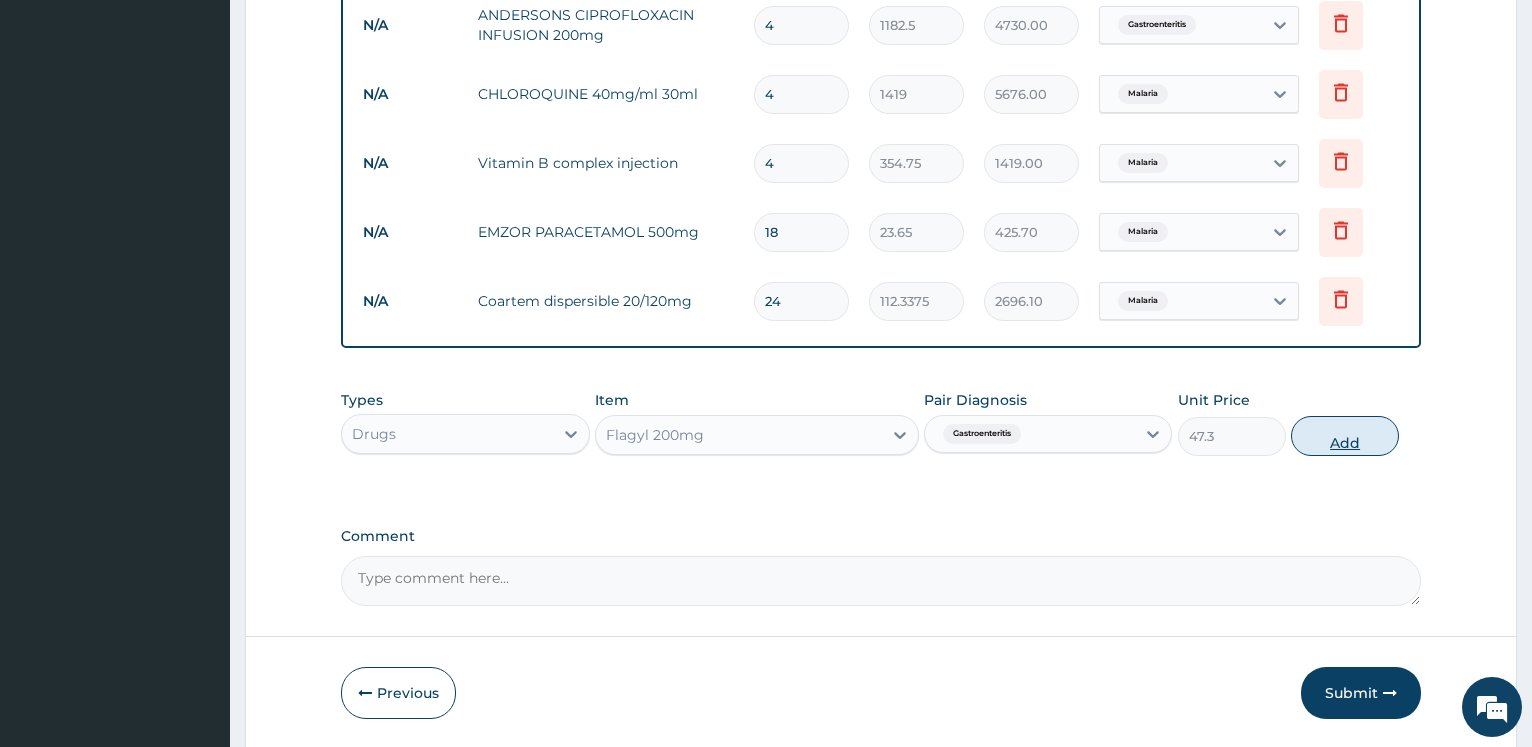 click on "Add" at bounding box center (1345, 436) 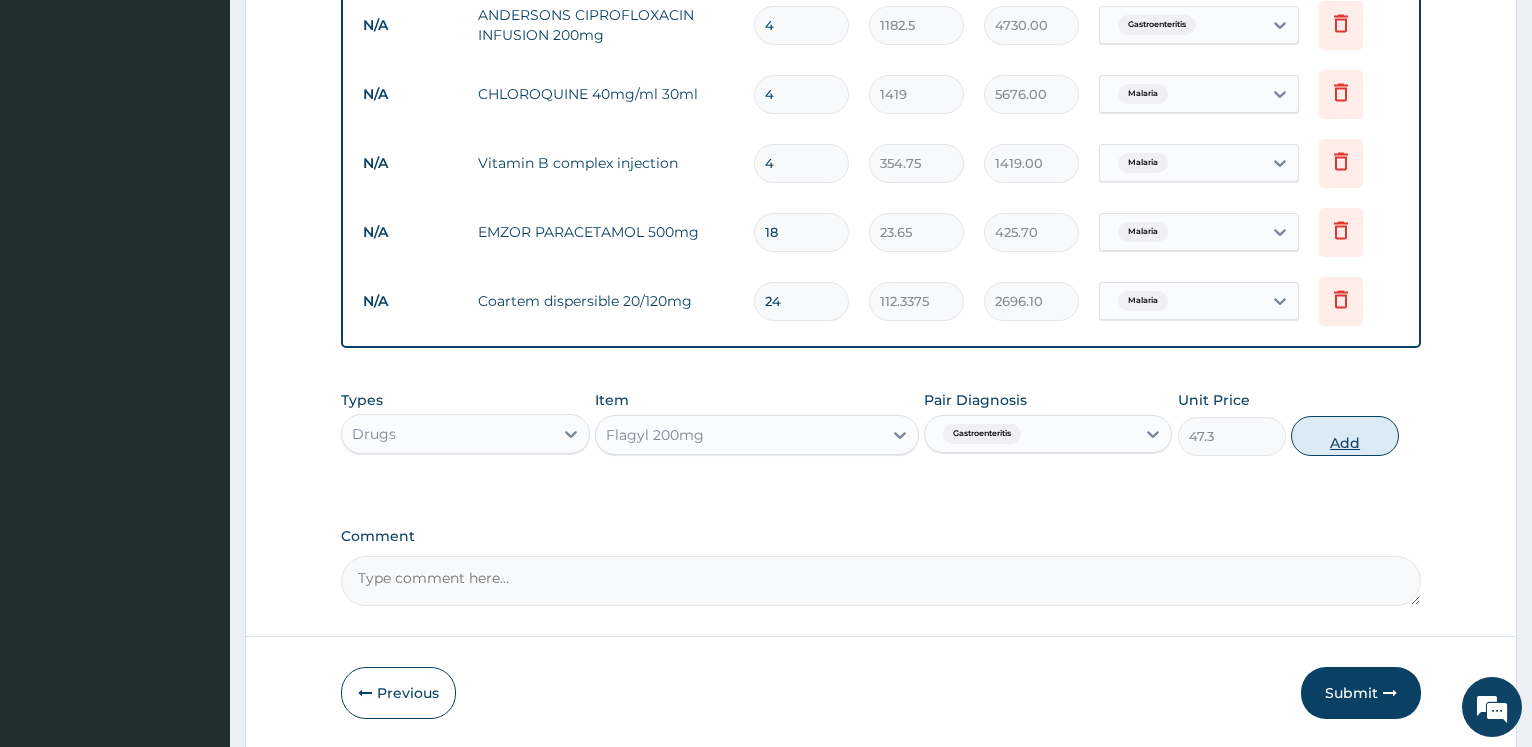 type on "0" 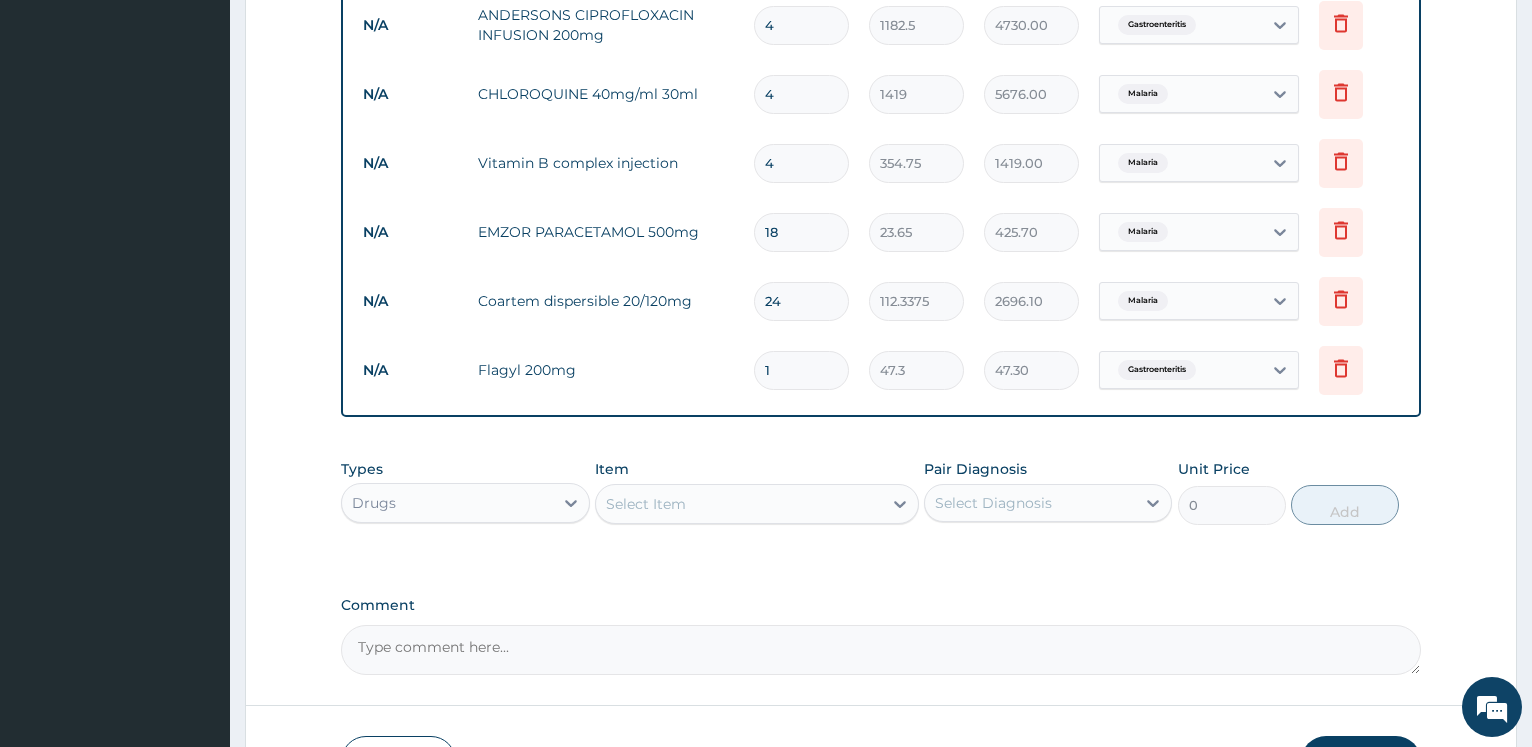 type 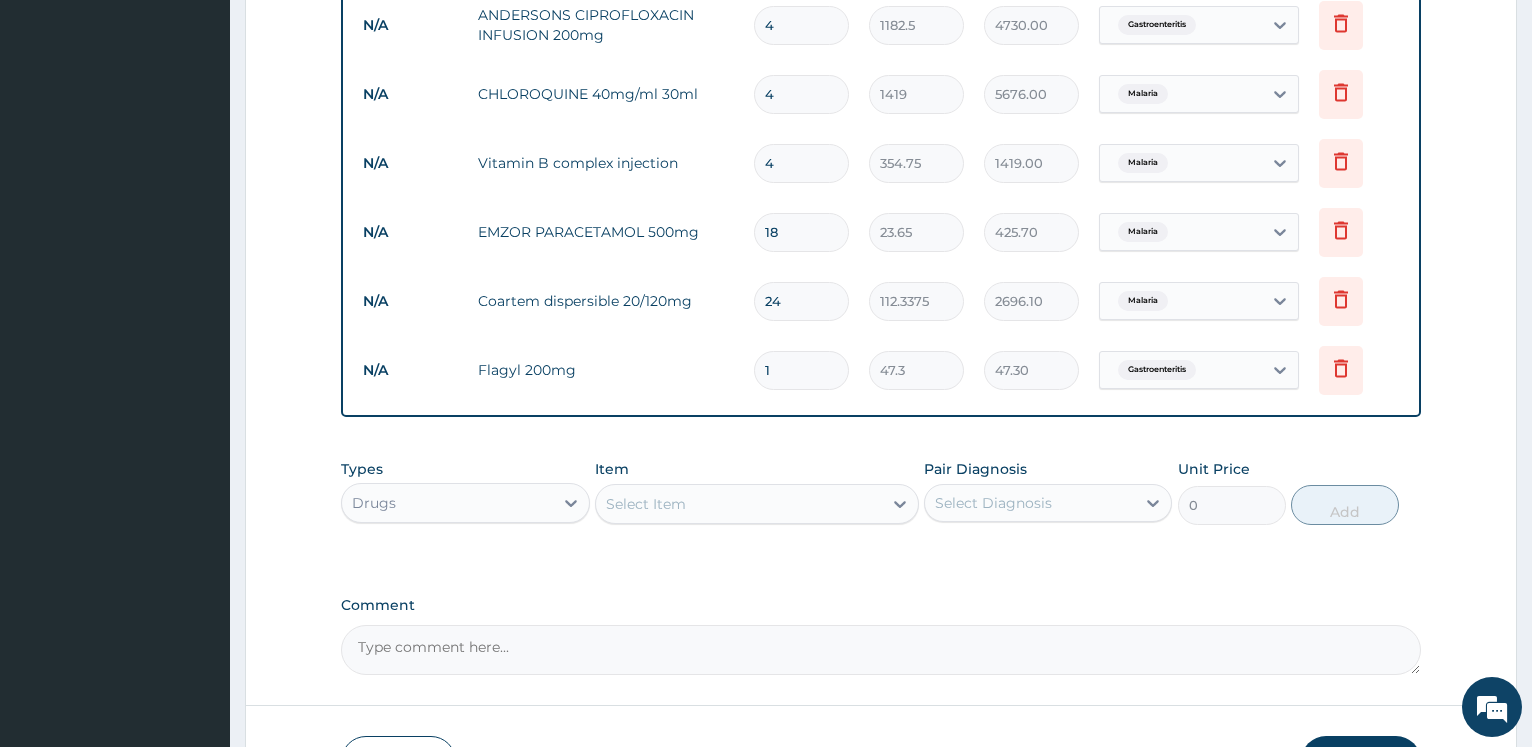 type on "0.00" 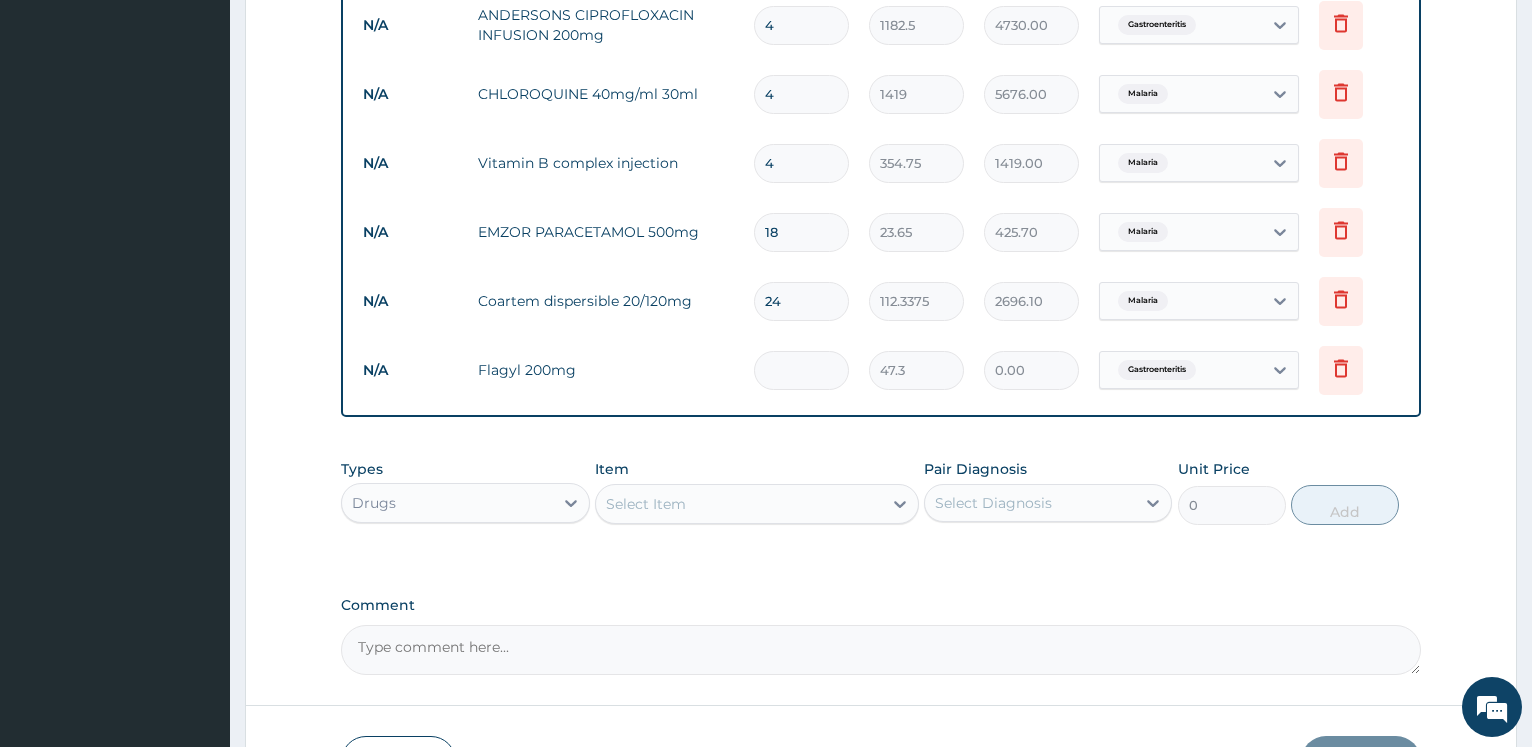 type on "2" 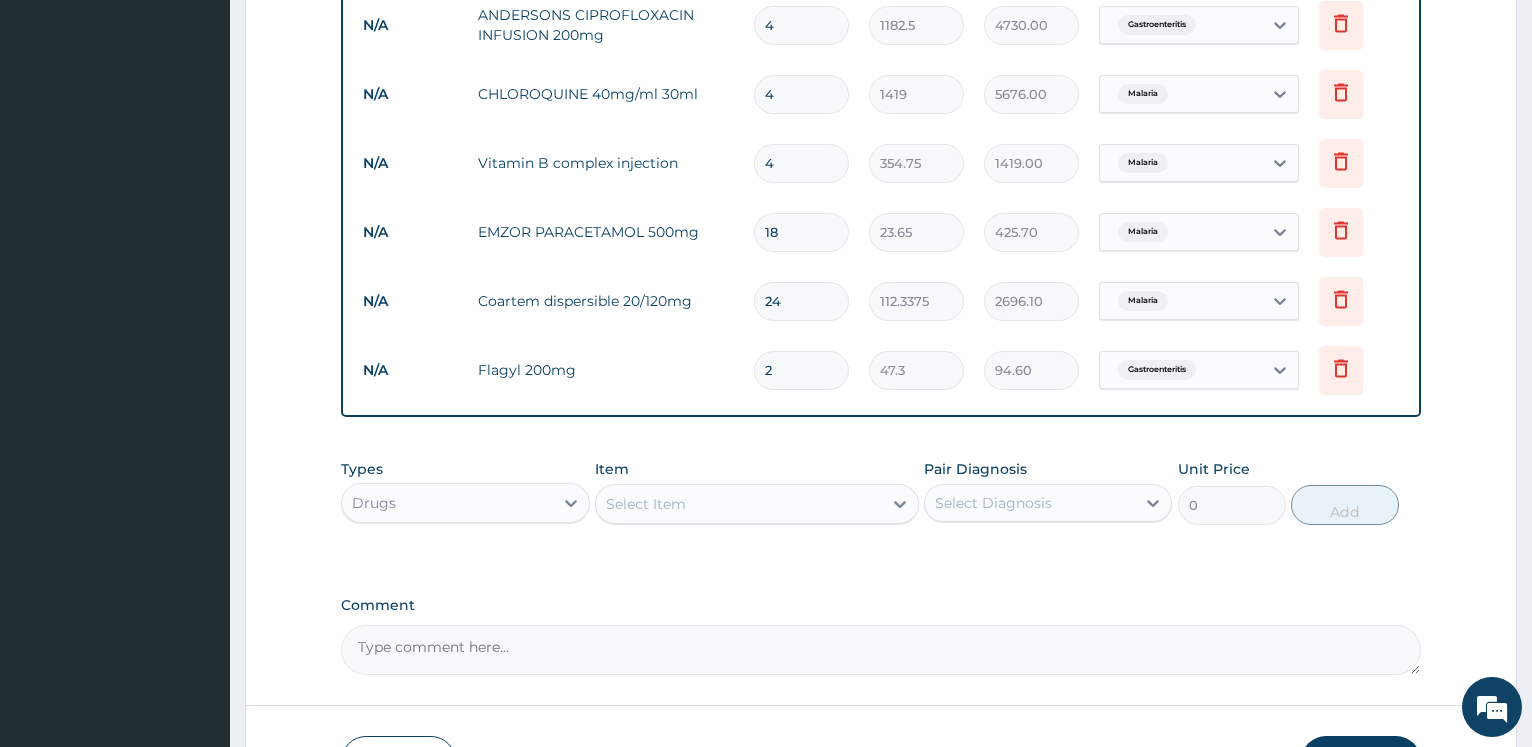 type on "20" 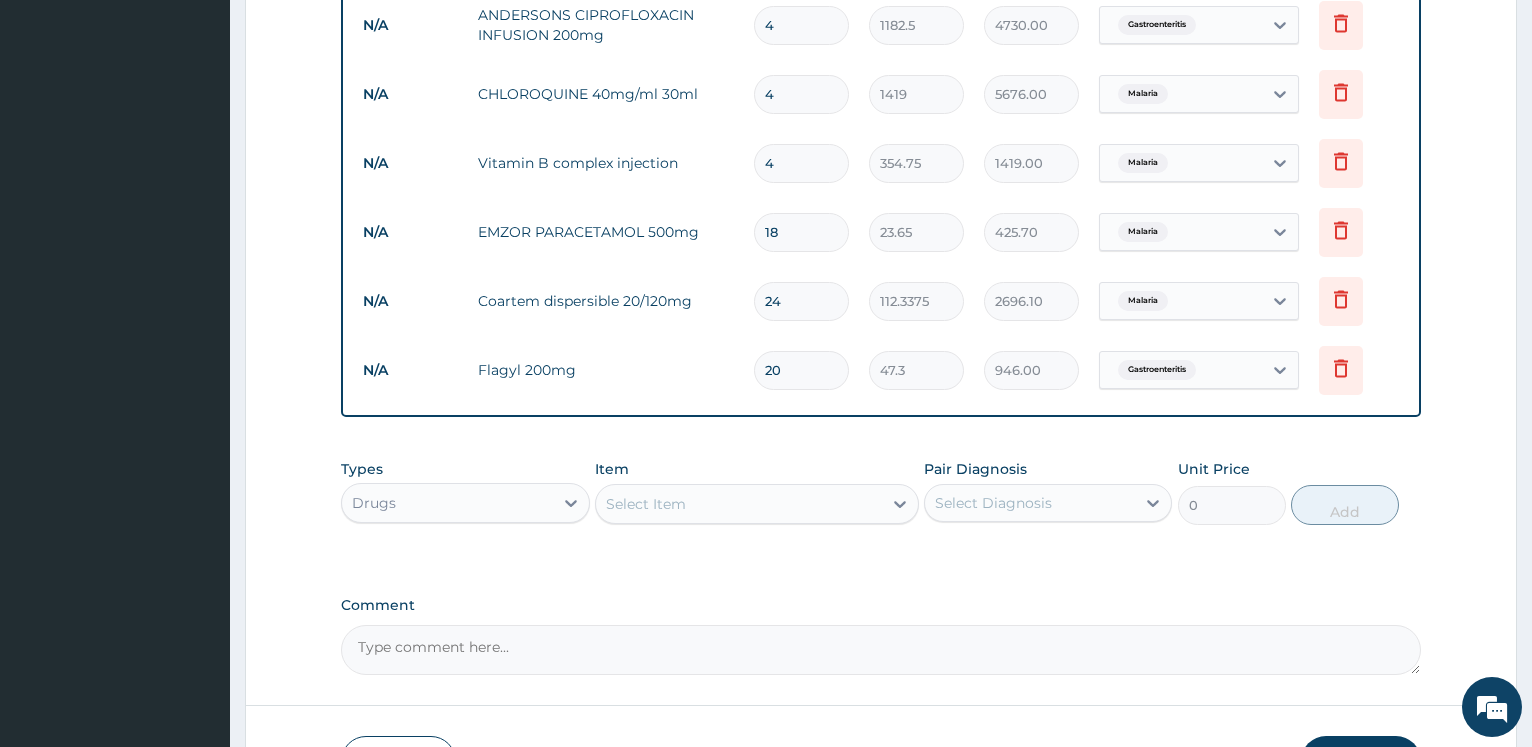type on "20" 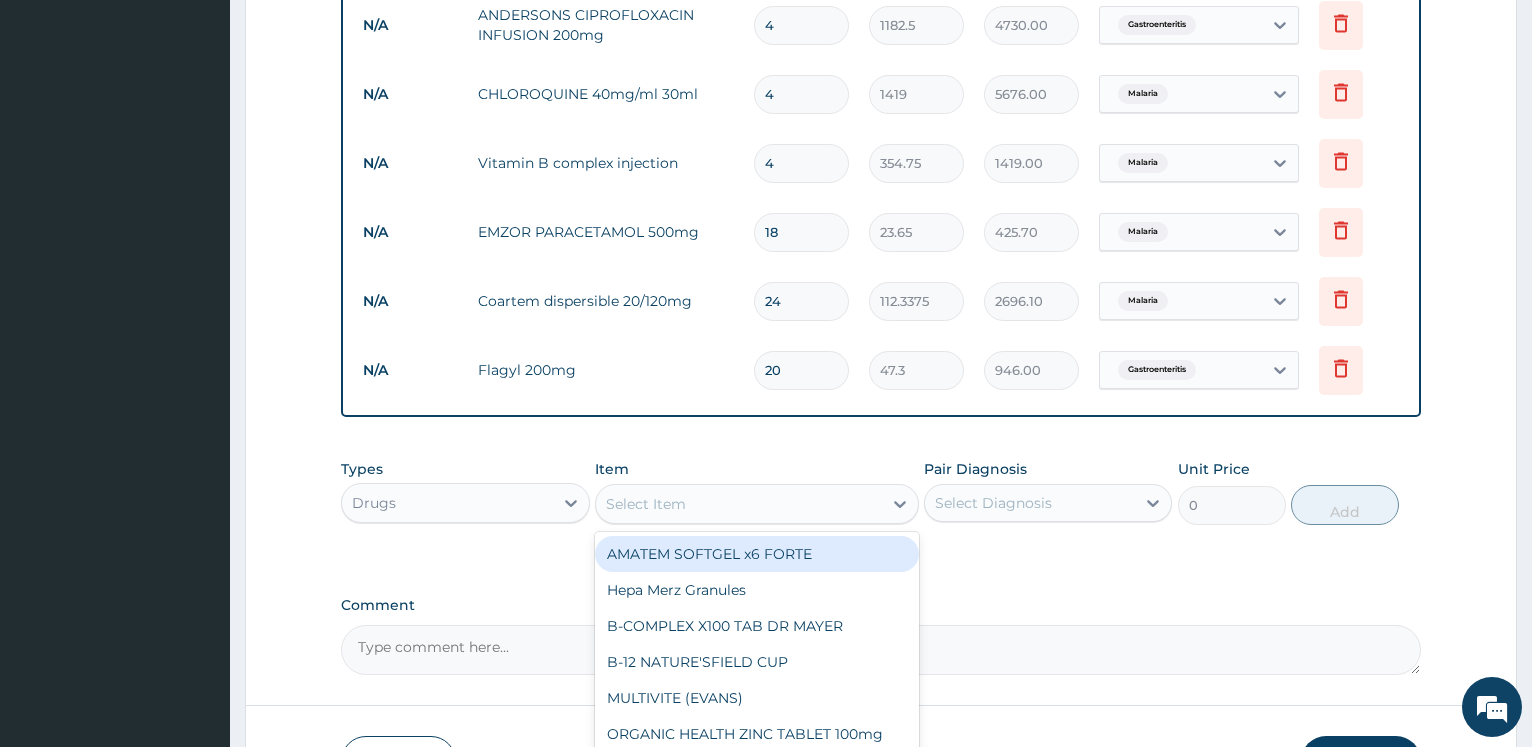 click on "Select Item" at bounding box center [739, 504] 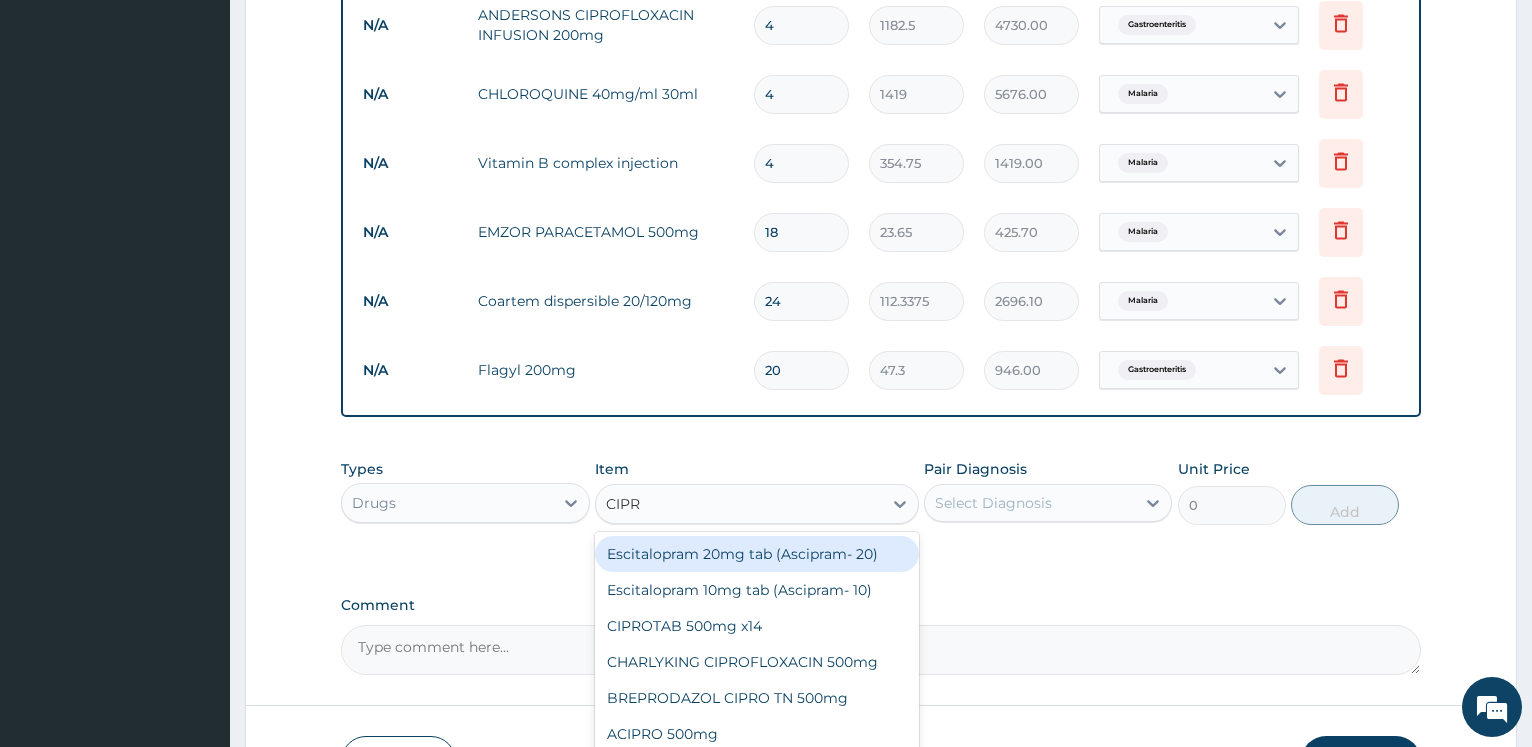 type on "CIPRO" 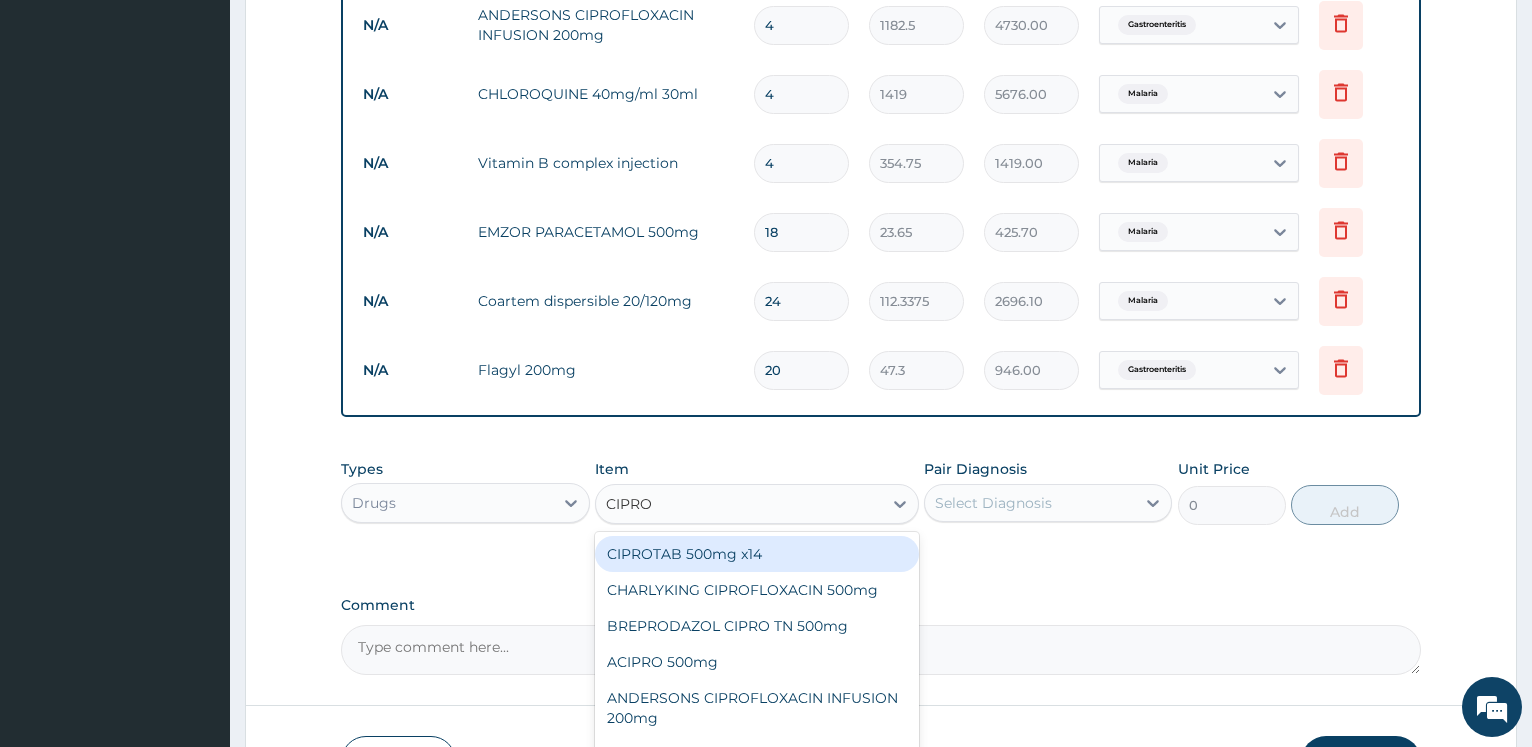 click on "CIPROTAB 500mg x14" at bounding box center [757, 554] 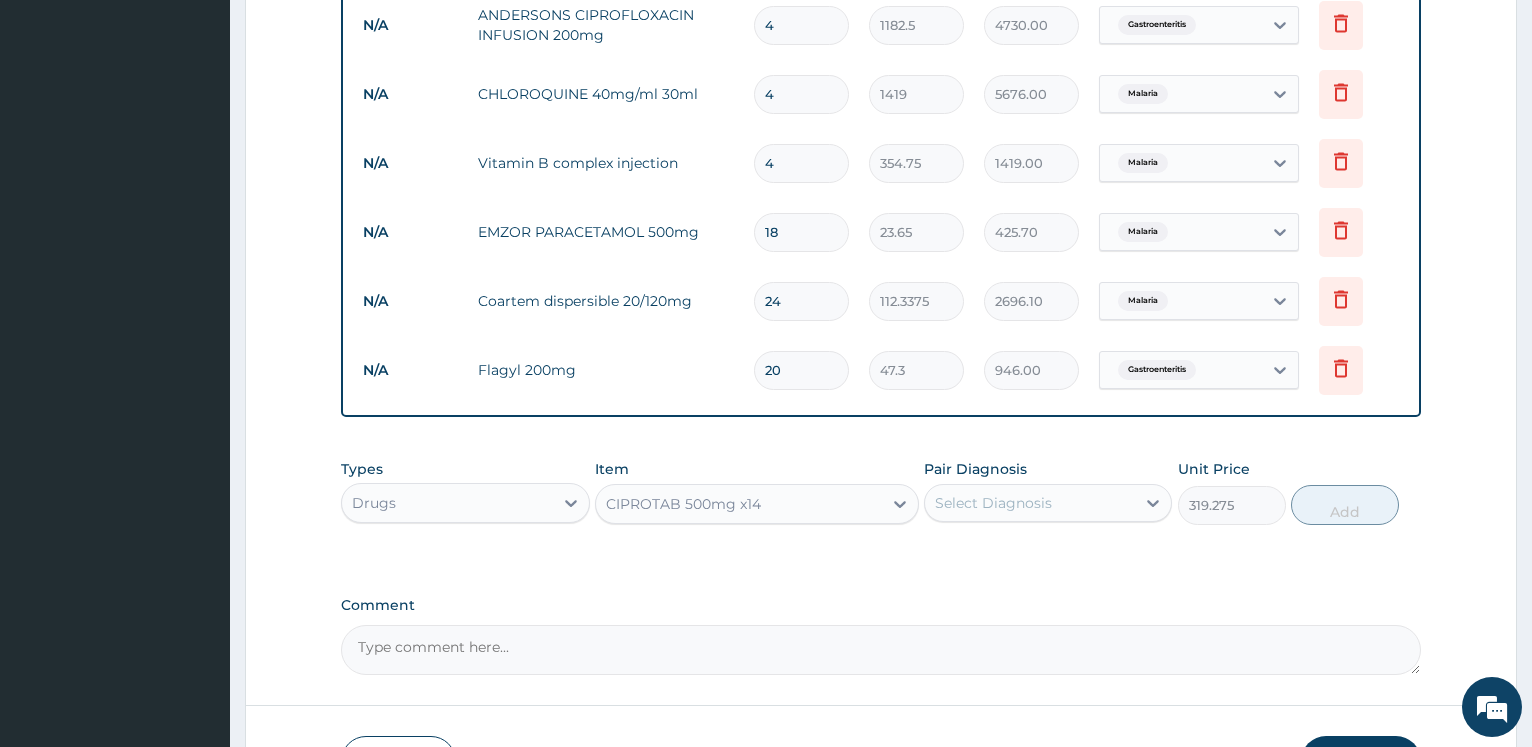 click on "Select Diagnosis" at bounding box center [993, 503] 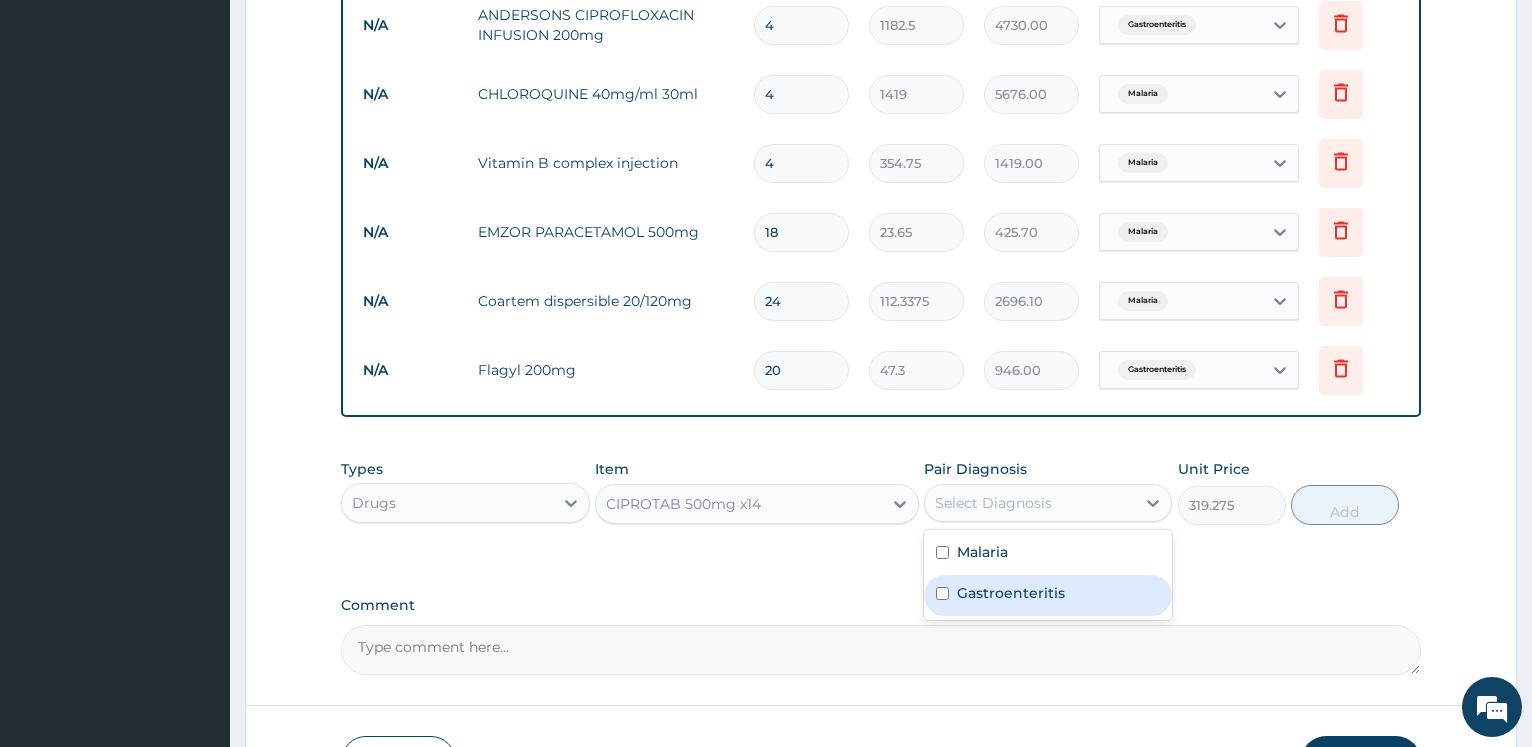 click on "Gastroenteritis" at bounding box center [1011, 593] 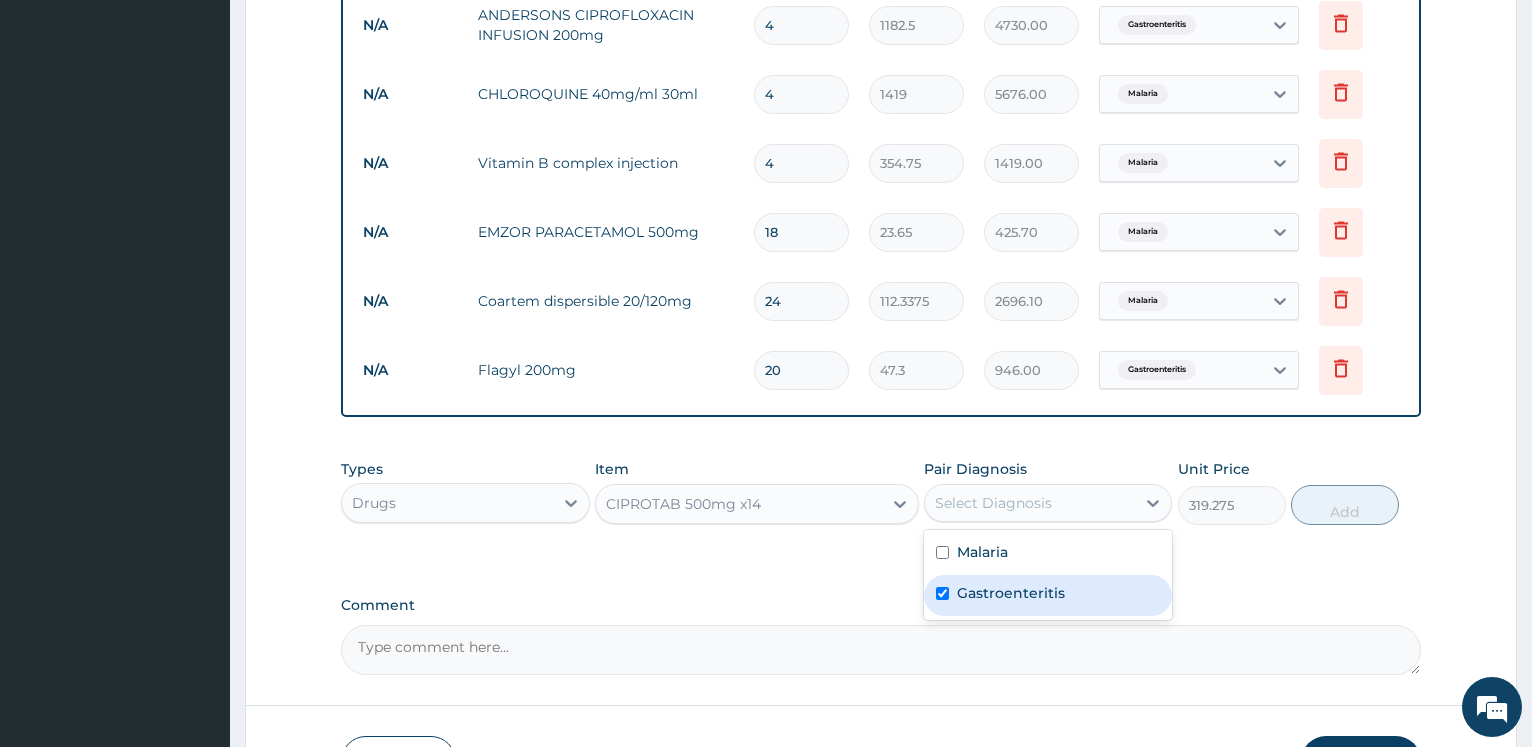 checkbox on "true" 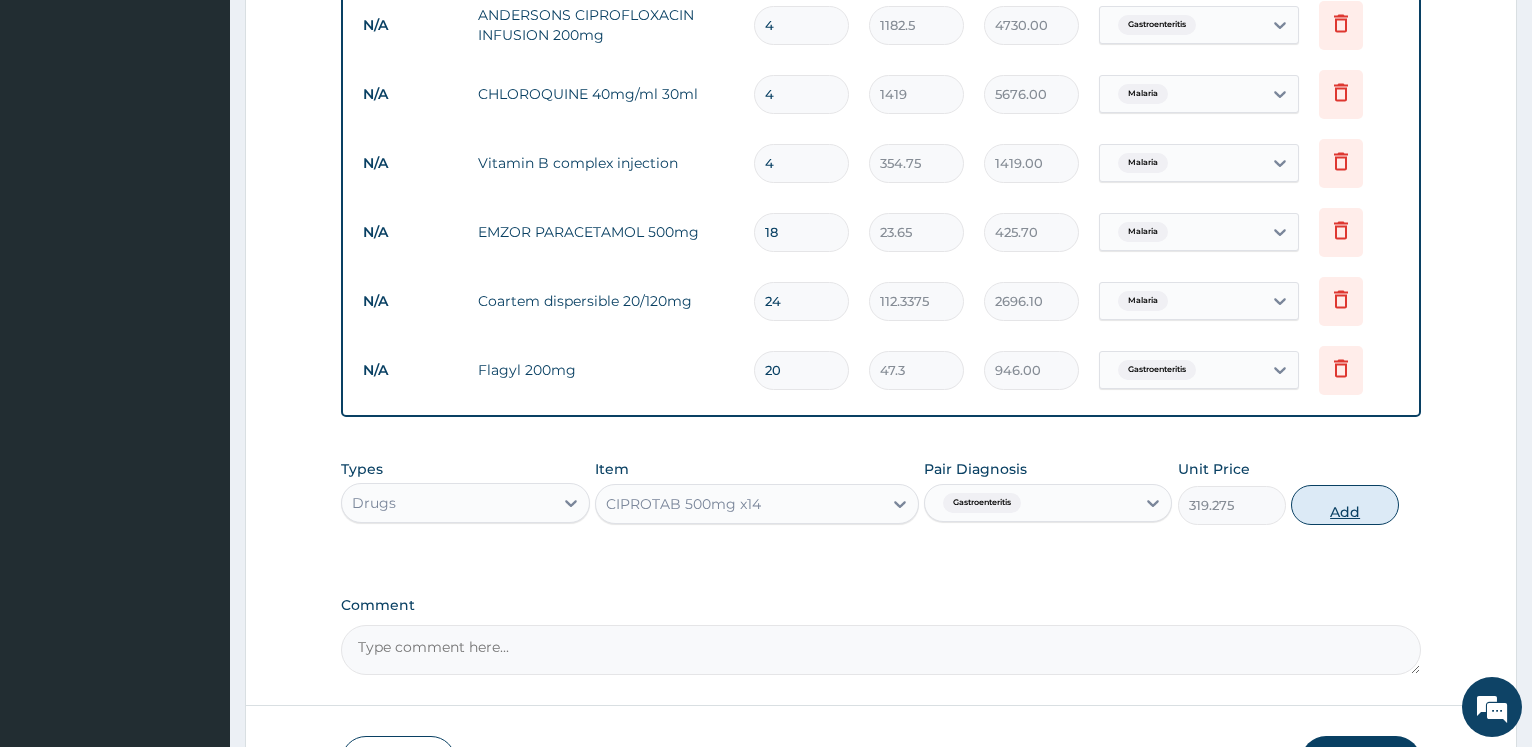 click on "Add" at bounding box center (1345, 505) 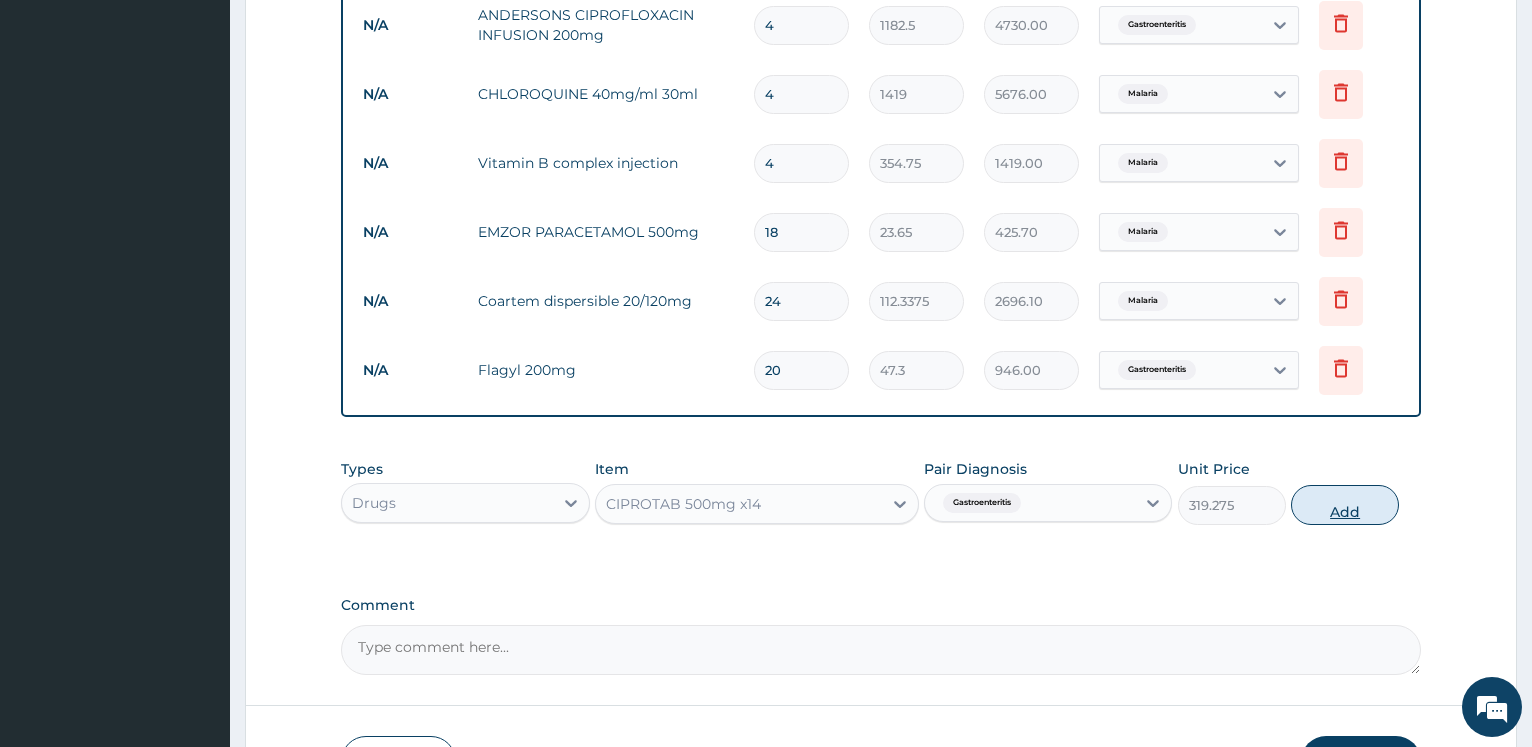 type on "0" 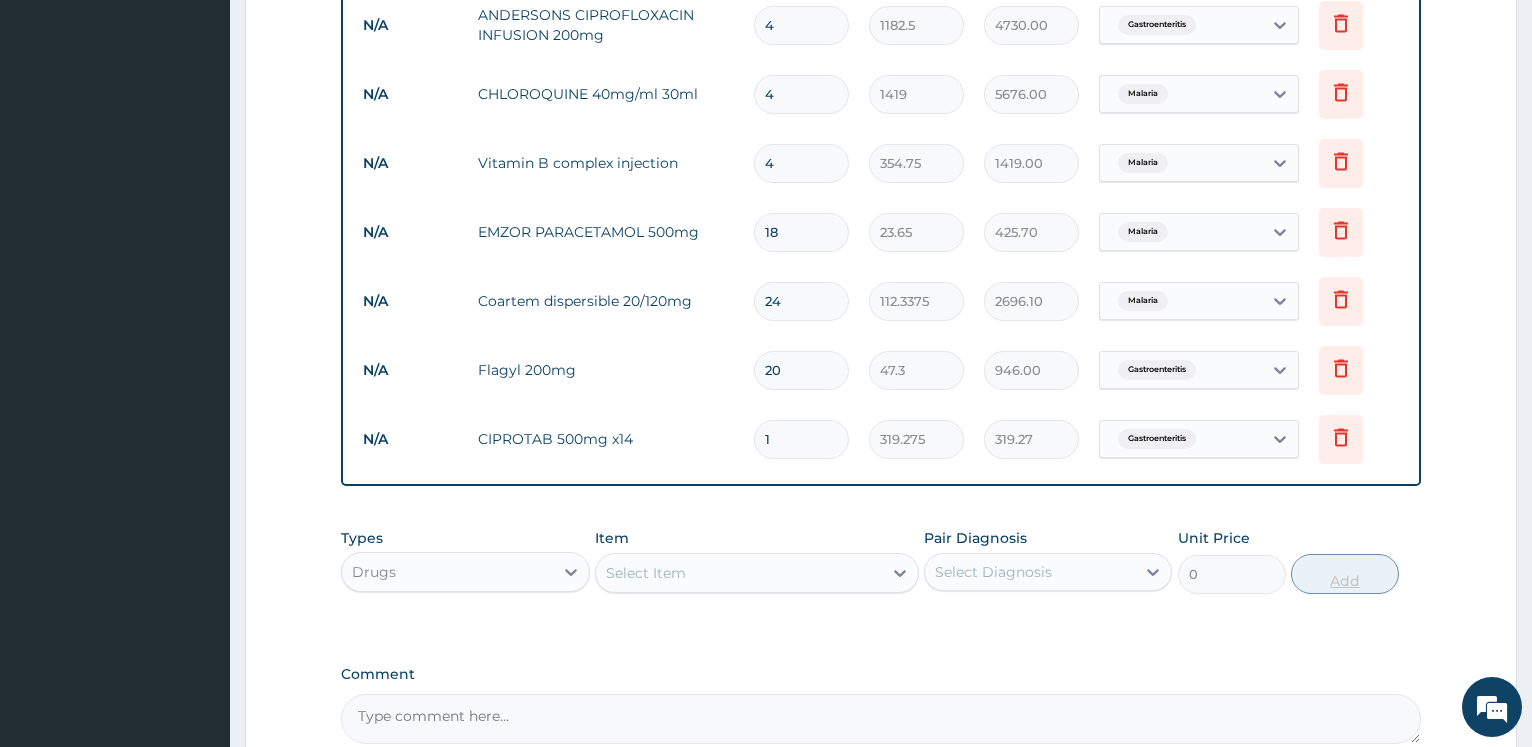 type on "10" 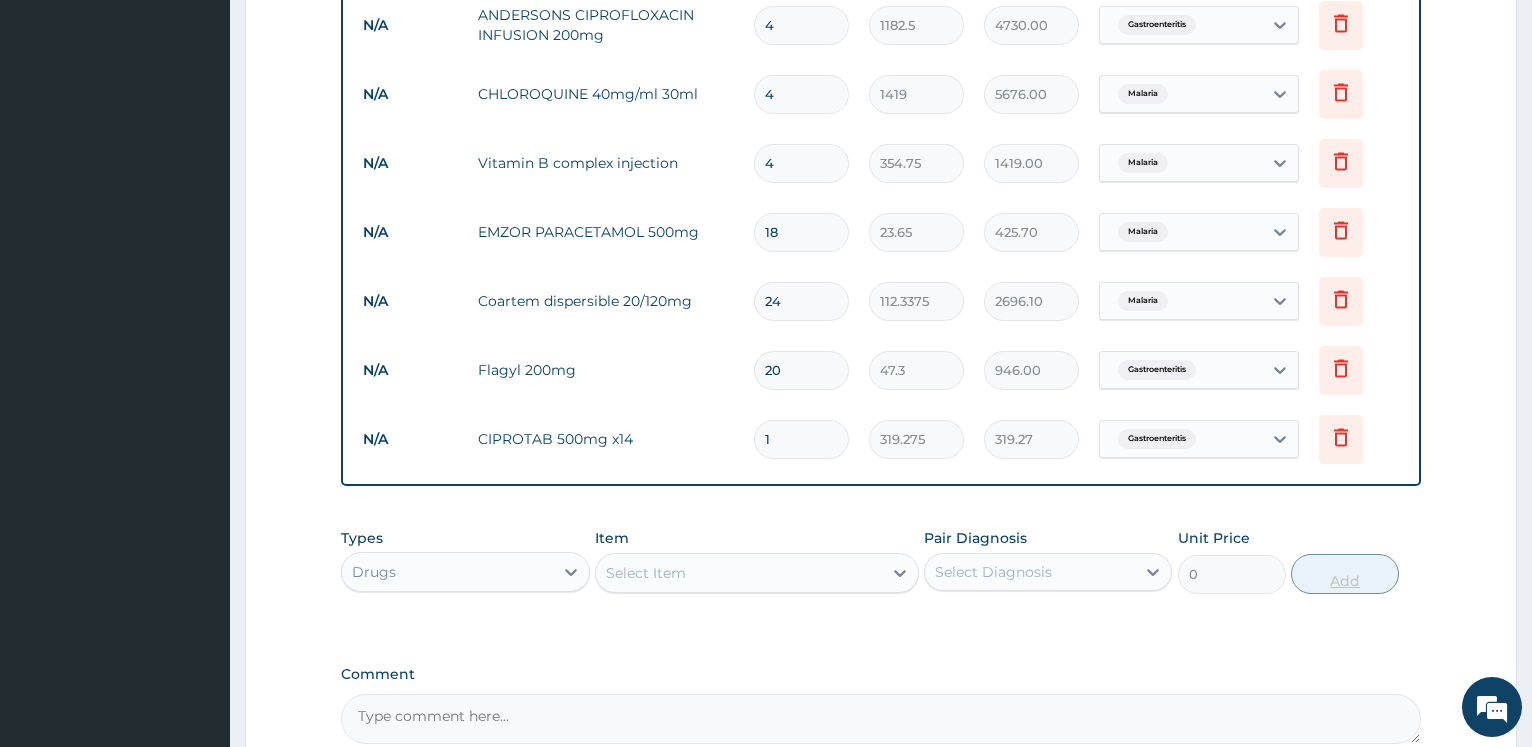 type on "3192.75" 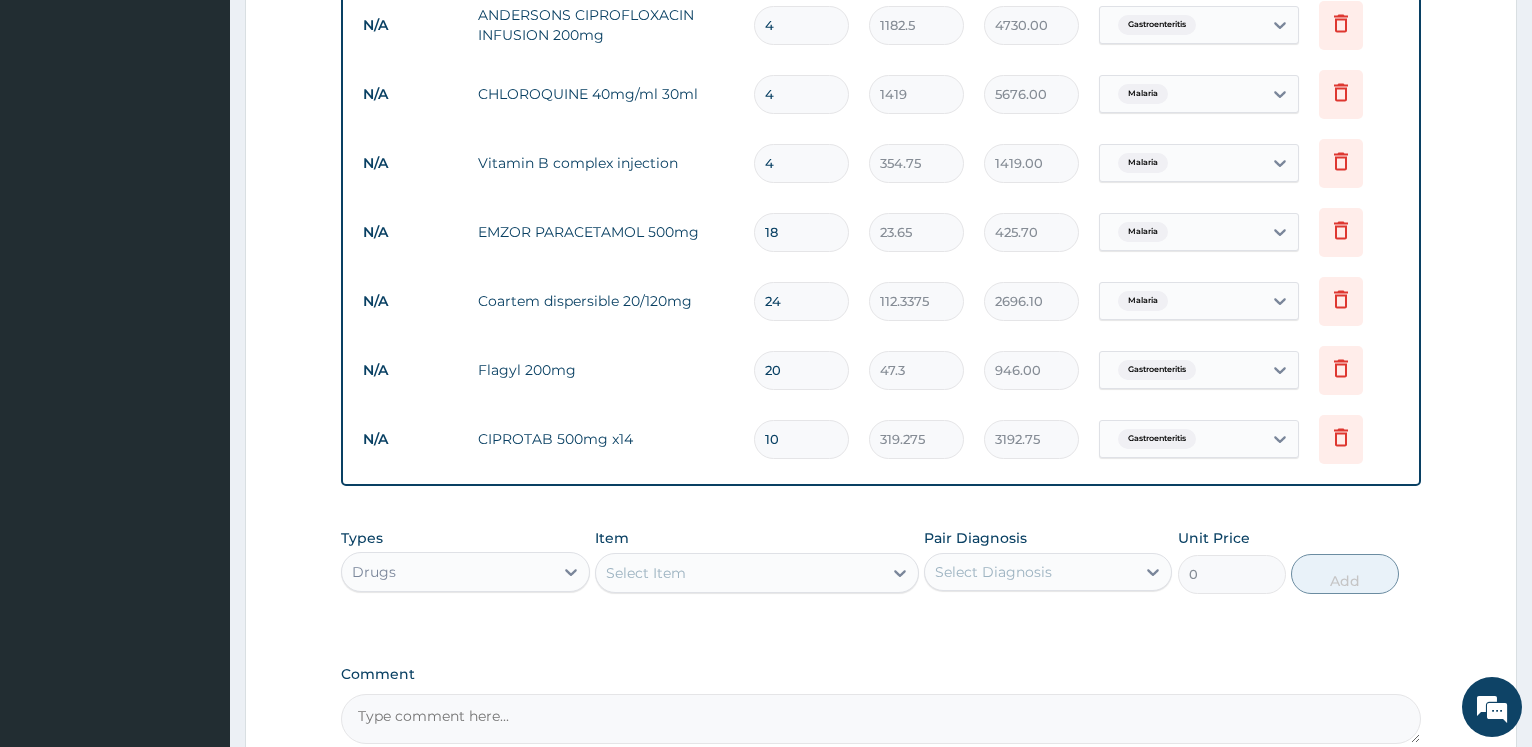 scroll, scrollTop: 1428, scrollLeft: 0, axis: vertical 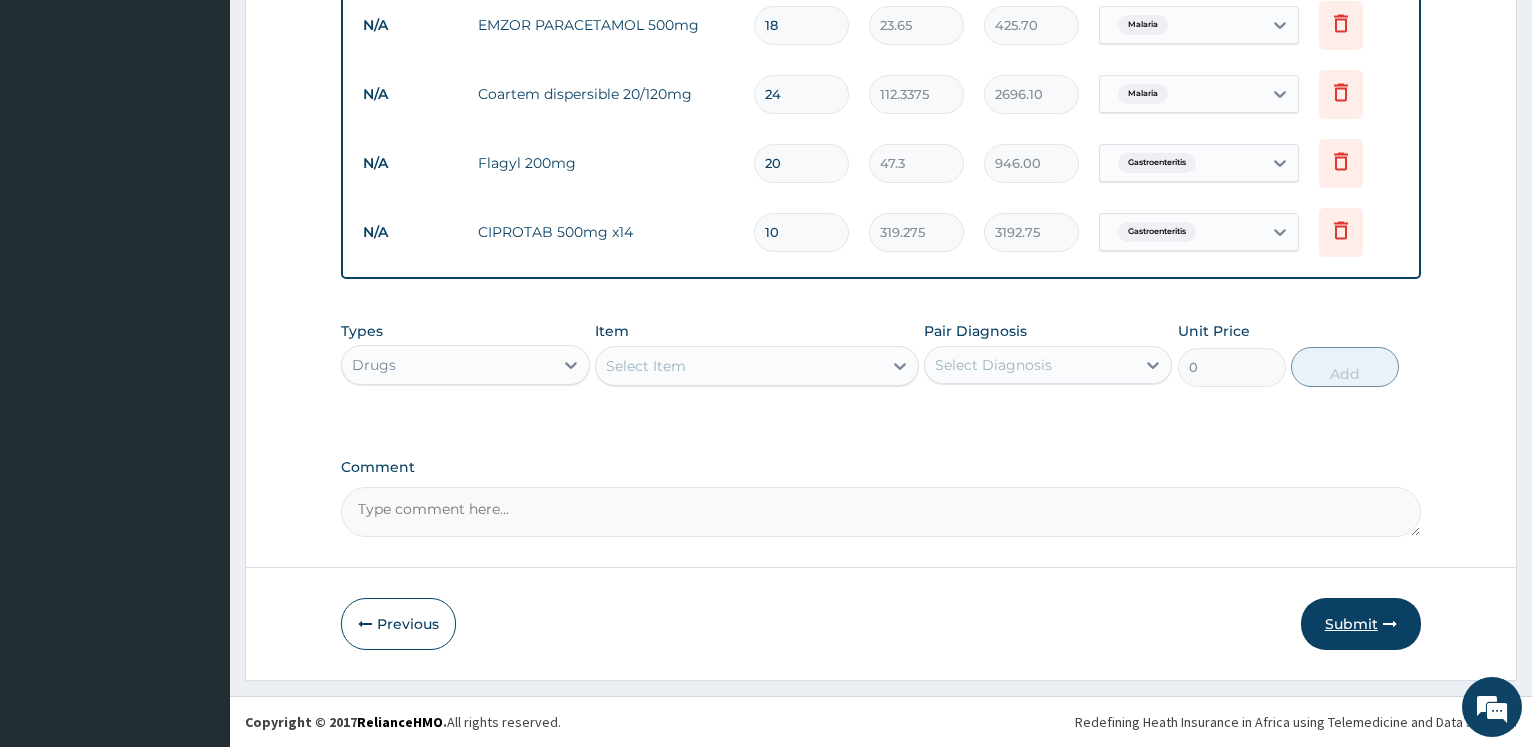 type on "10" 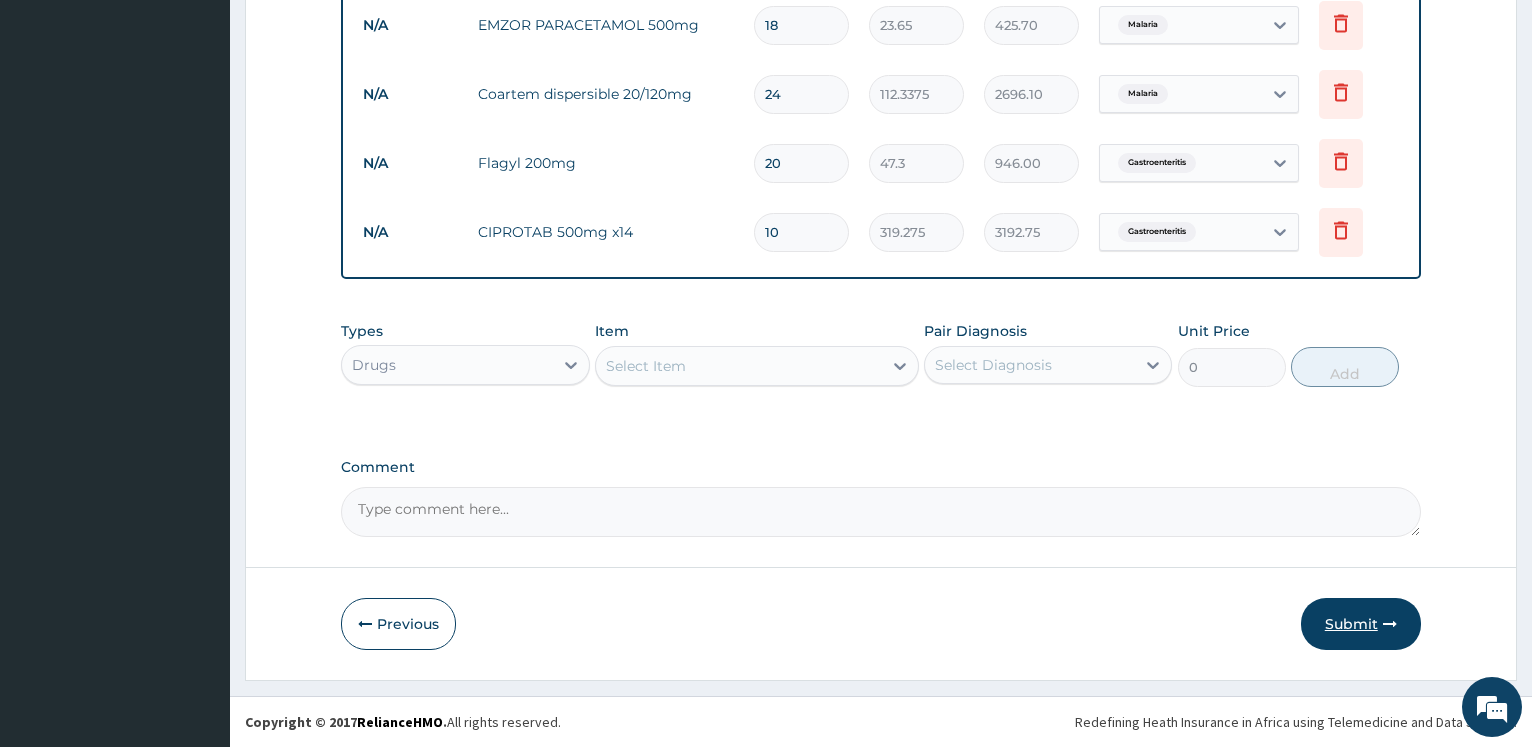 click on "Submit" at bounding box center [1361, 624] 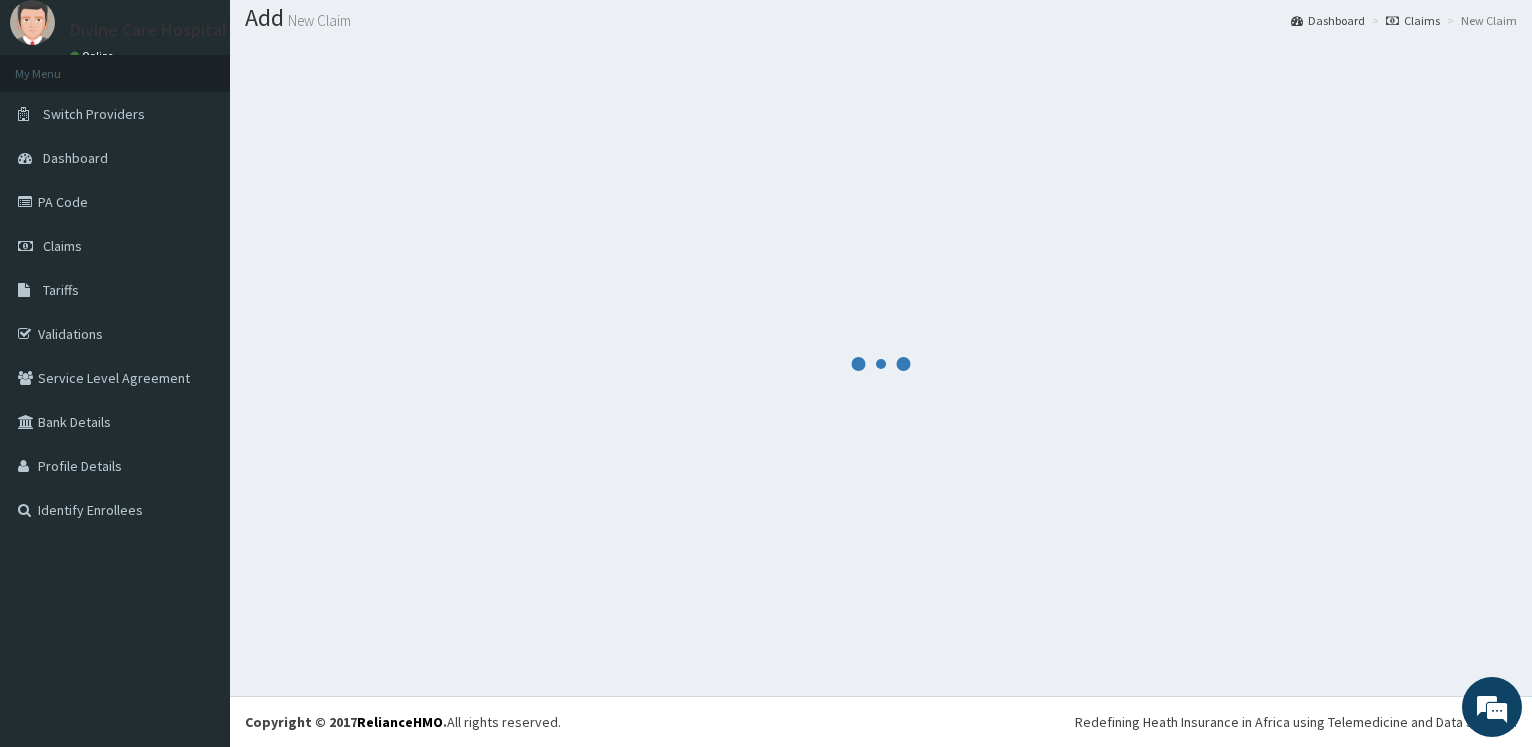 scroll, scrollTop: 60, scrollLeft: 0, axis: vertical 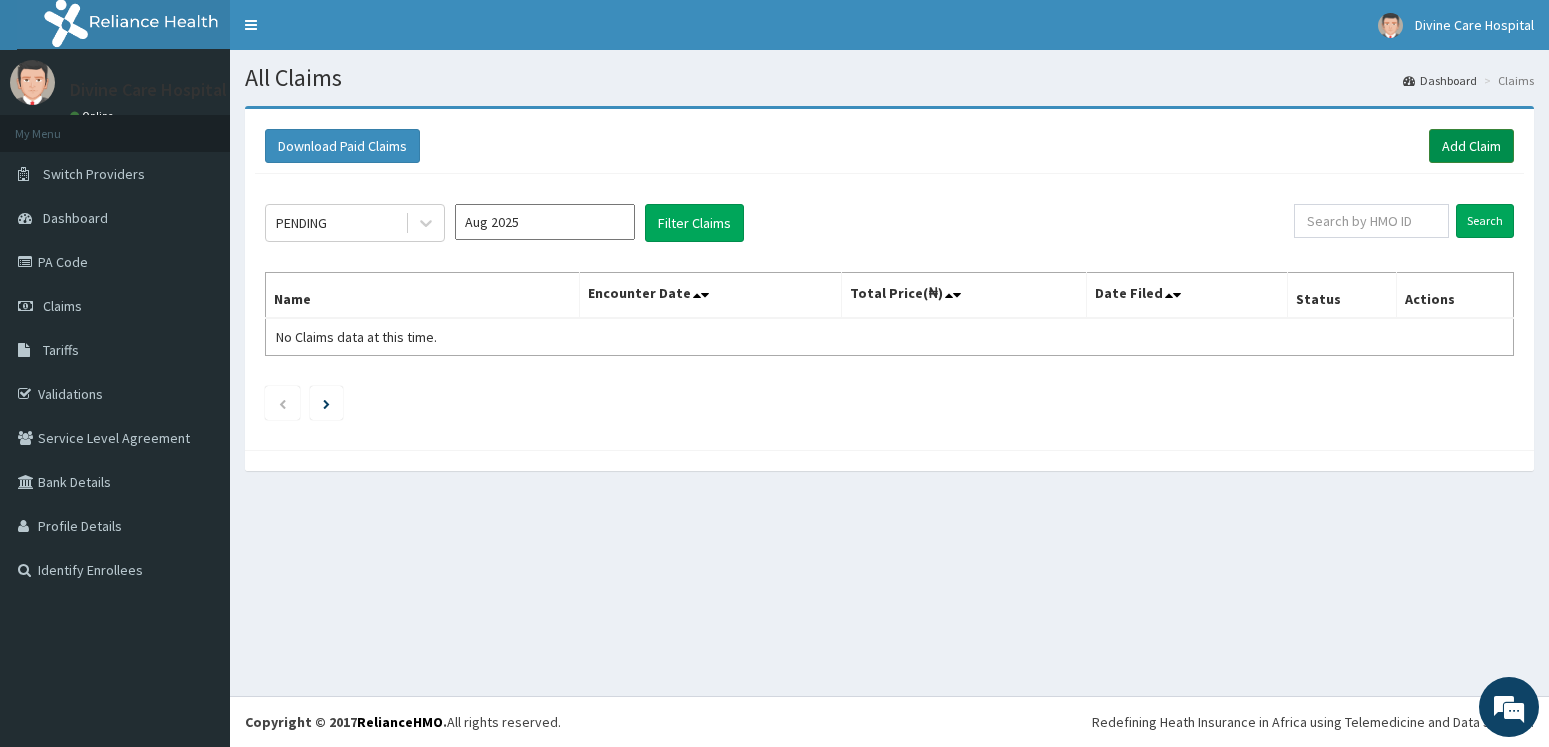 click on "Add Claim" at bounding box center [1471, 146] 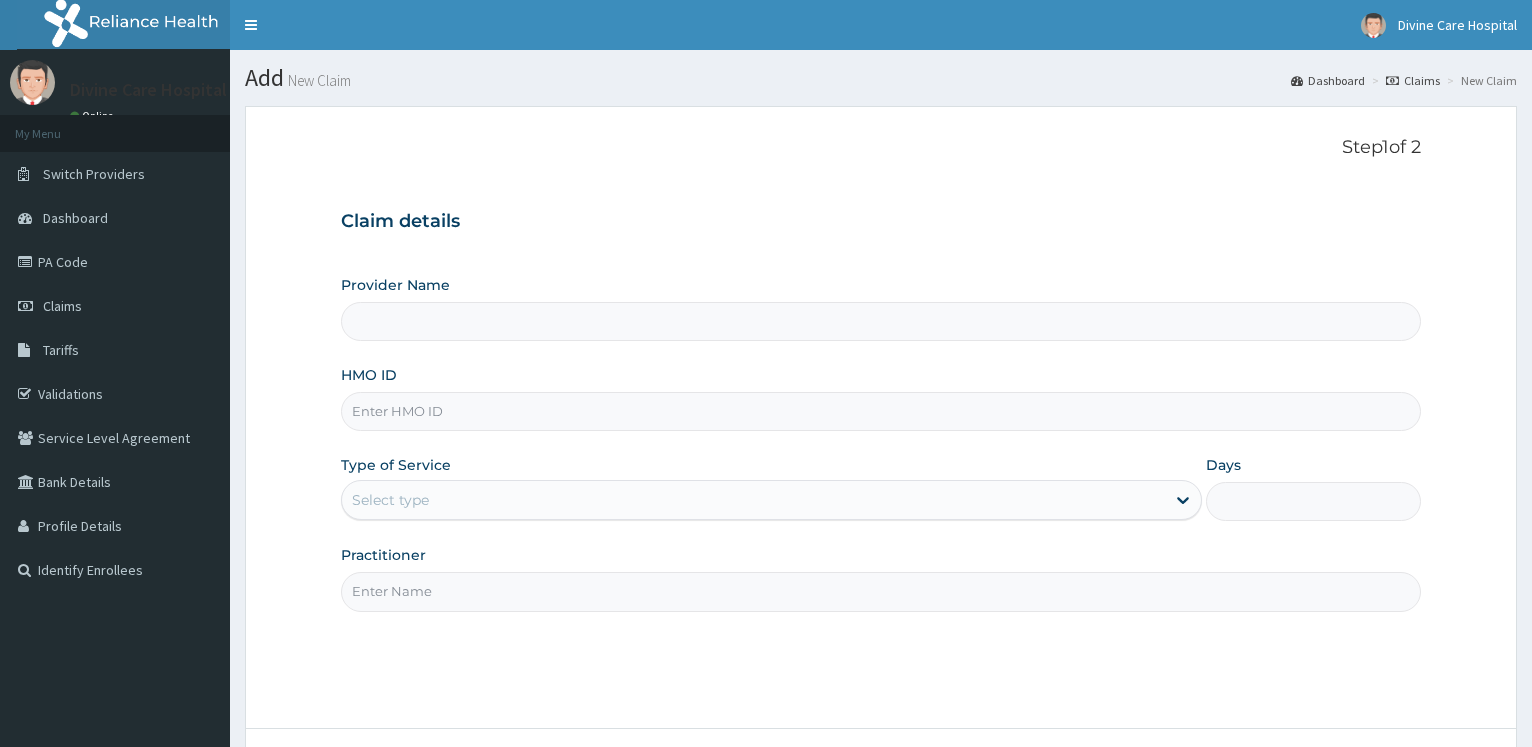 scroll, scrollTop: 0, scrollLeft: 0, axis: both 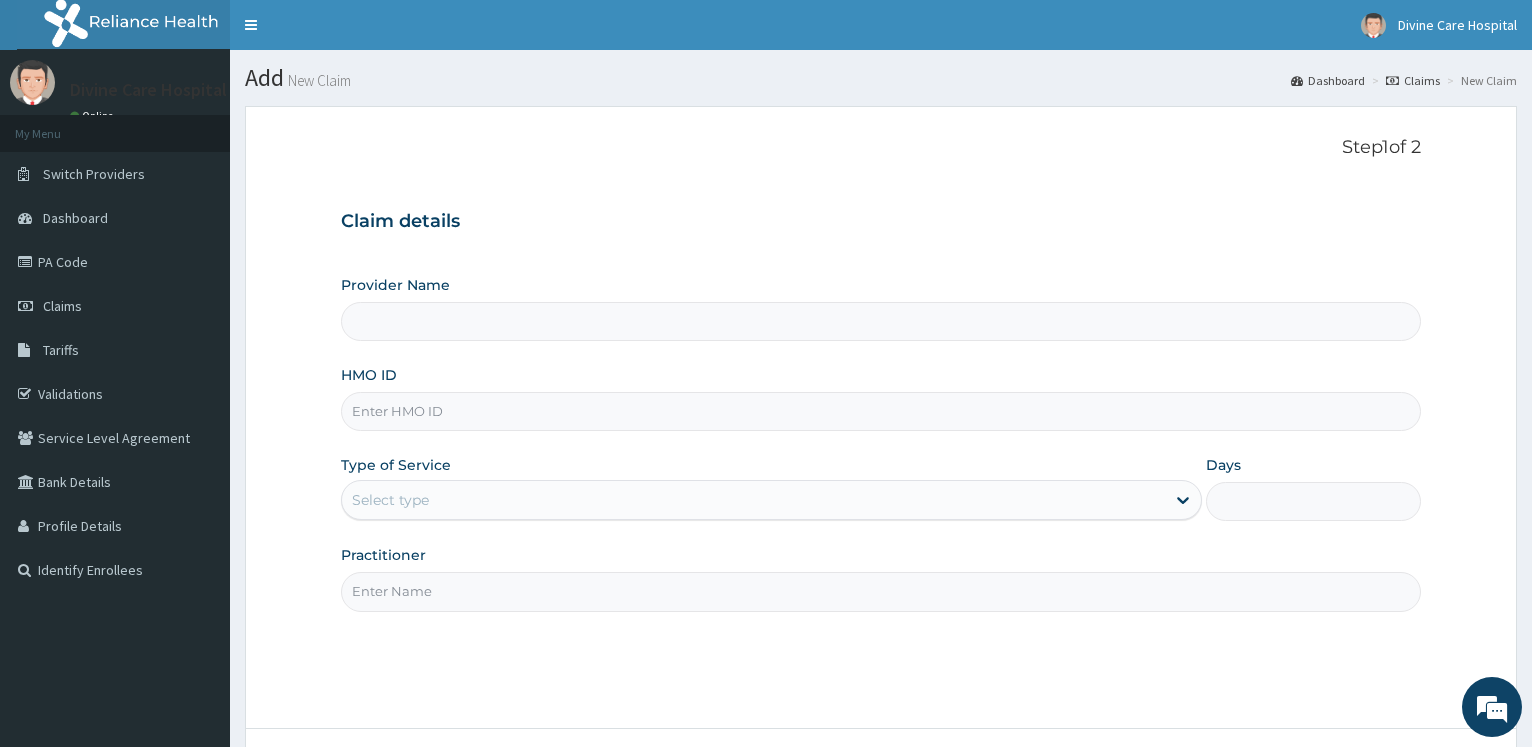 click on "HMO ID" at bounding box center (881, 411) 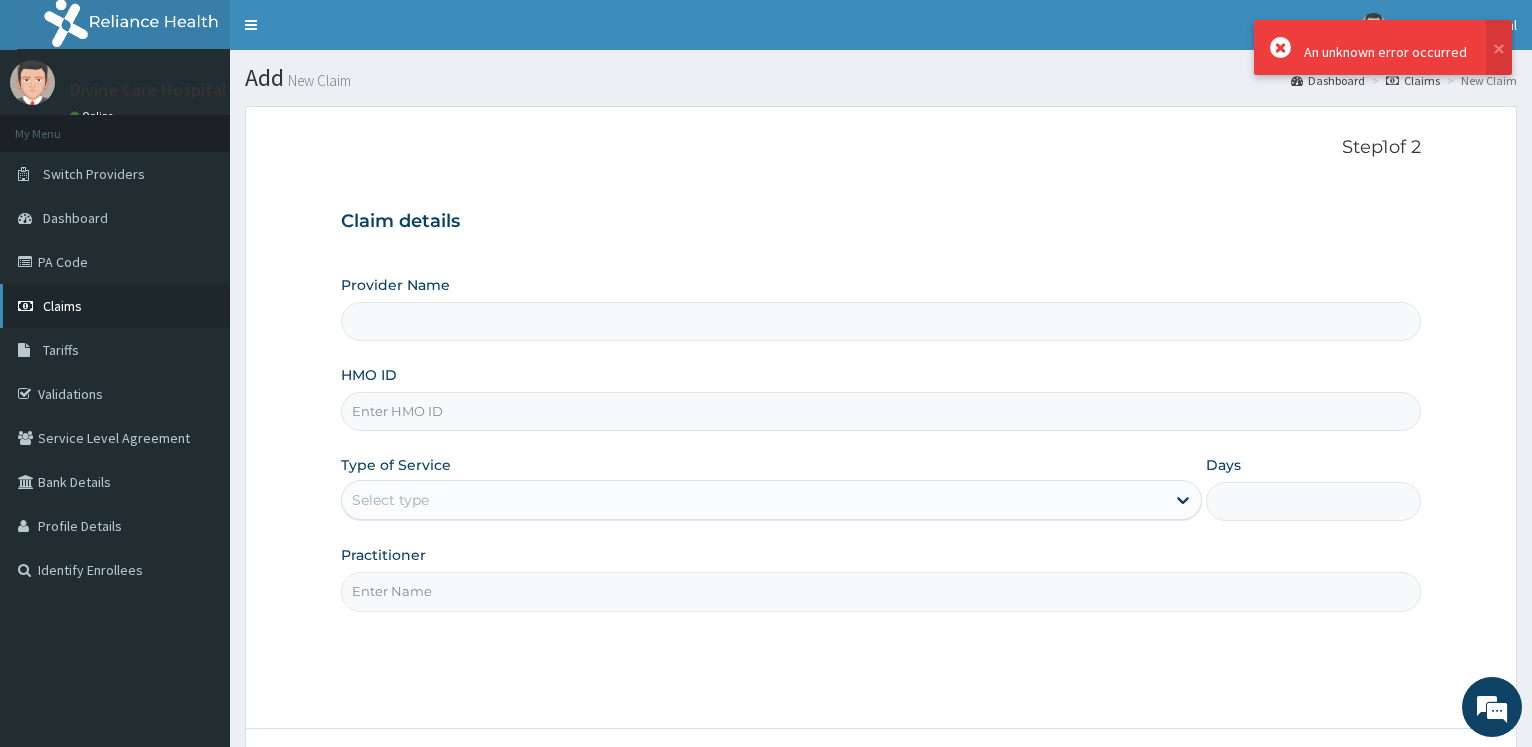 click on "Claims" at bounding box center [62, 306] 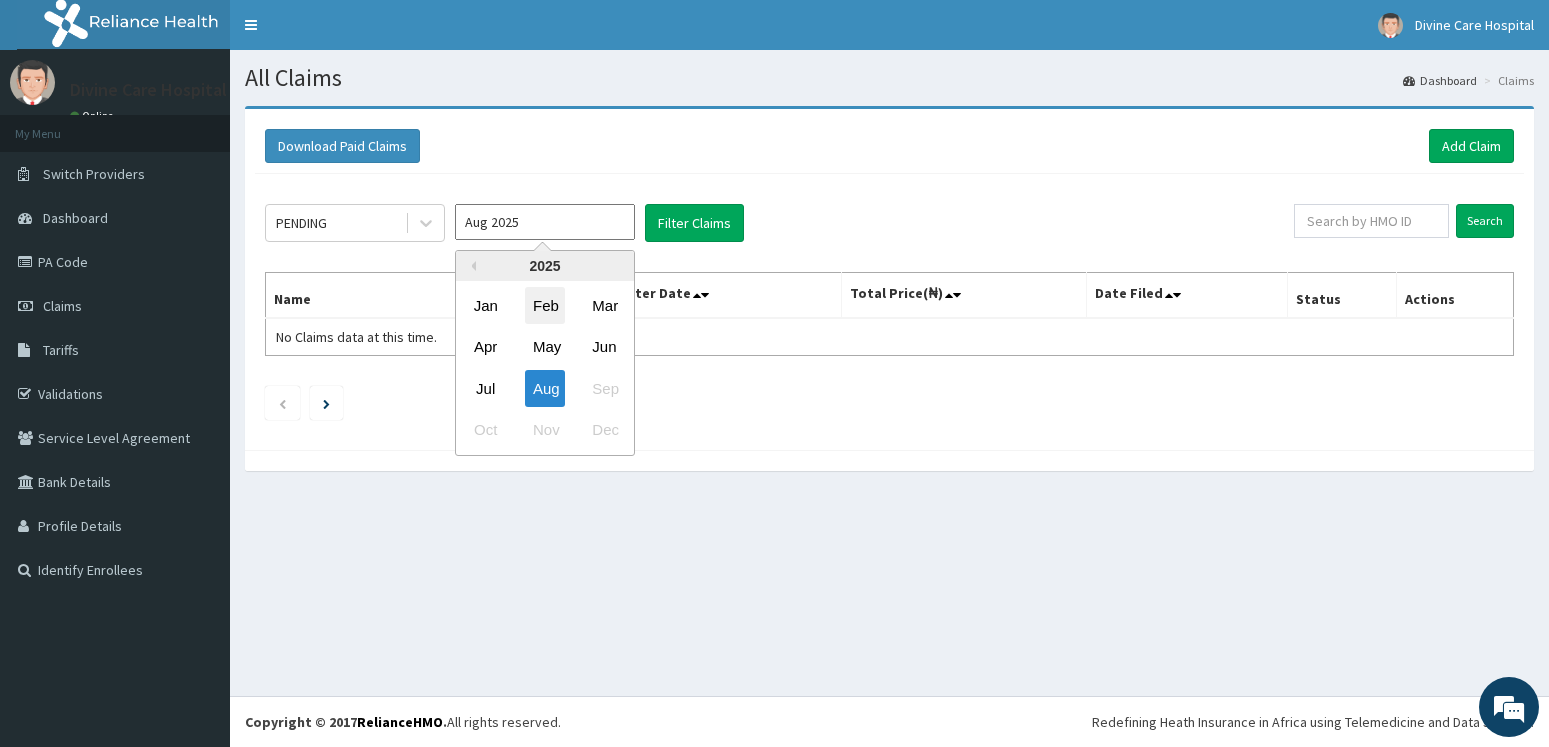 scroll, scrollTop: 0, scrollLeft: 0, axis: both 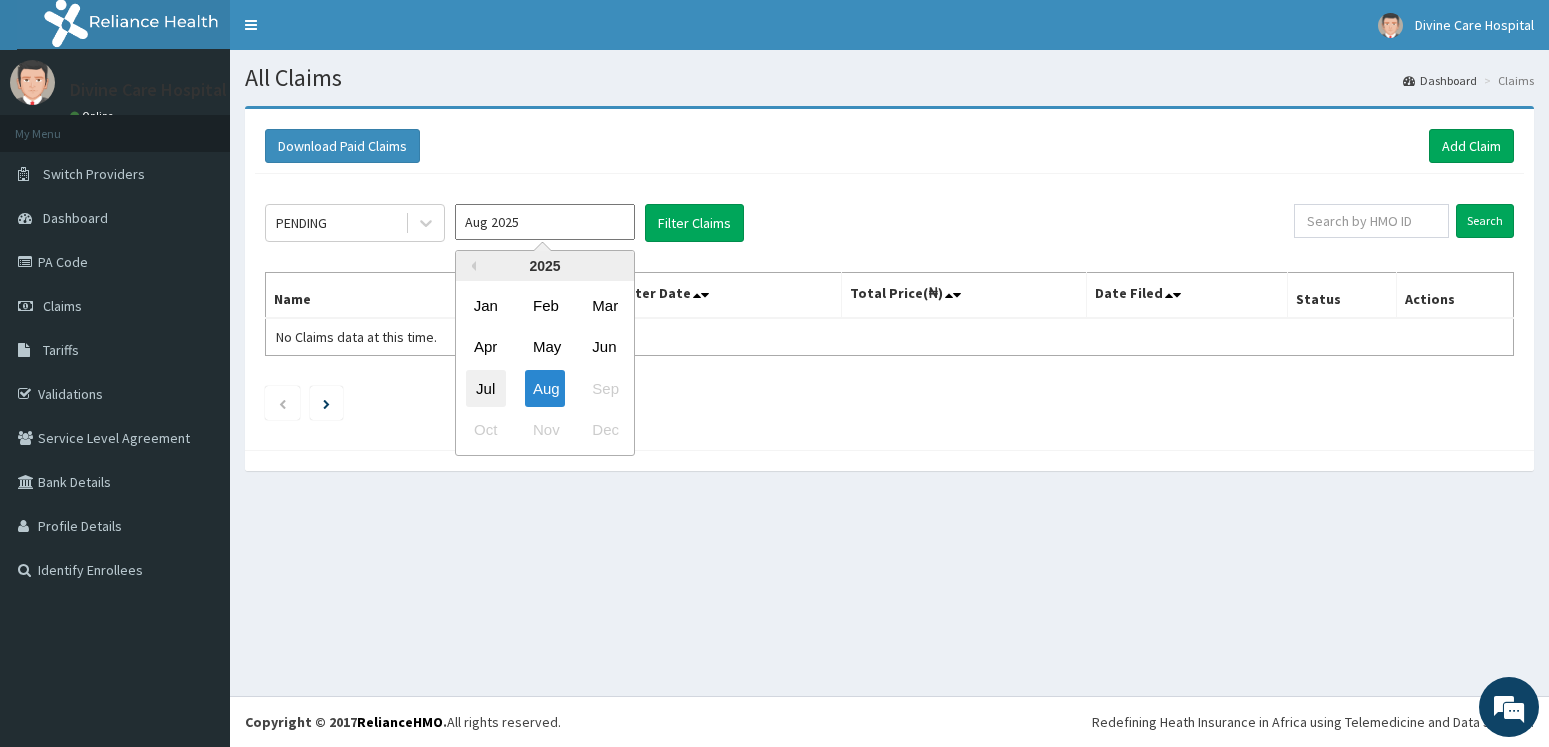 click on "Jul" at bounding box center (486, 388) 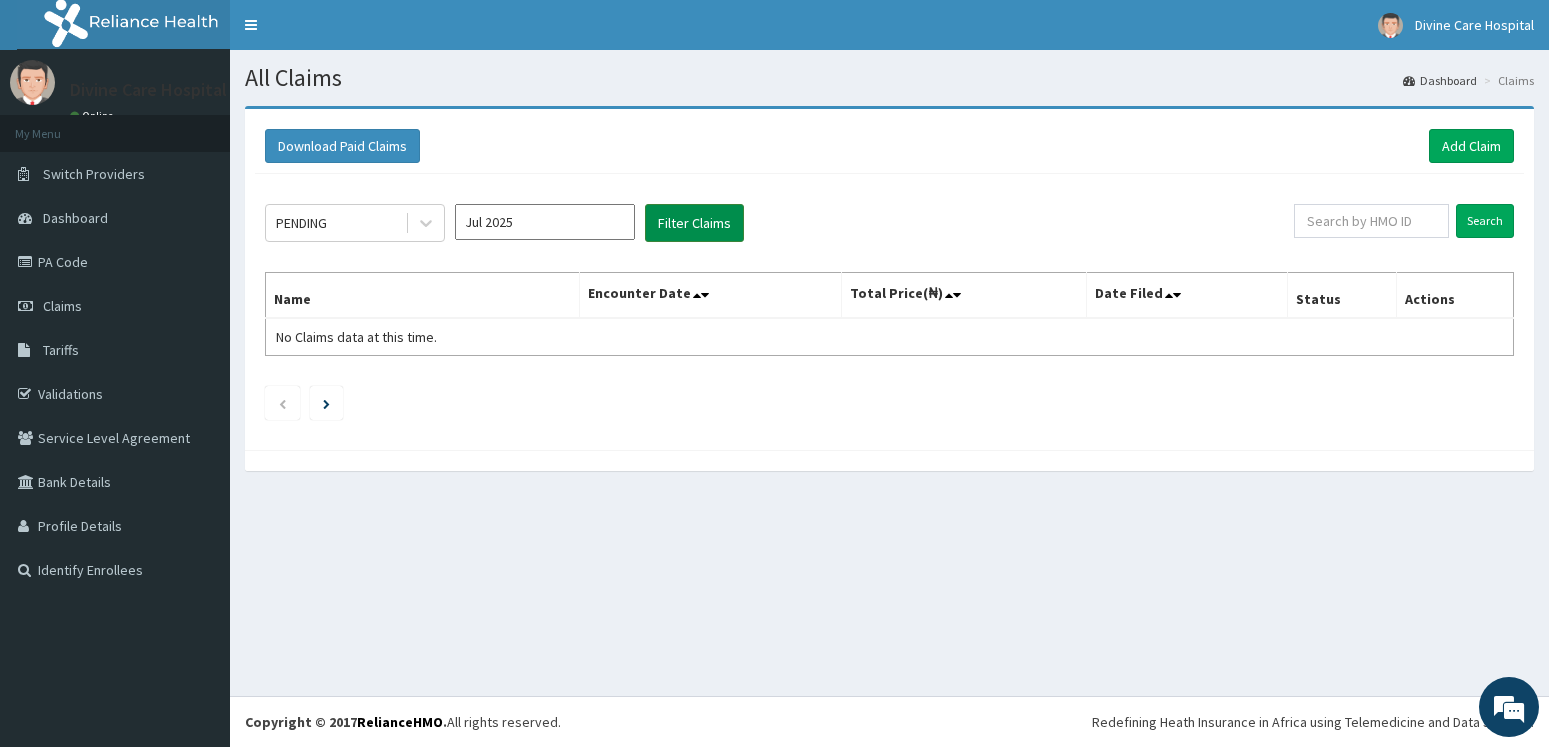 click on "Filter Claims" at bounding box center [694, 223] 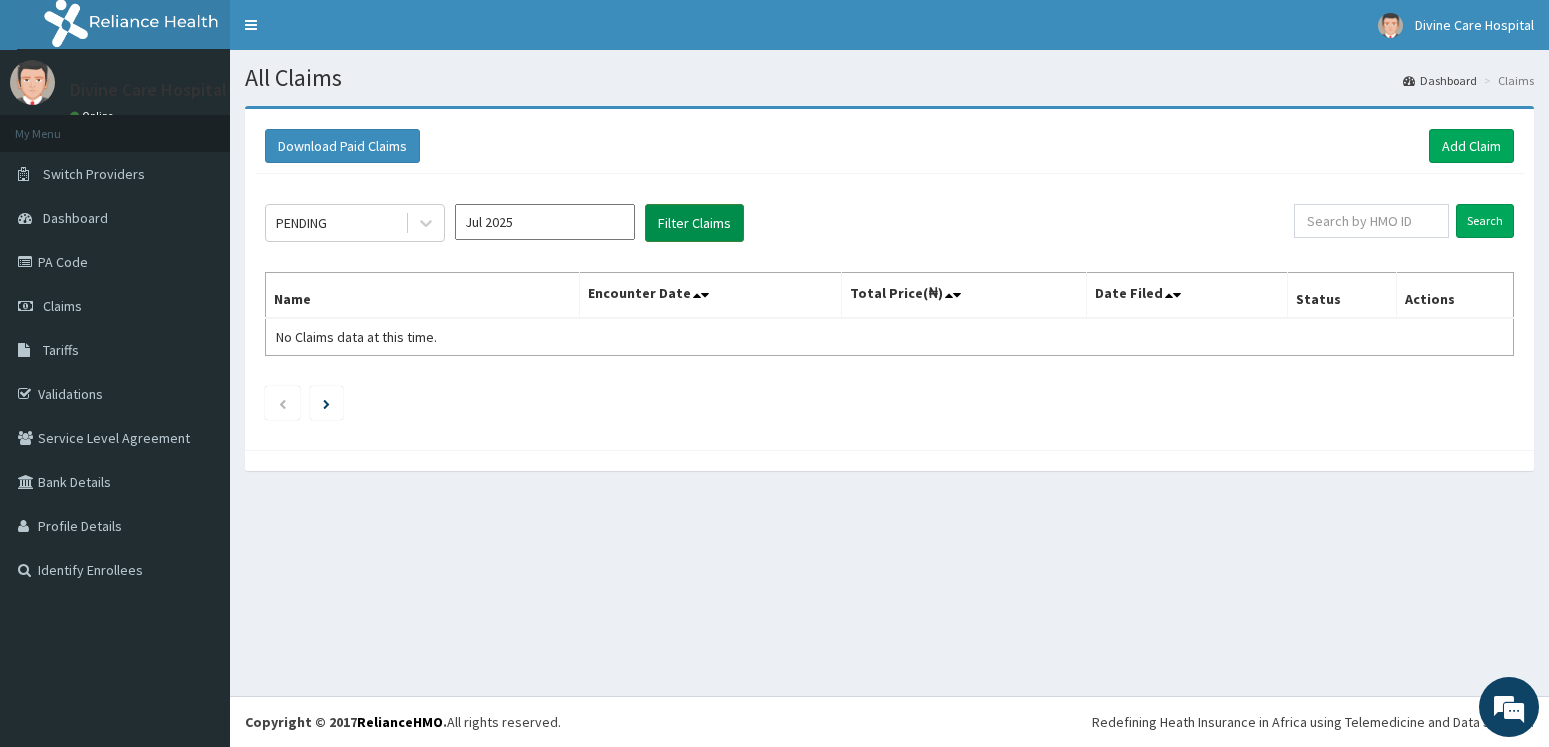 click on "Filter Claims" at bounding box center (694, 223) 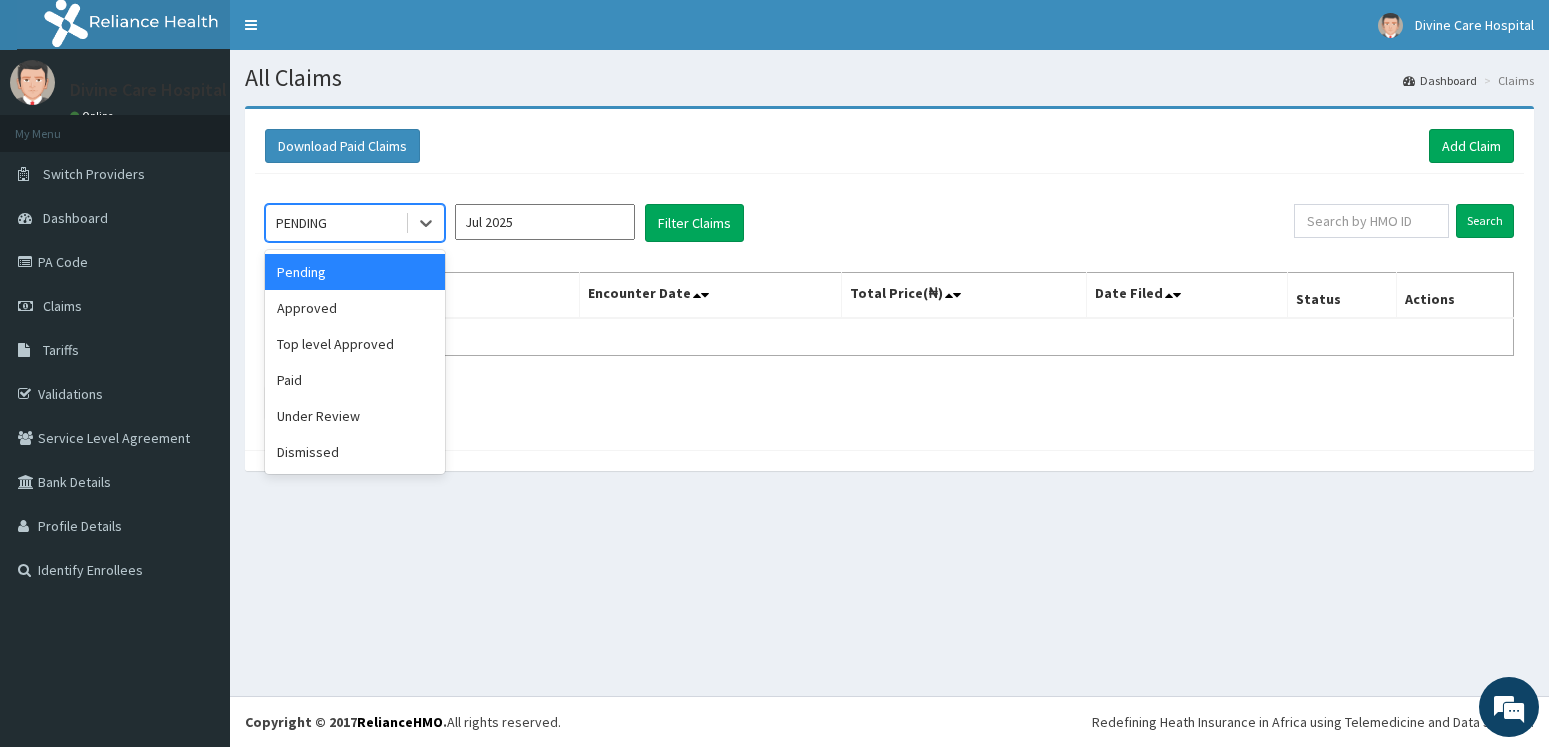 click on "PENDING" at bounding box center (301, 223) 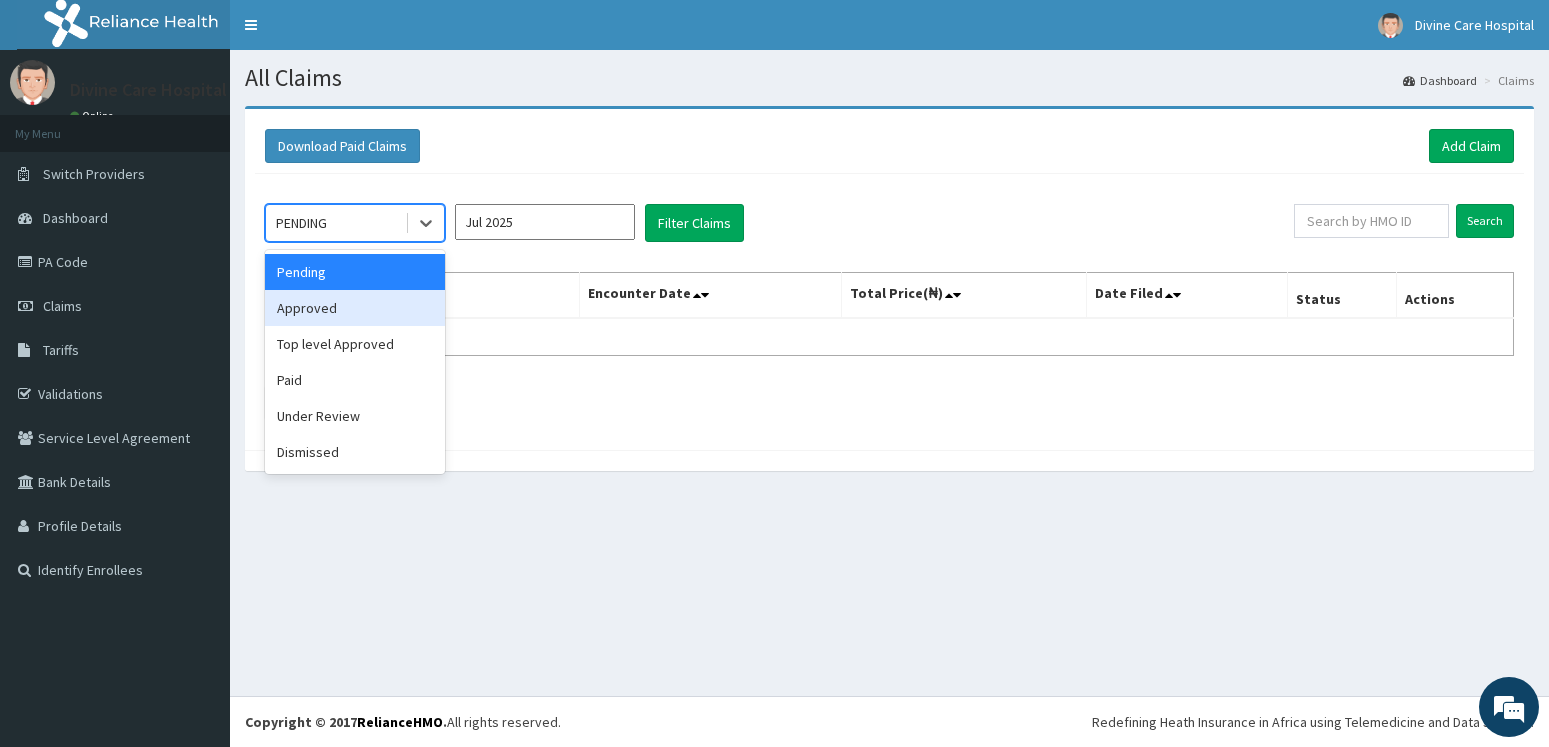 click on "Approved" at bounding box center [355, 308] 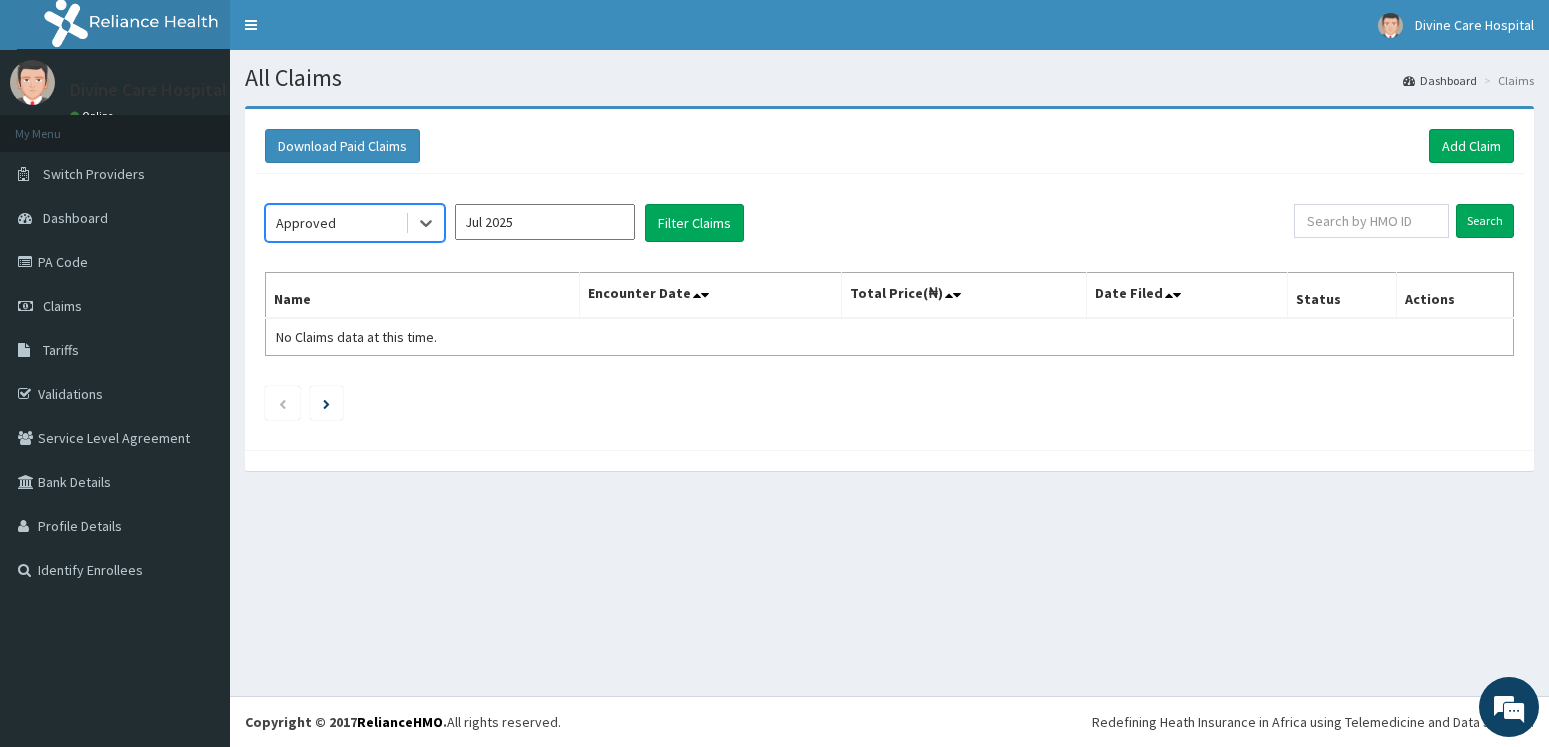 scroll, scrollTop: 0, scrollLeft: 0, axis: both 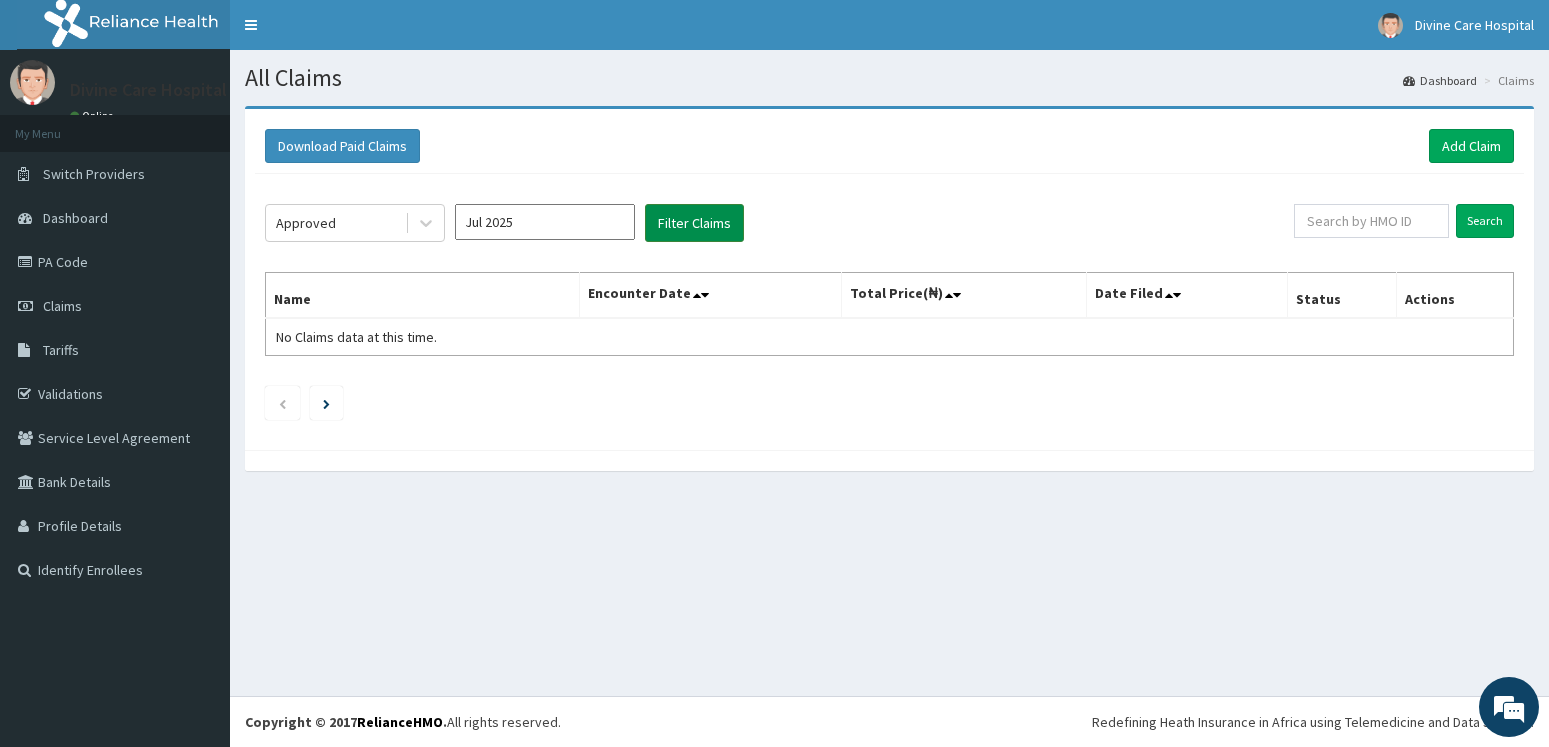 click on "Filter Claims" at bounding box center [694, 223] 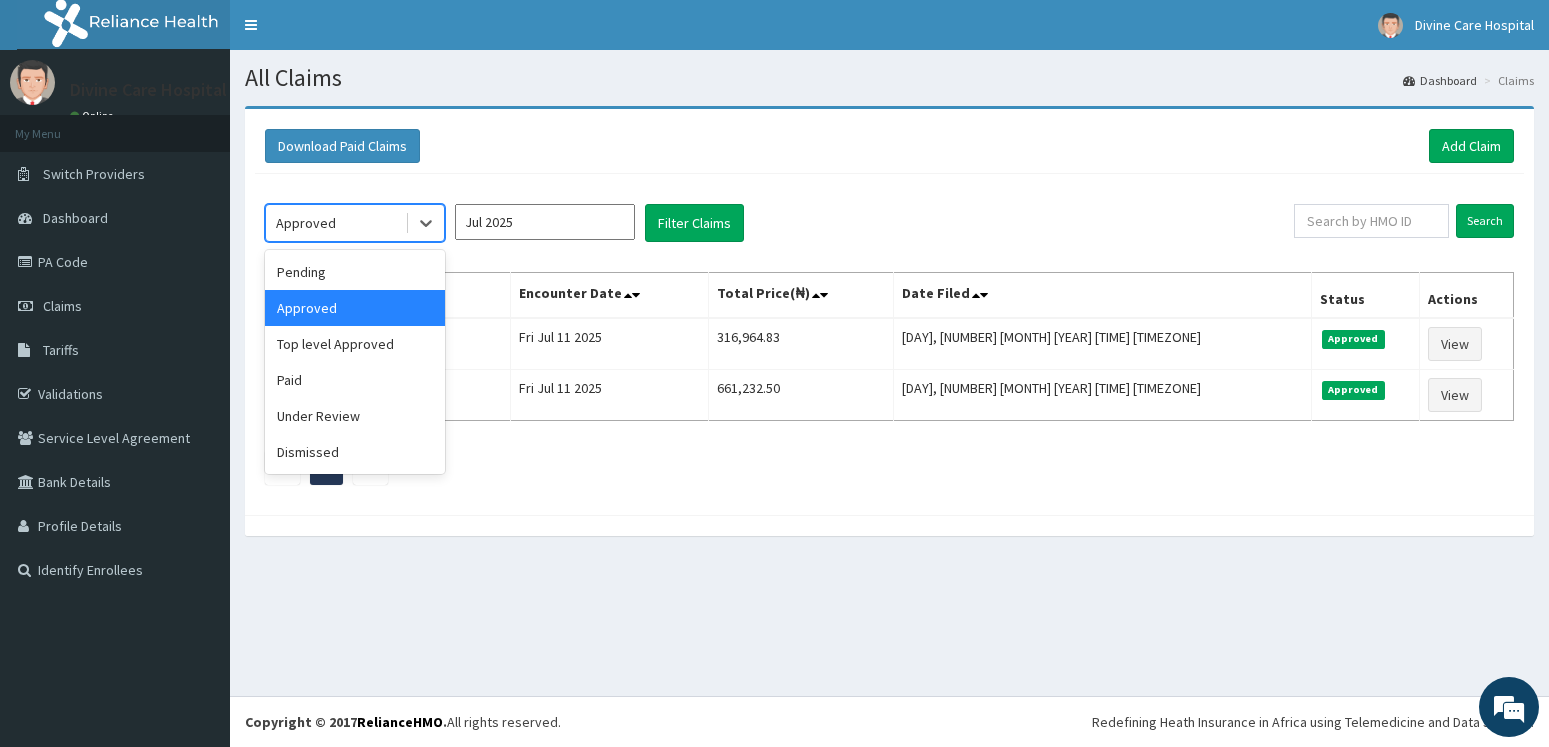 click on "Approved" at bounding box center [335, 223] 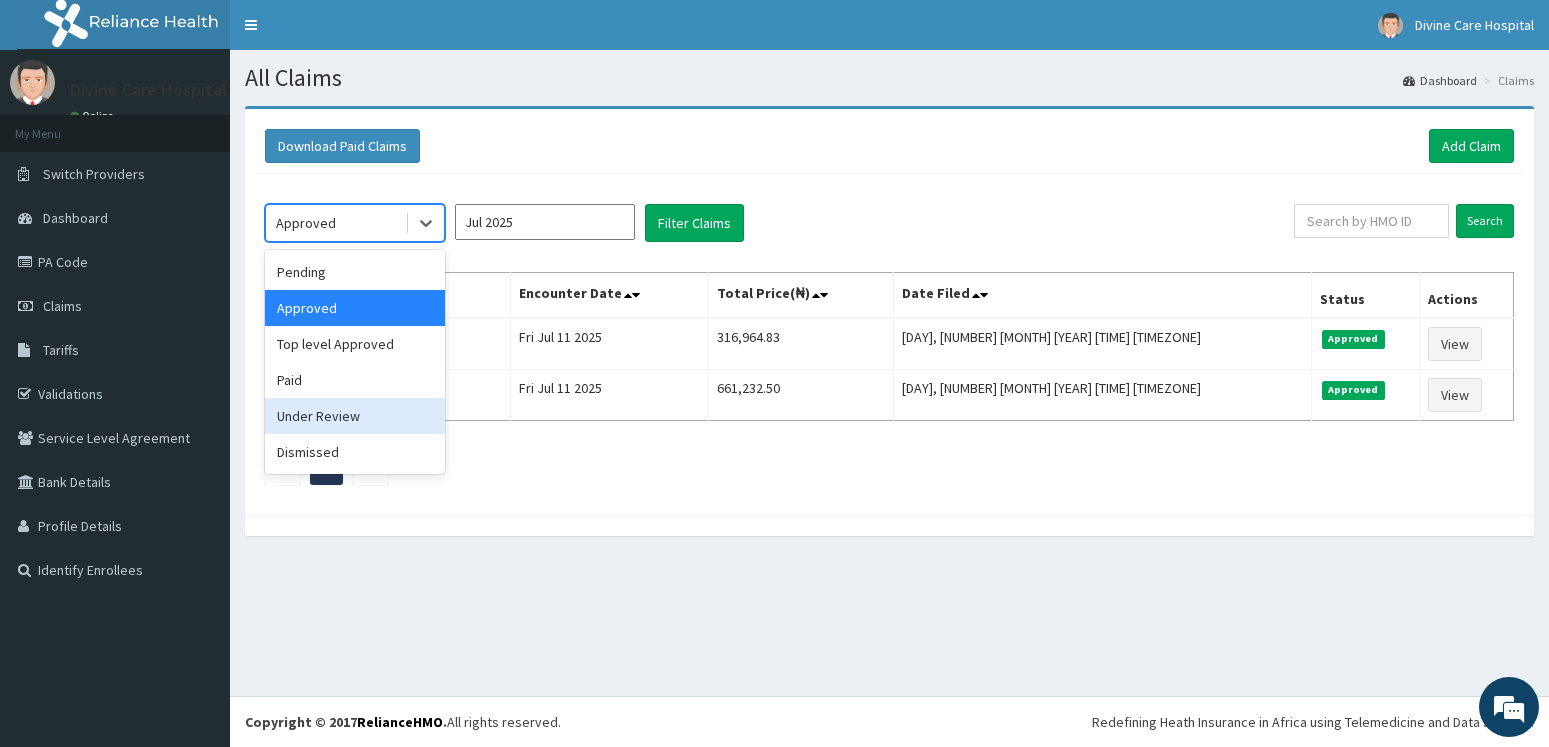click on "Under Review" at bounding box center (355, 416) 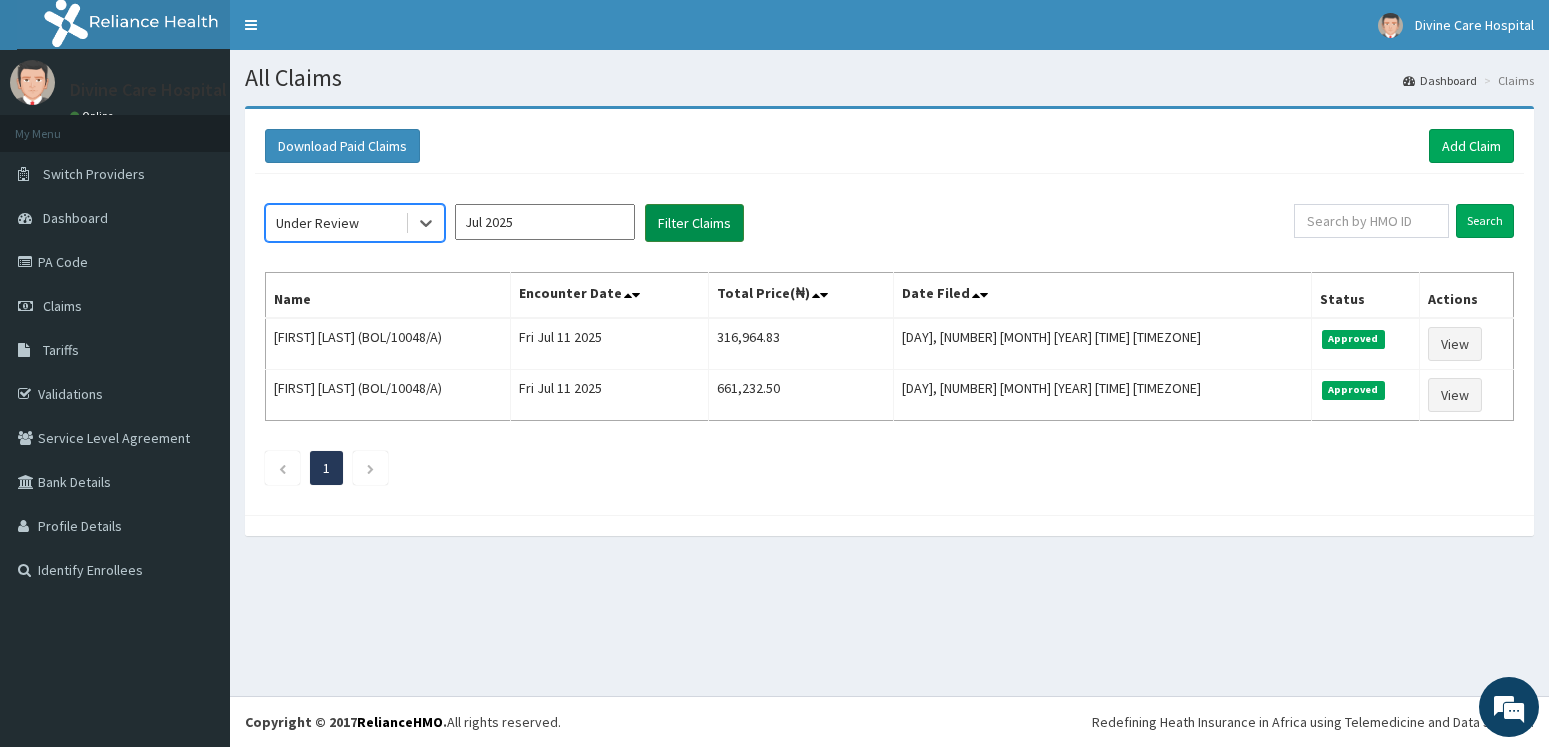 click on "Filter Claims" at bounding box center [694, 223] 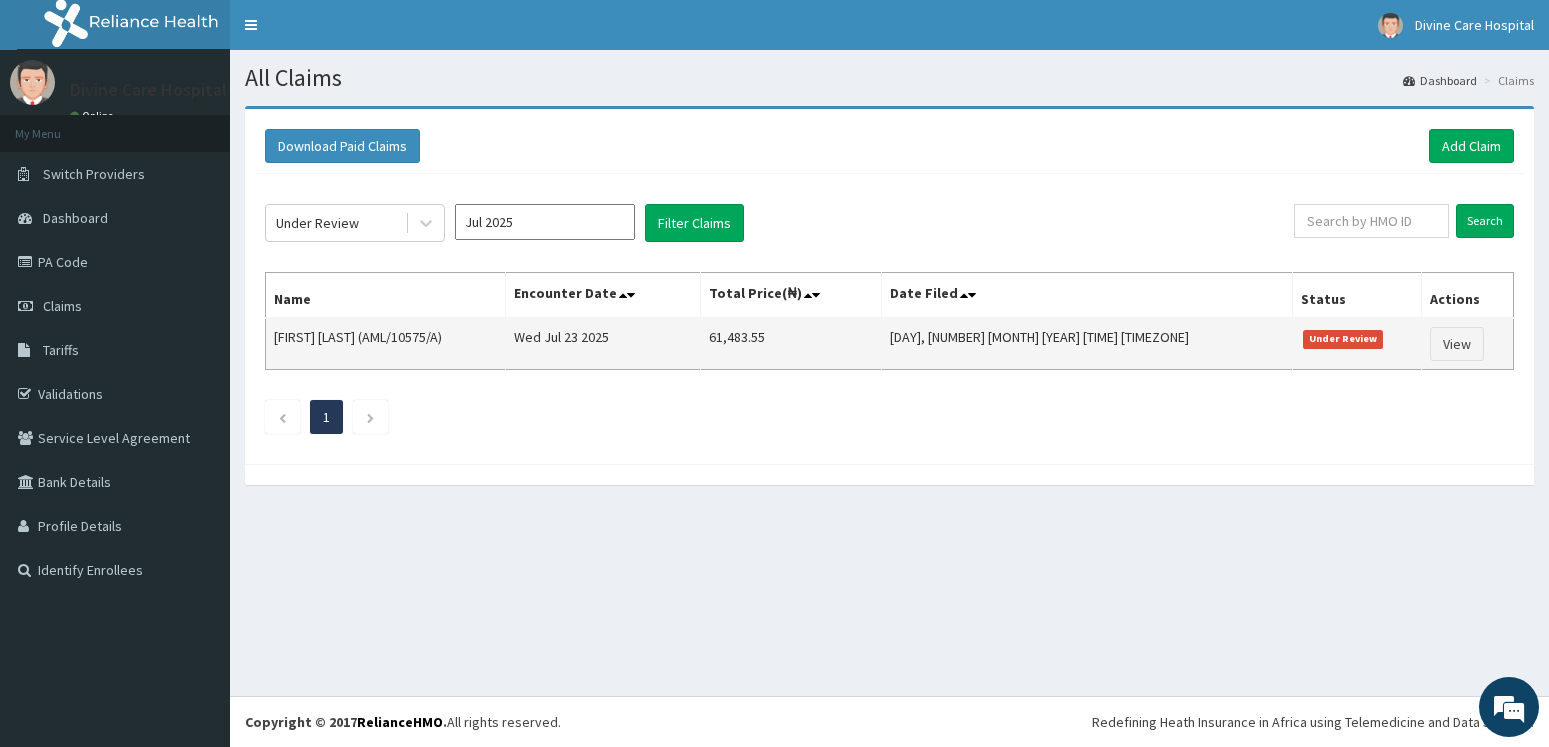 click on "Chuks Izukwe (AML/10575/A)" at bounding box center [386, 344] 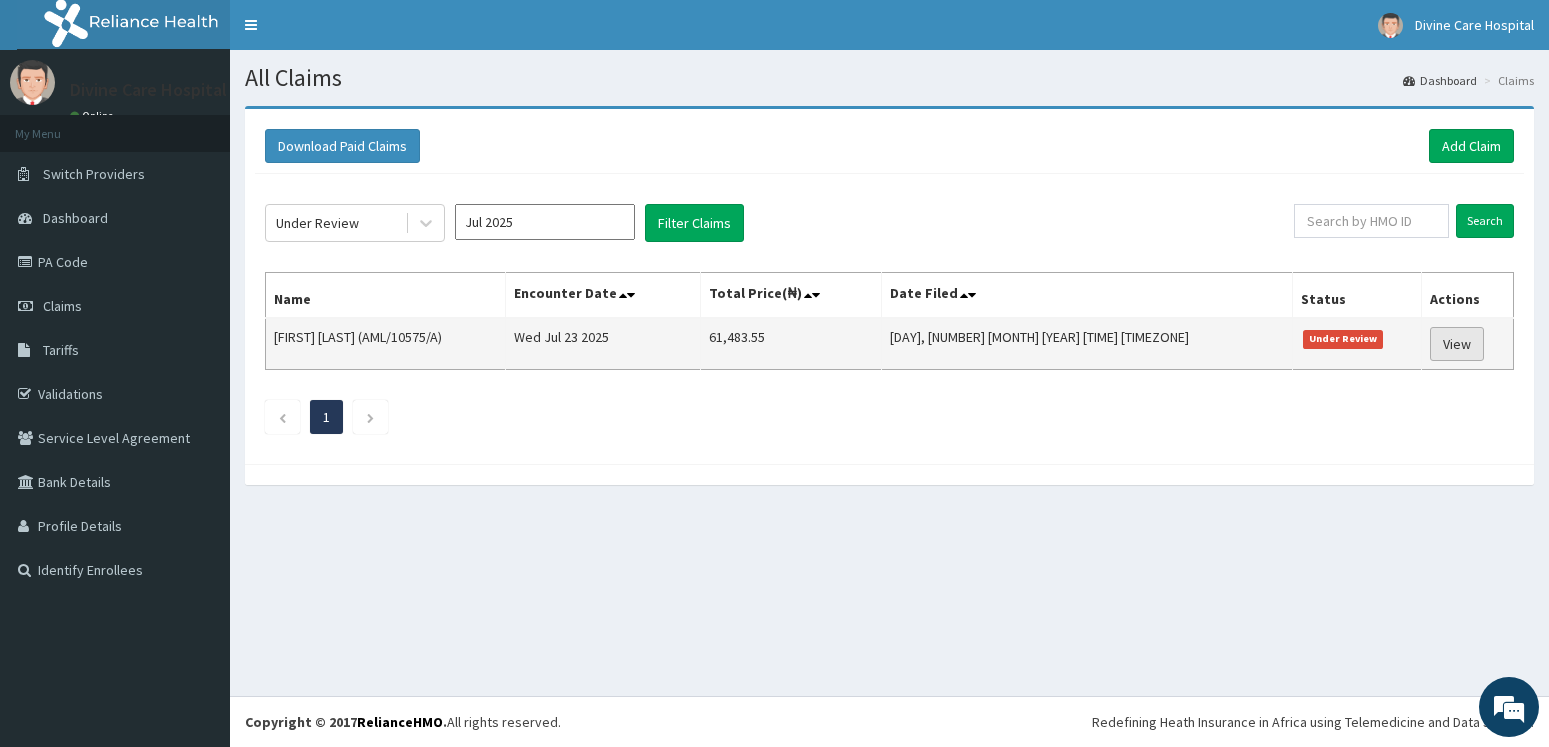 click on "View" at bounding box center (1457, 344) 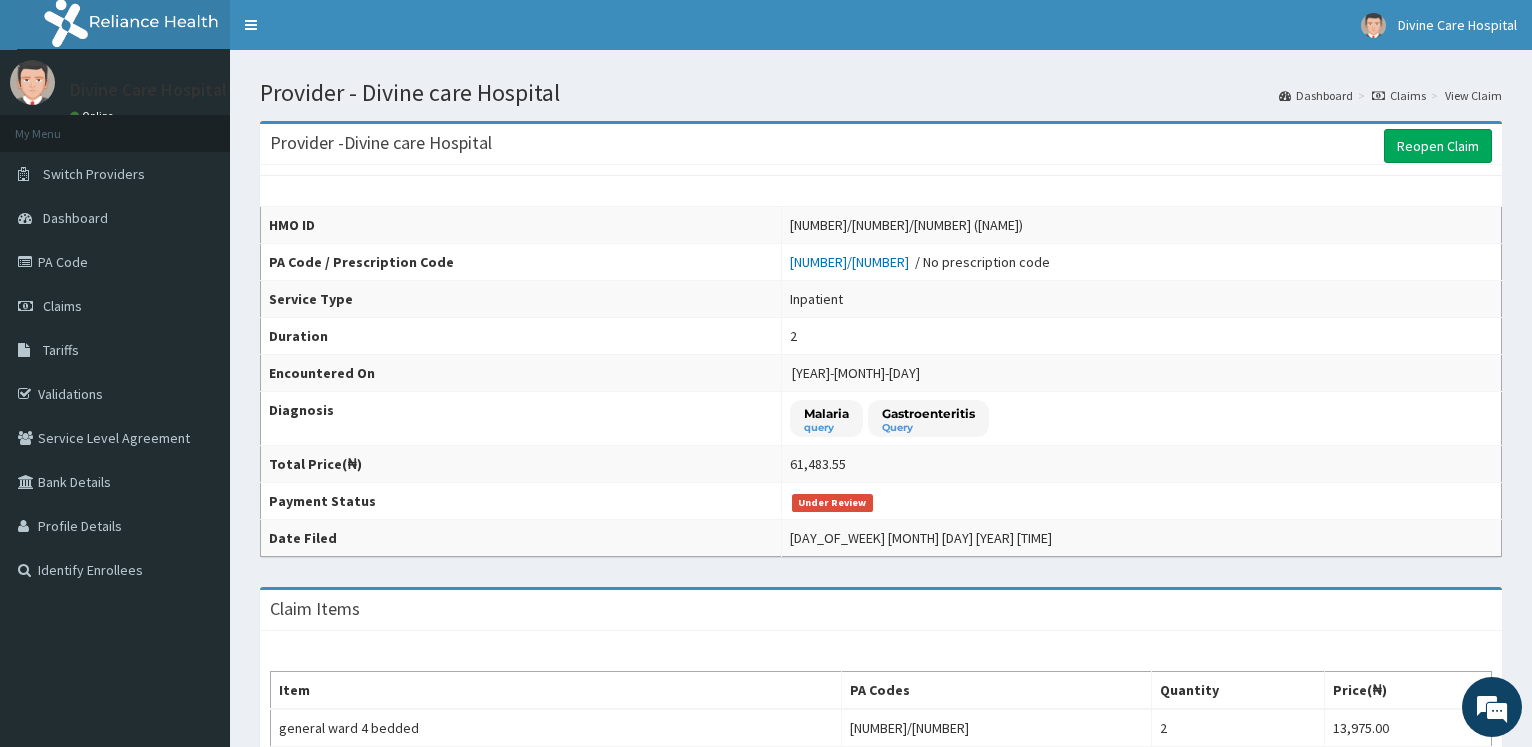 scroll, scrollTop: 0, scrollLeft: 0, axis: both 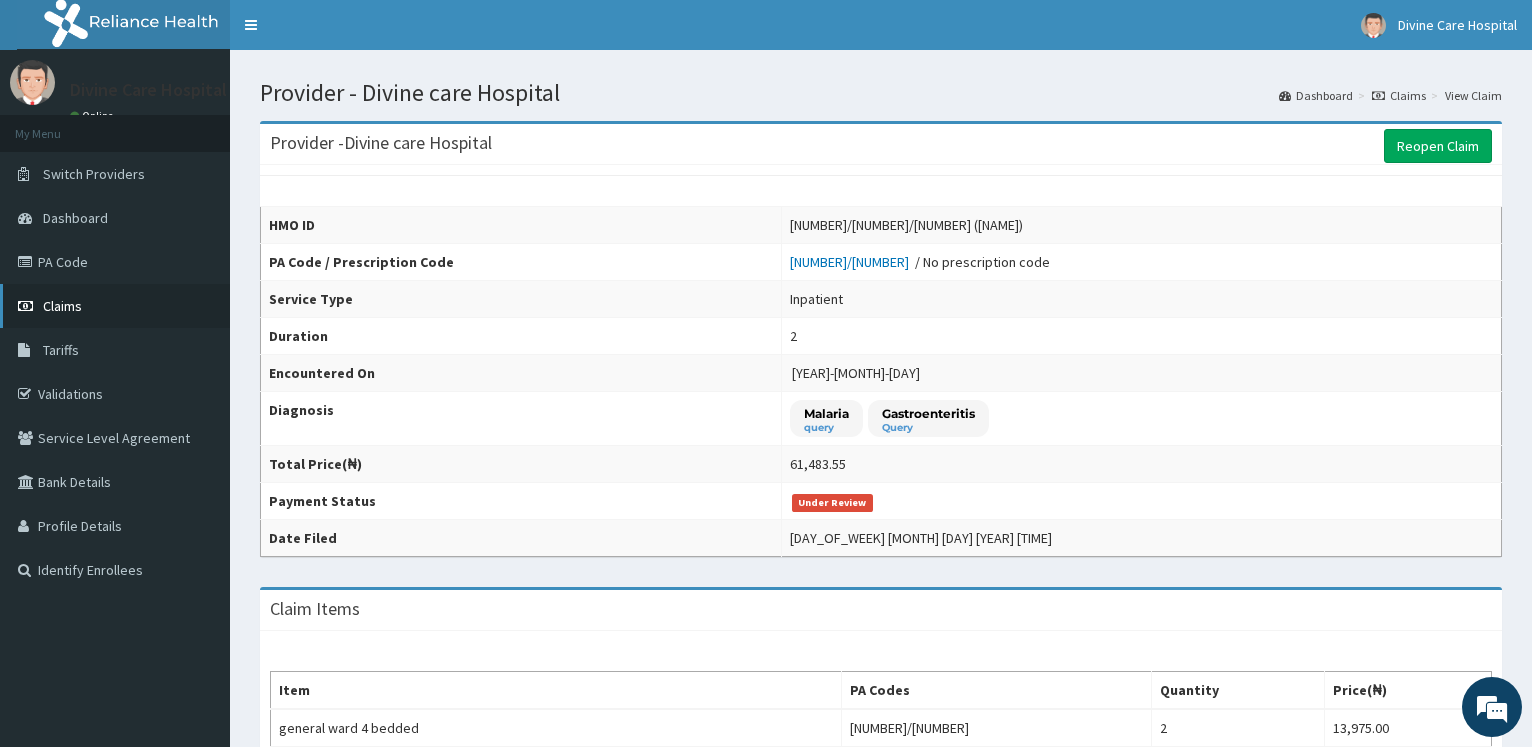 click on "Claims" at bounding box center (62, 306) 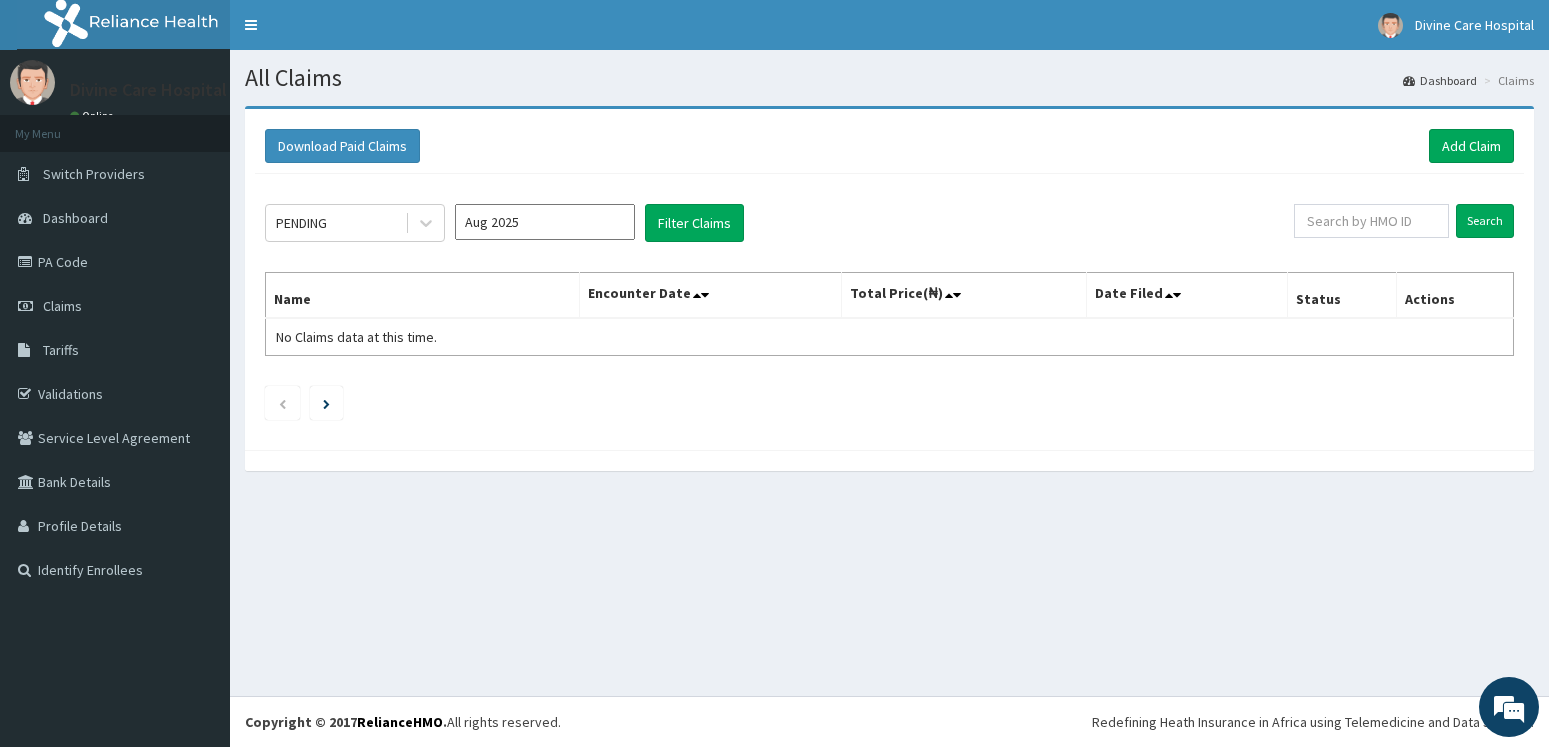 scroll, scrollTop: 0, scrollLeft: 0, axis: both 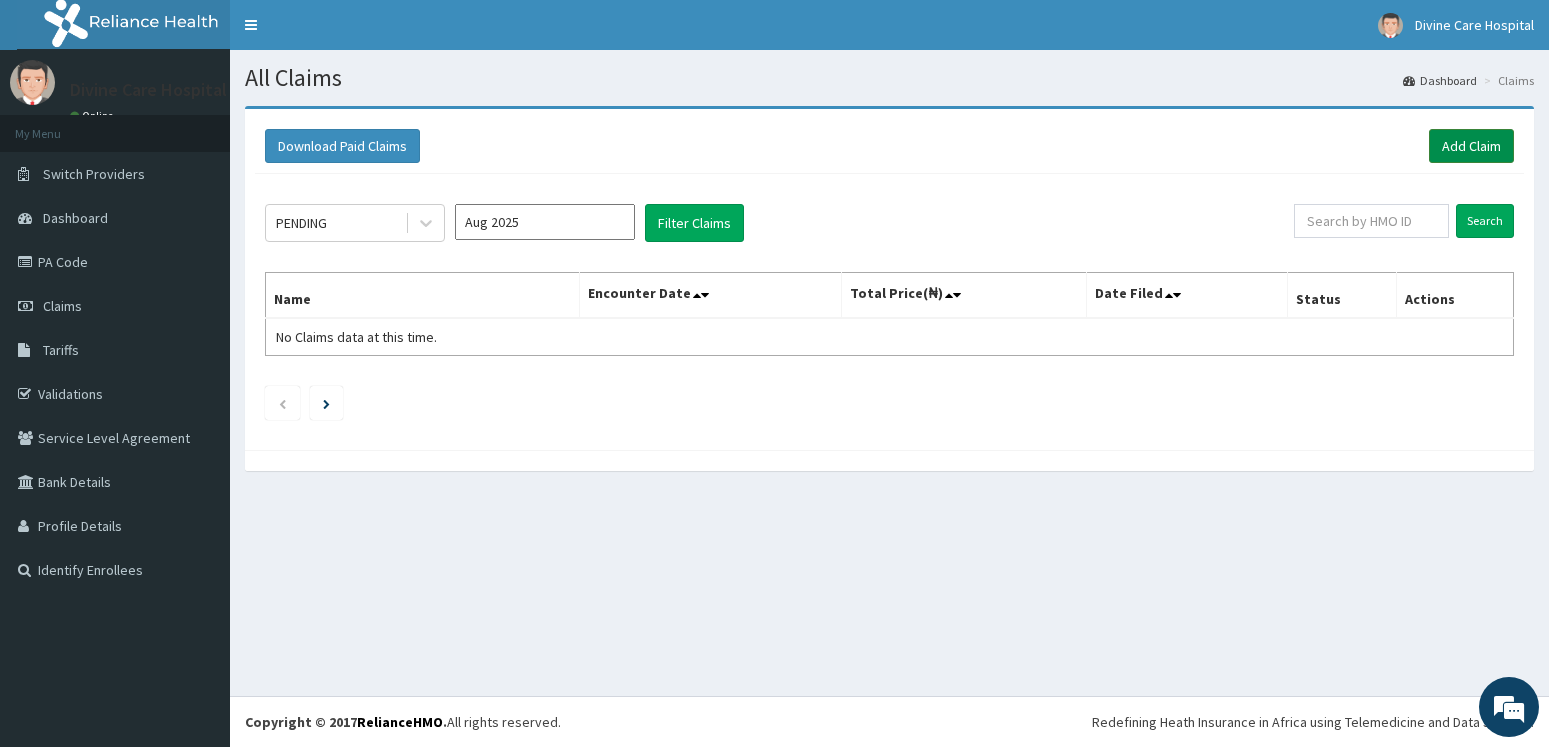 click on "Add Claim" at bounding box center (1471, 146) 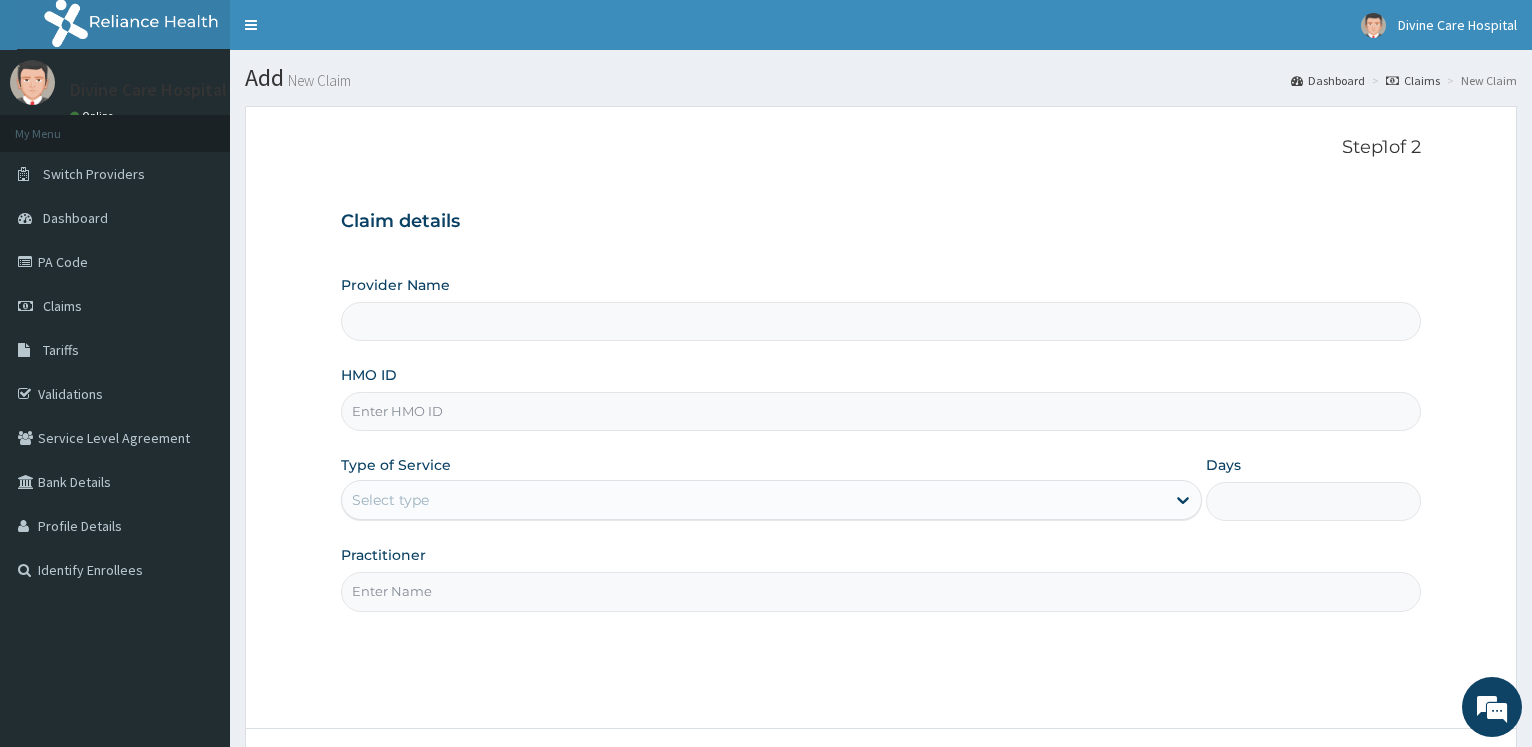 scroll, scrollTop: 0, scrollLeft: 0, axis: both 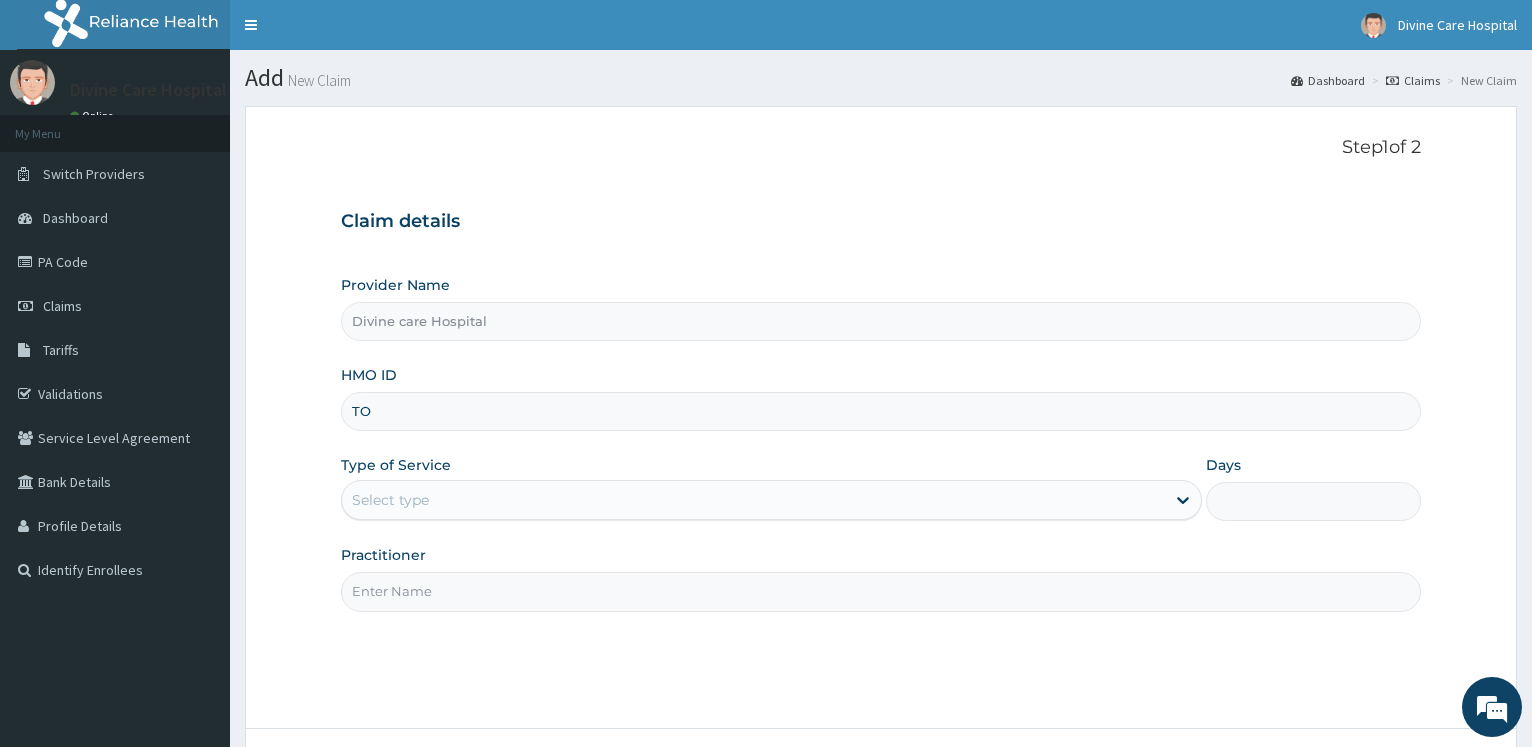 type on "T" 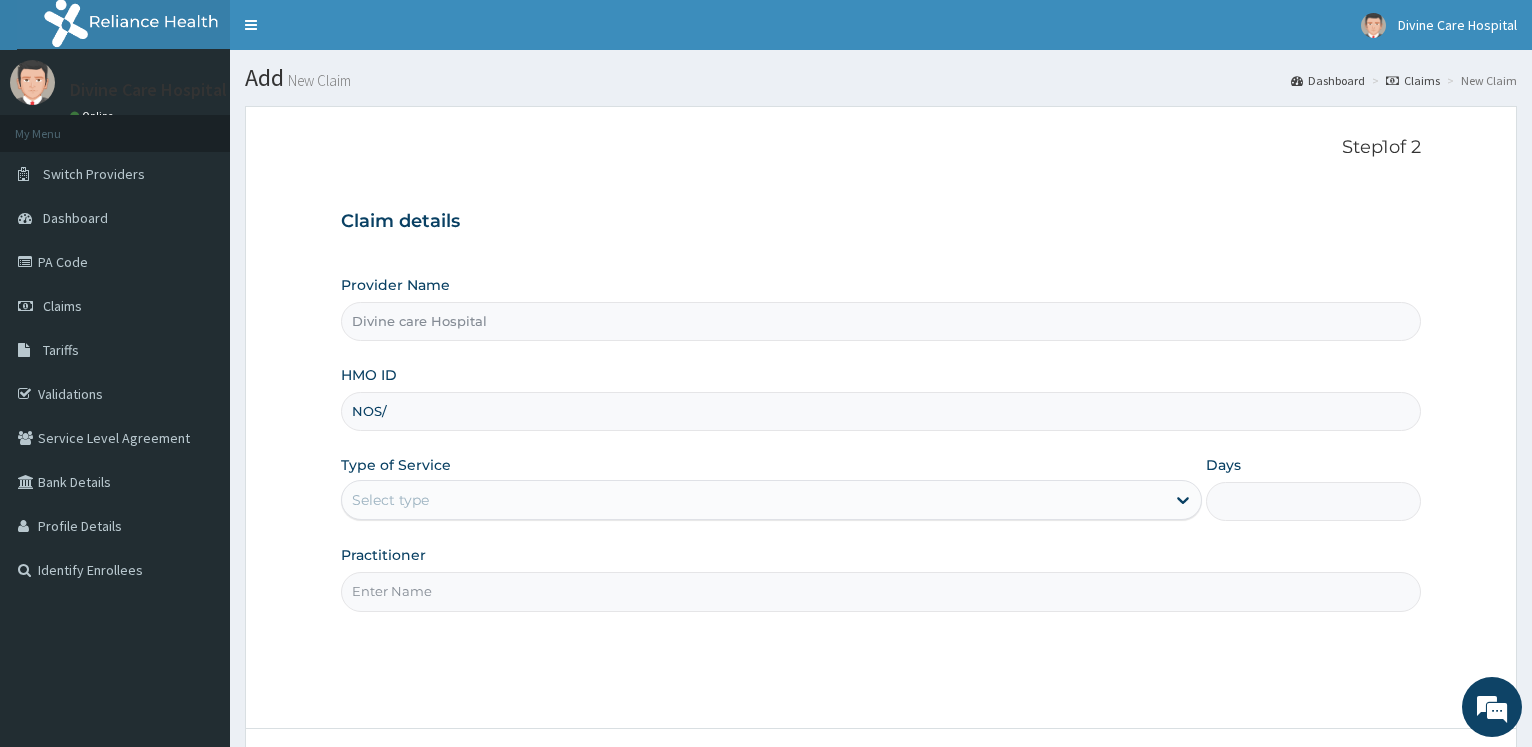 scroll, scrollTop: 0, scrollLeft: 0, axis: both 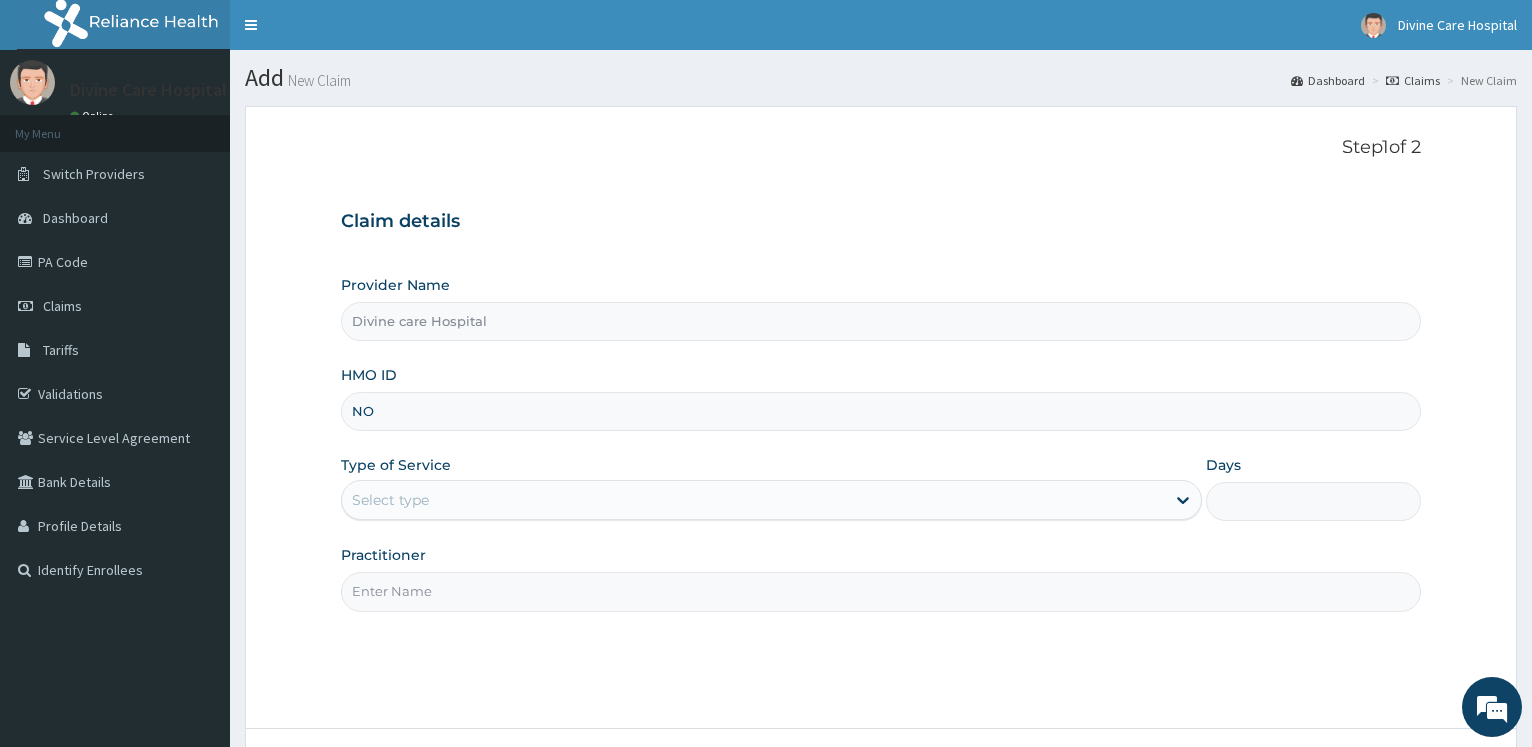 type on "N" 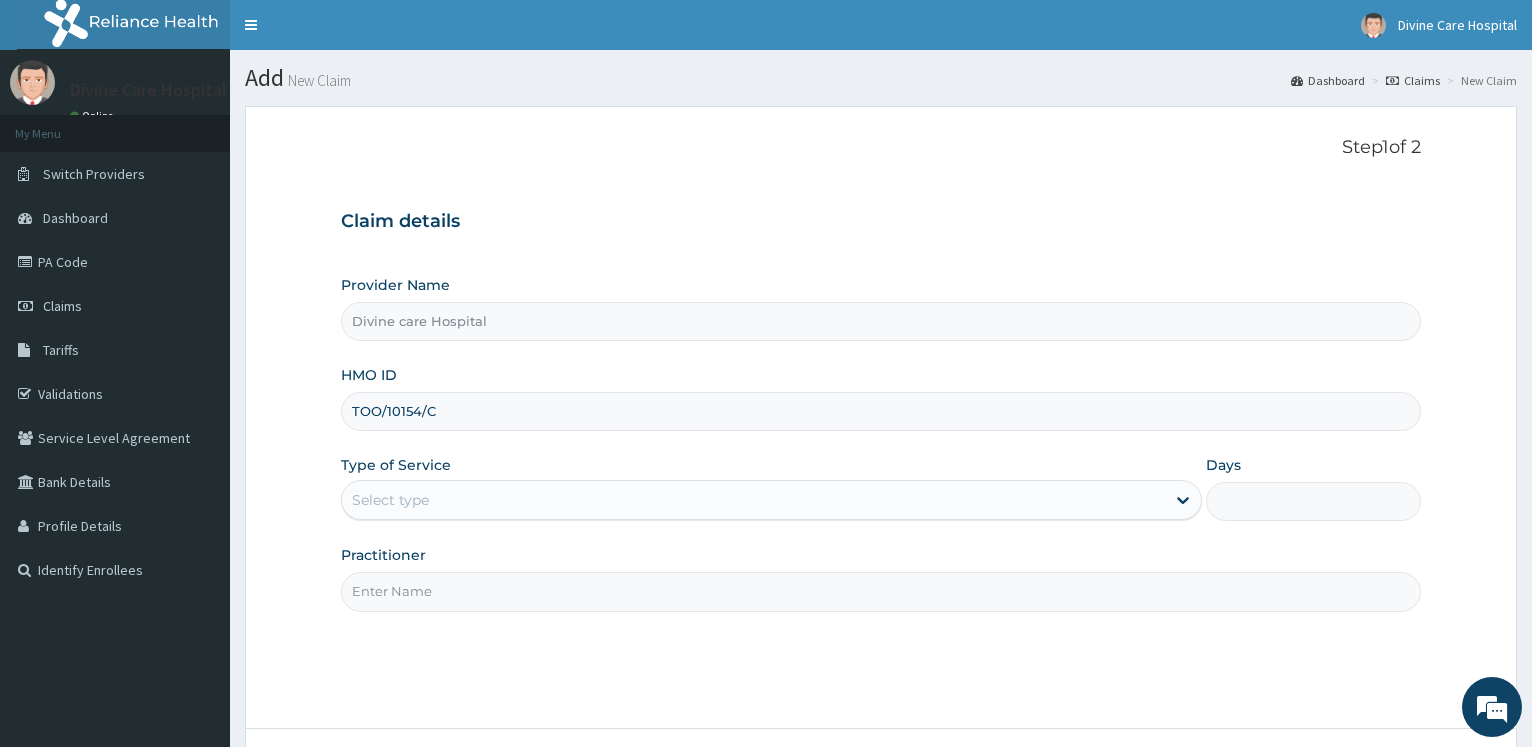 type on "TOO/10154/C" 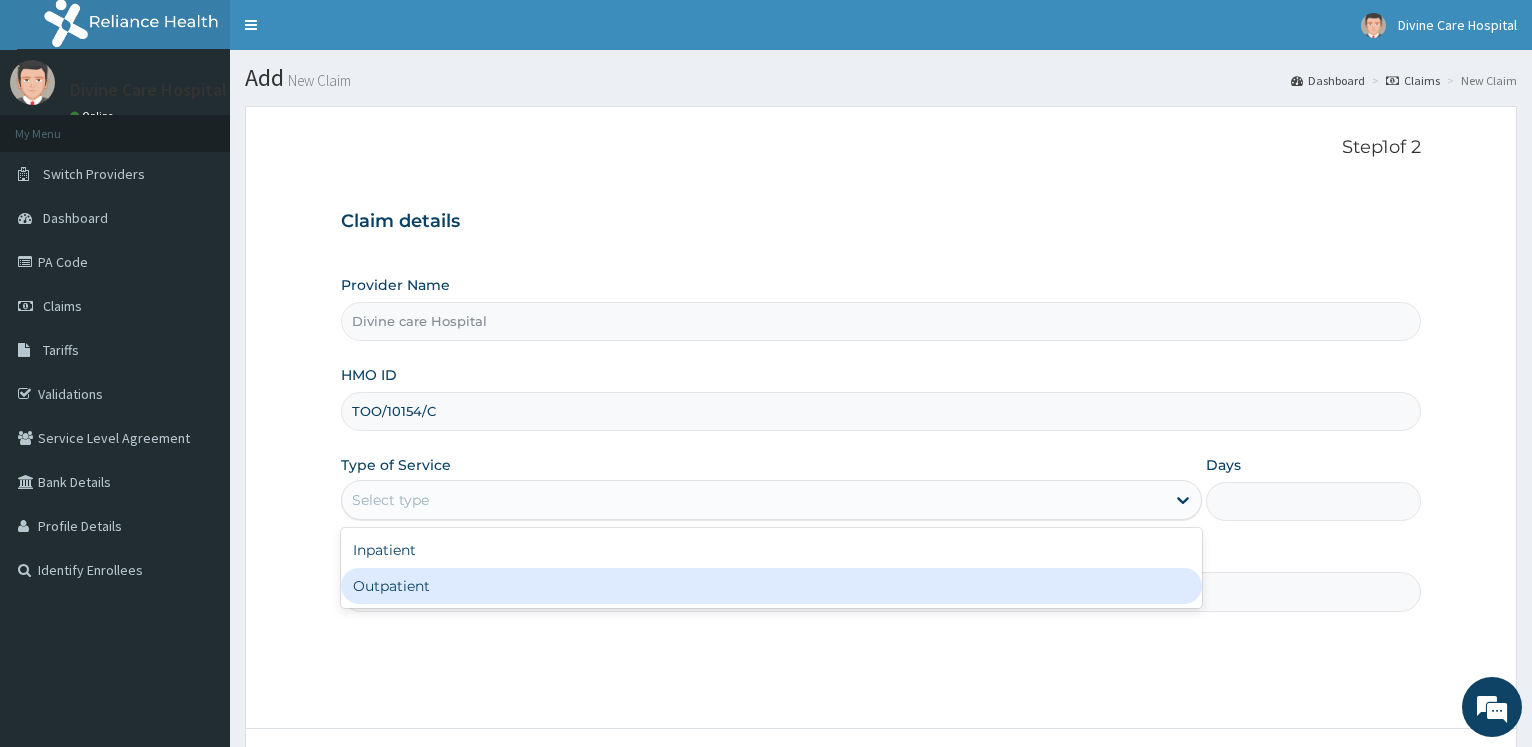 click on "Outpatient" at bounding box center (771, 586) 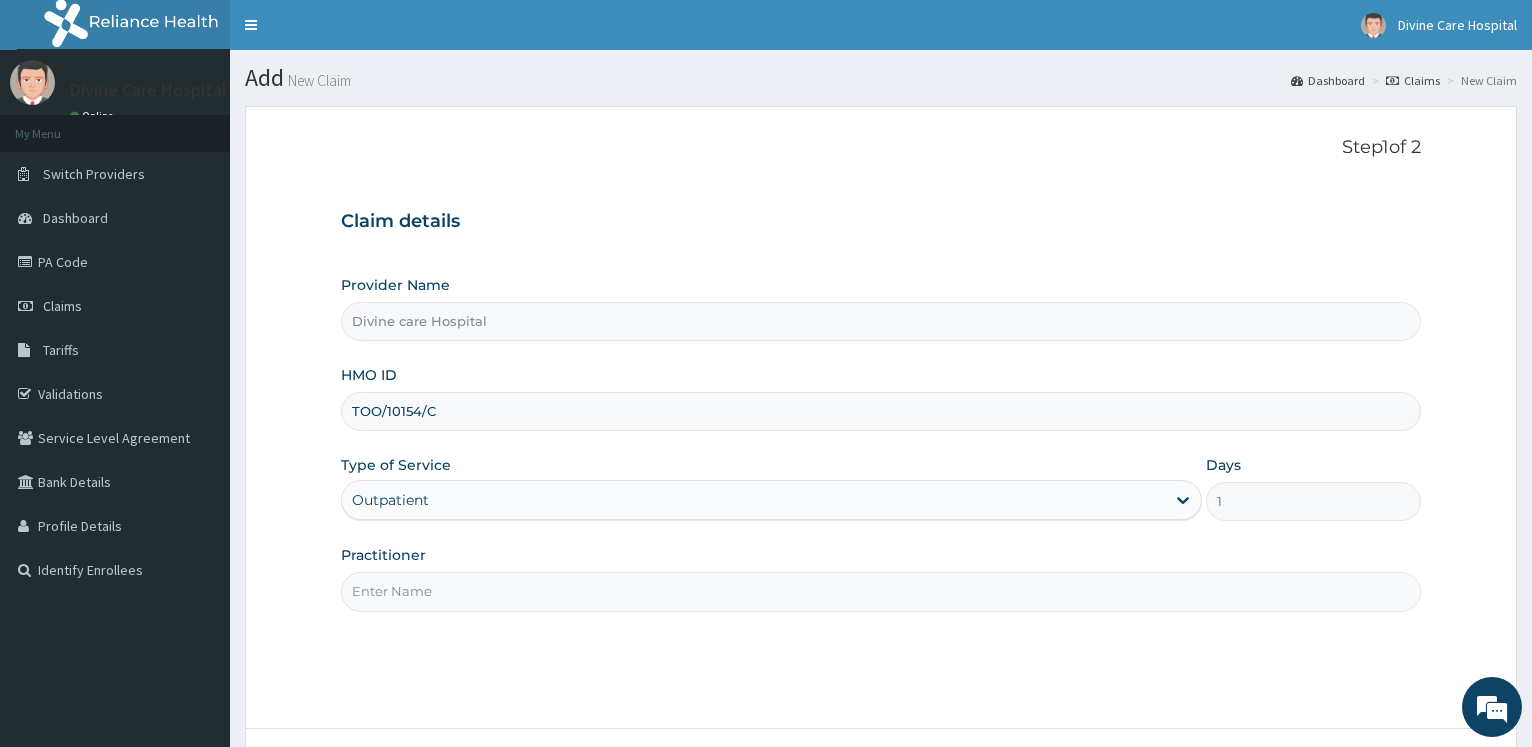 click on "Practitioner" at bounding box center (881, 591) 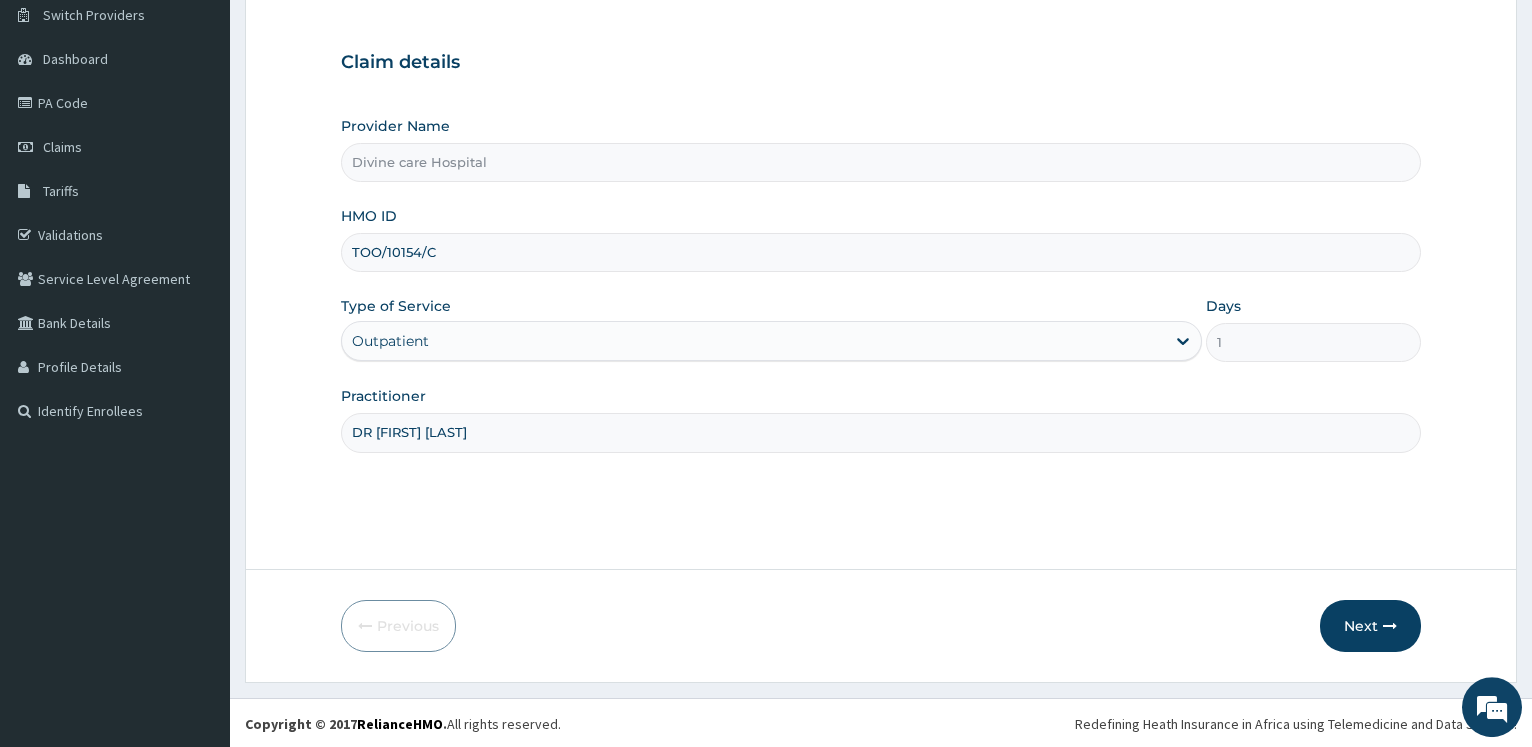 scroll, scrollTop: 161, scrollLeft: 0, axis: vertical 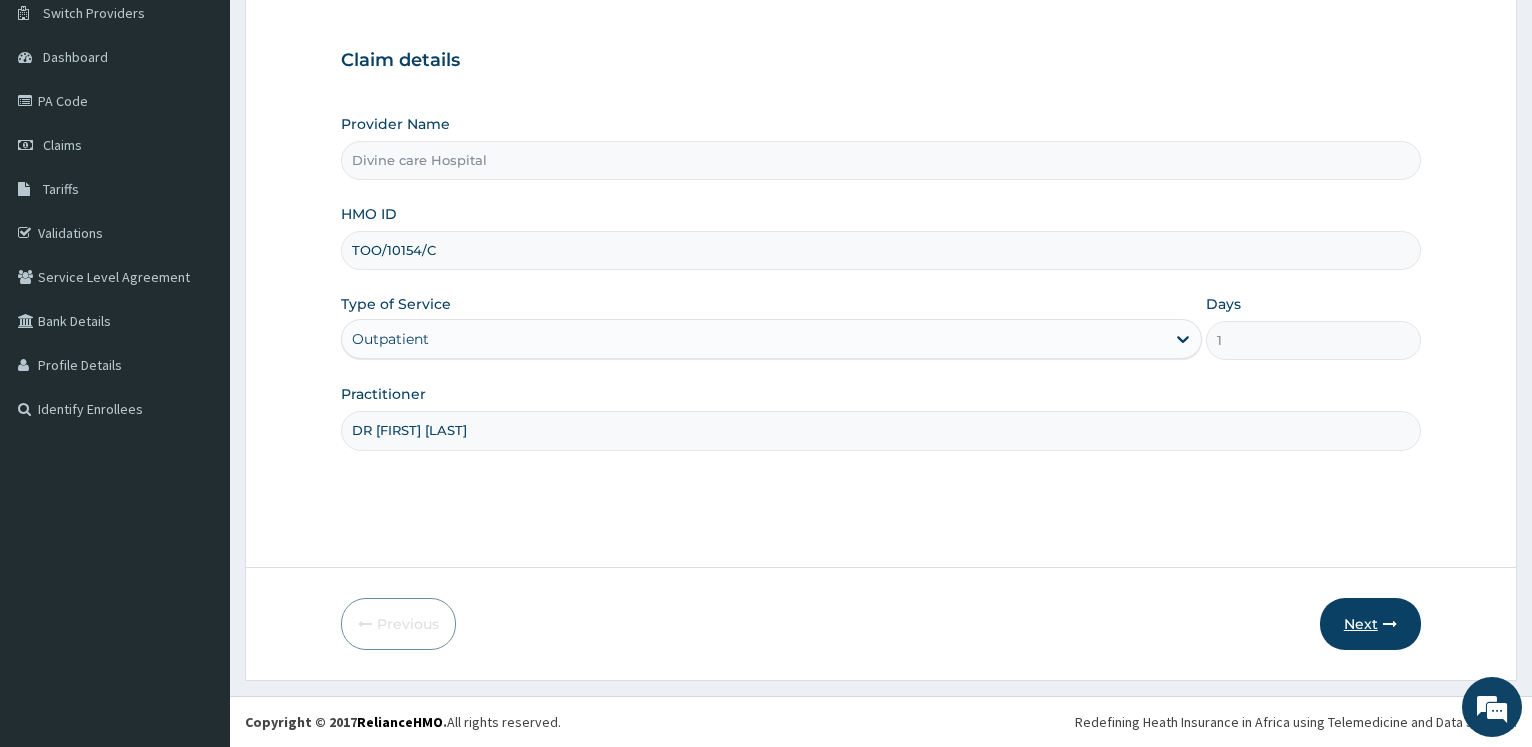 type on "DR [FIRST] [LAST]" 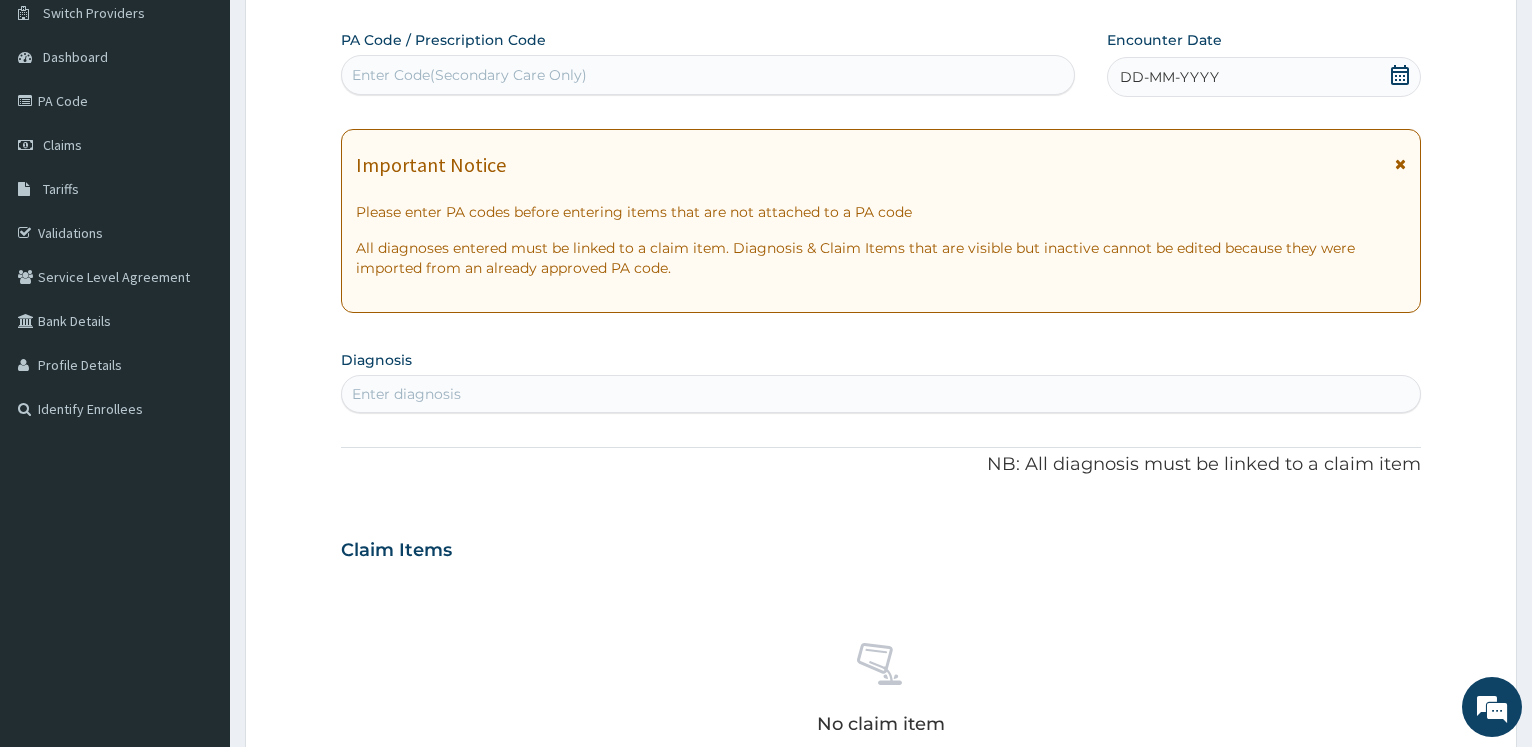 click on "PA Code / Prescription Code Enter Code(Secondary Care Only) Encounter Date [DATE] Important Notice Please enter PA codes before entering items that are not attached to a PA code   All diagnoses entered must be linked to a claim item. Diagnosis & Claim Items that are visible but inactive cannot be edited because they were imported from an already approved PA code. Diagnosis Enter diagnosis NB: All diagnosis must be linked to a claim item Claim Items No claim item Types Select Type Item Select Item Pair Diagnosis Select Diagnosis Unit Price 0 Add Comment" at bounding box center [881, 547] 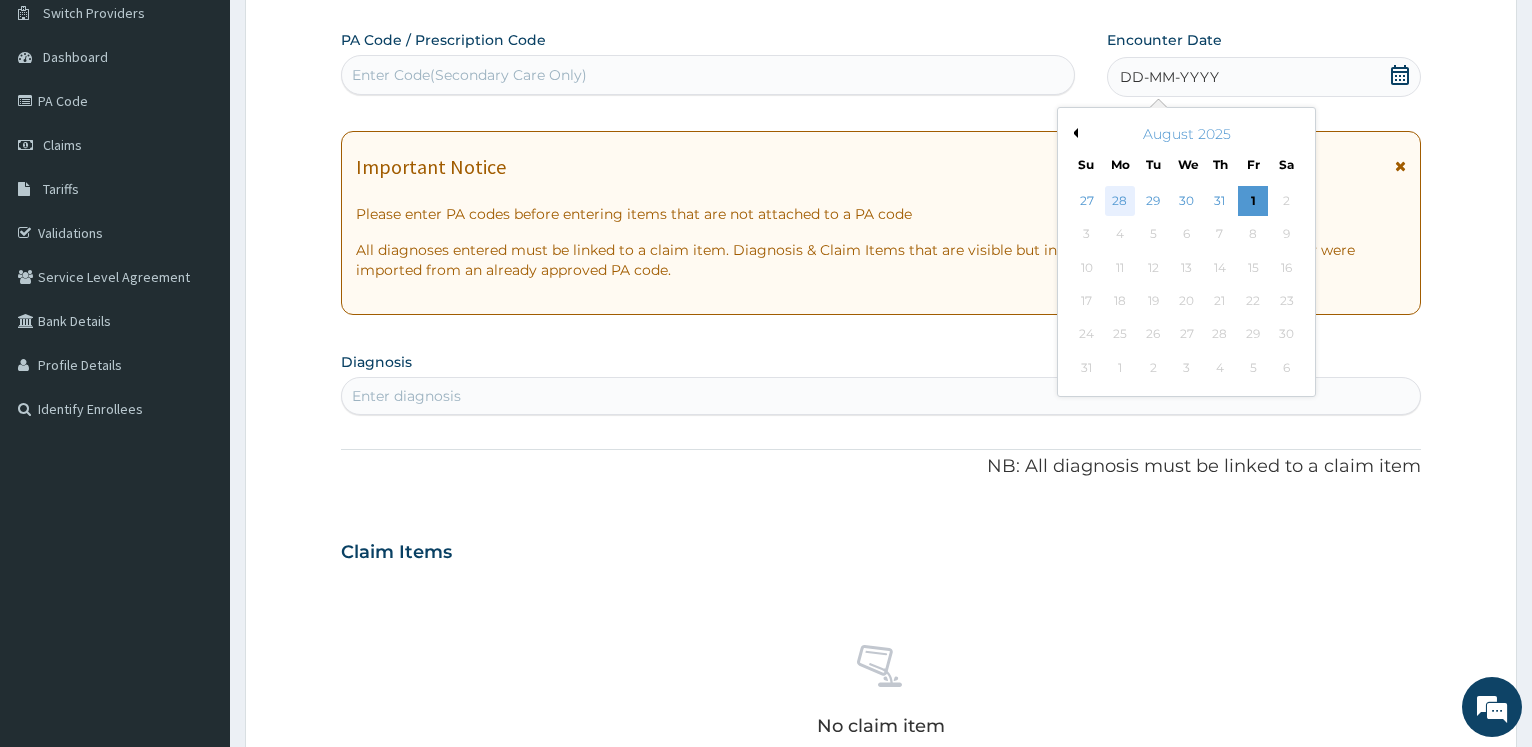 click on "28" at bounding box center [1119, 201] 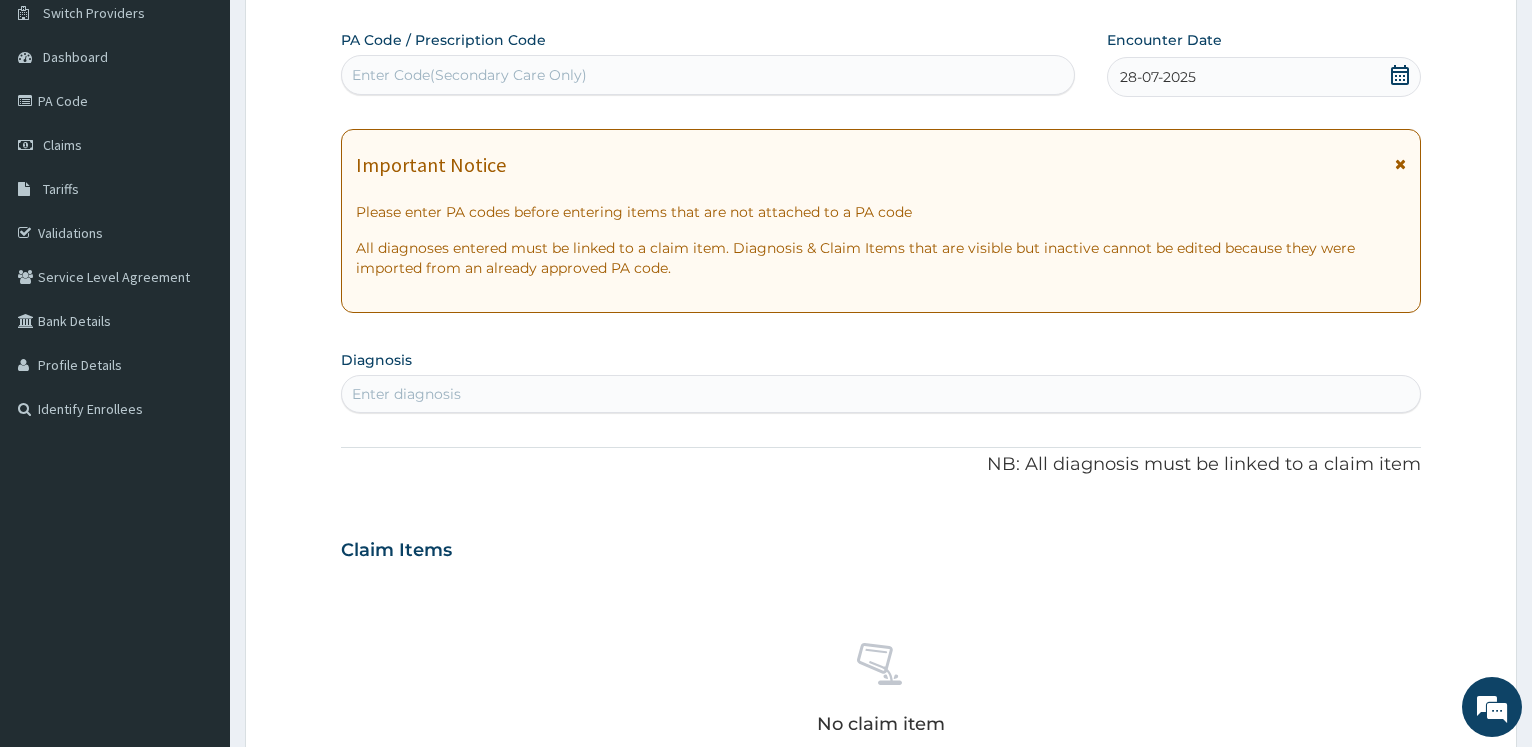 click on "Enter diagnosis" at bounding box center [881, 394] 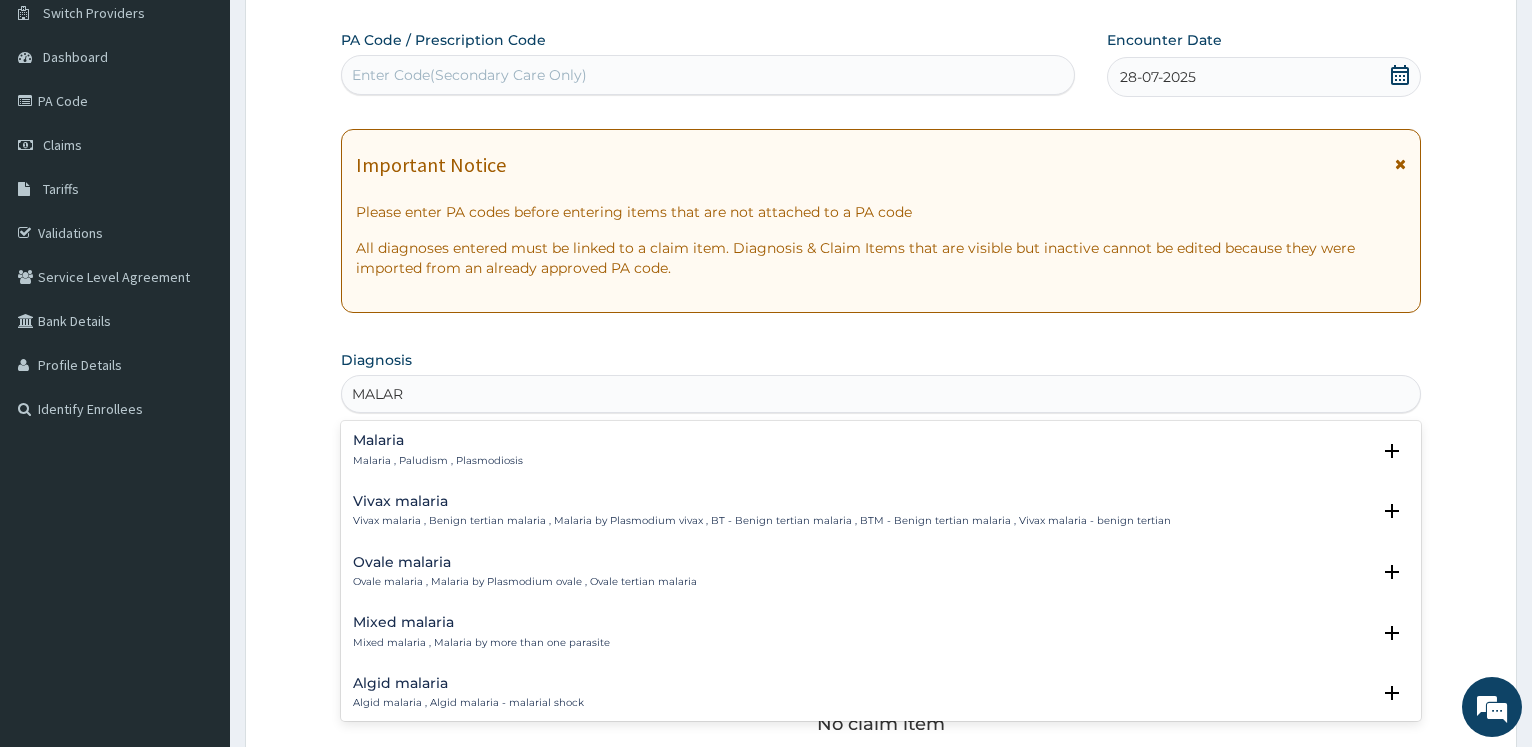 type on "MALARI" 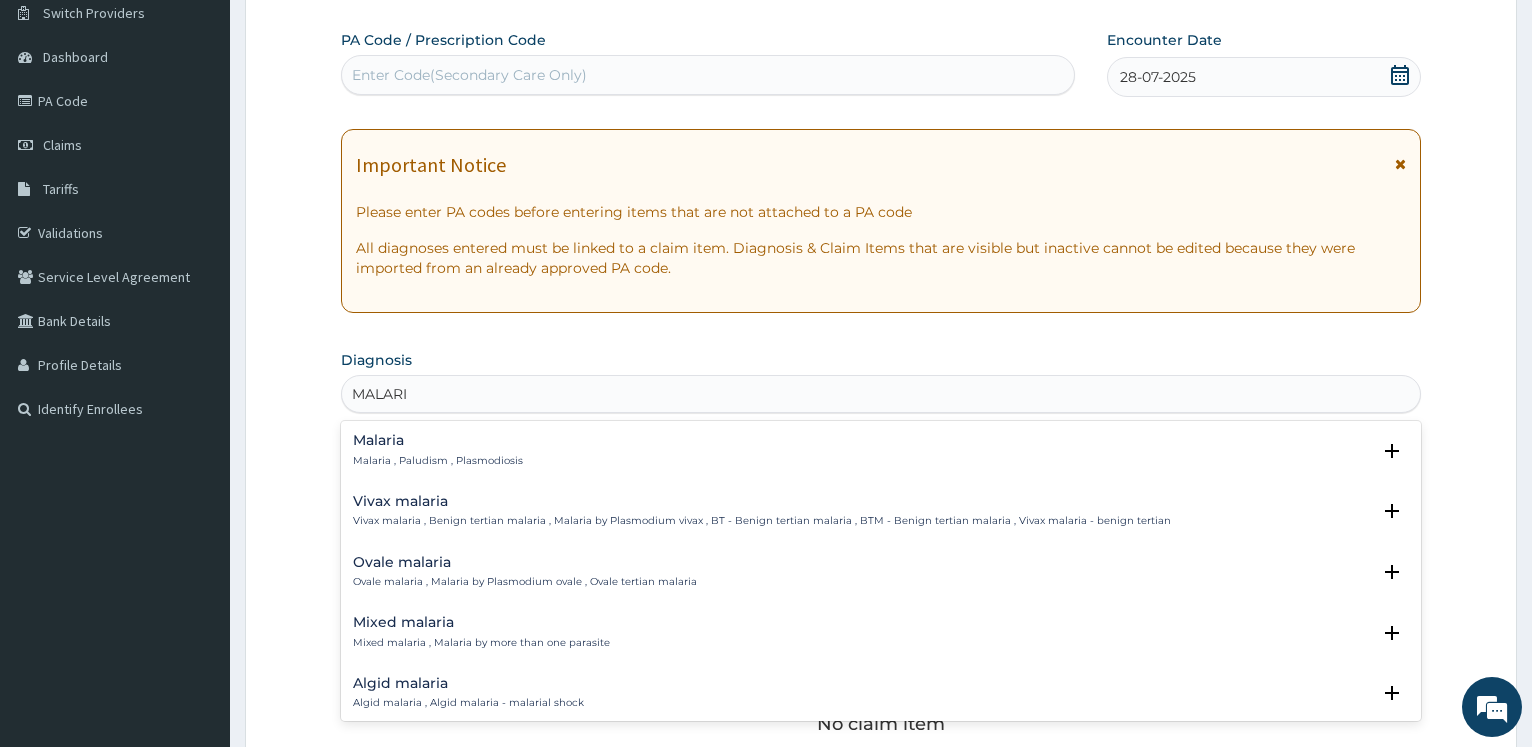 click on "Malaria" at bounding box center (438, 440) 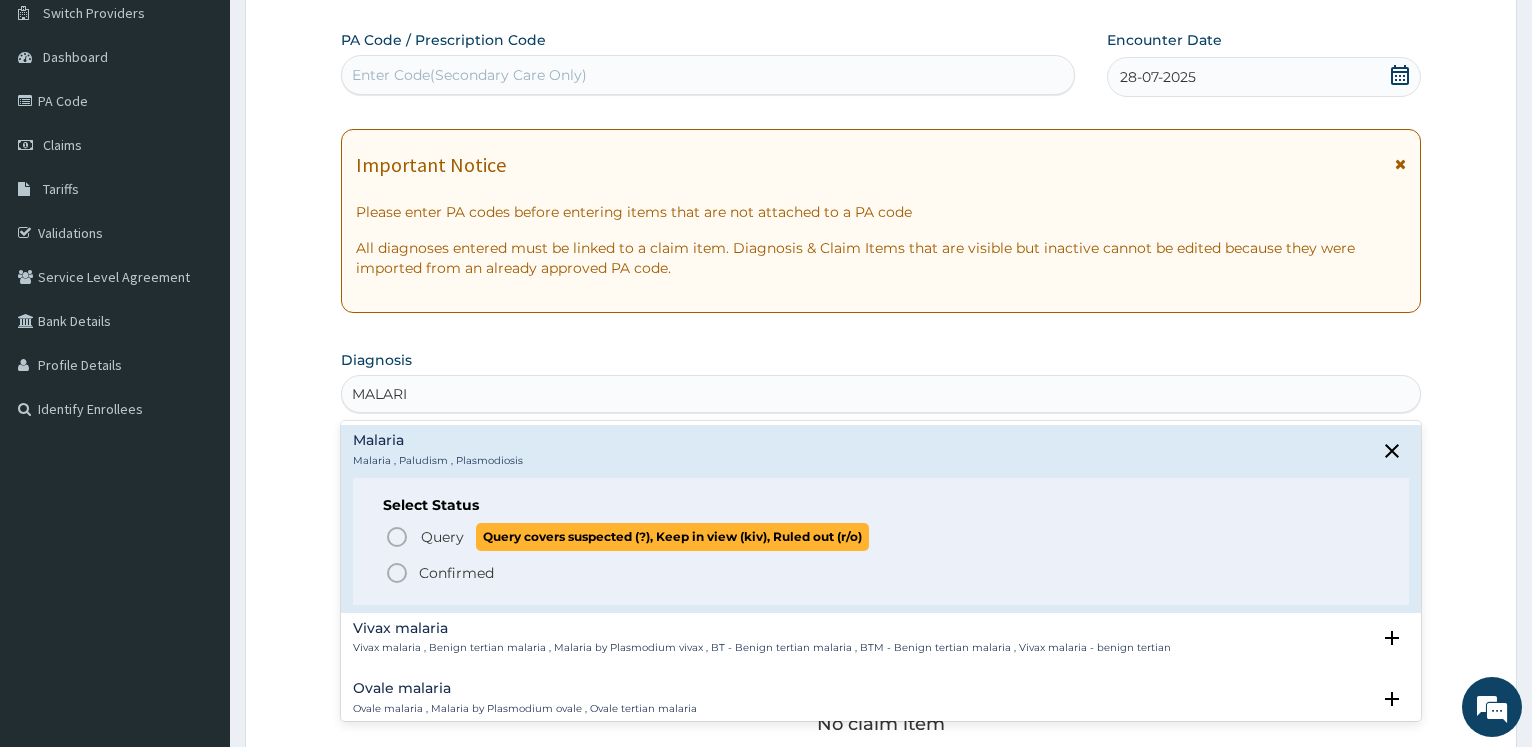 click on "Query" at bounding box center (442, 537) 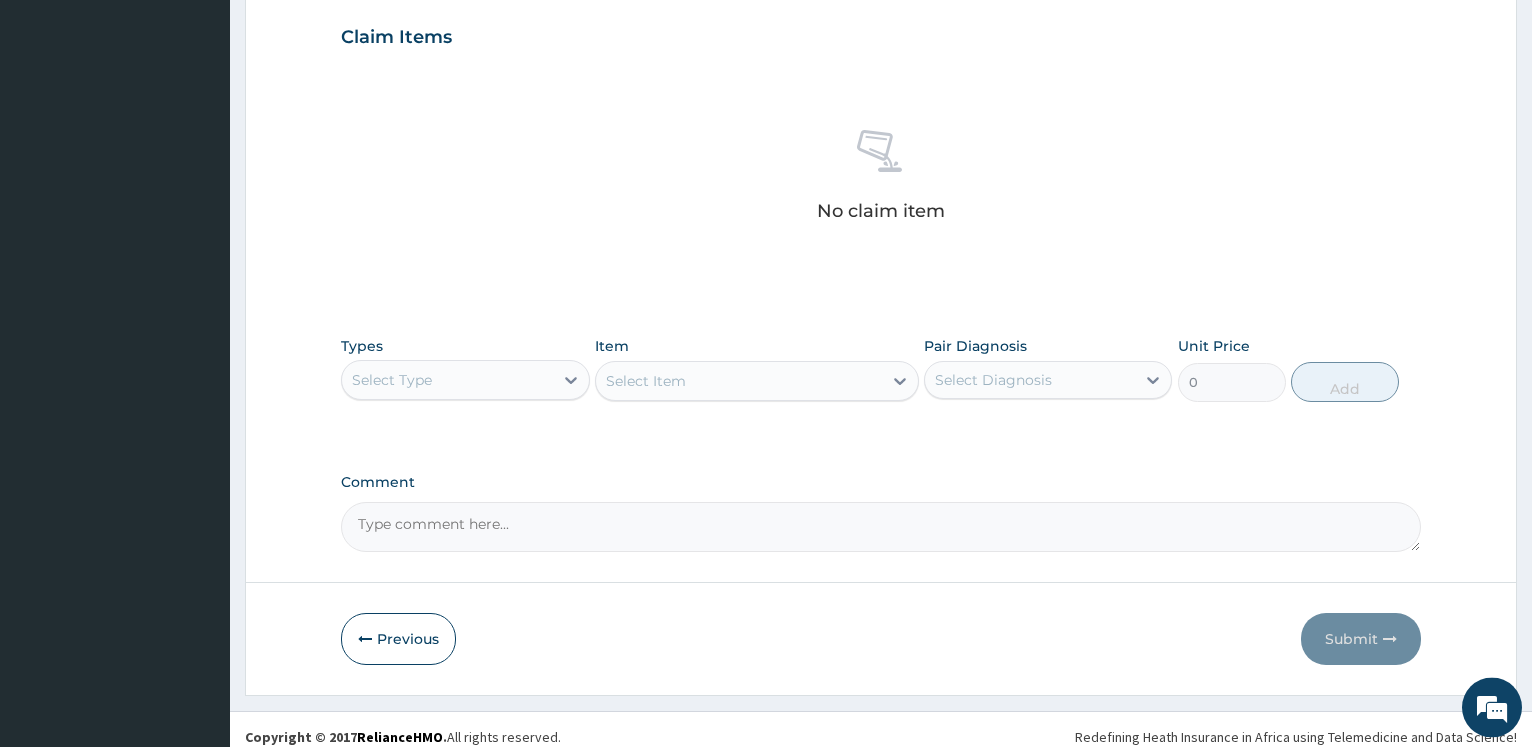 scroll, scrollTop: 695, scrollLeft: 0, axis: vertical 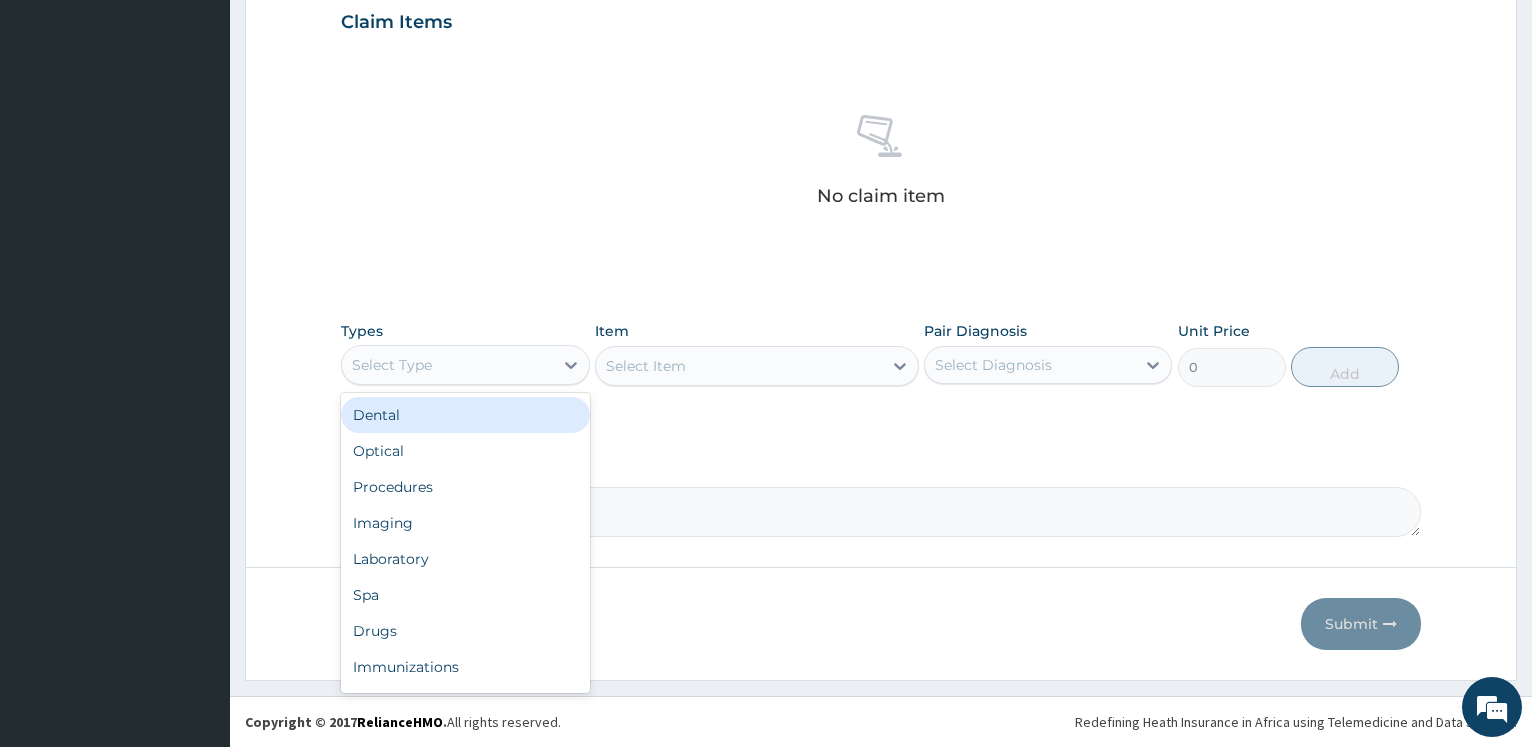 click on "Select Type" at bounding box center [447, 365] 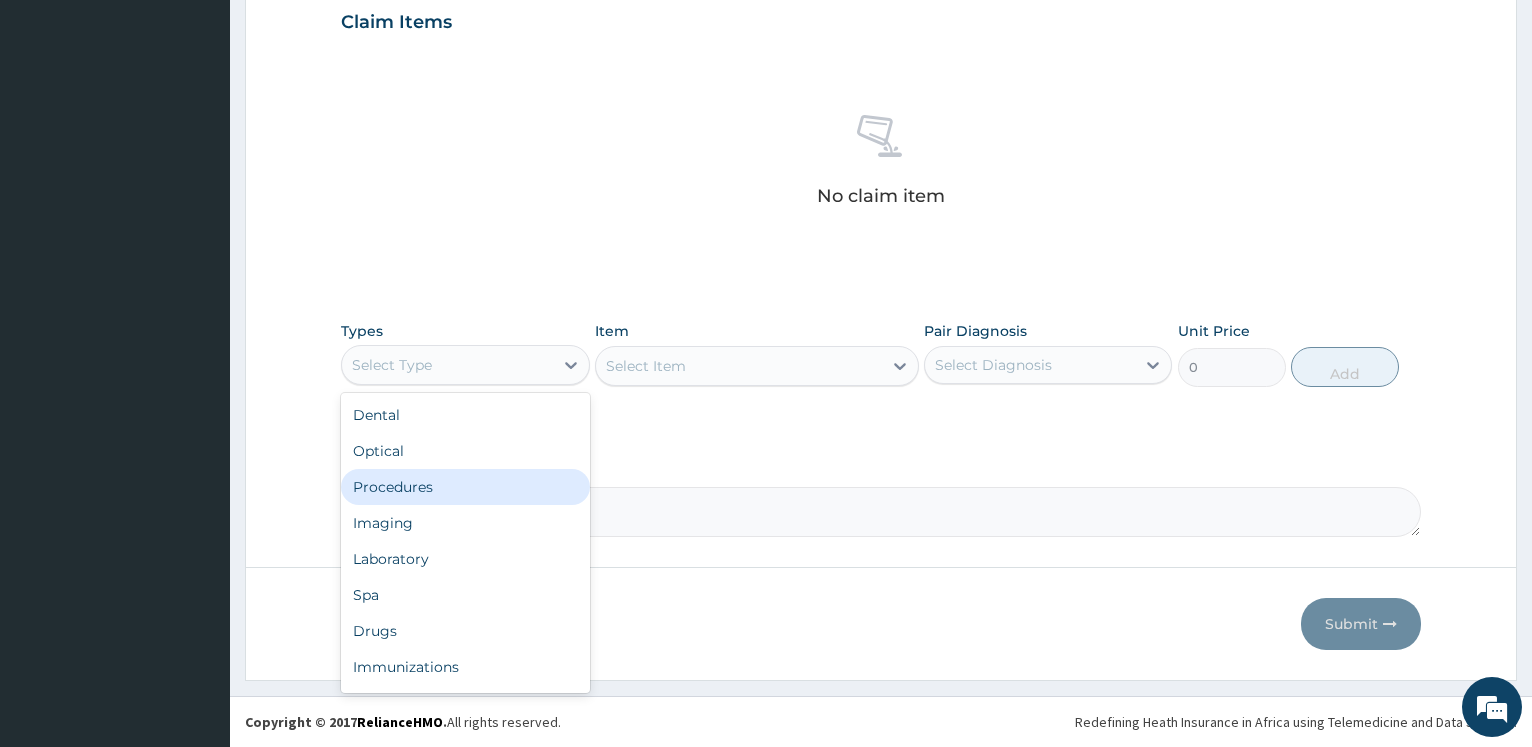 click on "Procedures" at bounding box center (465, 487) 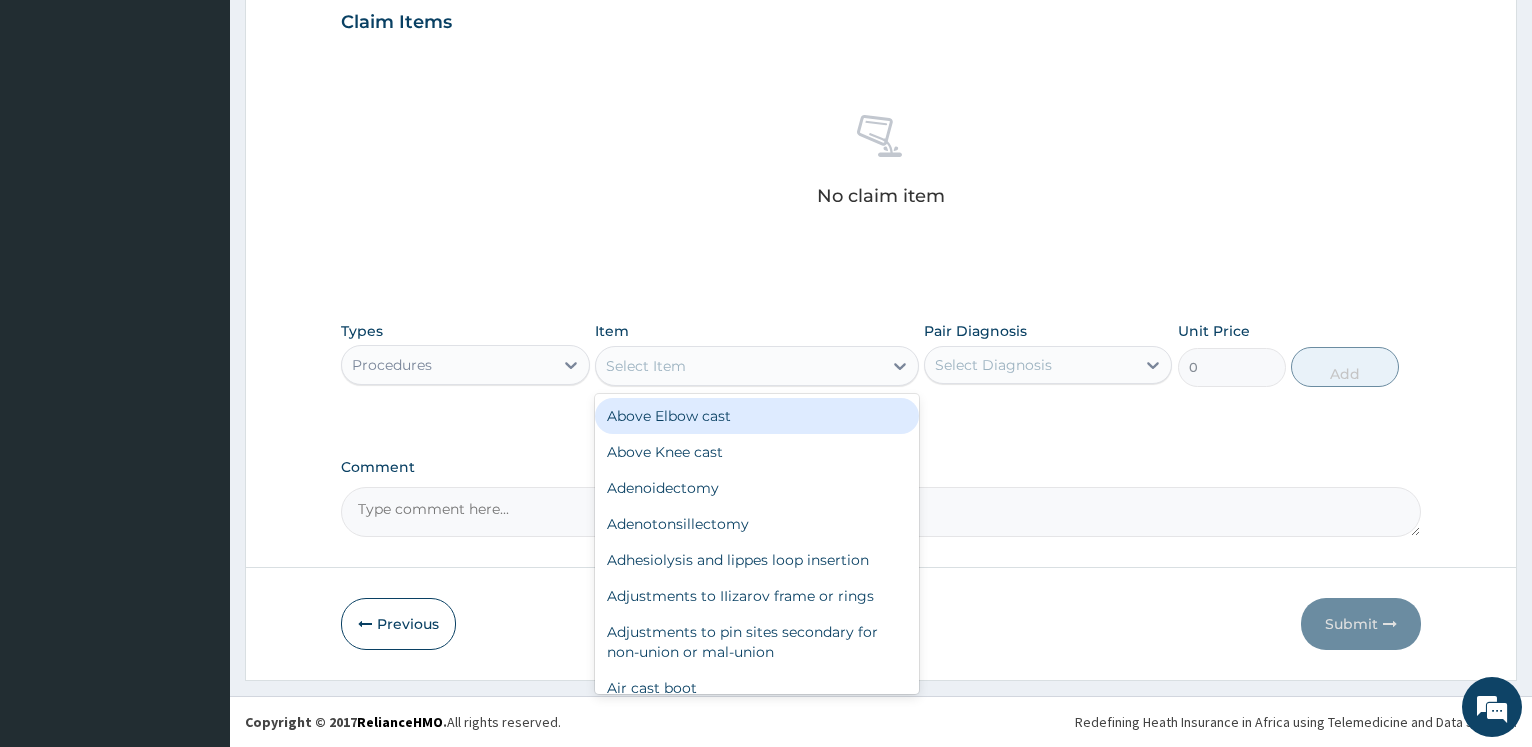 click on "Select Item" at bounding box center (739, 366) 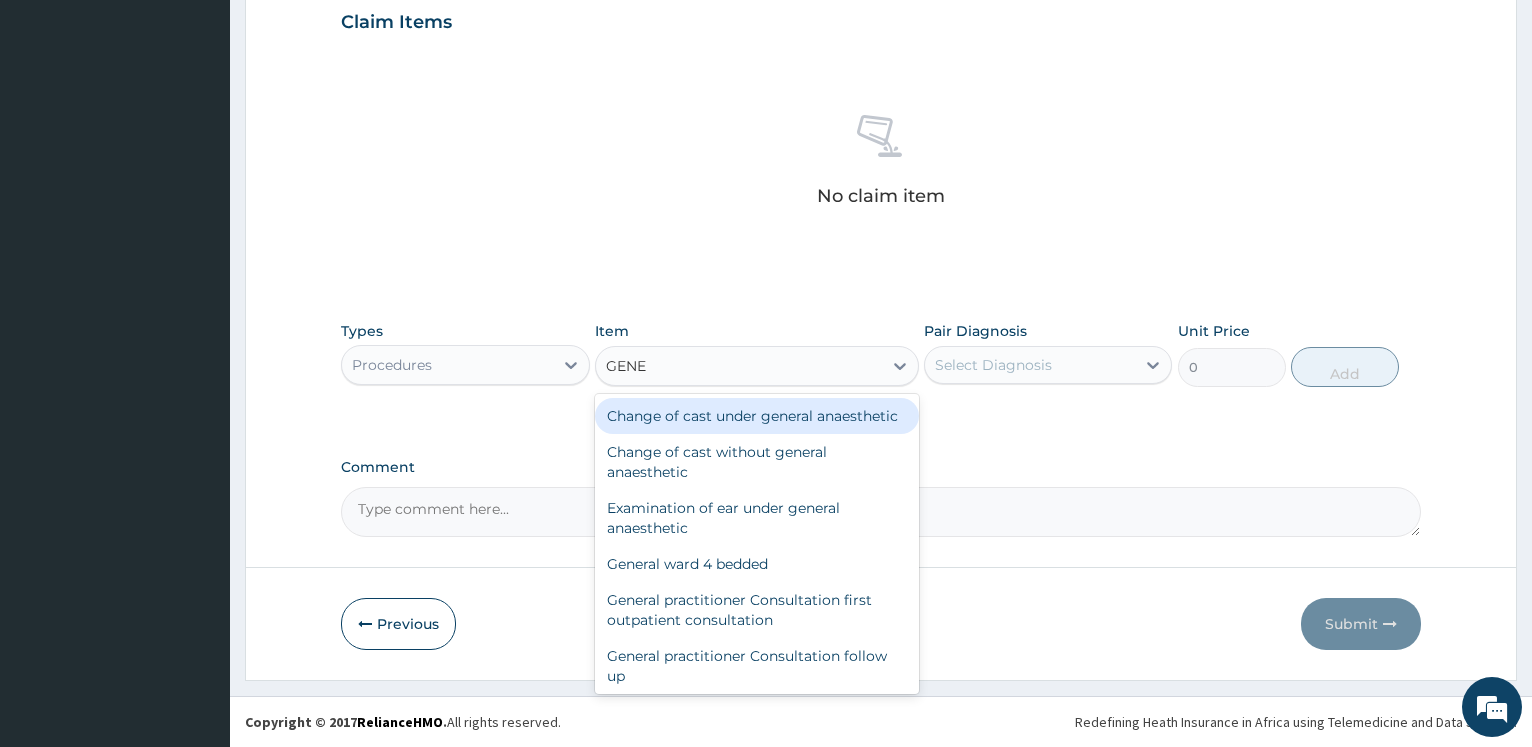 type on "GENER" 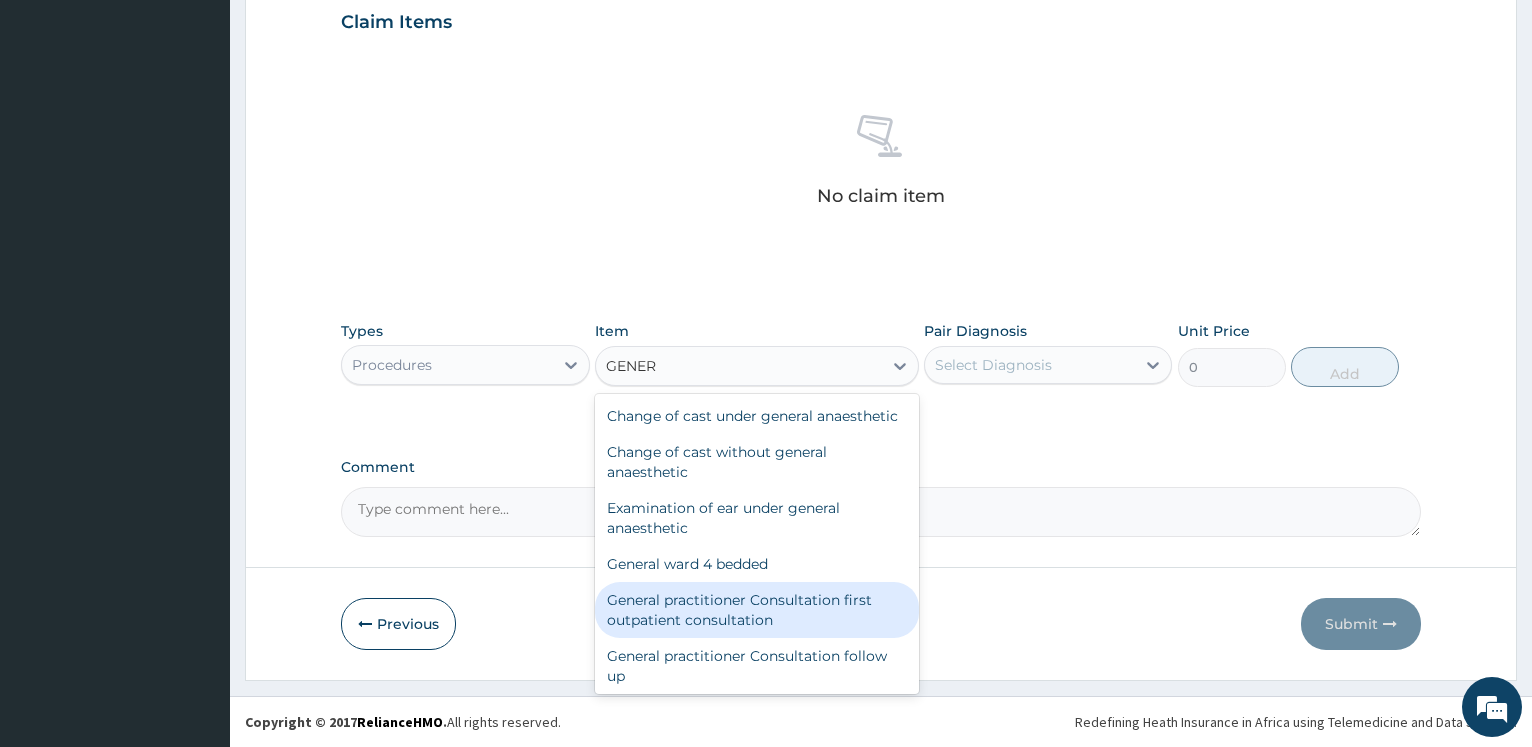 click on "General practitioner Consultation first outpatient consultation" at bounding box center (757, 610) 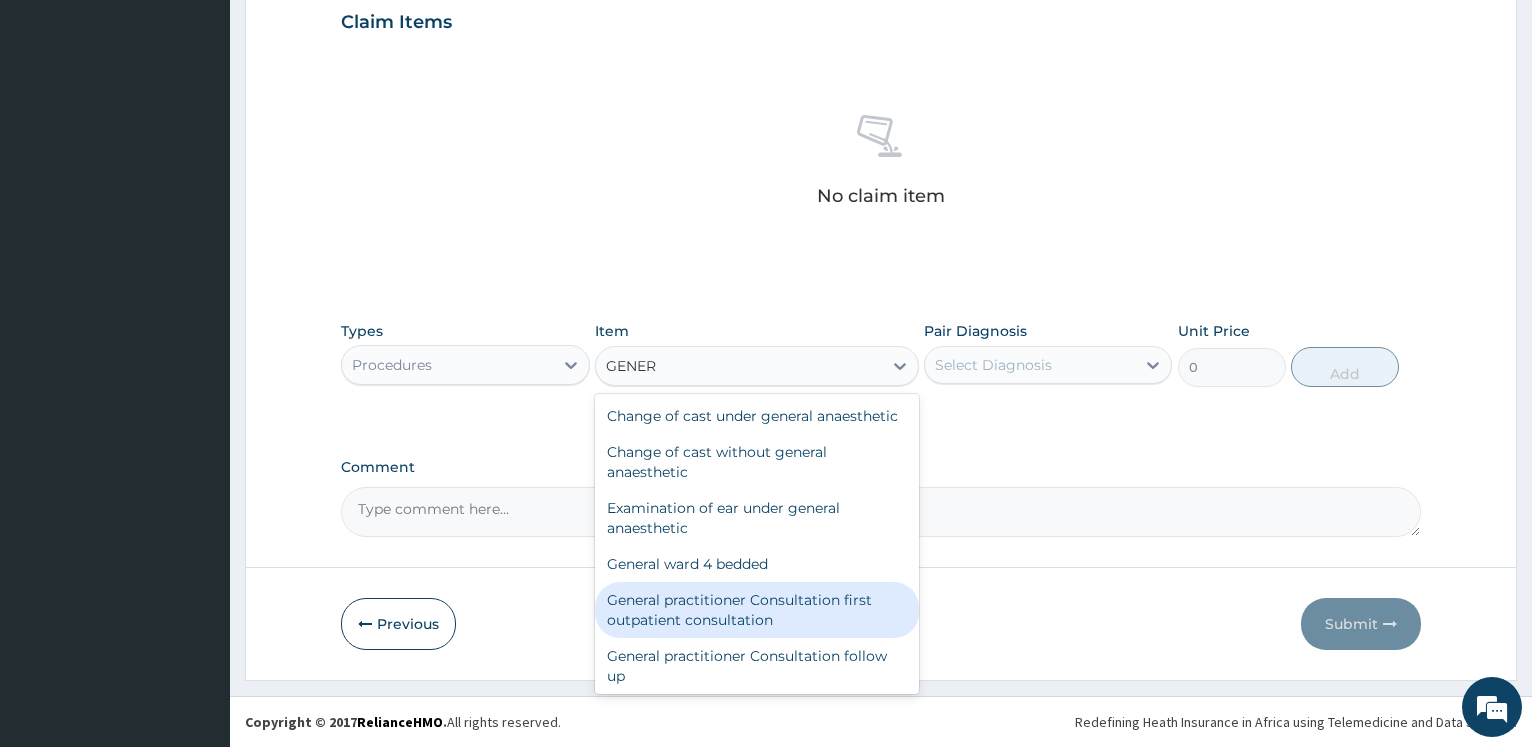 type 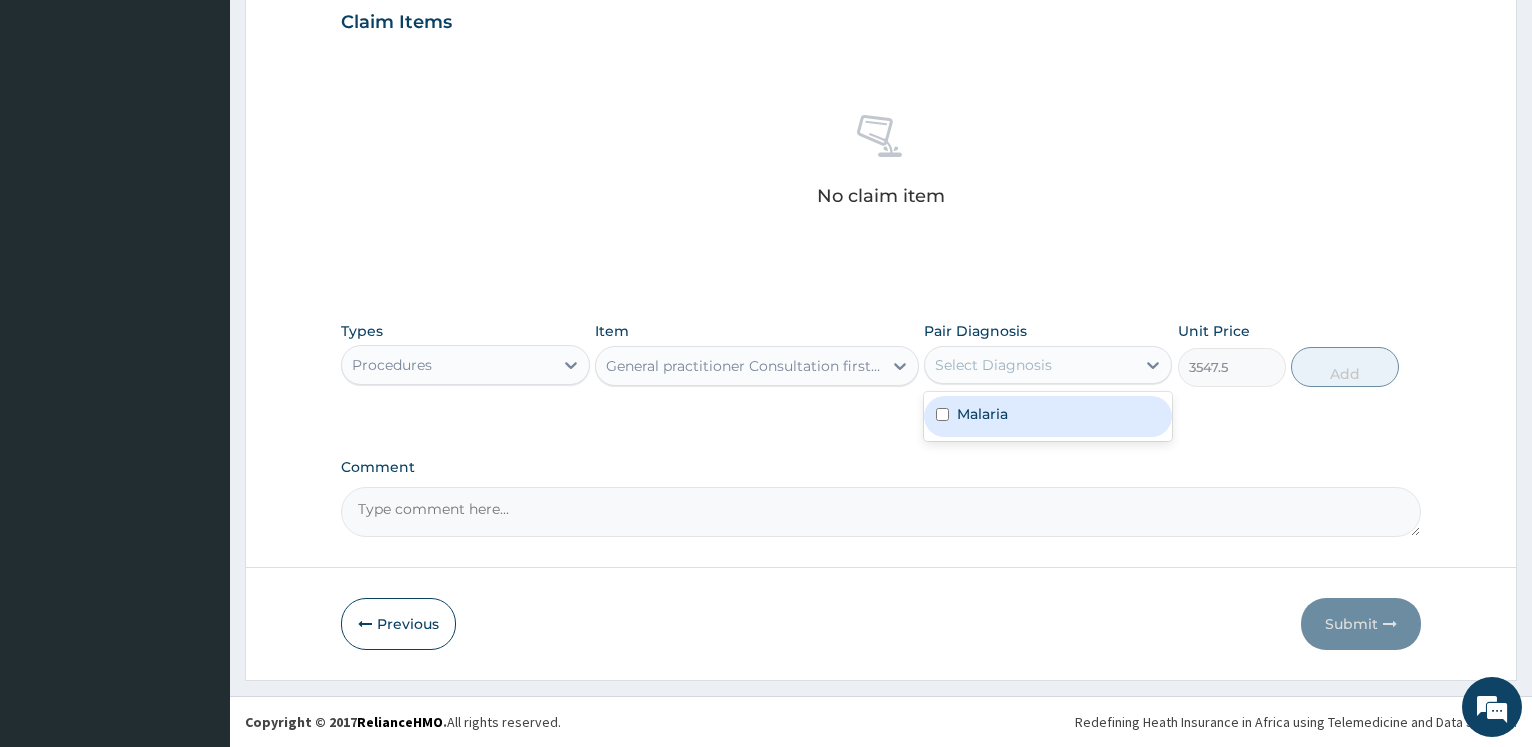 click on "Select Diagnosis" at bounding box center [993, 365] 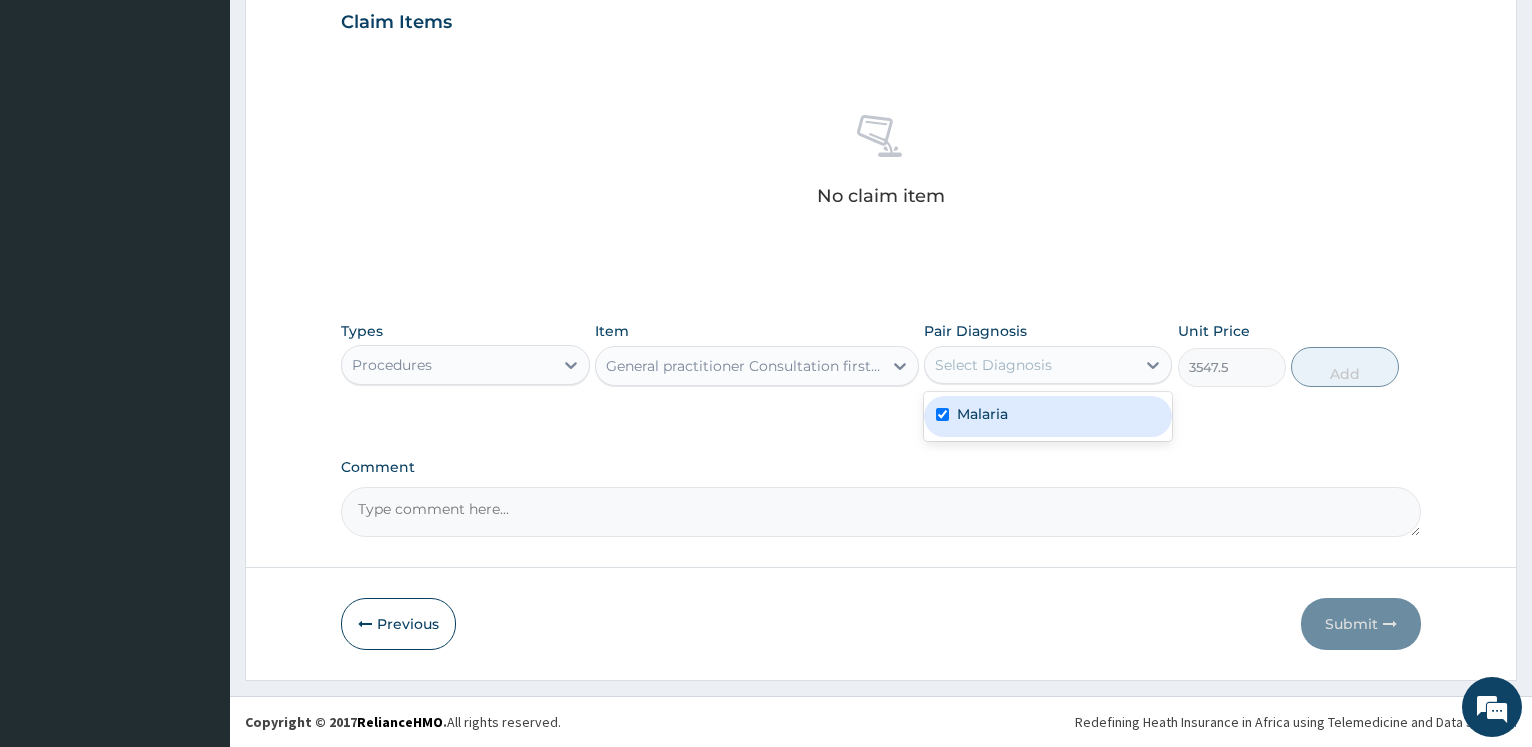 checkbox on "true" 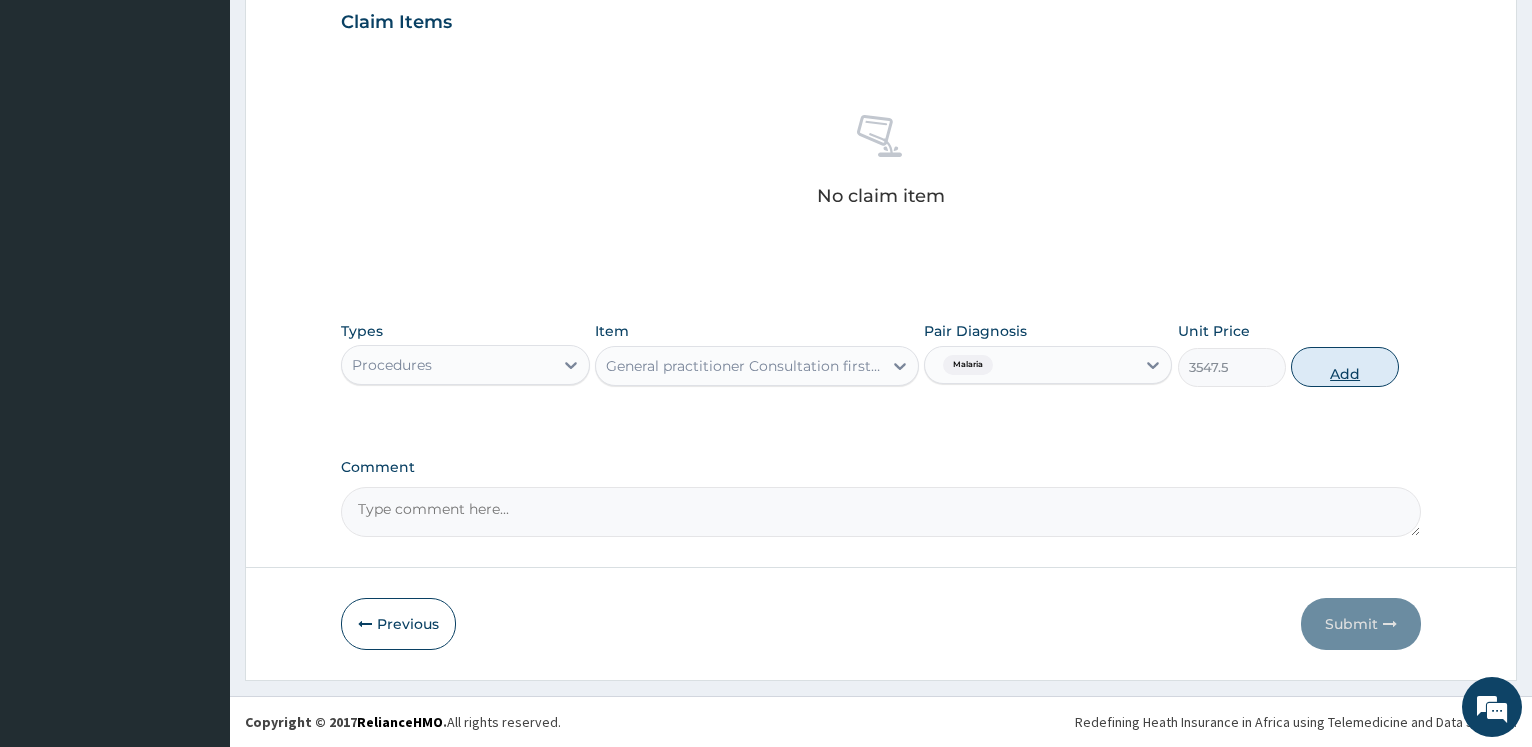 click on "Add" at bounding box center (1345, 367) 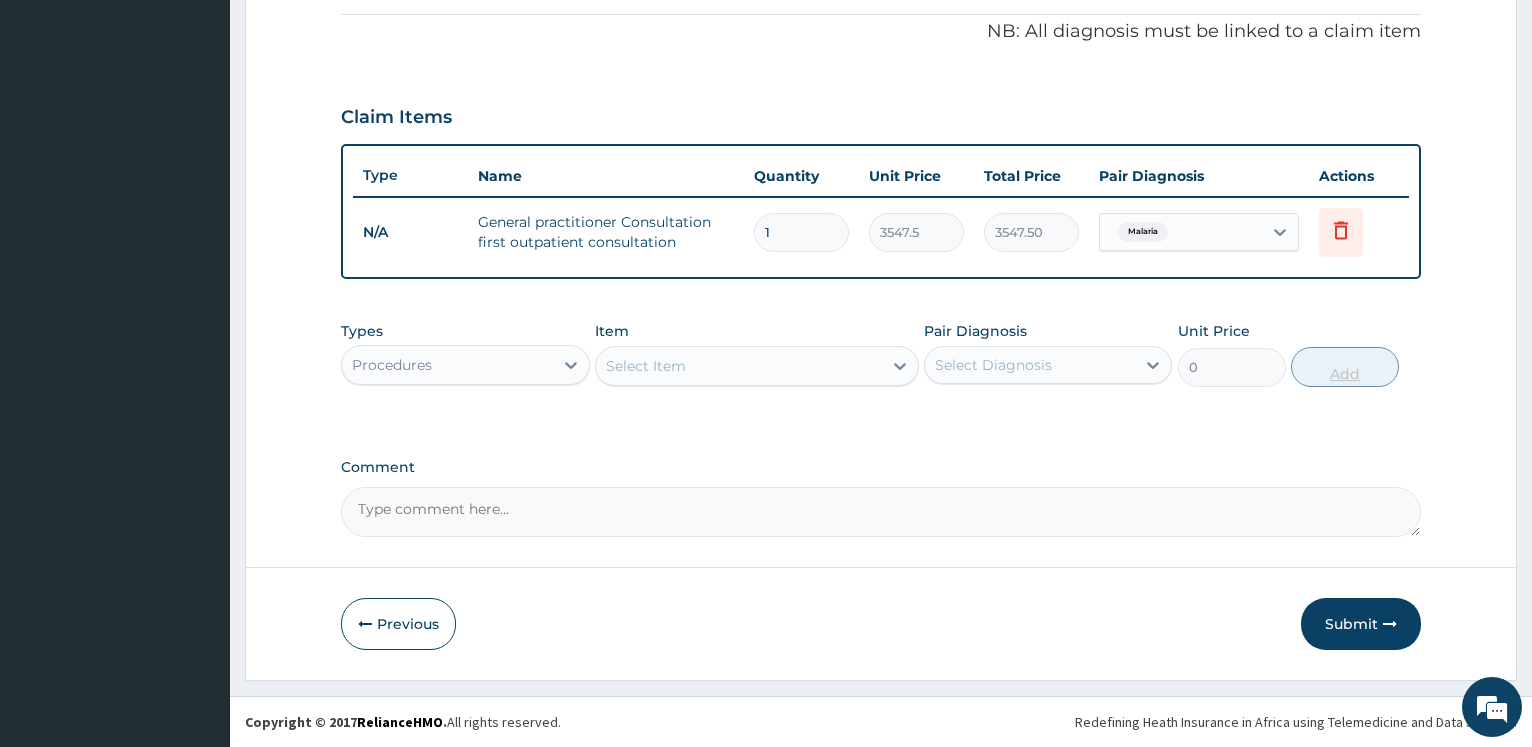 scroll, scrollTop: 600, scrollLeft: 0, axis: vertical 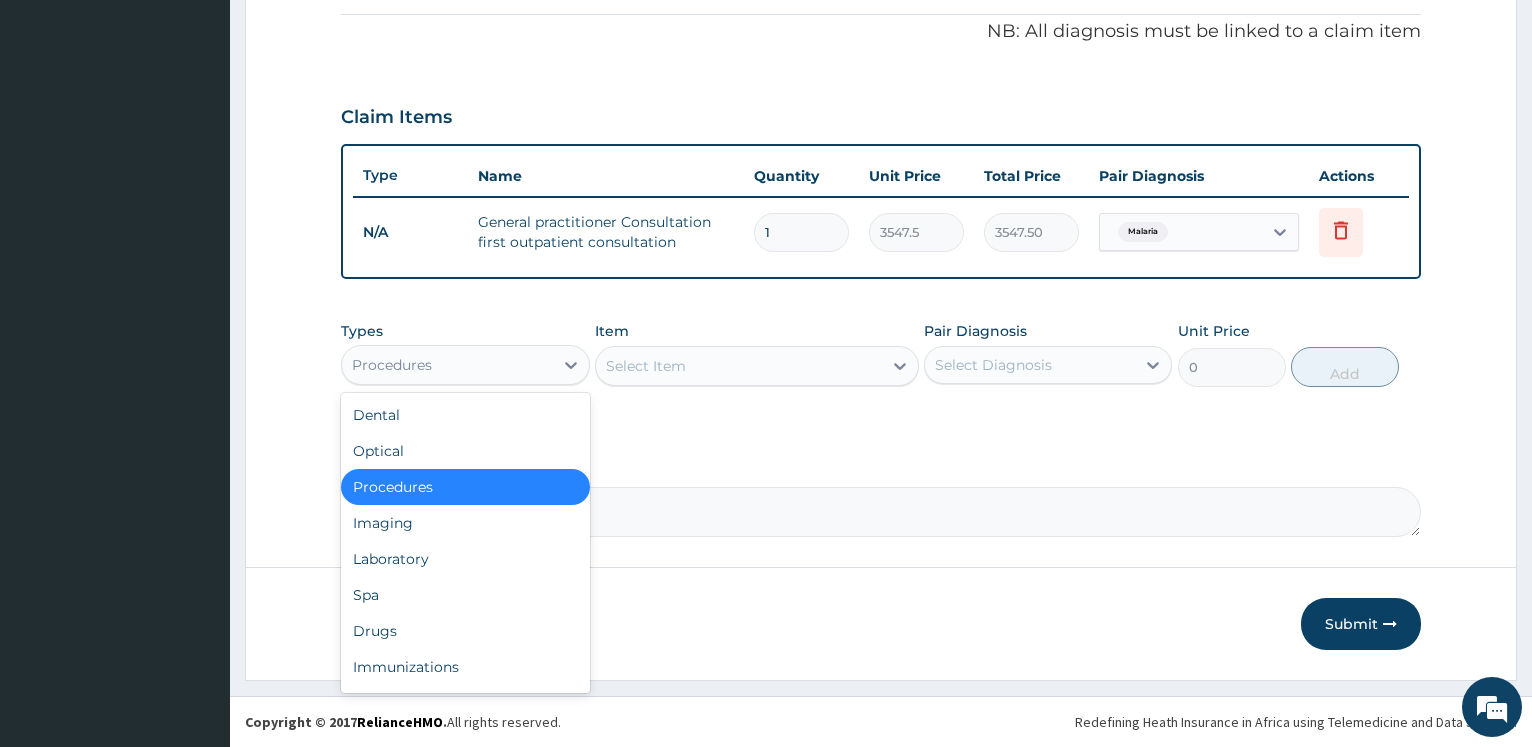 click on "Procedures" at bounding box center [447, 365] 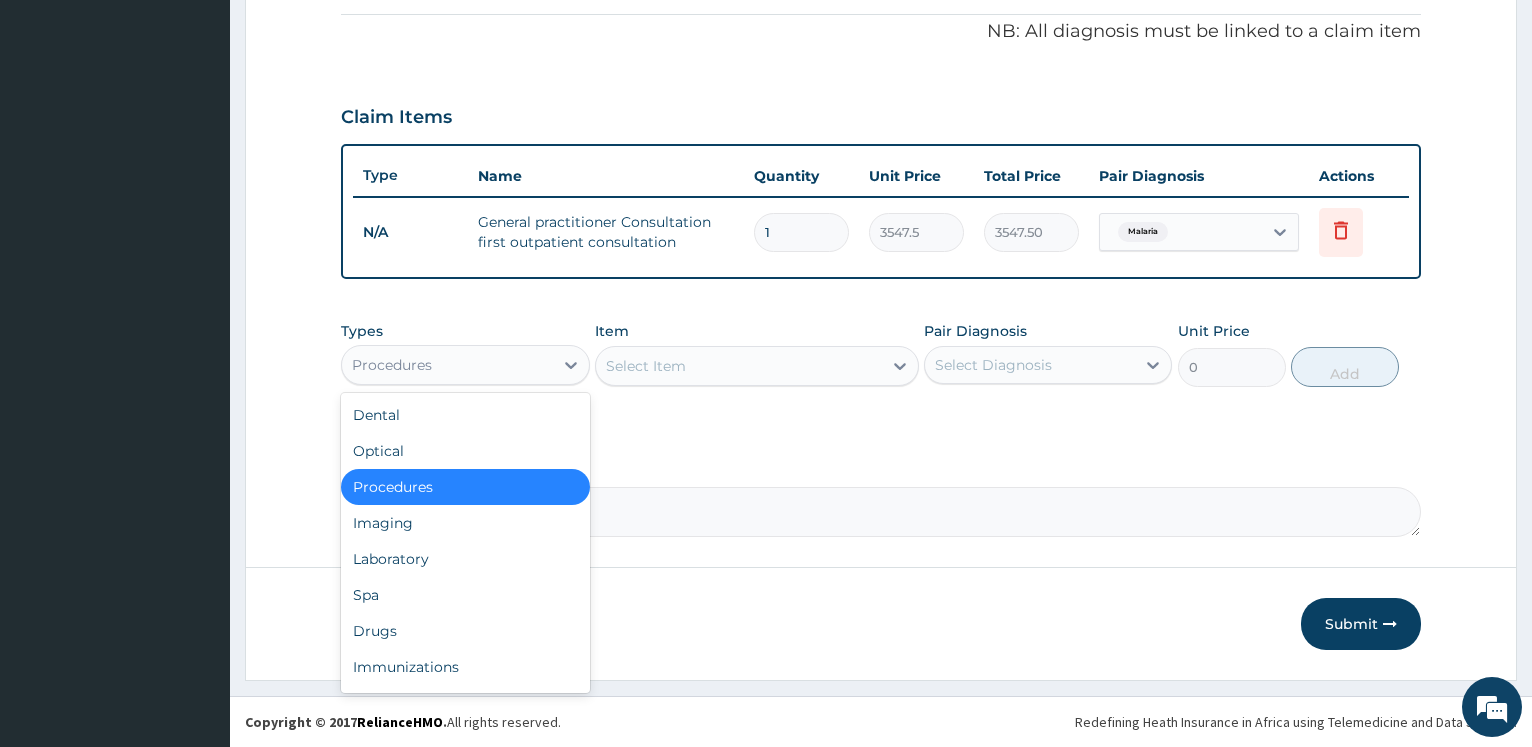 type on "L" 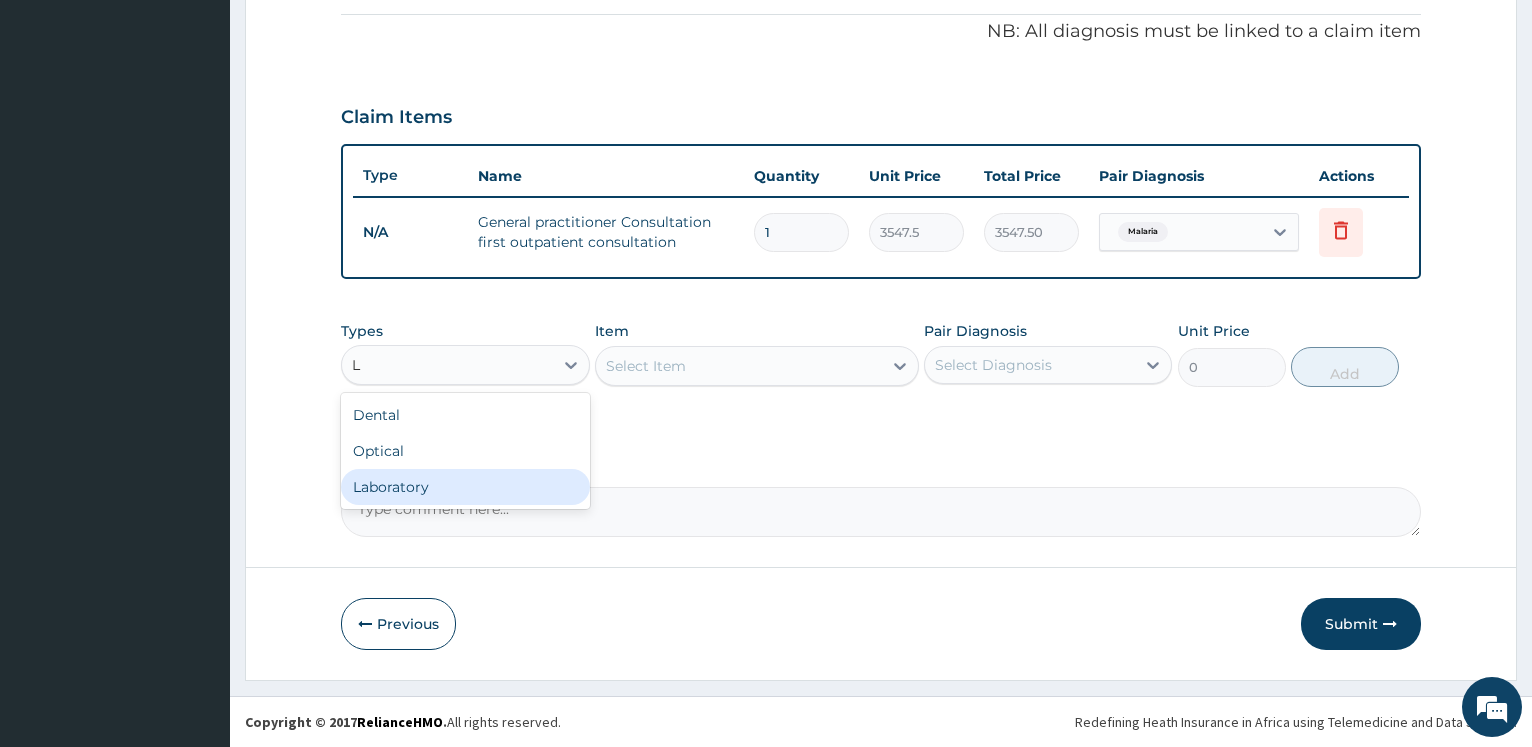 click on "Laboratory" at bounding box center [465, 487] 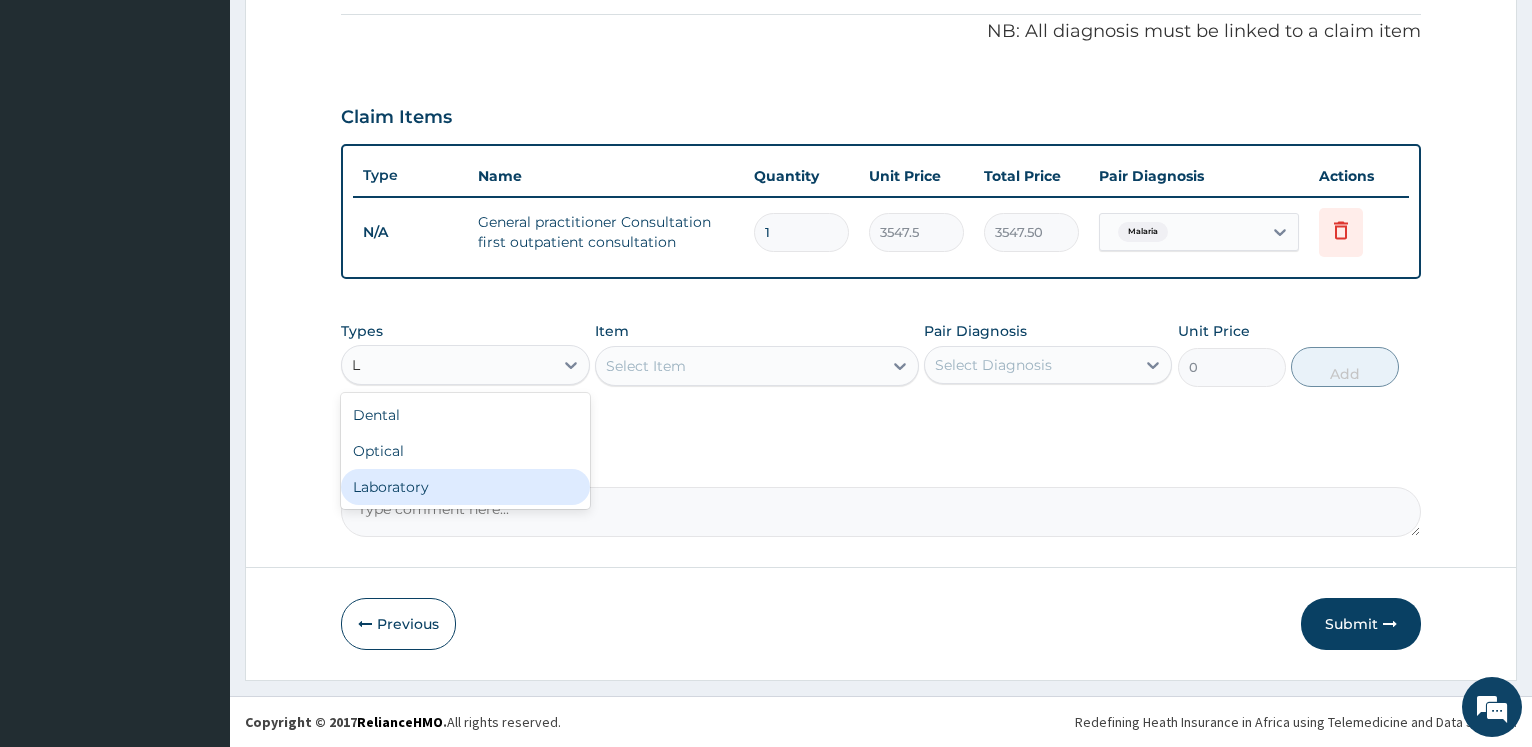 type 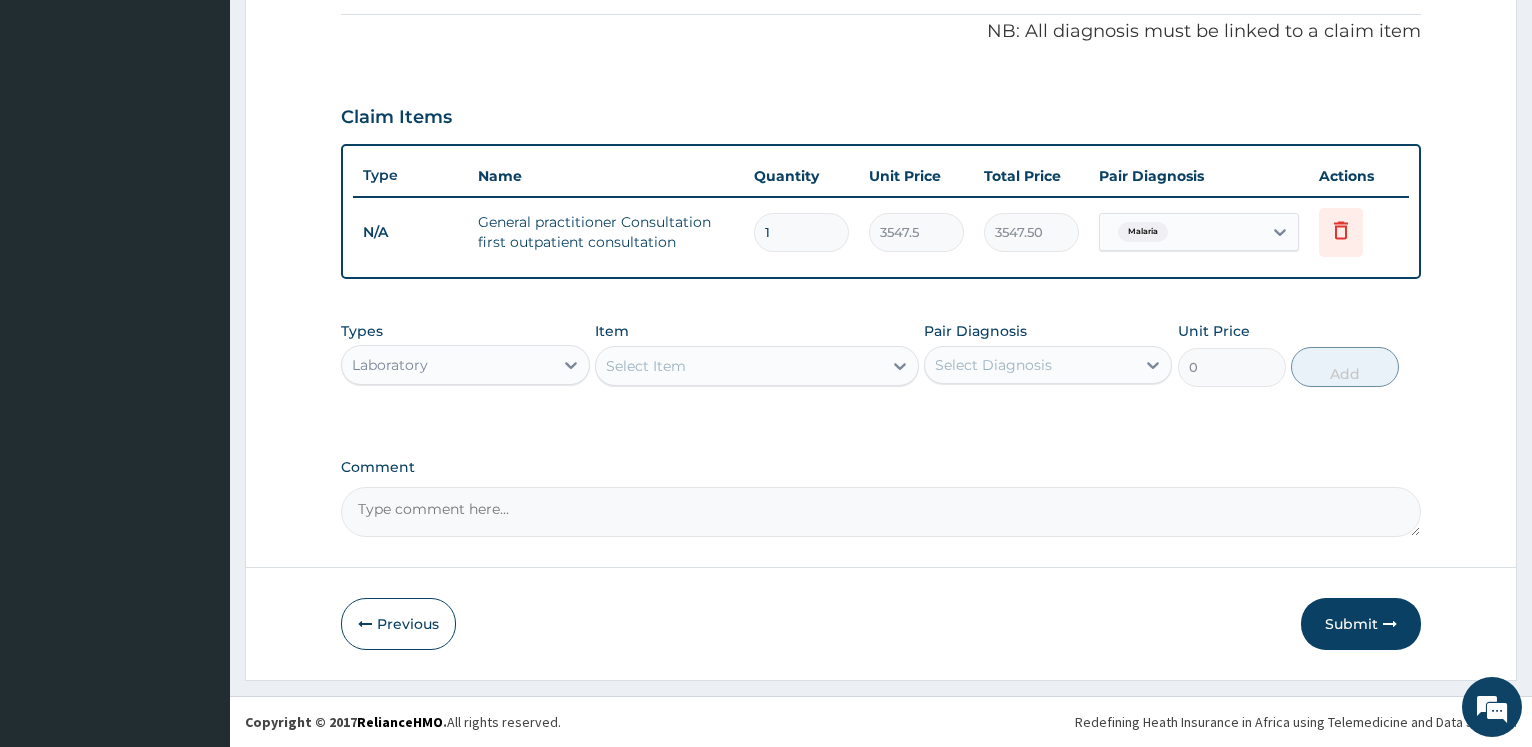 click on "Select Item" at bounding box center [646, 366] 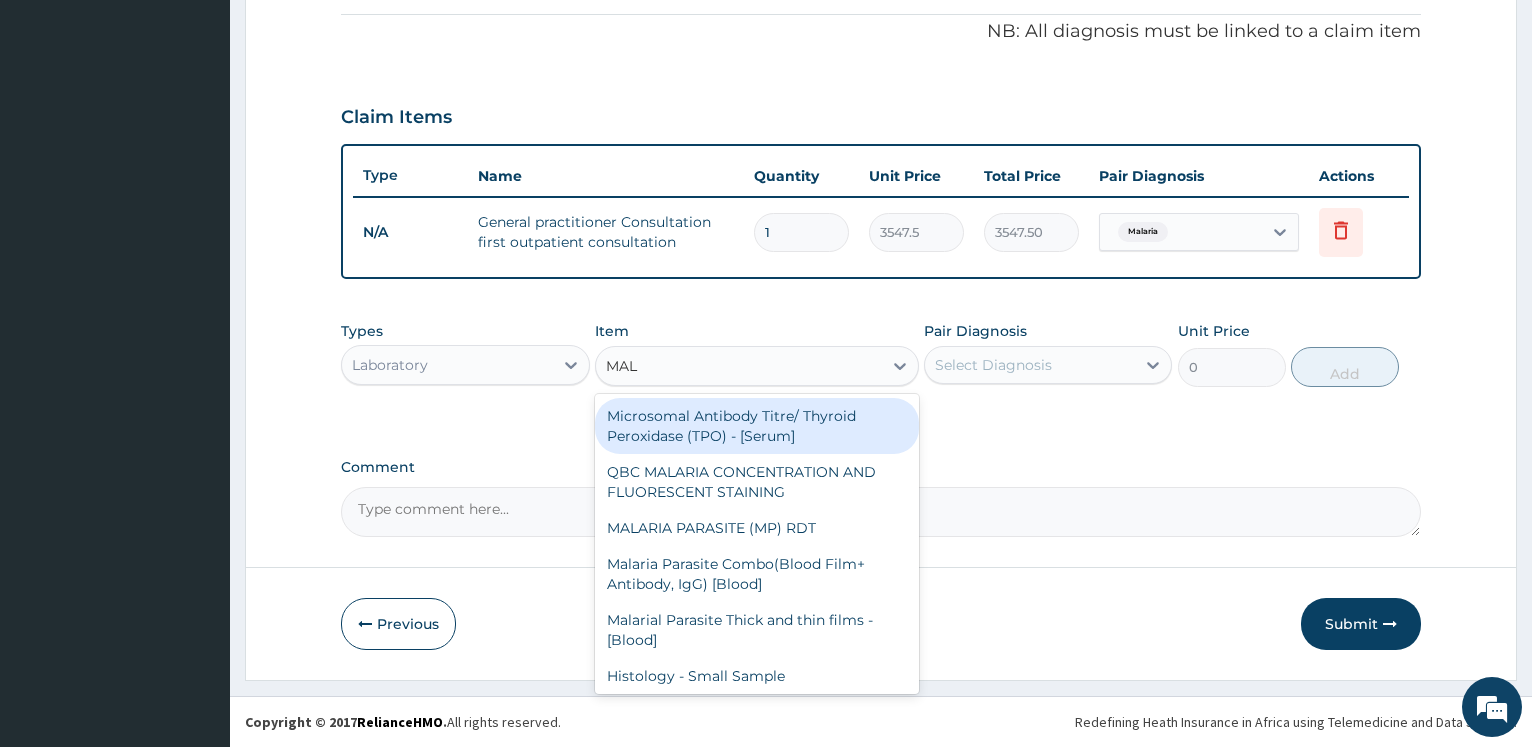 type on "MALA" 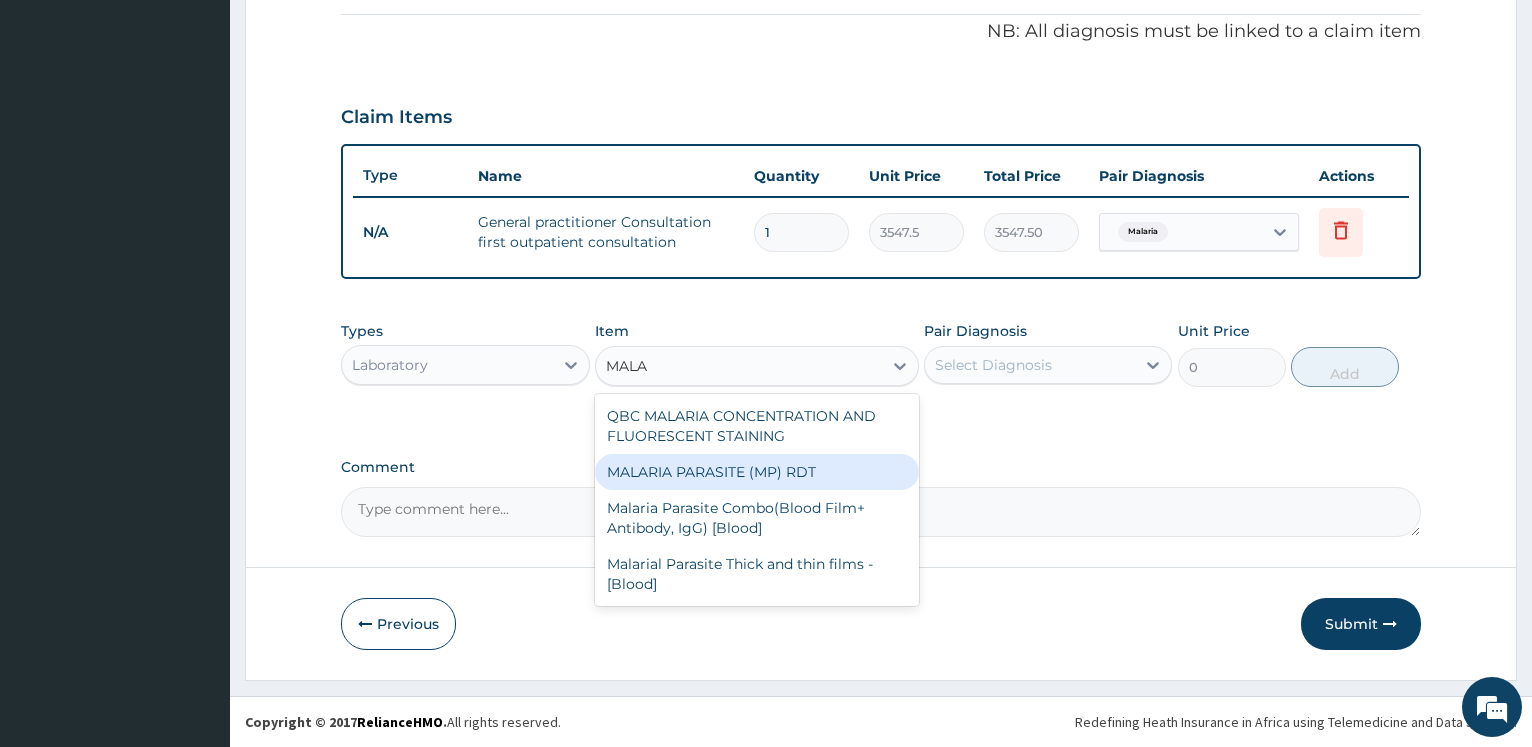 click on "MALARIA PARASITE (MP) RDT" at bounding box center (757, 472) 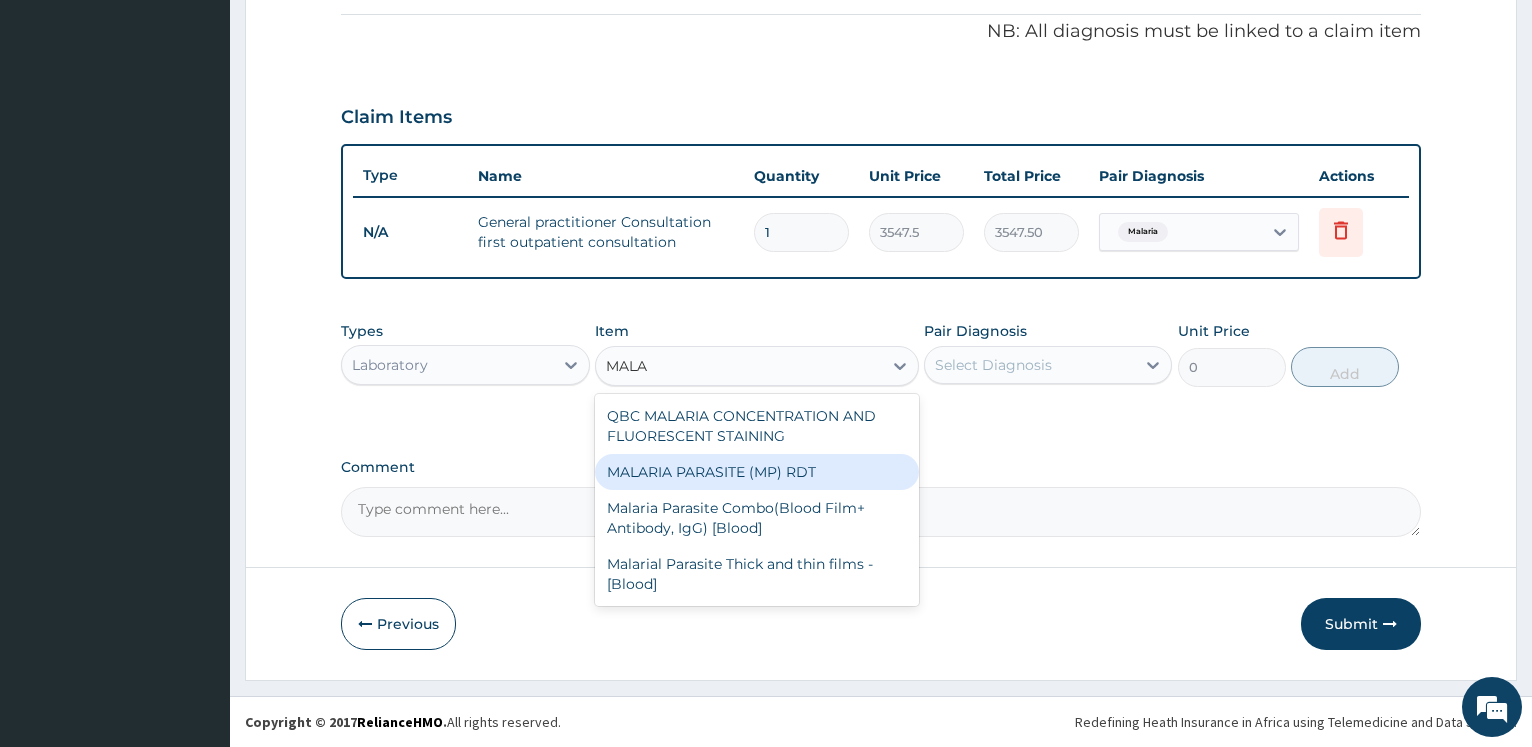 type on "1612.5" 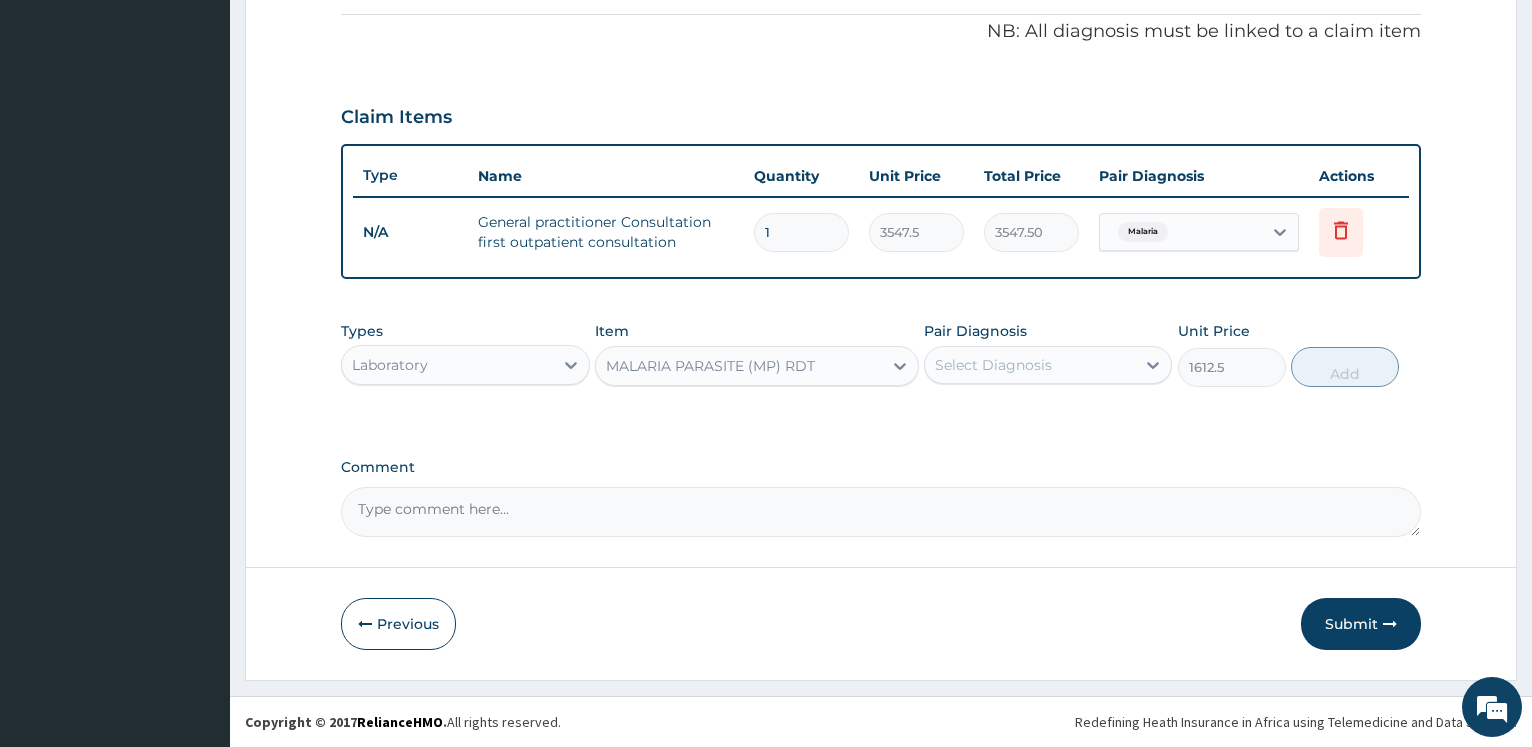 click on "Select Diagnosis" at bounding box center (993, 365) 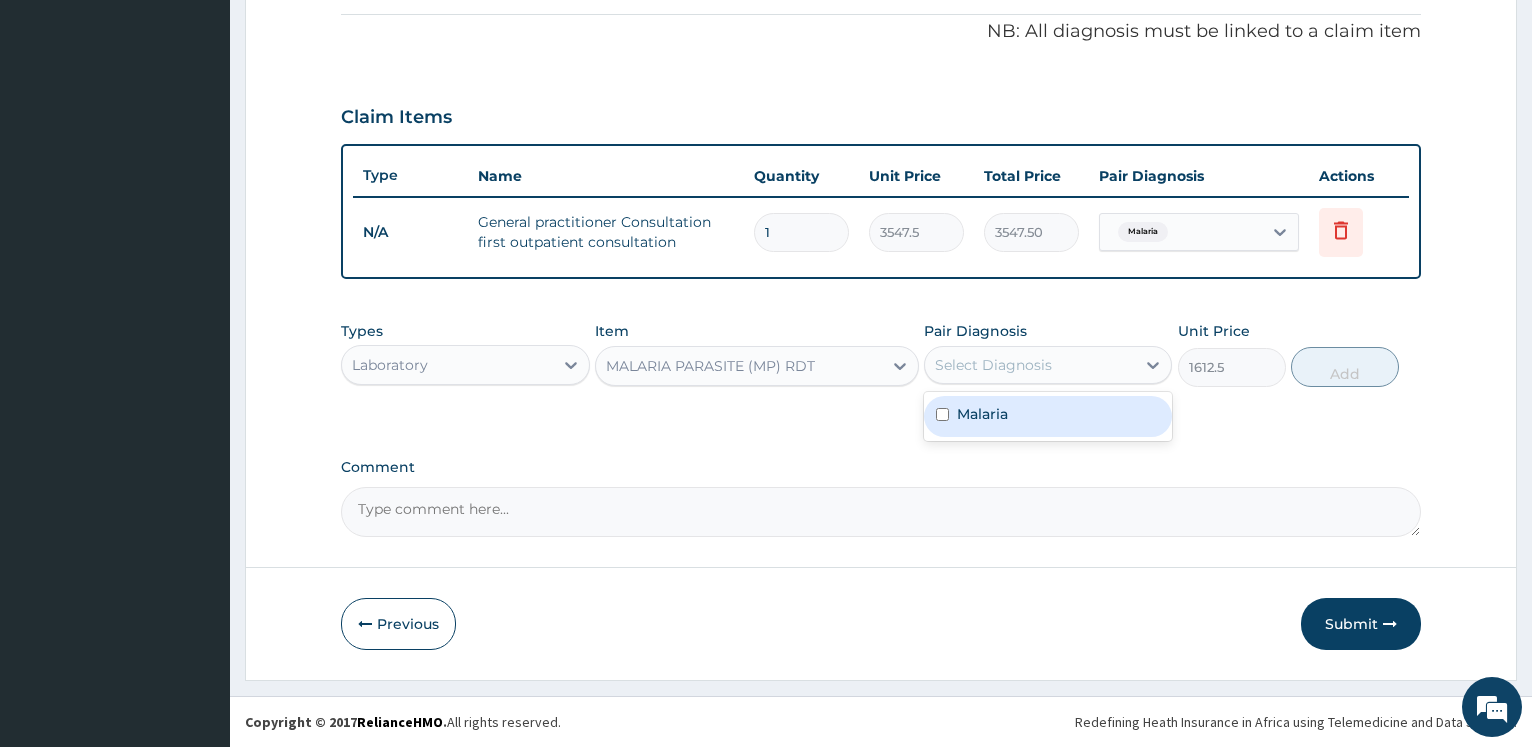 click on "Malaria" at bounding box center (1048, 416) 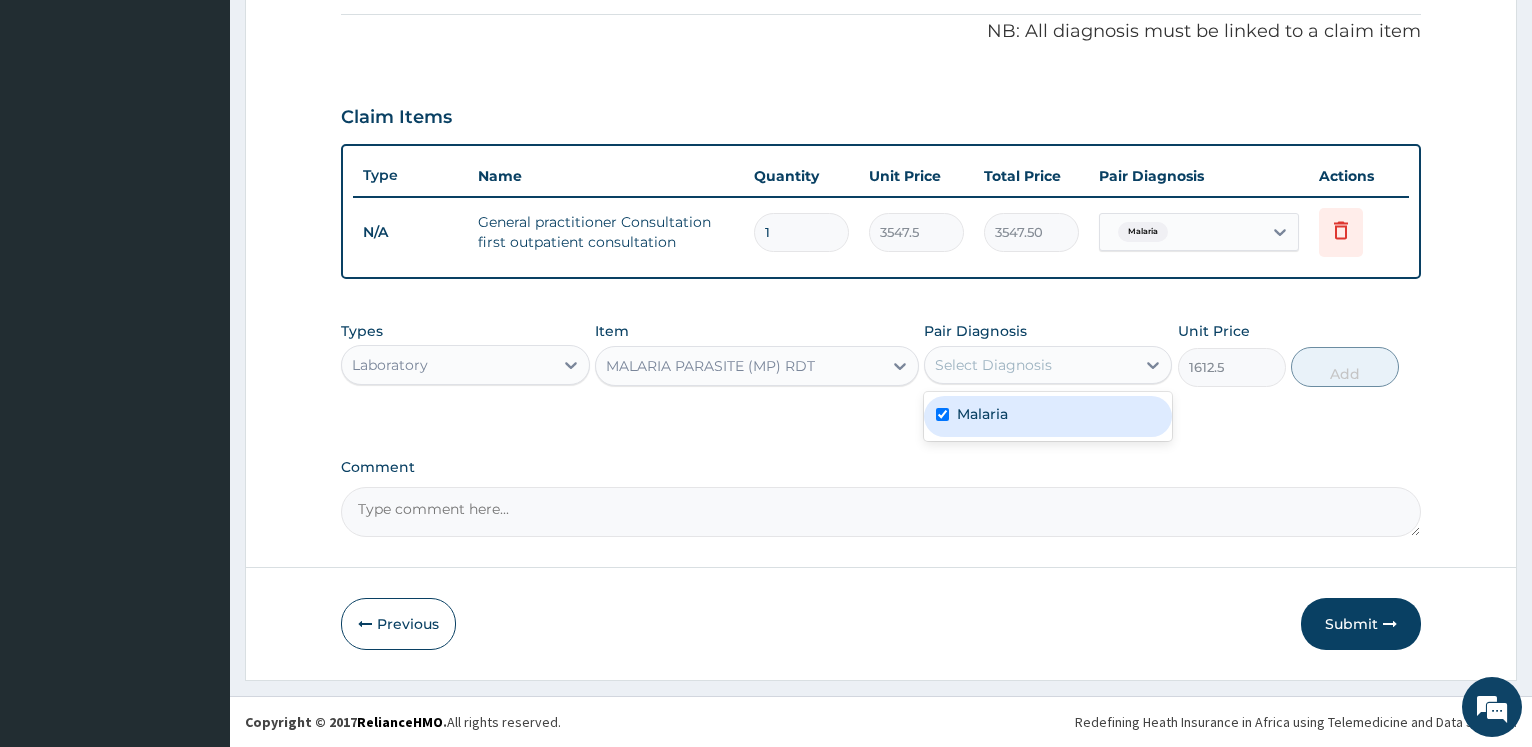 checkbox on "true" 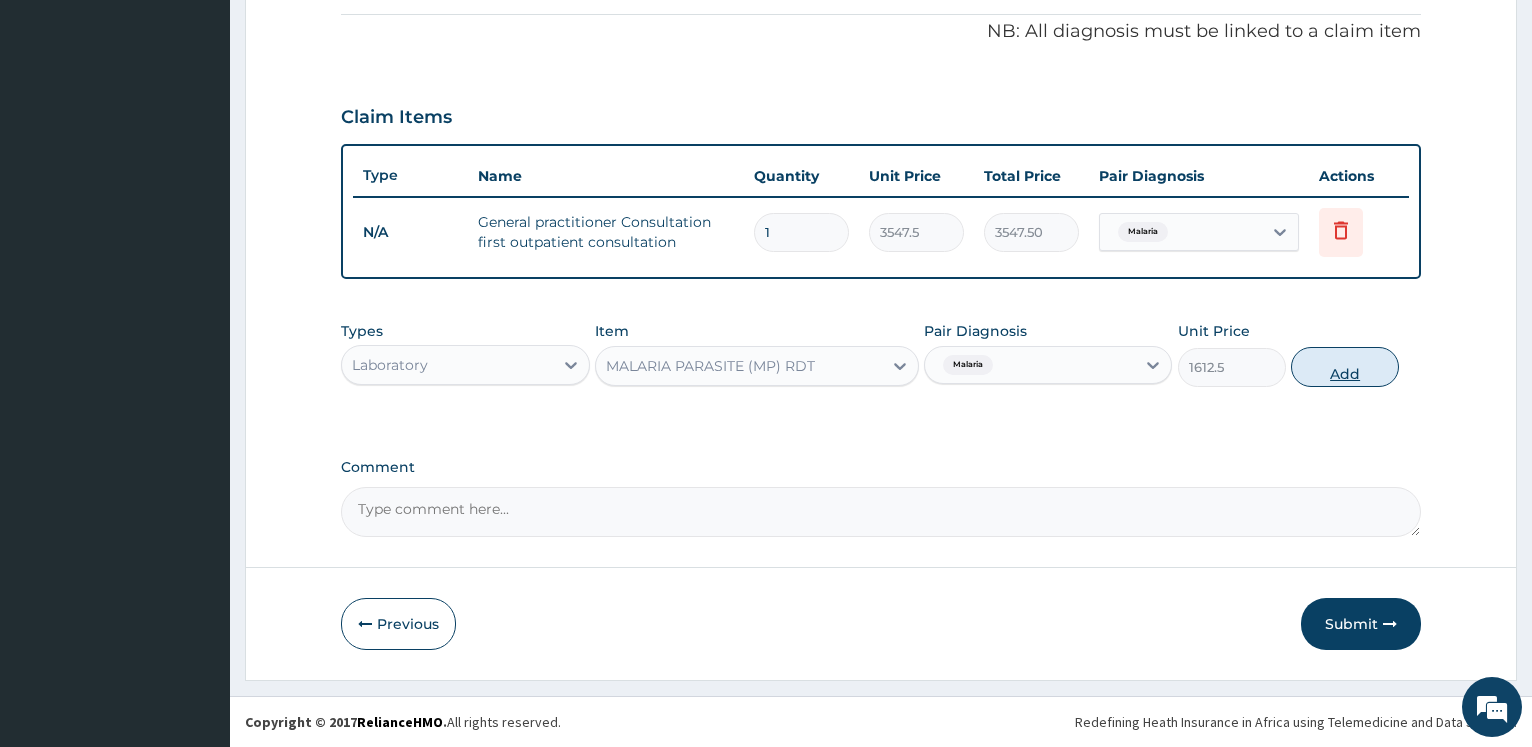 click on "Add" at bounding box center [1345, 367] 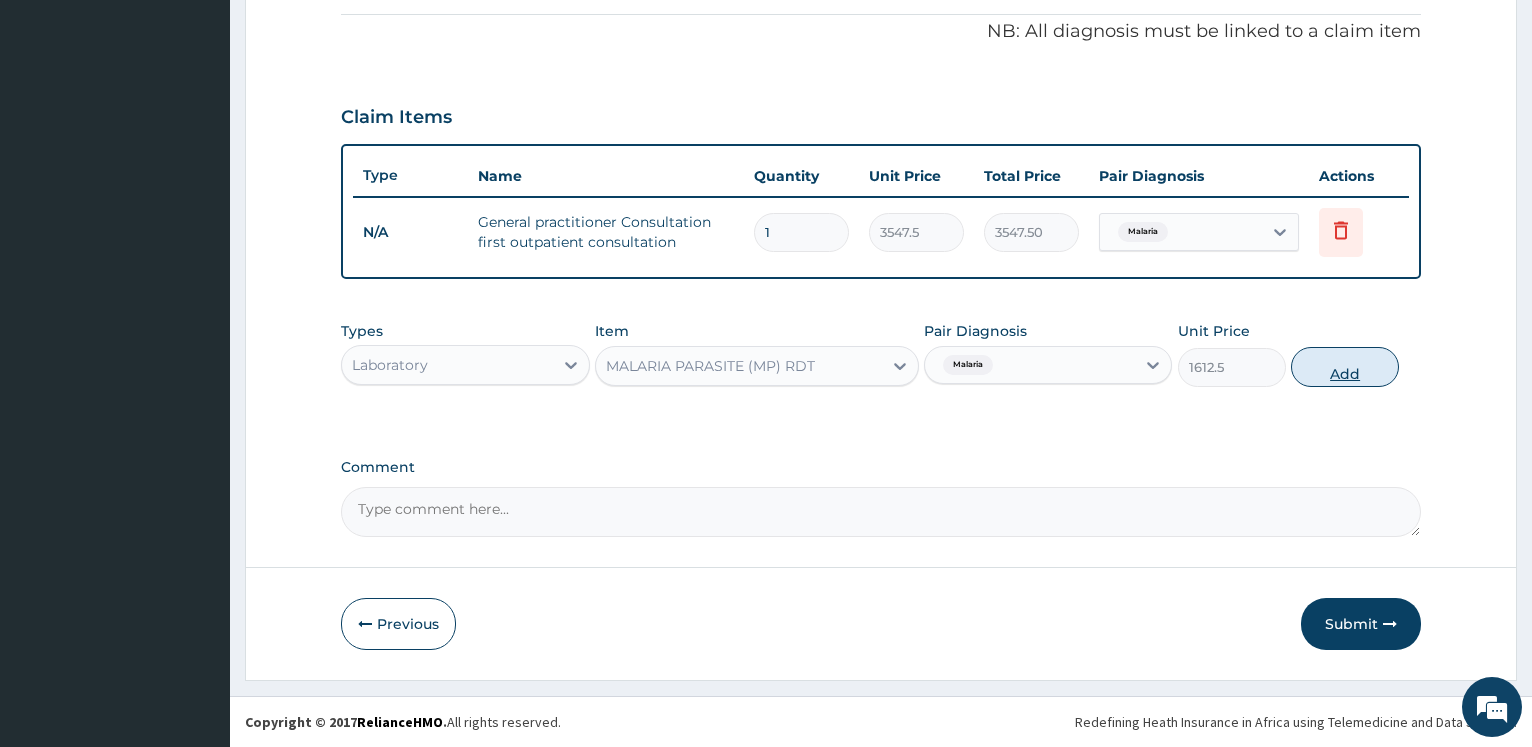 type on "0" 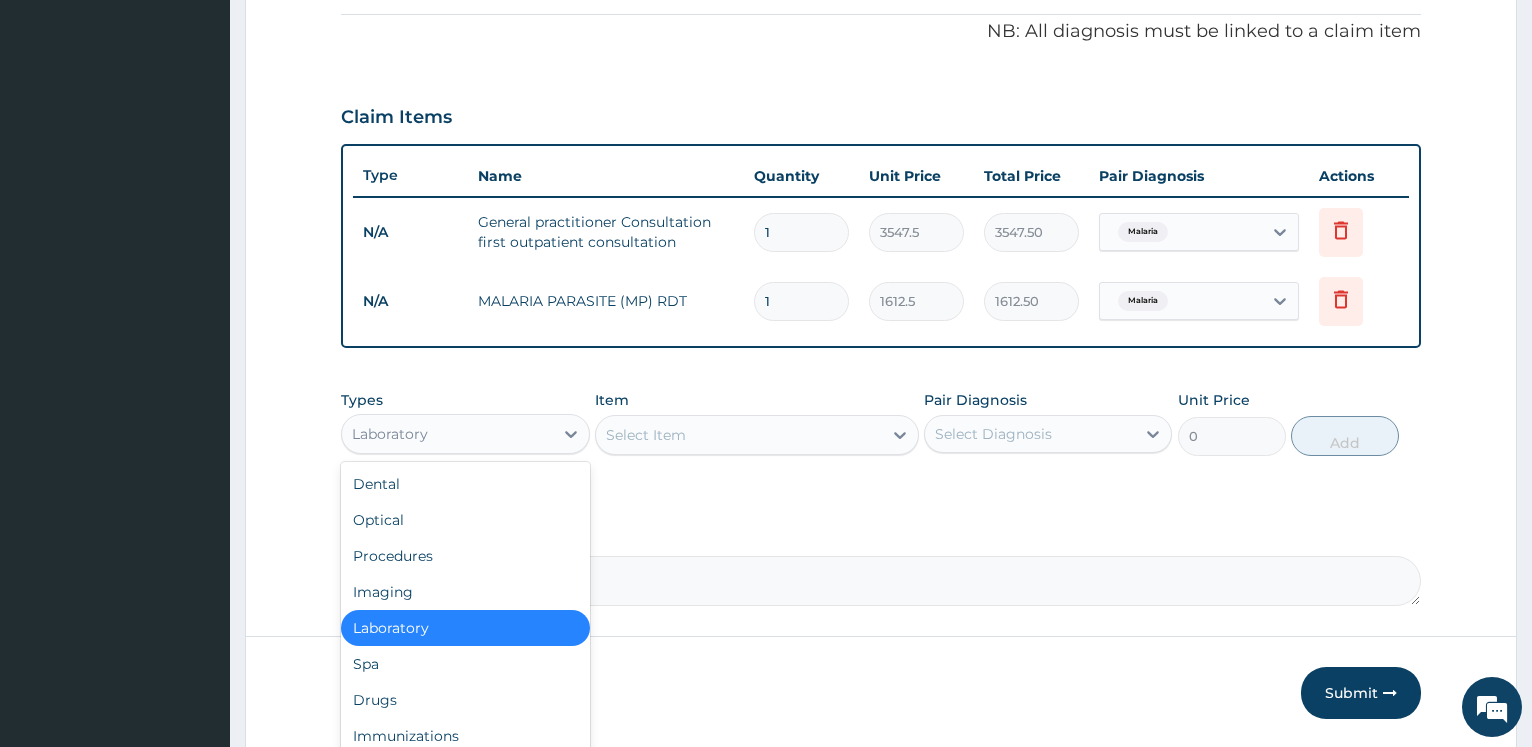 click on "Laboratory" at bounding box center (447, 434) 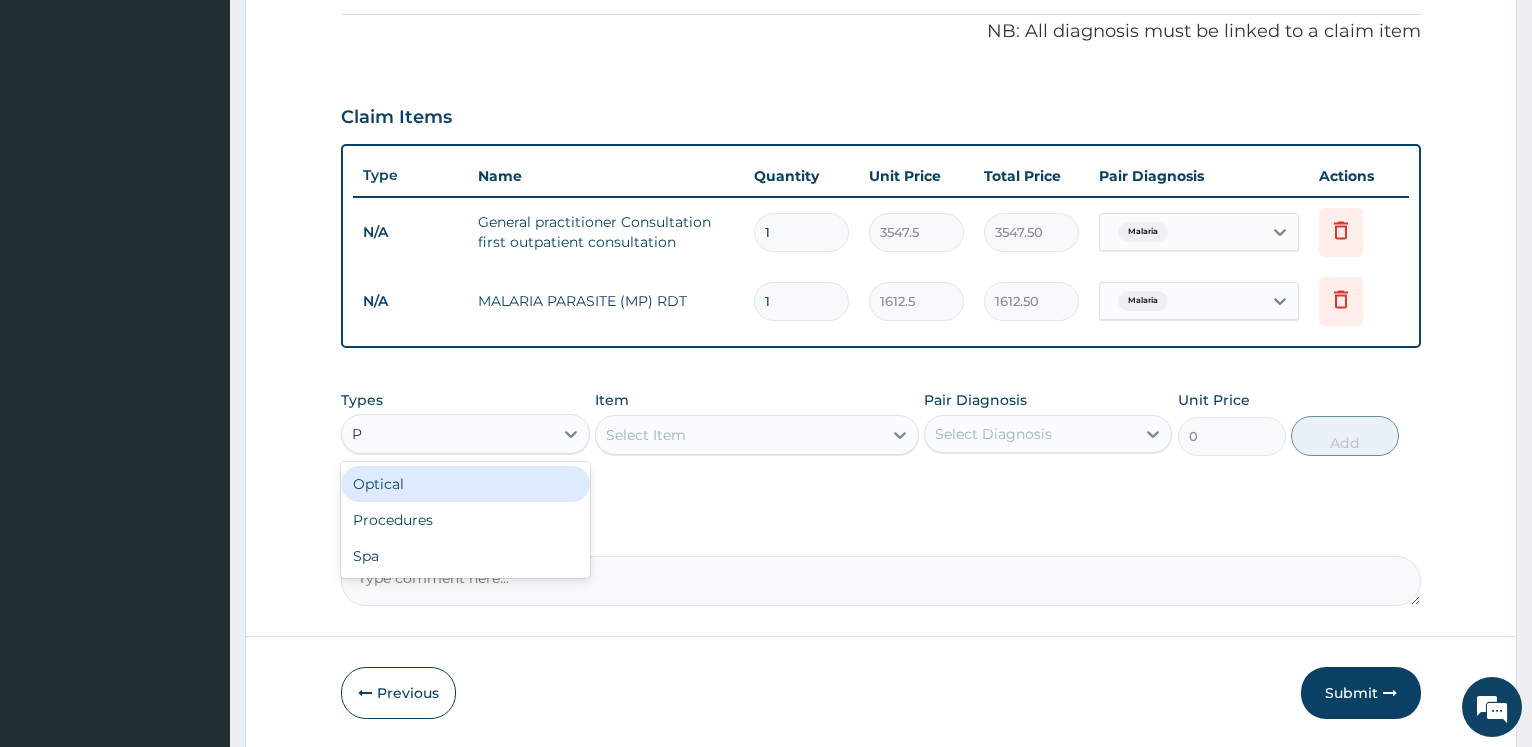 type on "PR" 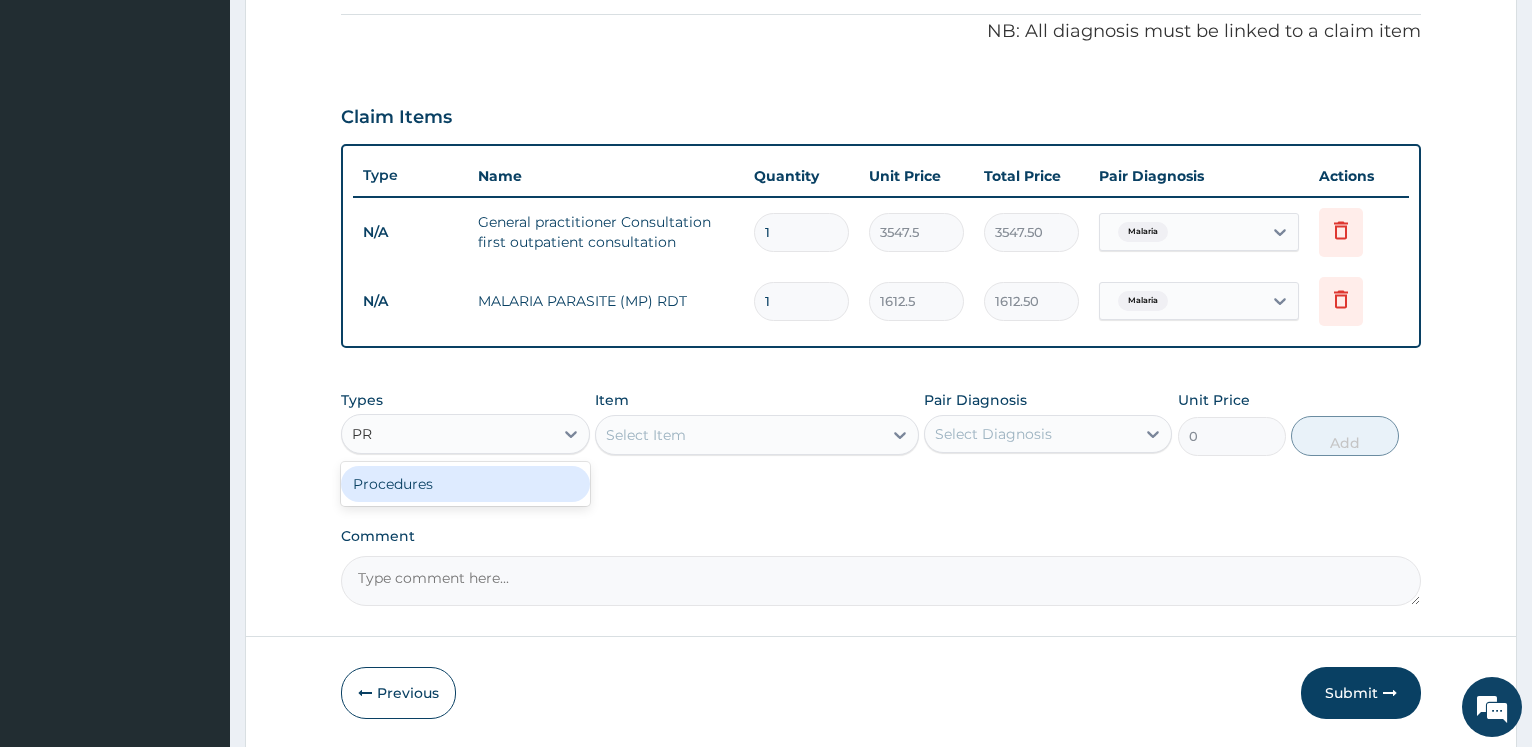 click on "Procedures" at bounding box center [465, 484] 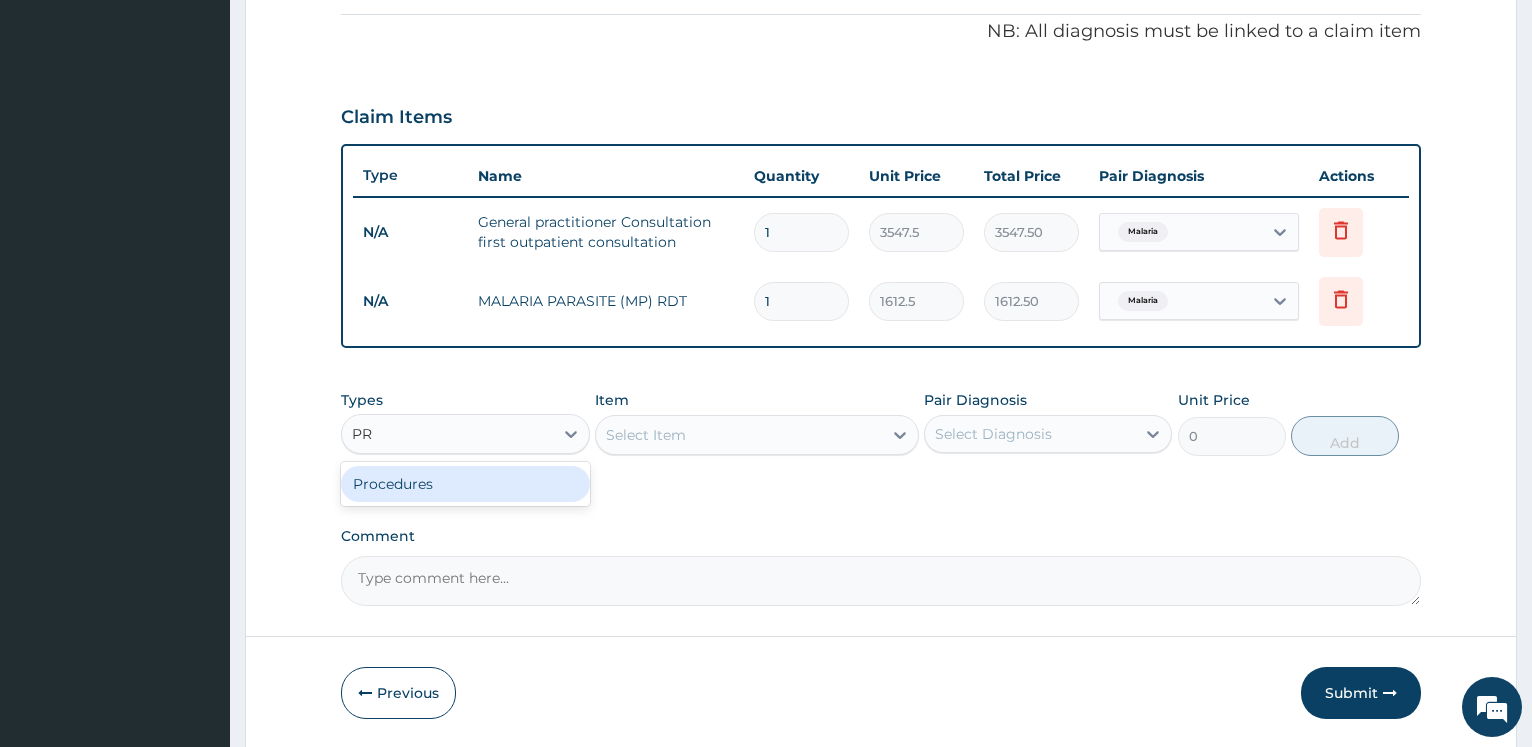 type 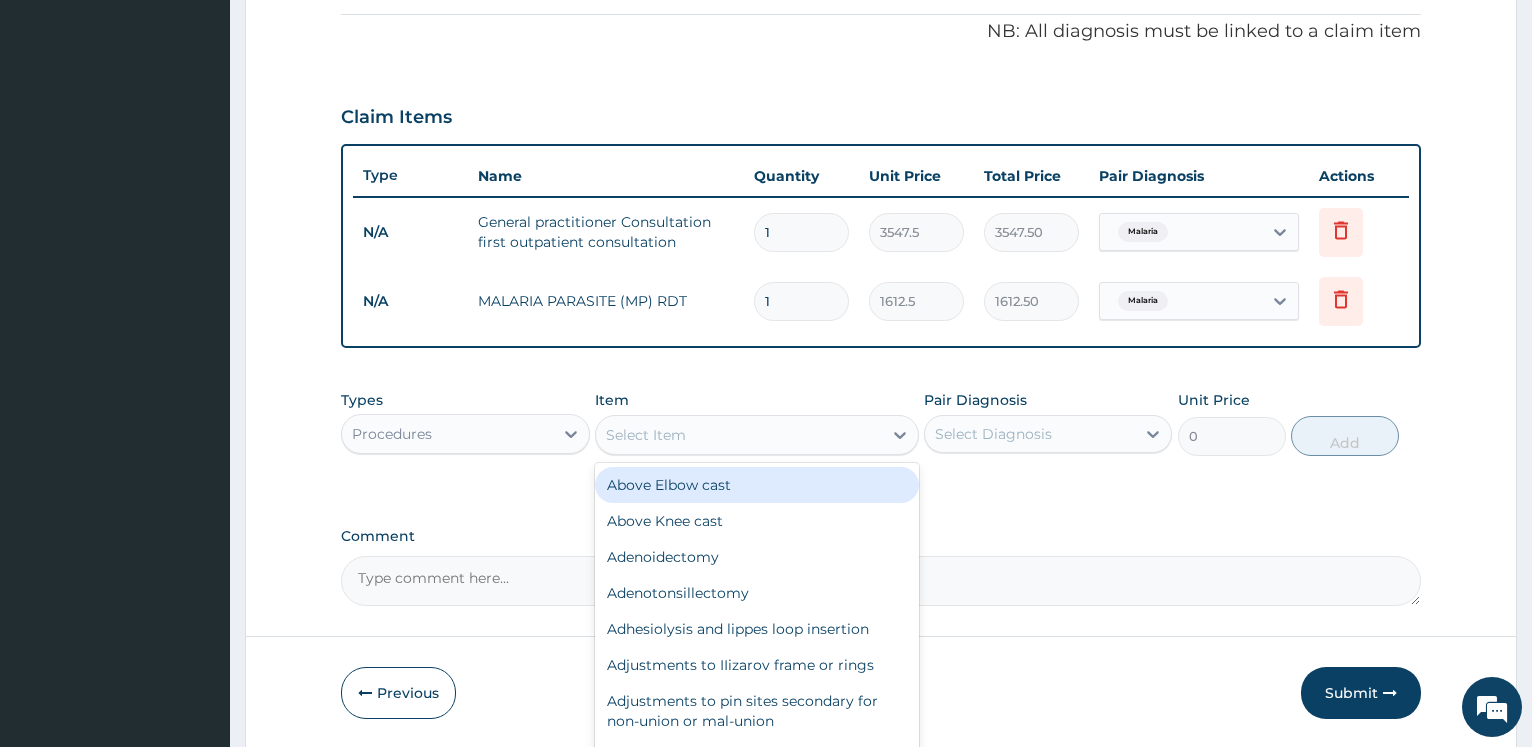 click on "Select Item" at bounding box center [739, 435] 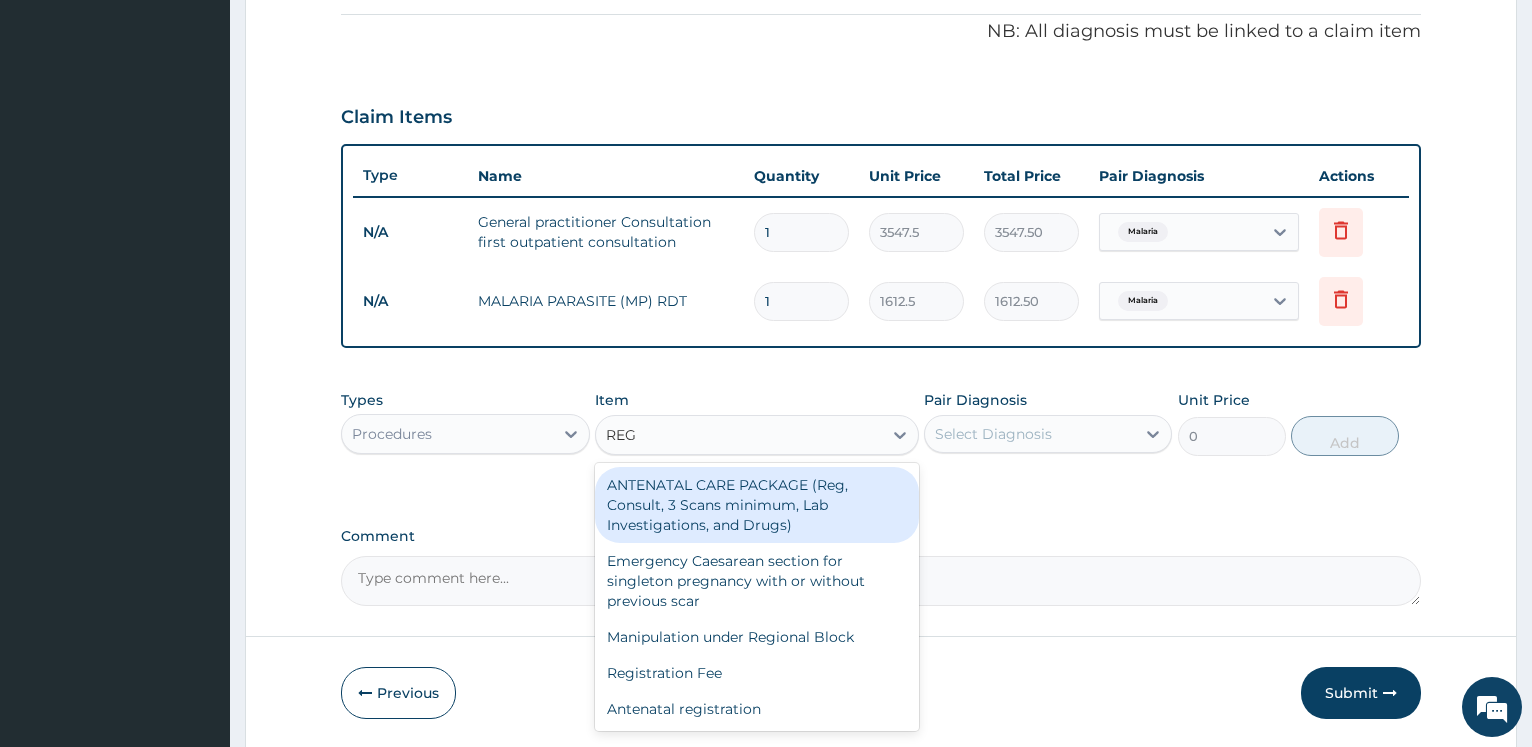 type on "REGI" 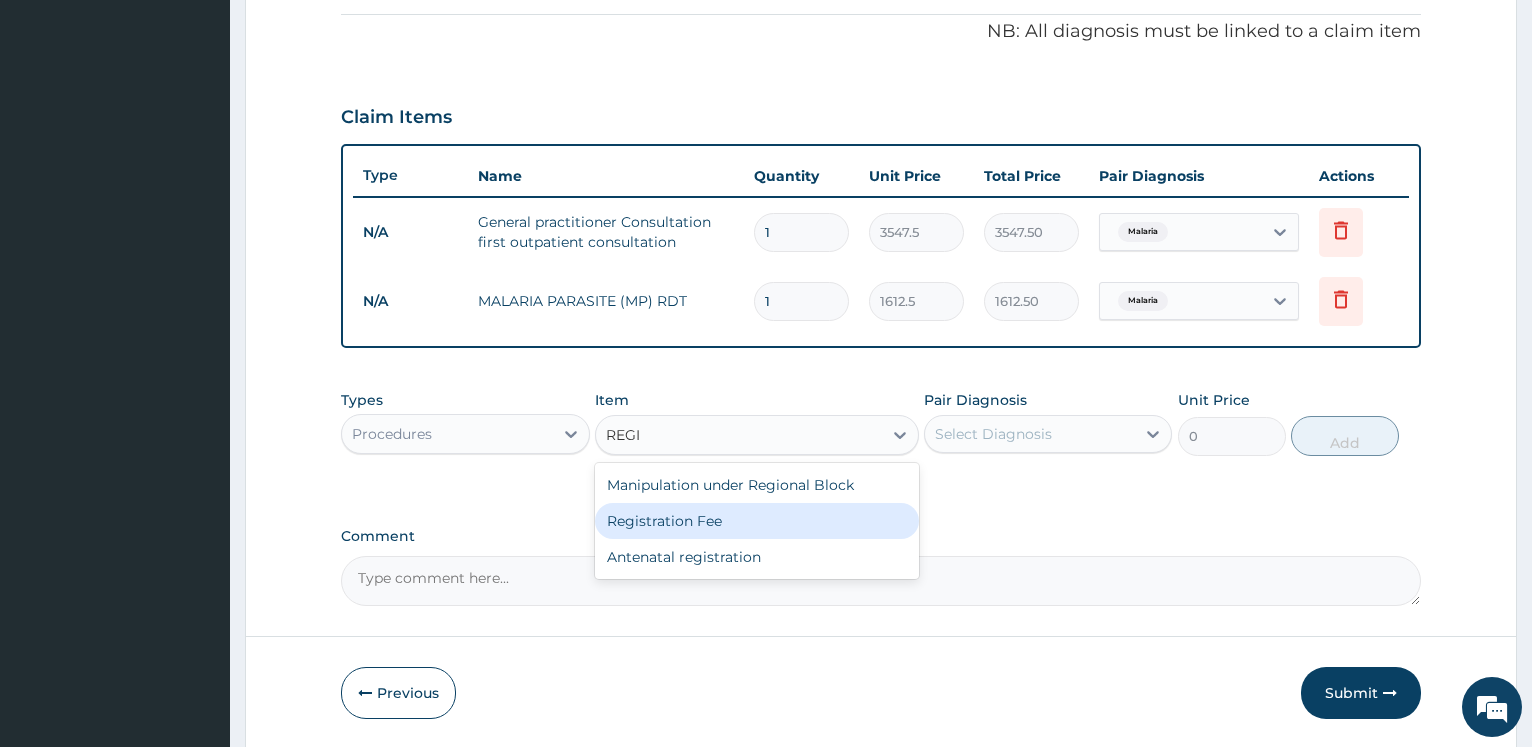 click on "Registration Fee" at bounding box center [757, 521] 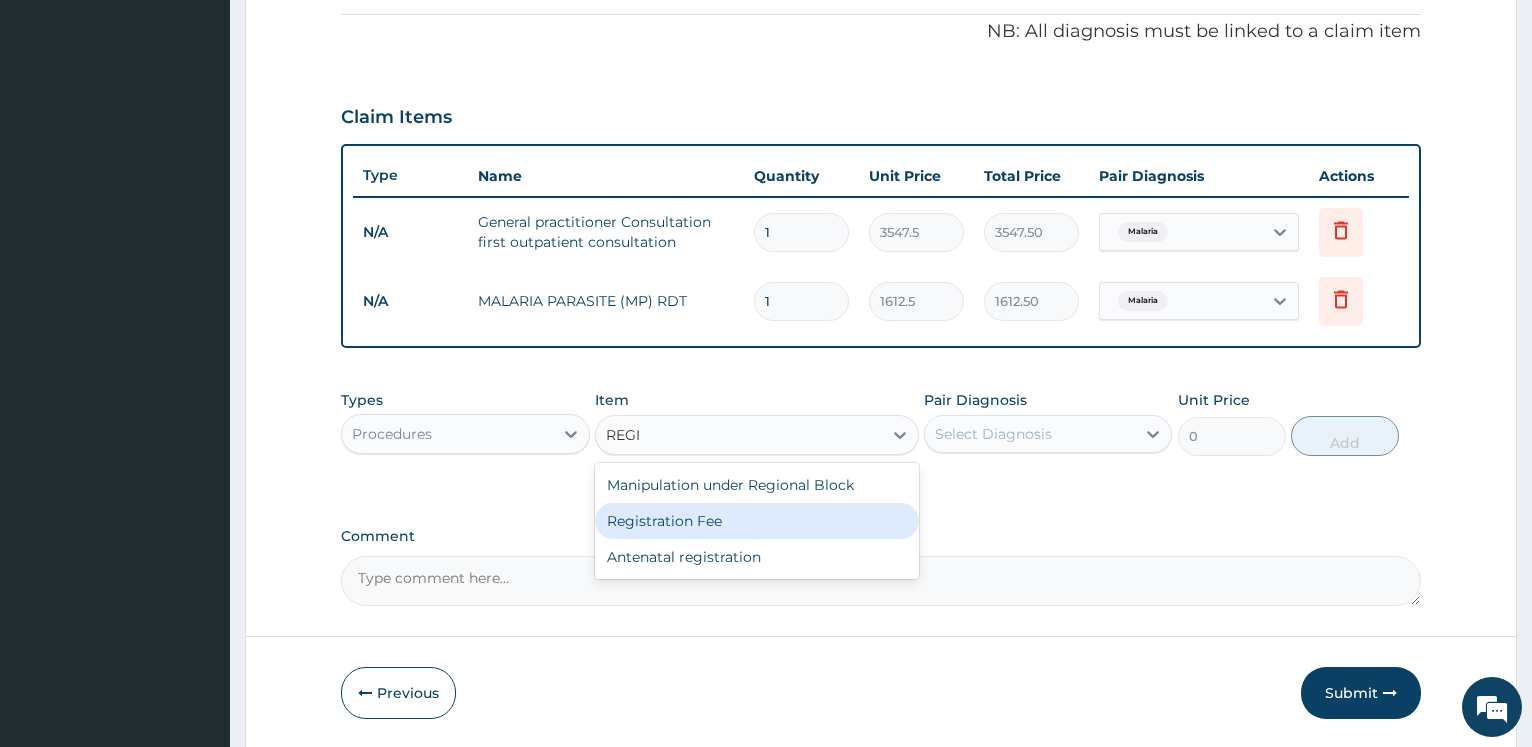 type 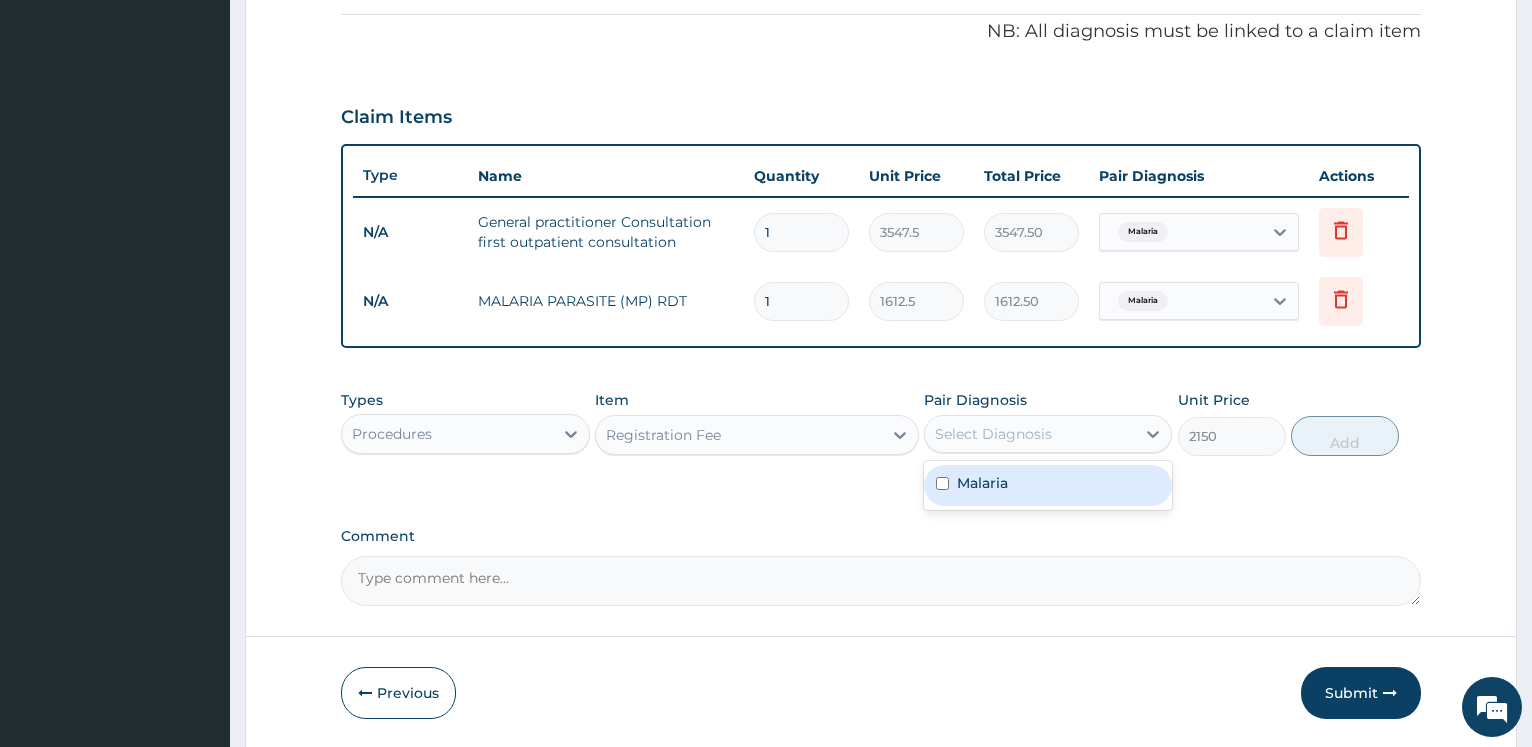 click on "Select Diagnosis" at bounding box center [1030, 434] 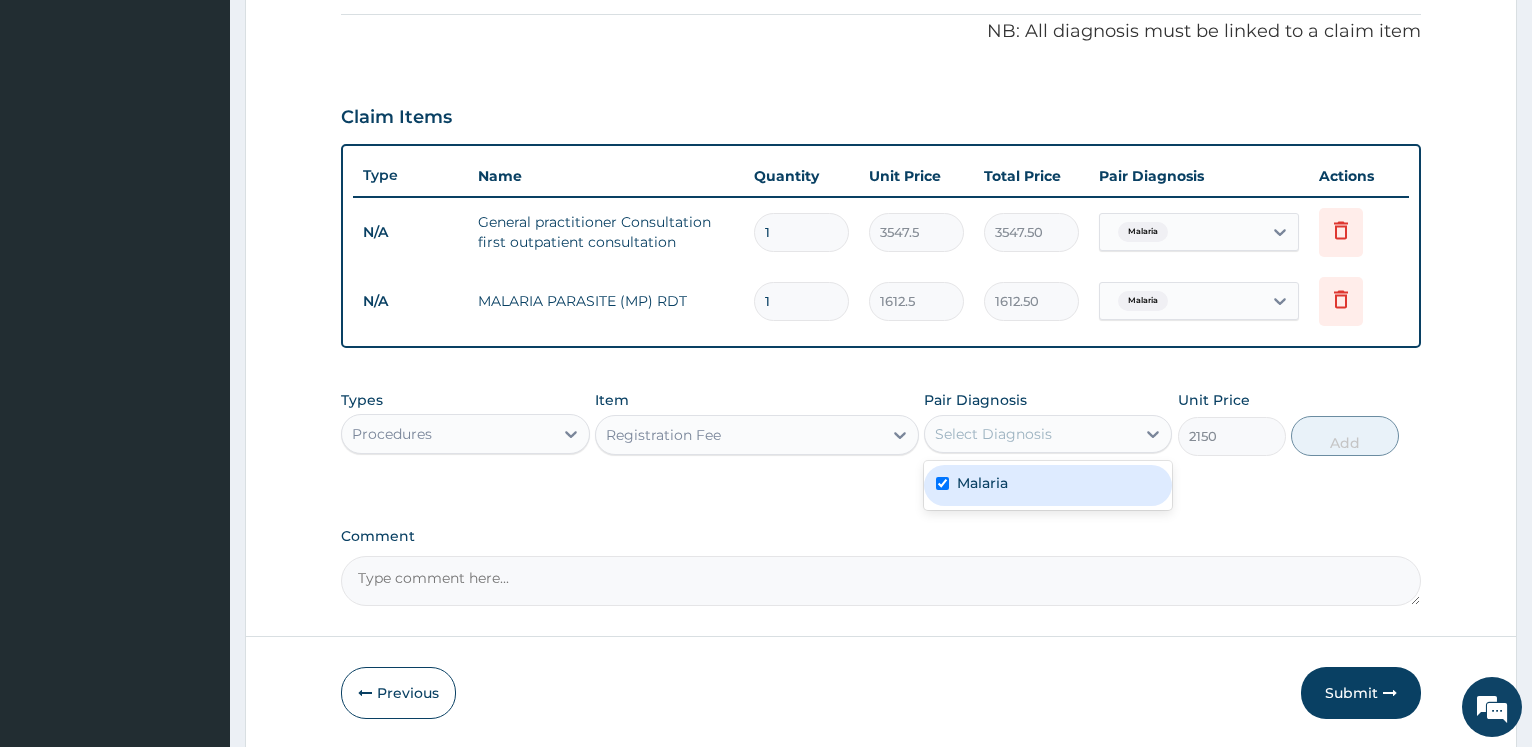 checkbox on "true" 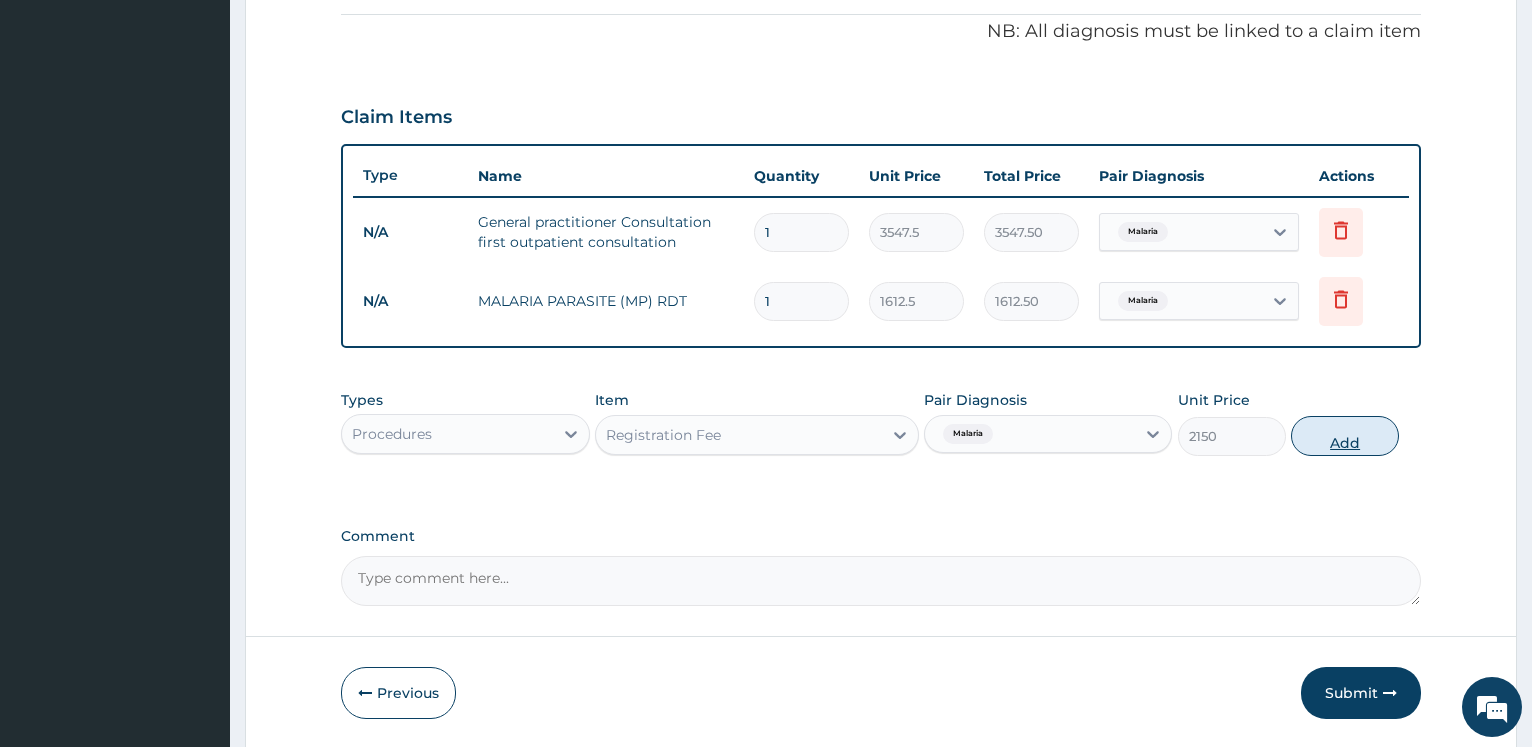 click on "Add" at bounding box center (1345, 436) 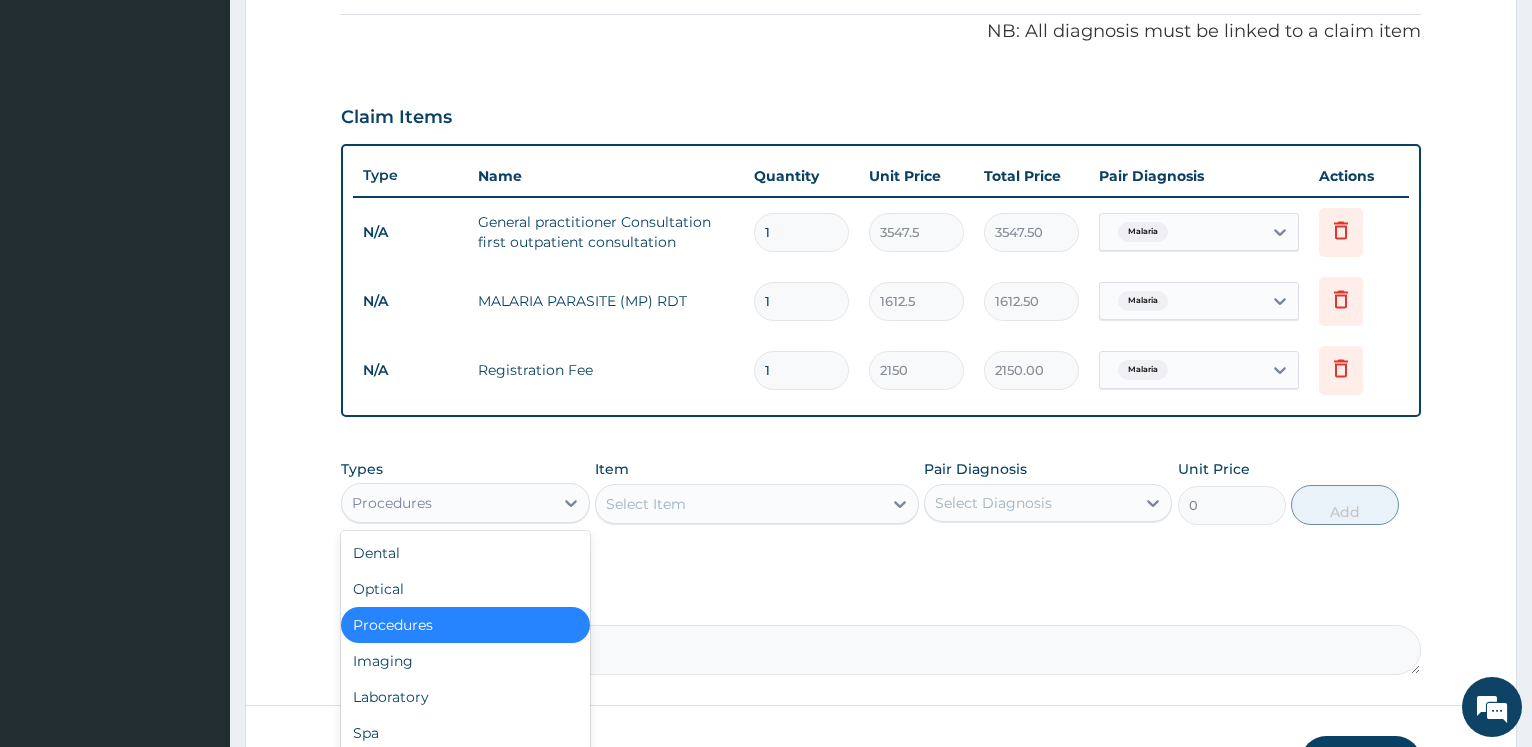 click on "Procedures" at bounding box center (447, 503) 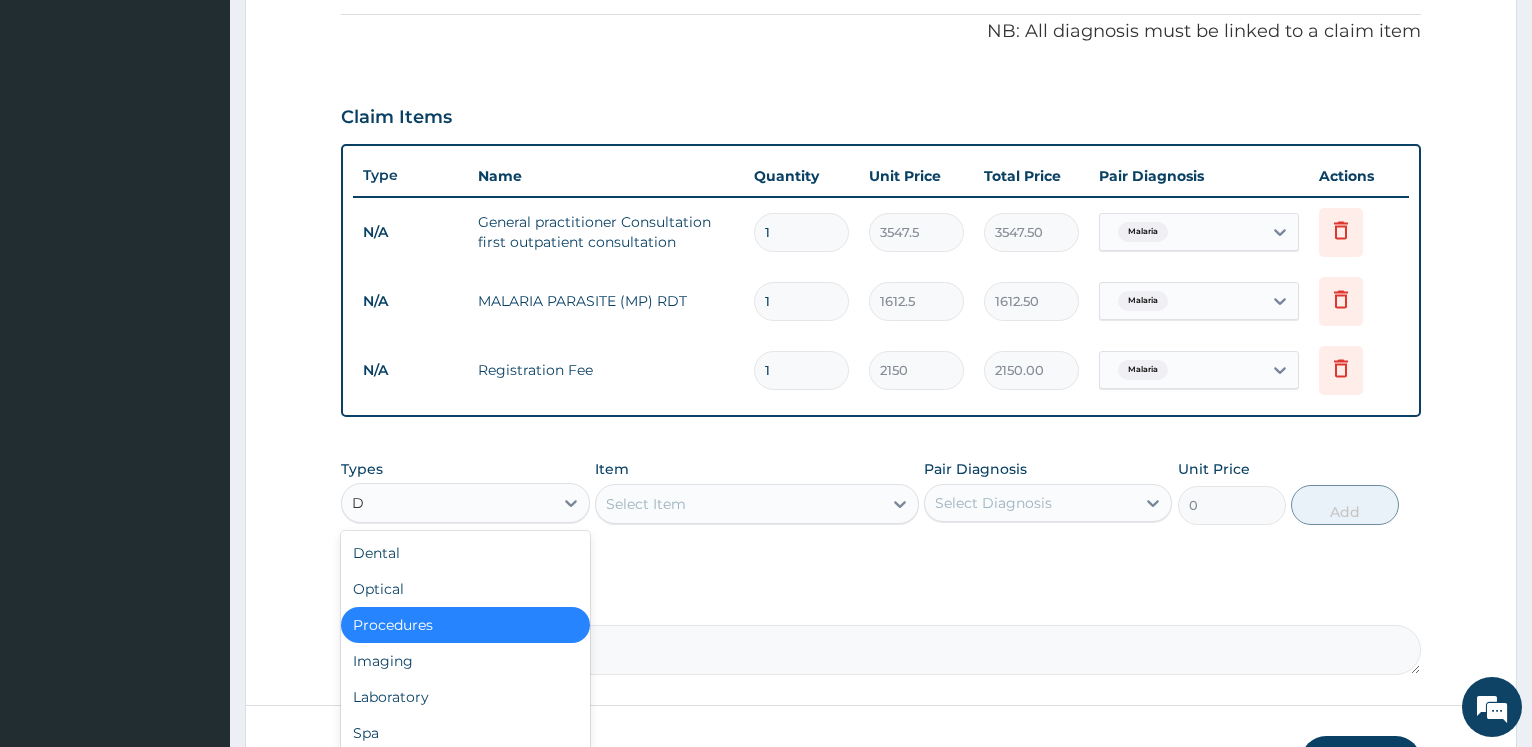 type on "DR" 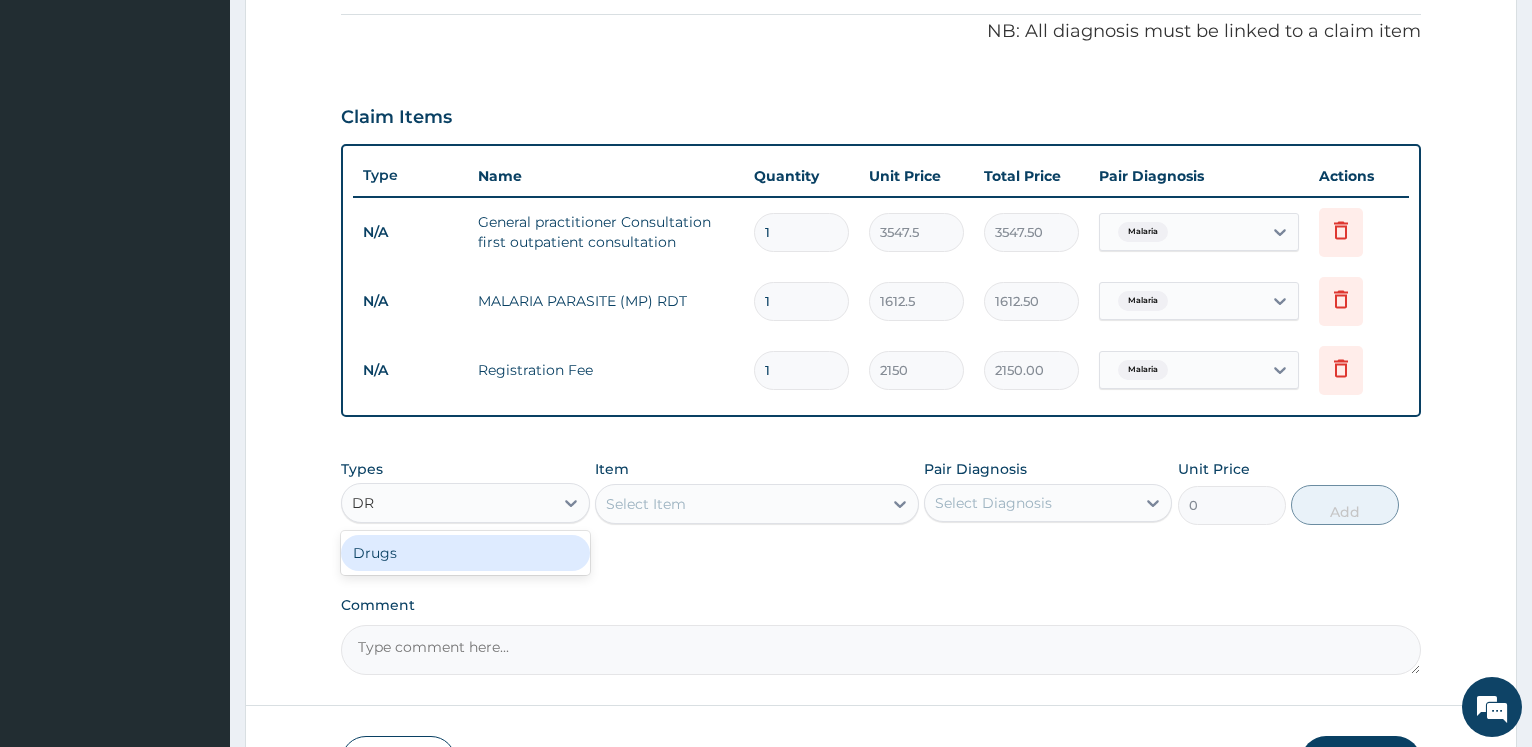 click on "Drugs" at bounding box center [465, 553] 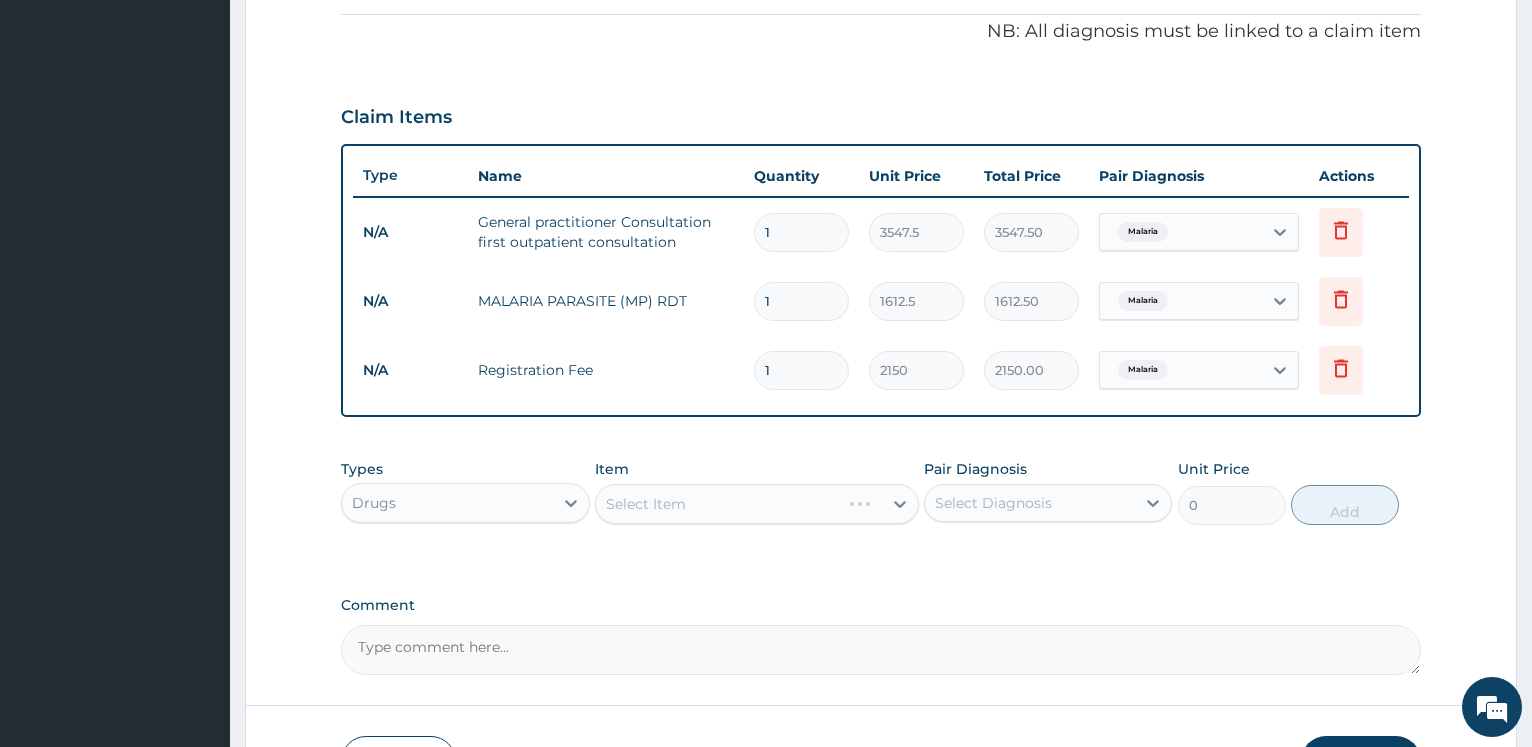 type 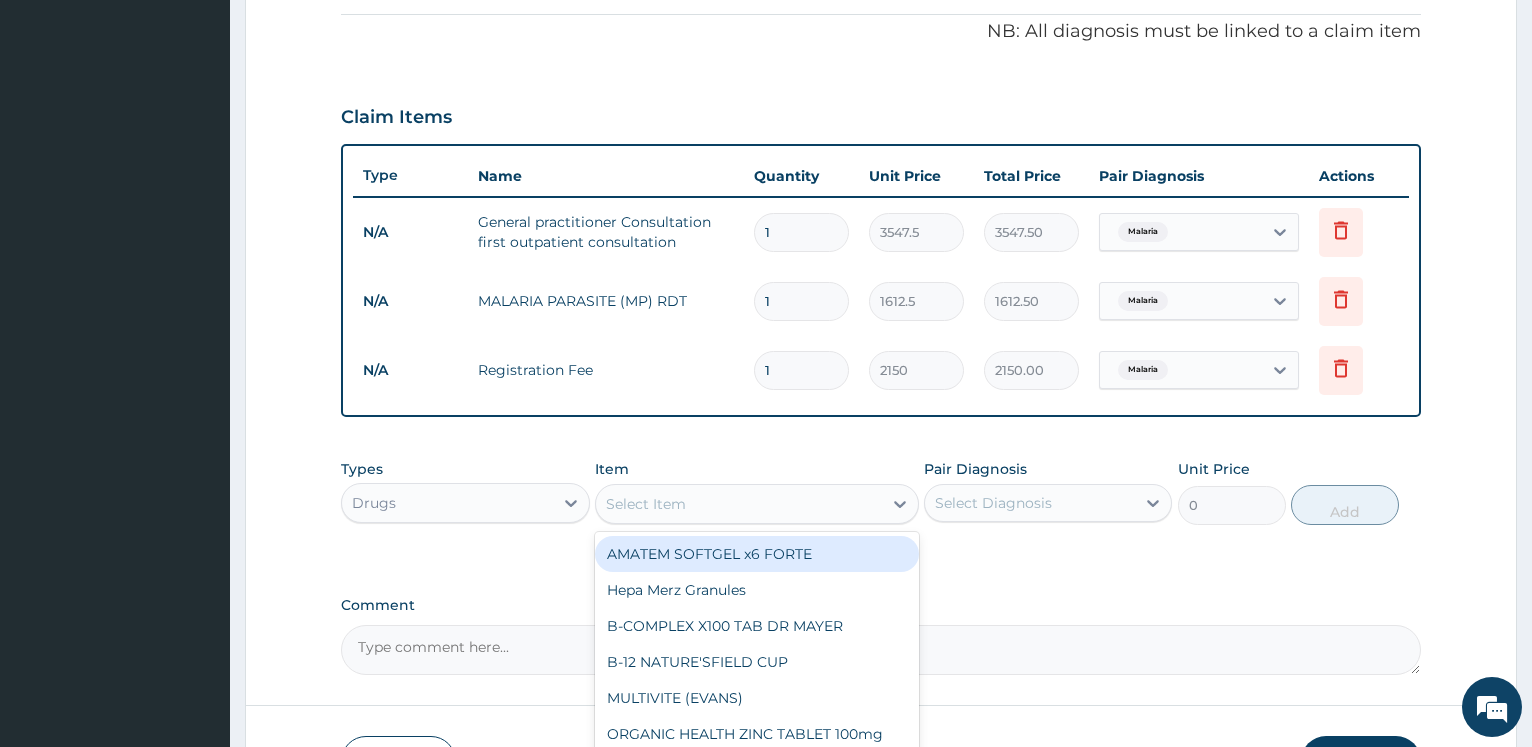 click on "Select Item" at bounding box center (739, 504) 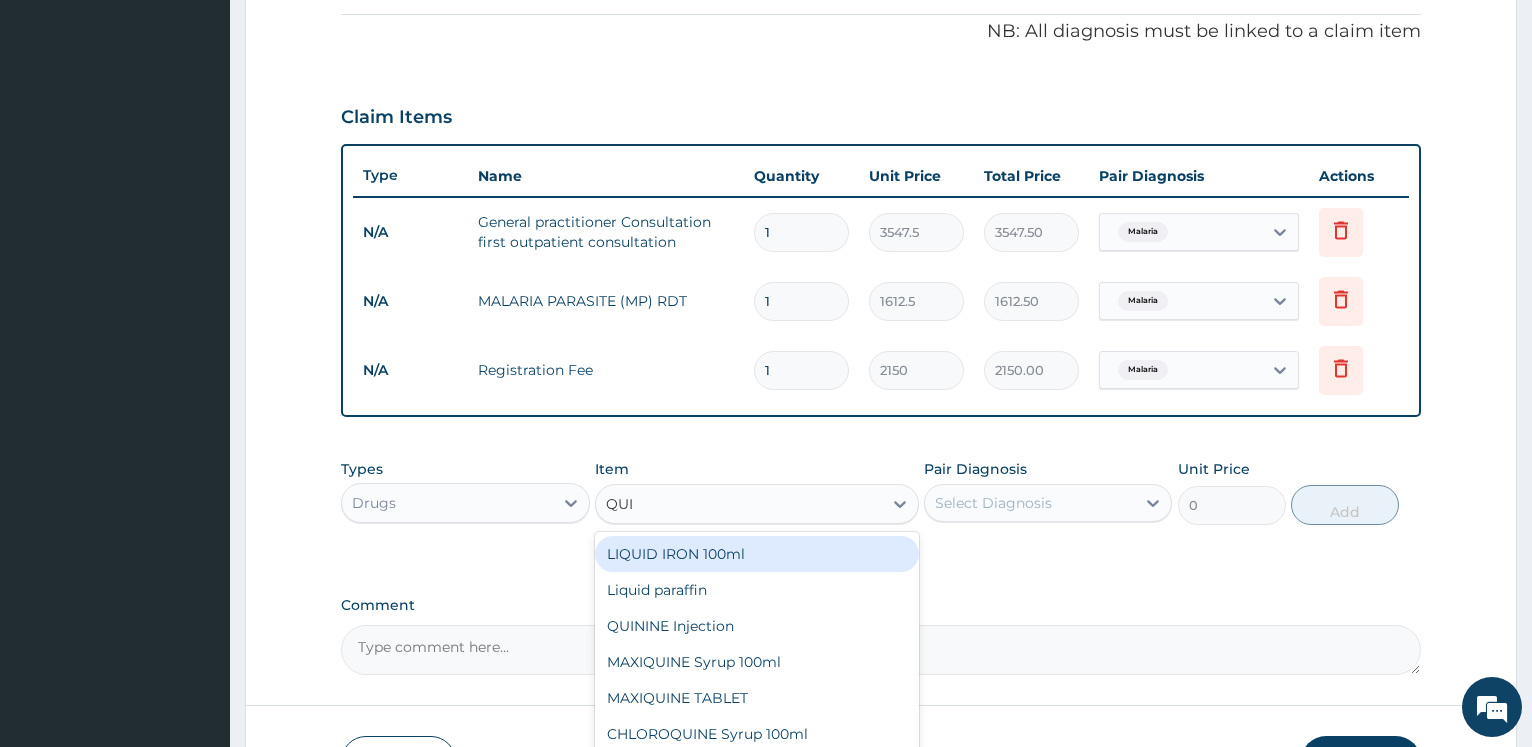 type on "QUIN" 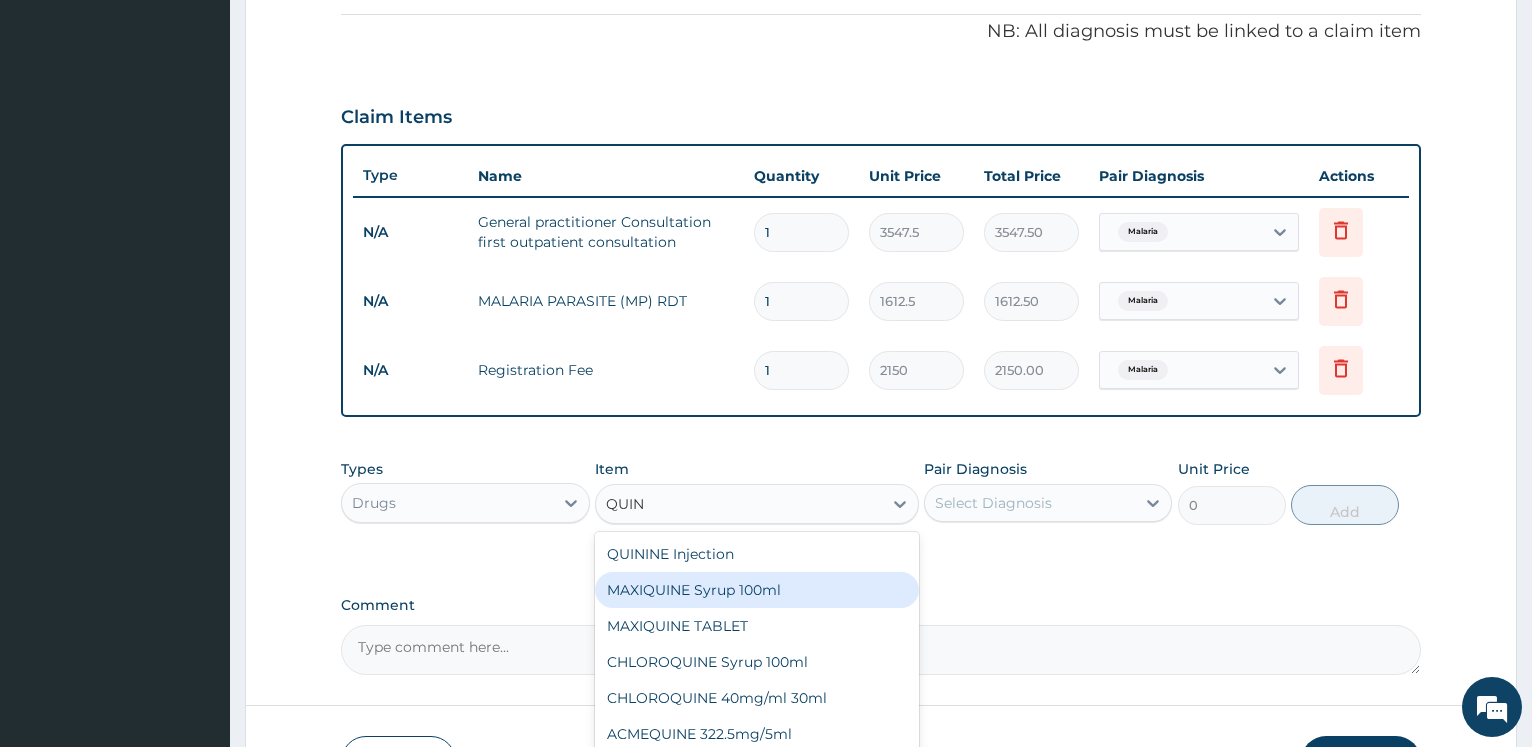 scroll, scrollTop: 738, scrollLeft: 0, axis: vertical 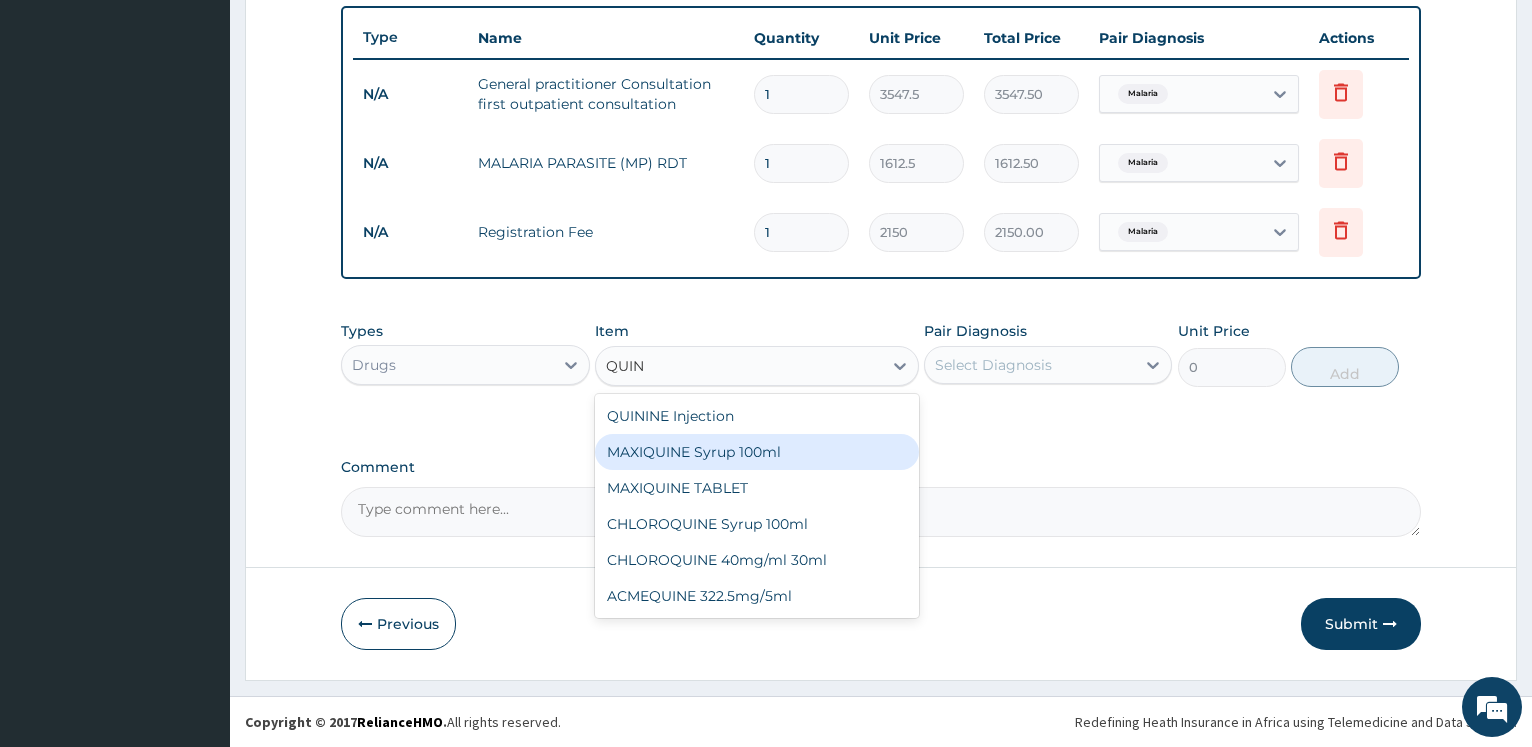 click on "MAXIQUINE Syrup 100ml" at bounding box center (757, 452) 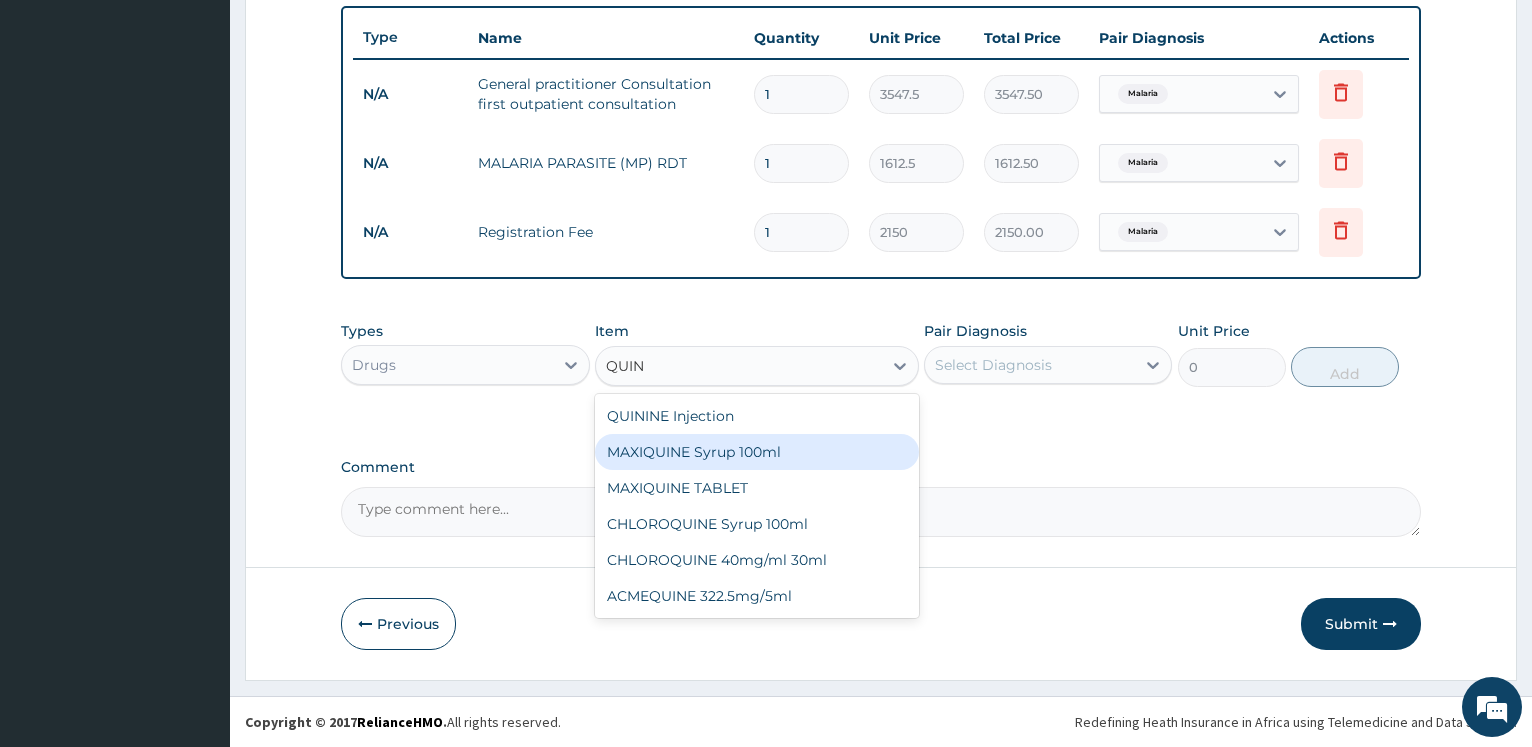 type 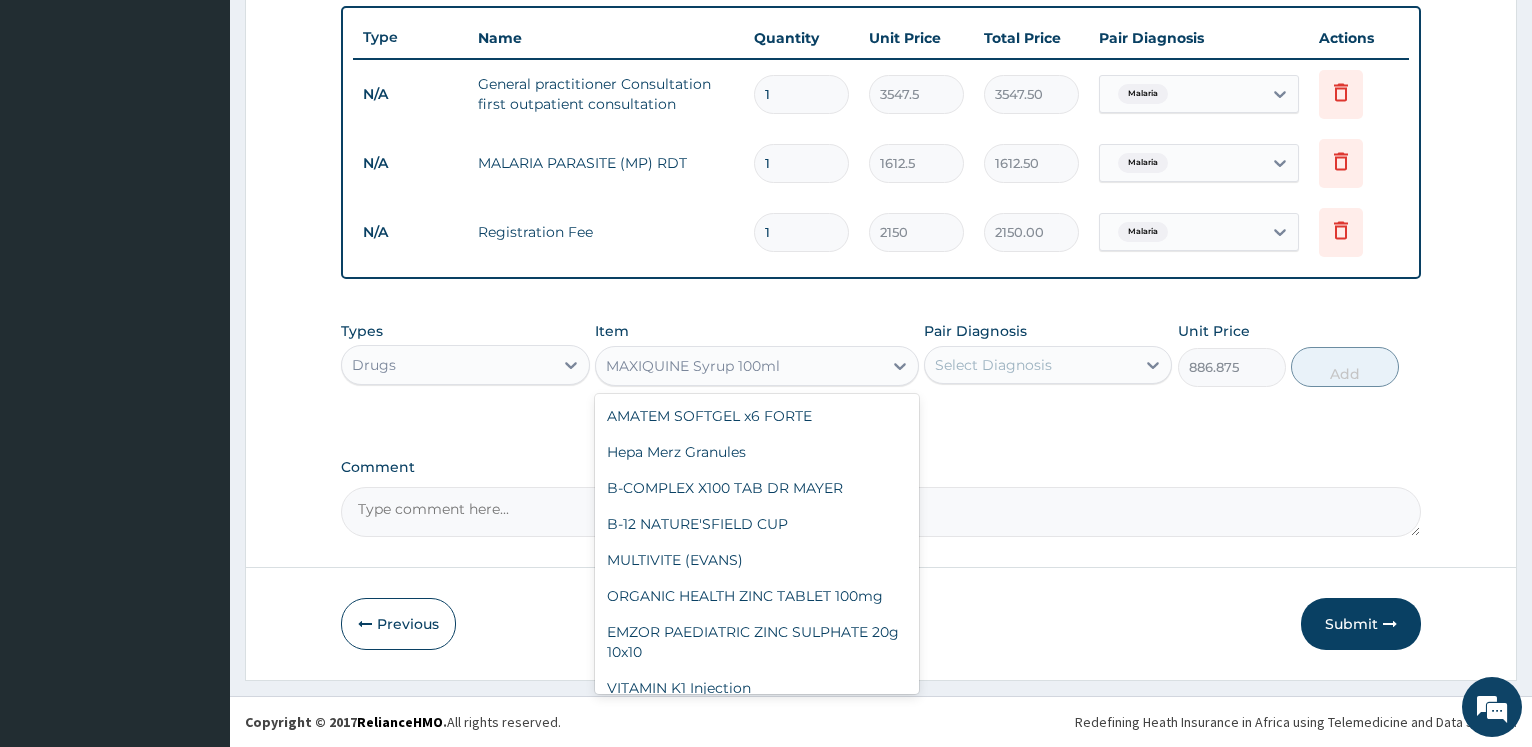 click on "MAXIQUINE Syrup 100ml" at bounding box center (739, 366) 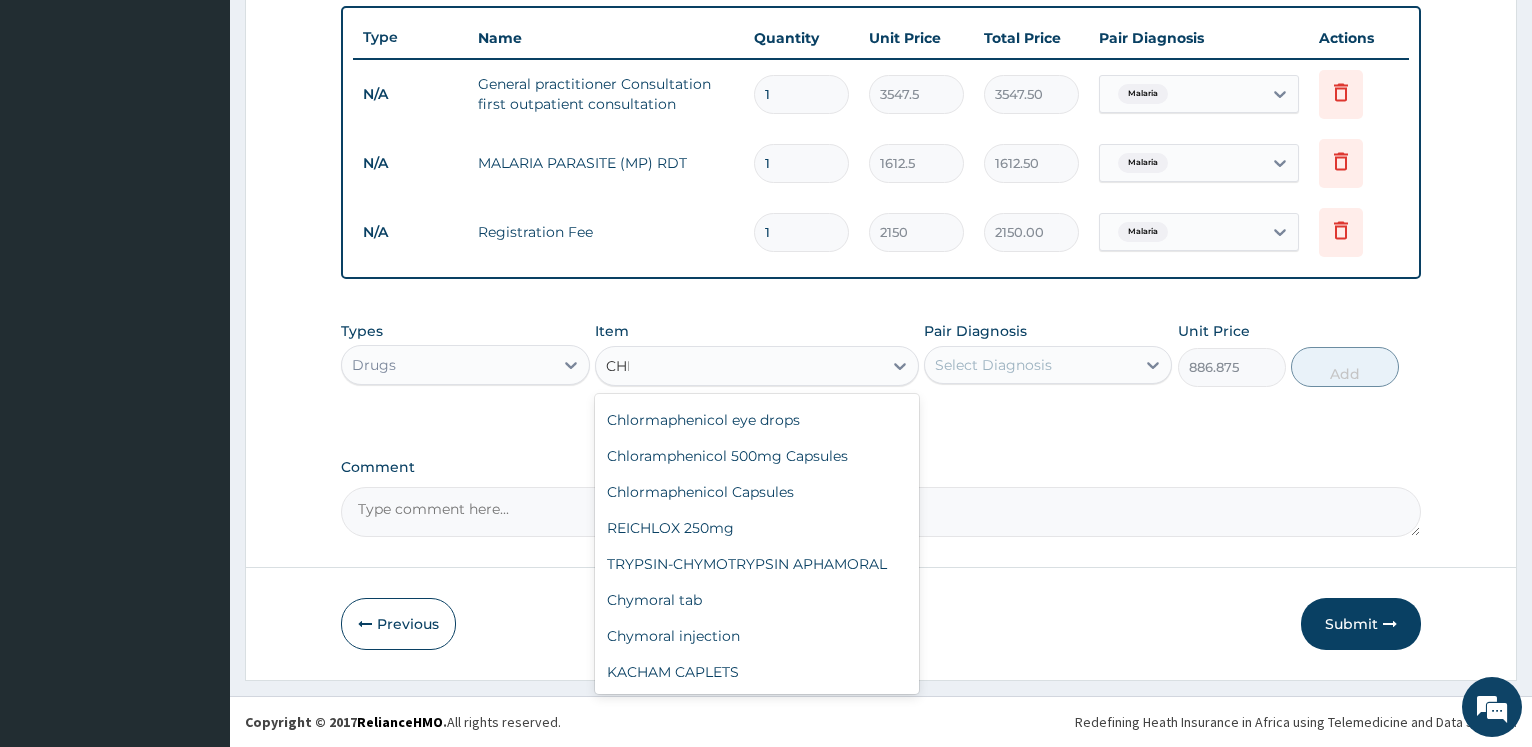 scroll, scrollTop: 308, scrollLeft: 0, axis: vertical 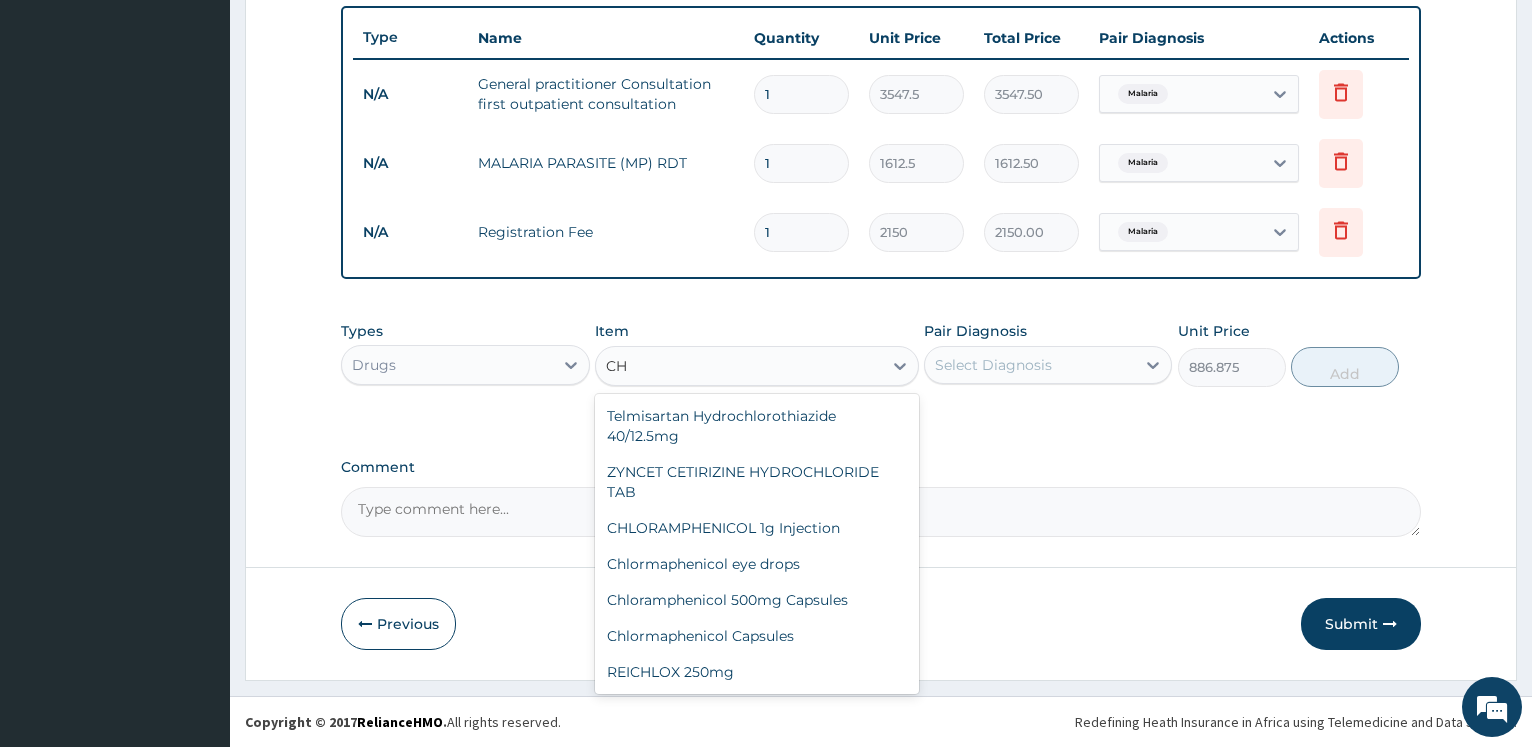 type on "C" 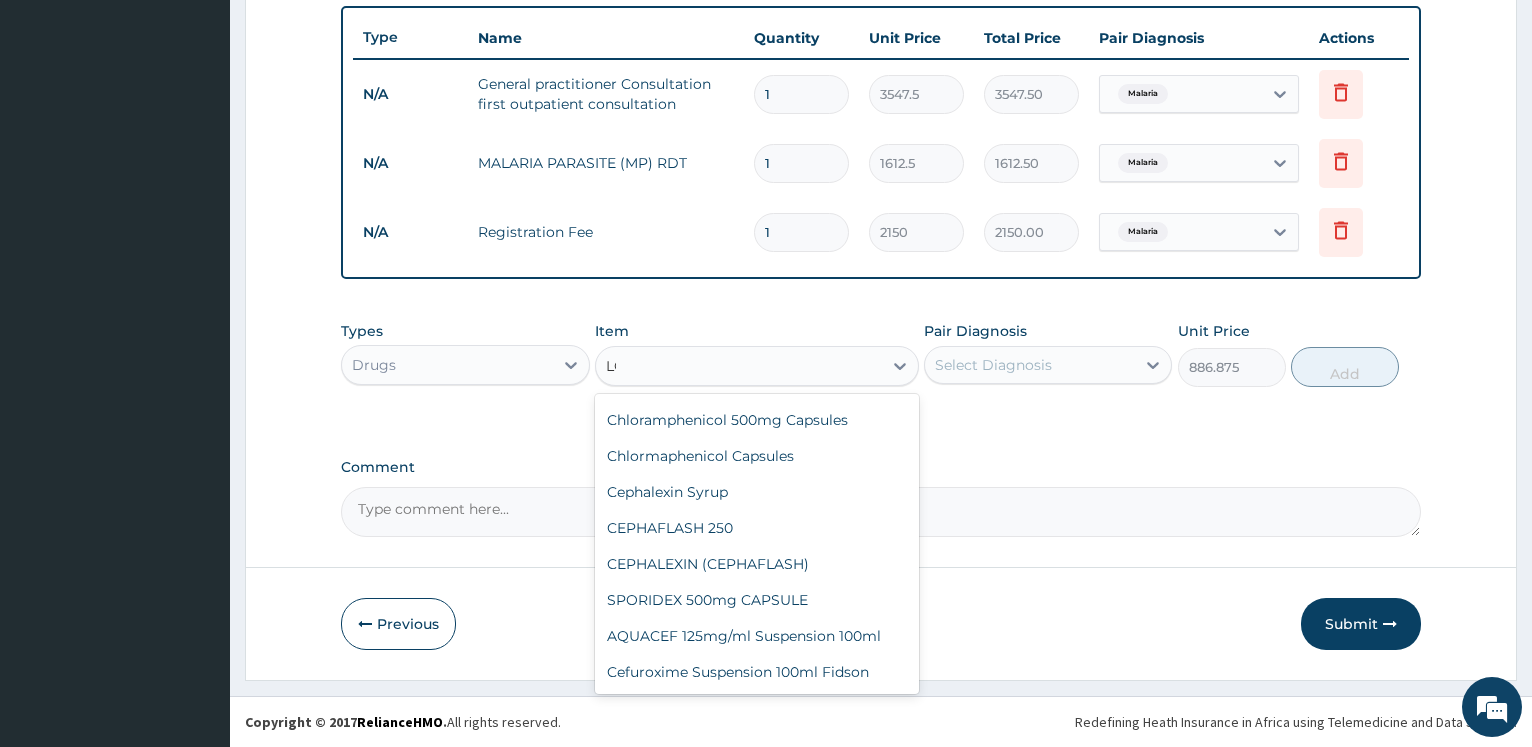 scroll, scrollTop: 3324, scrollLeft: 0, axis: vertical 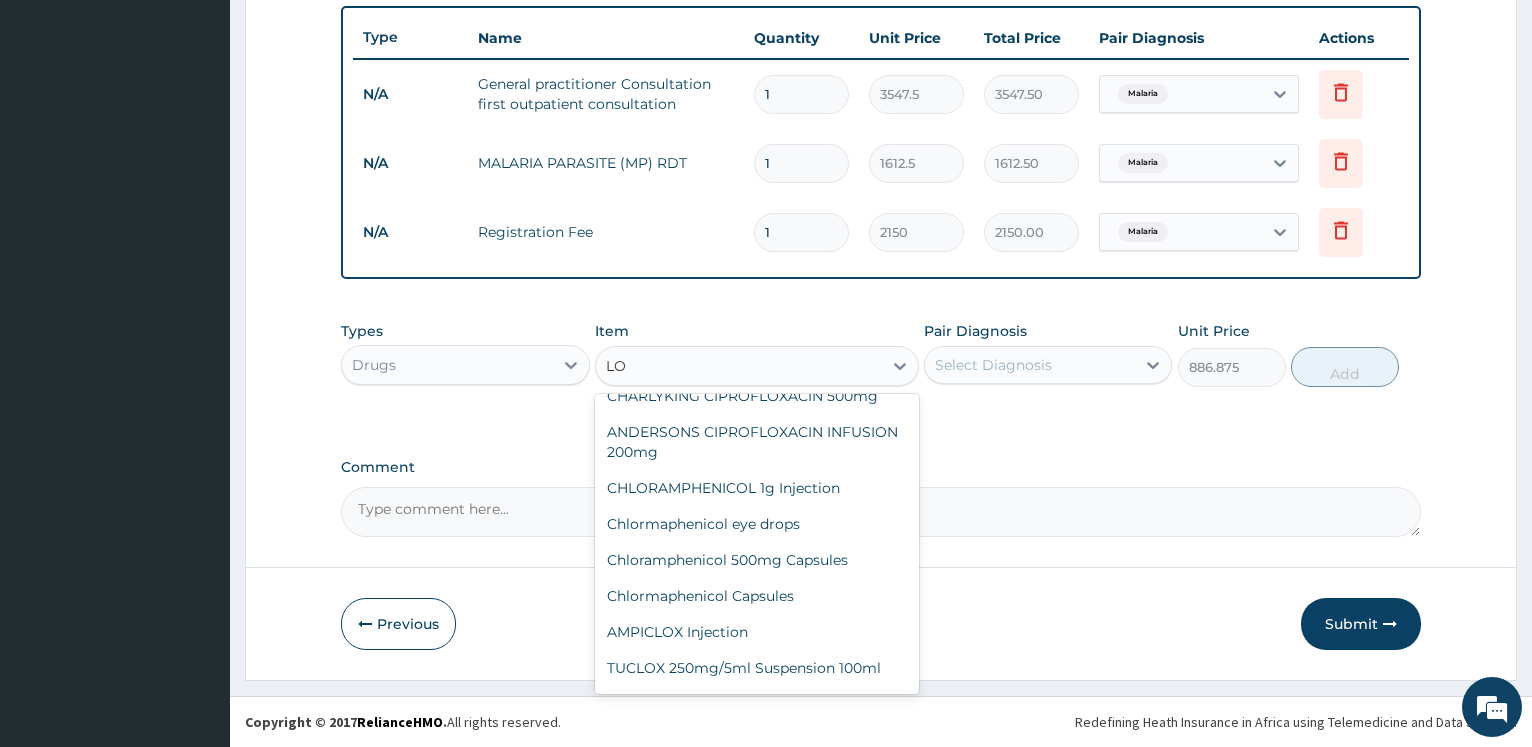 type on "LON" 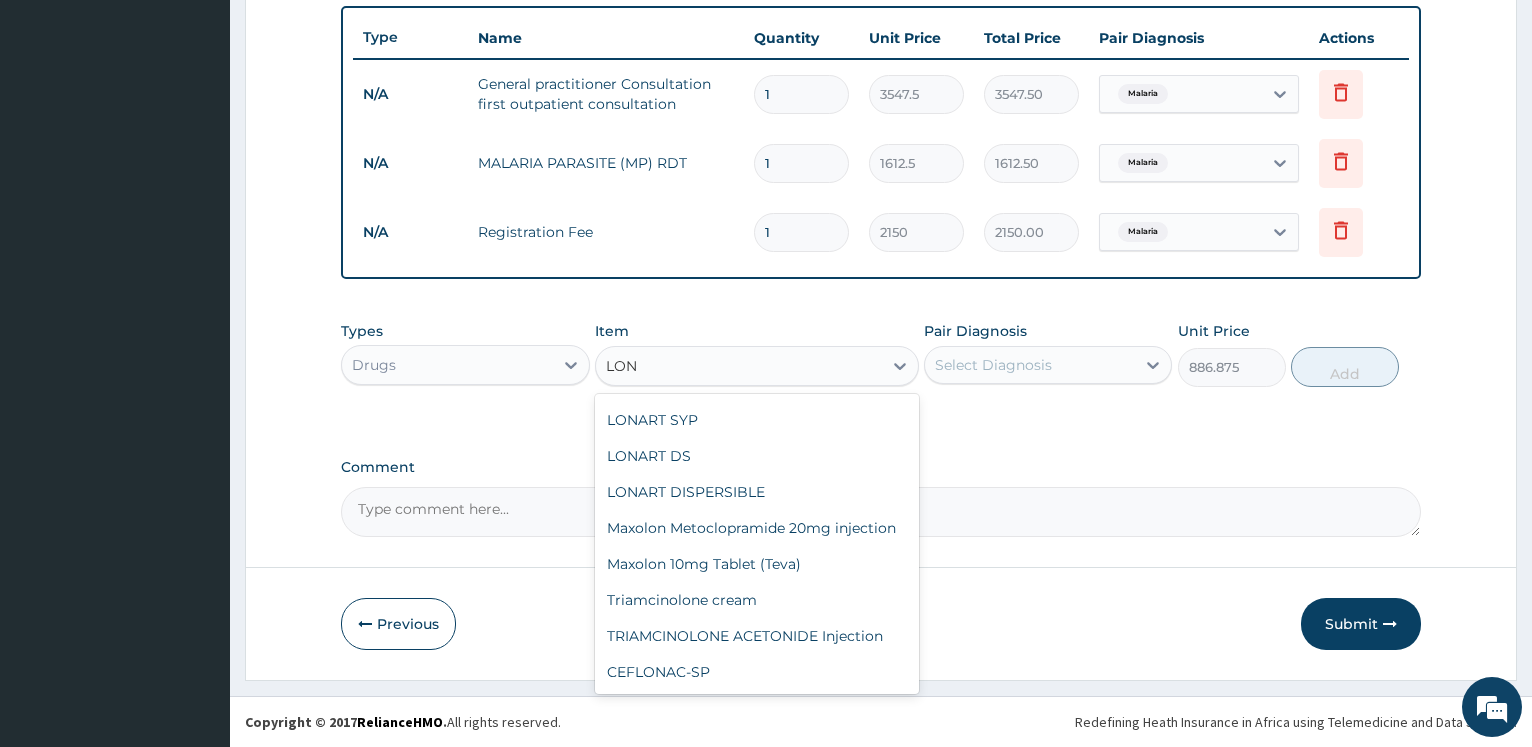 scroll, scrollTop: 232, scrollLeft: 0, axis: vertical 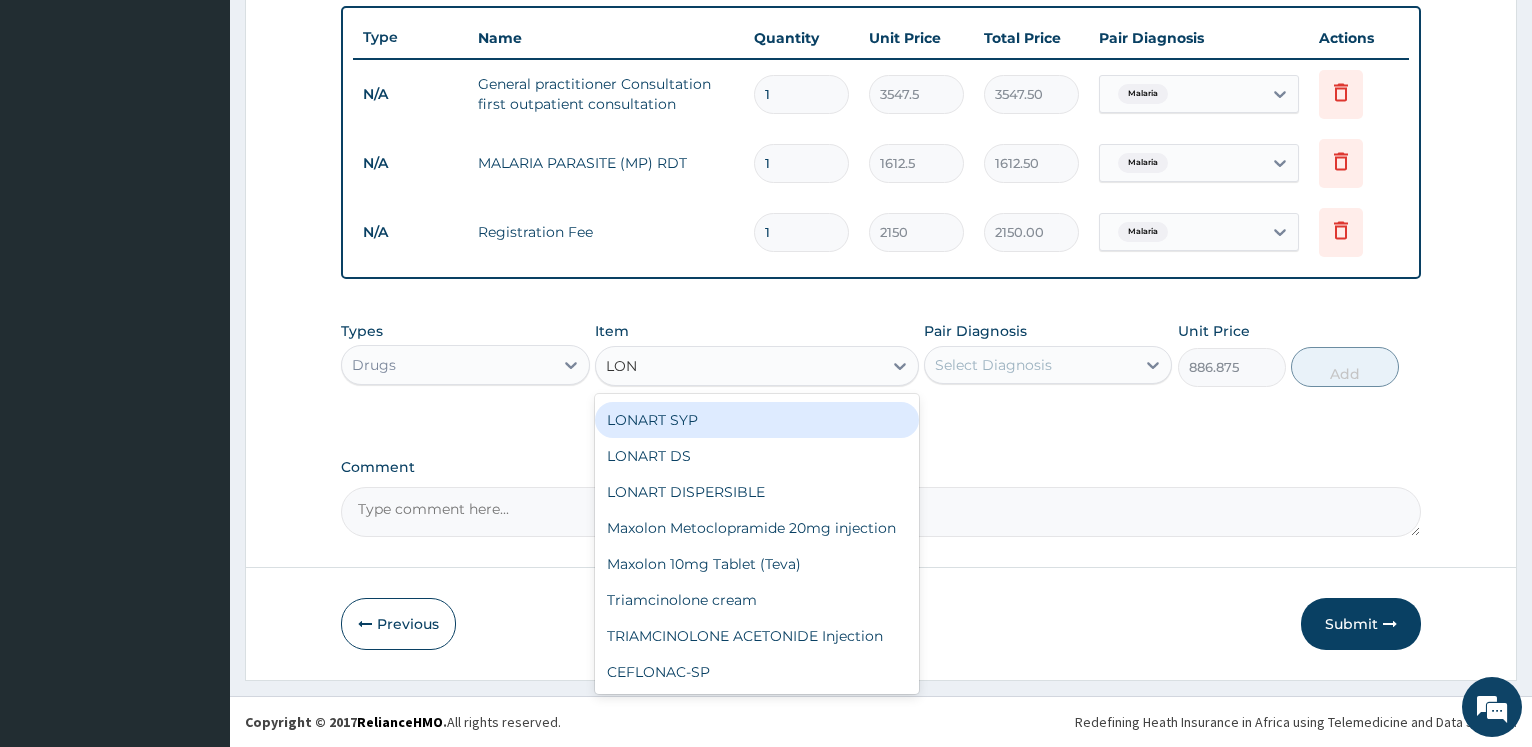 click on "LONART SYP" at bounding box center [757, 420] 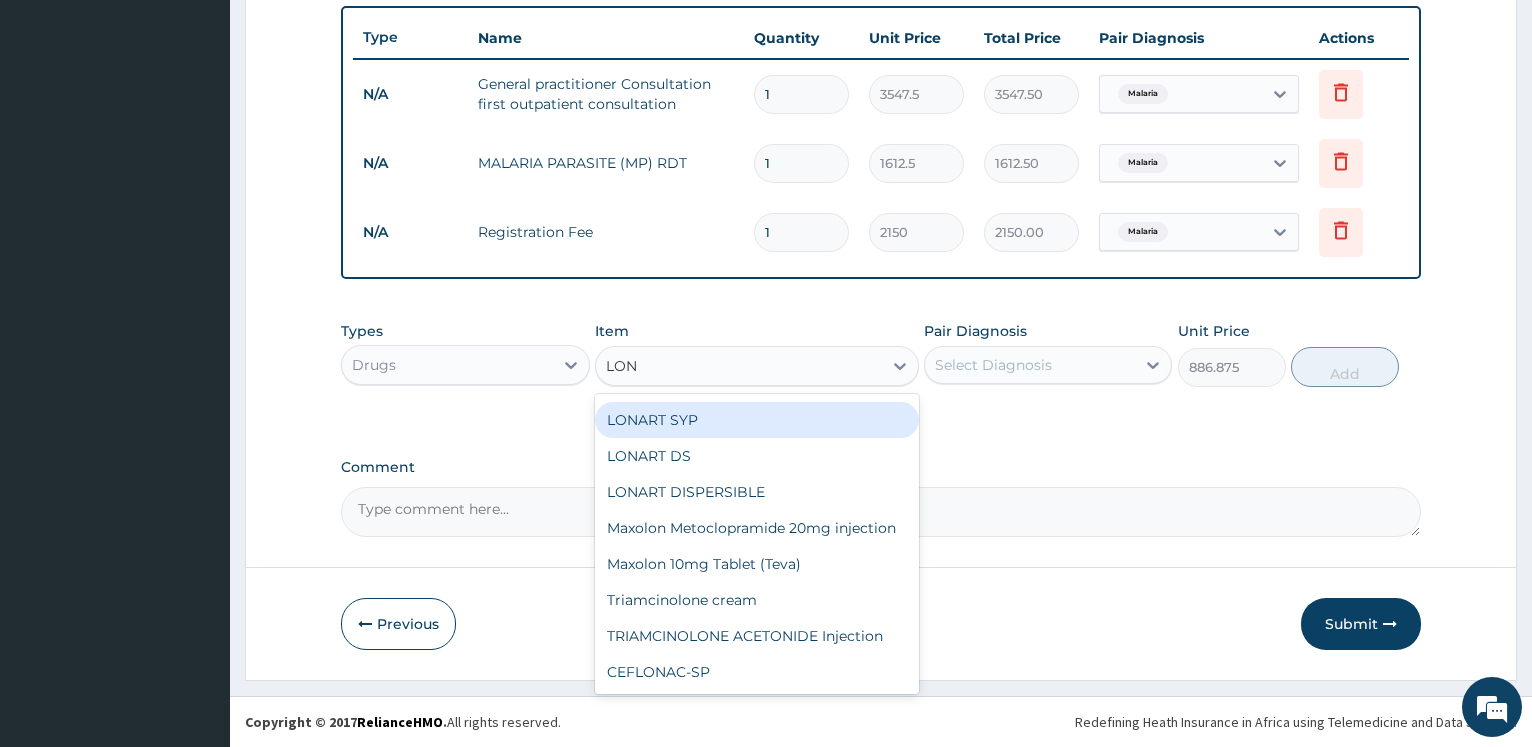 type 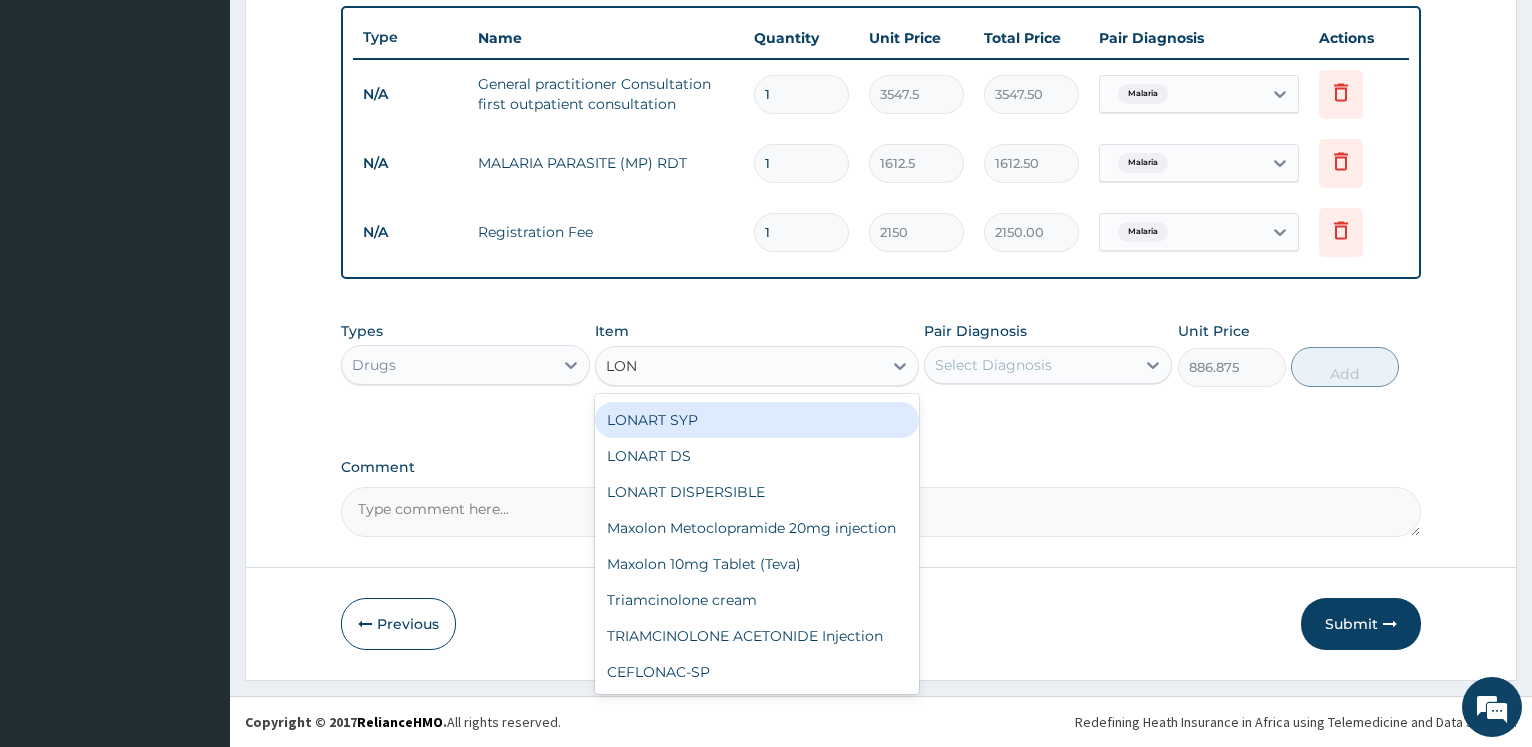 type on "2719.75" 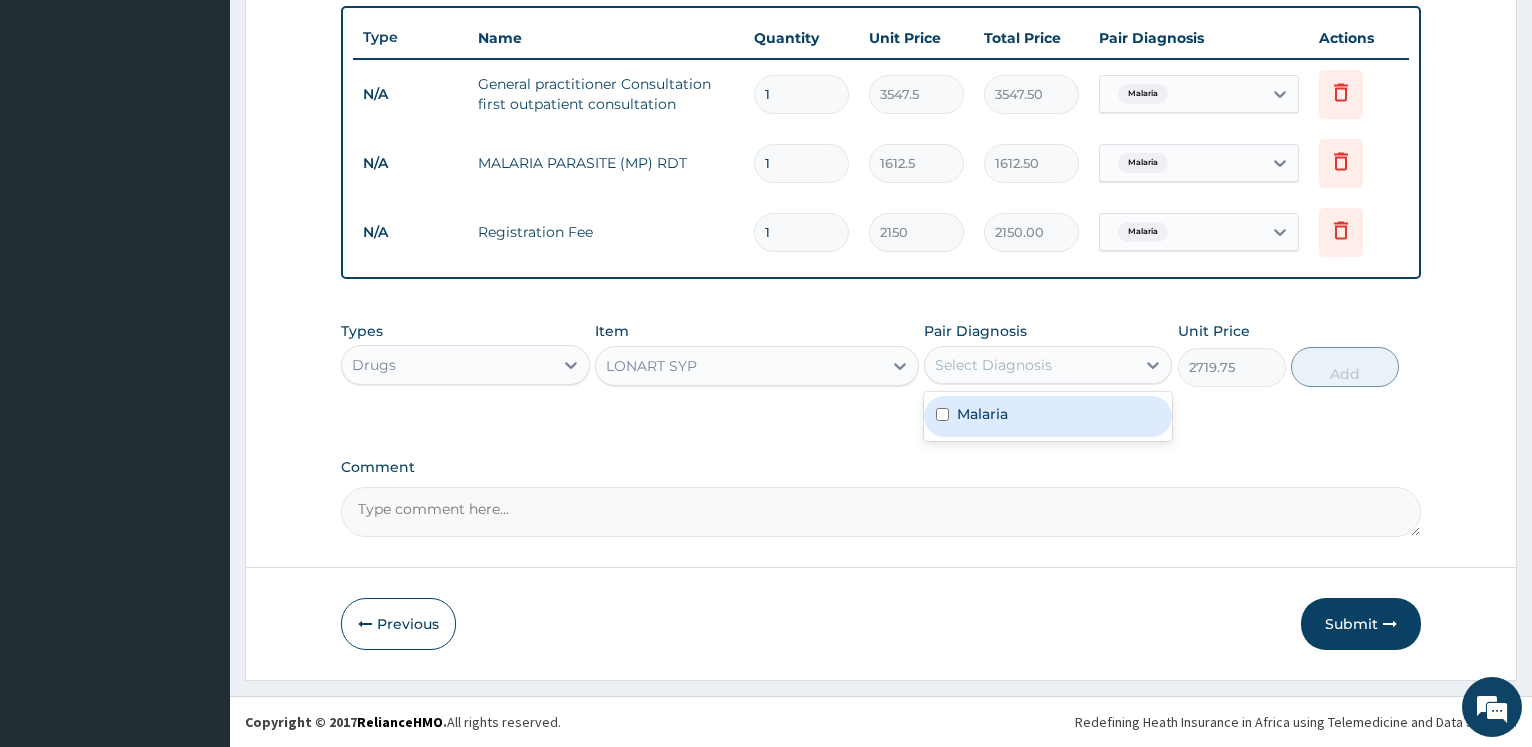 click on "Select Diagnosis" at bounding box center [993, 365] 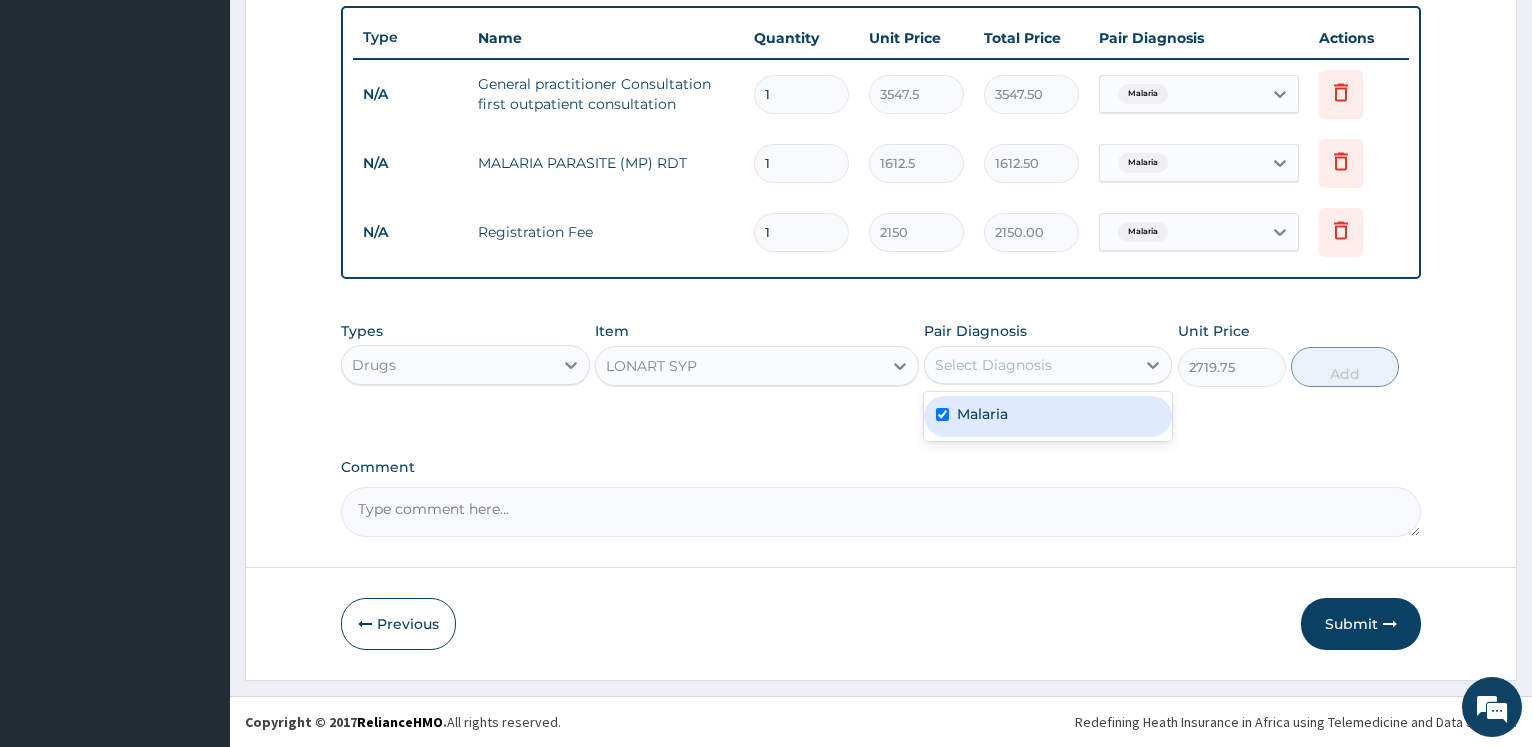 checkbox on "true" 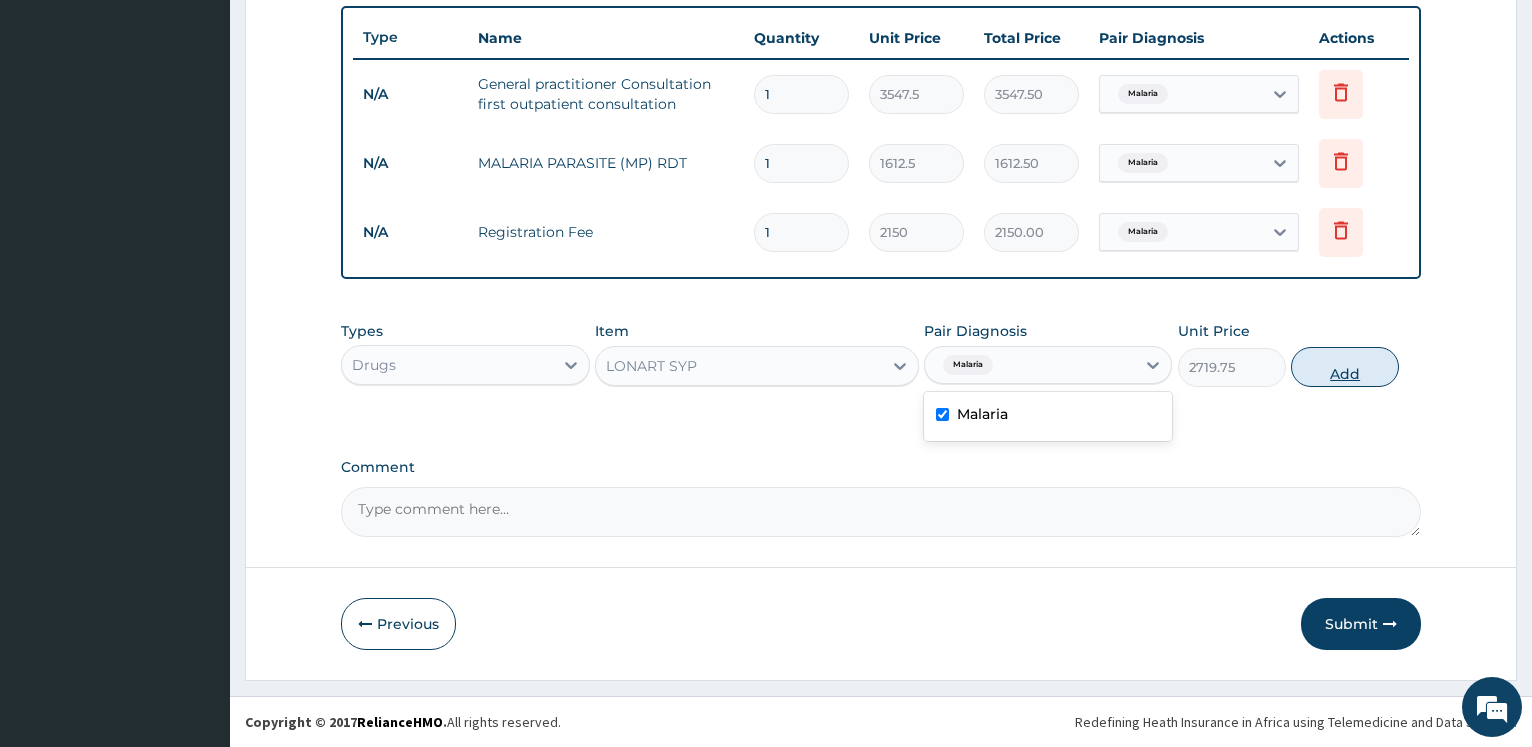 click on "Add" at bounding box center (1345, 367) 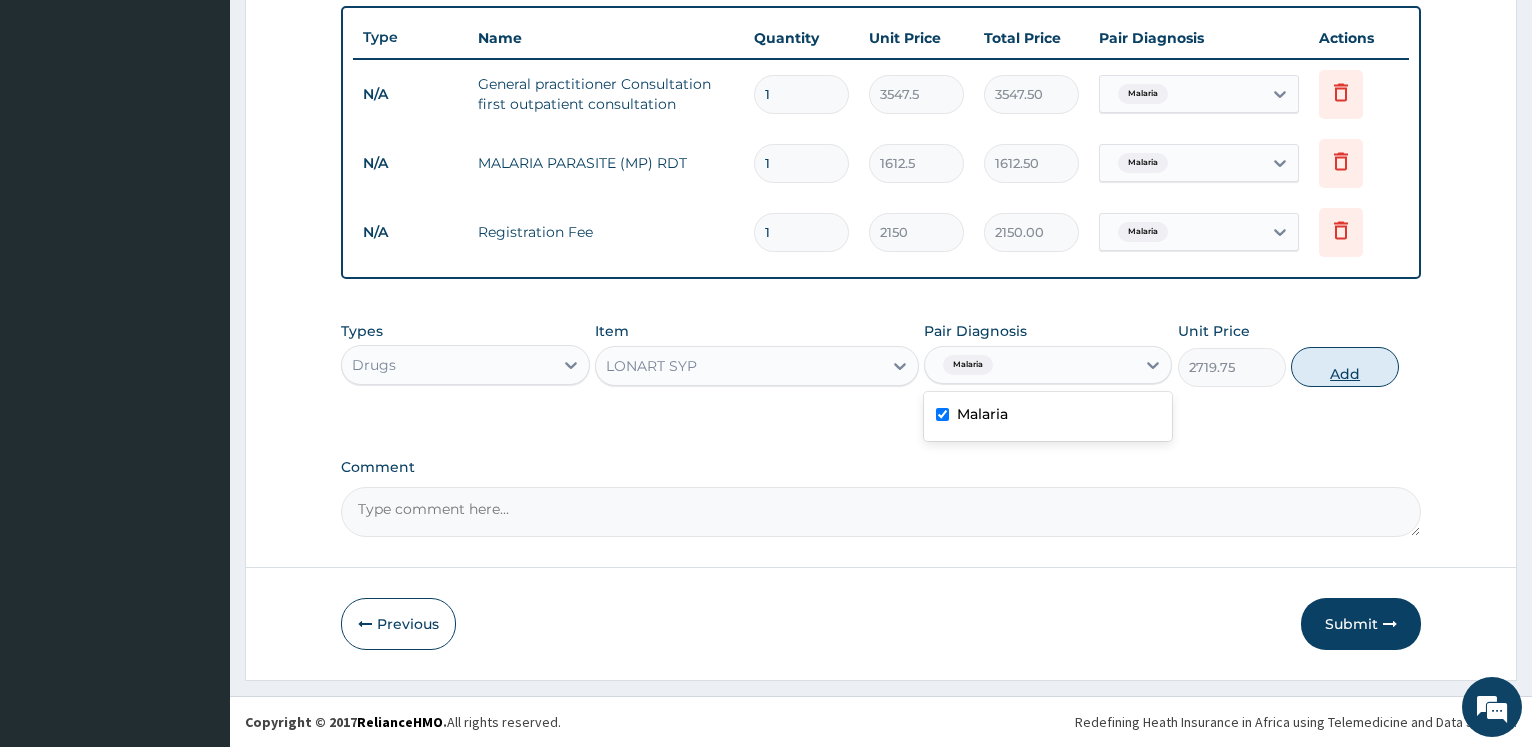 type on "0" 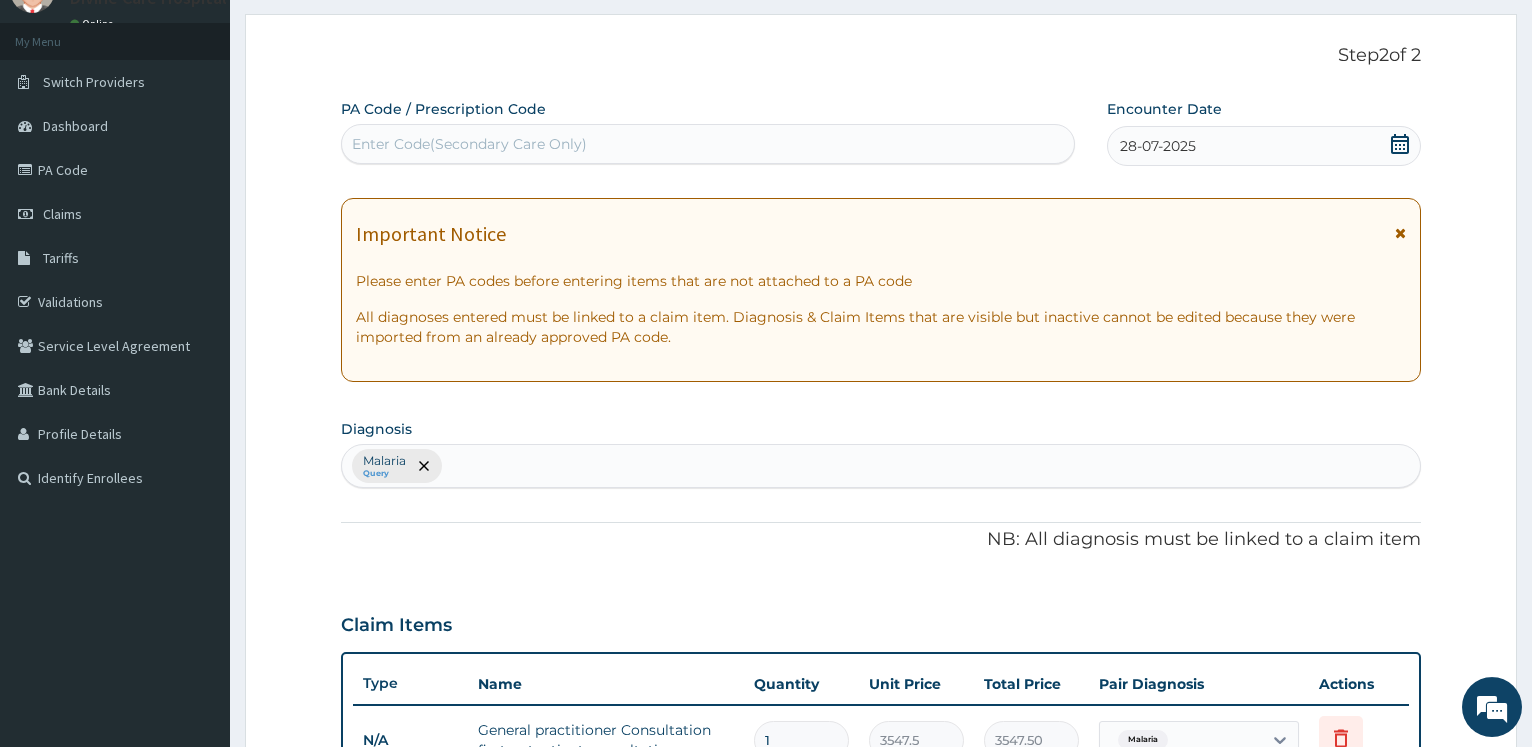 scroll, scrollTop: 25, scrollLeft: 0, axis: vertical 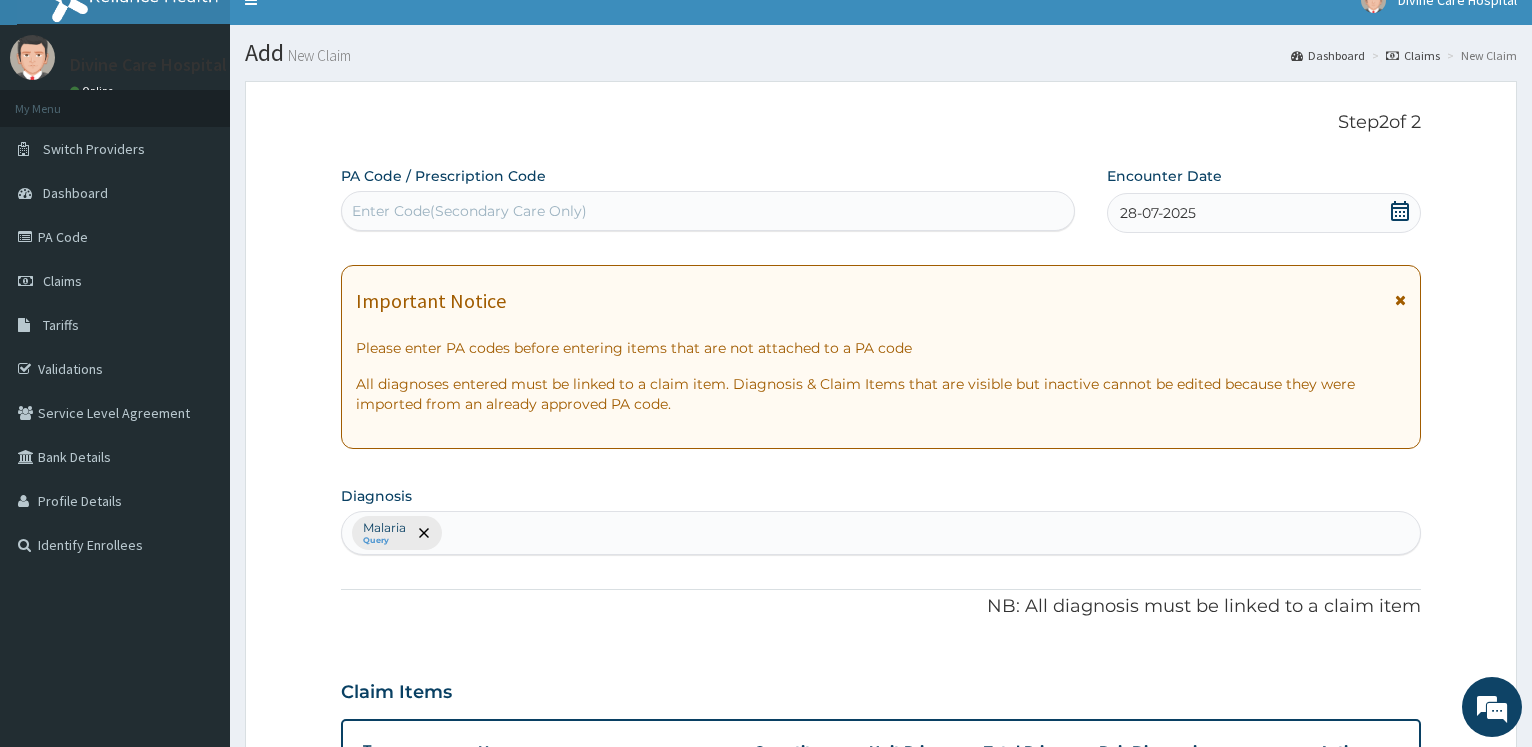 click on "Malaria Query" at bounding box center [881, 533] 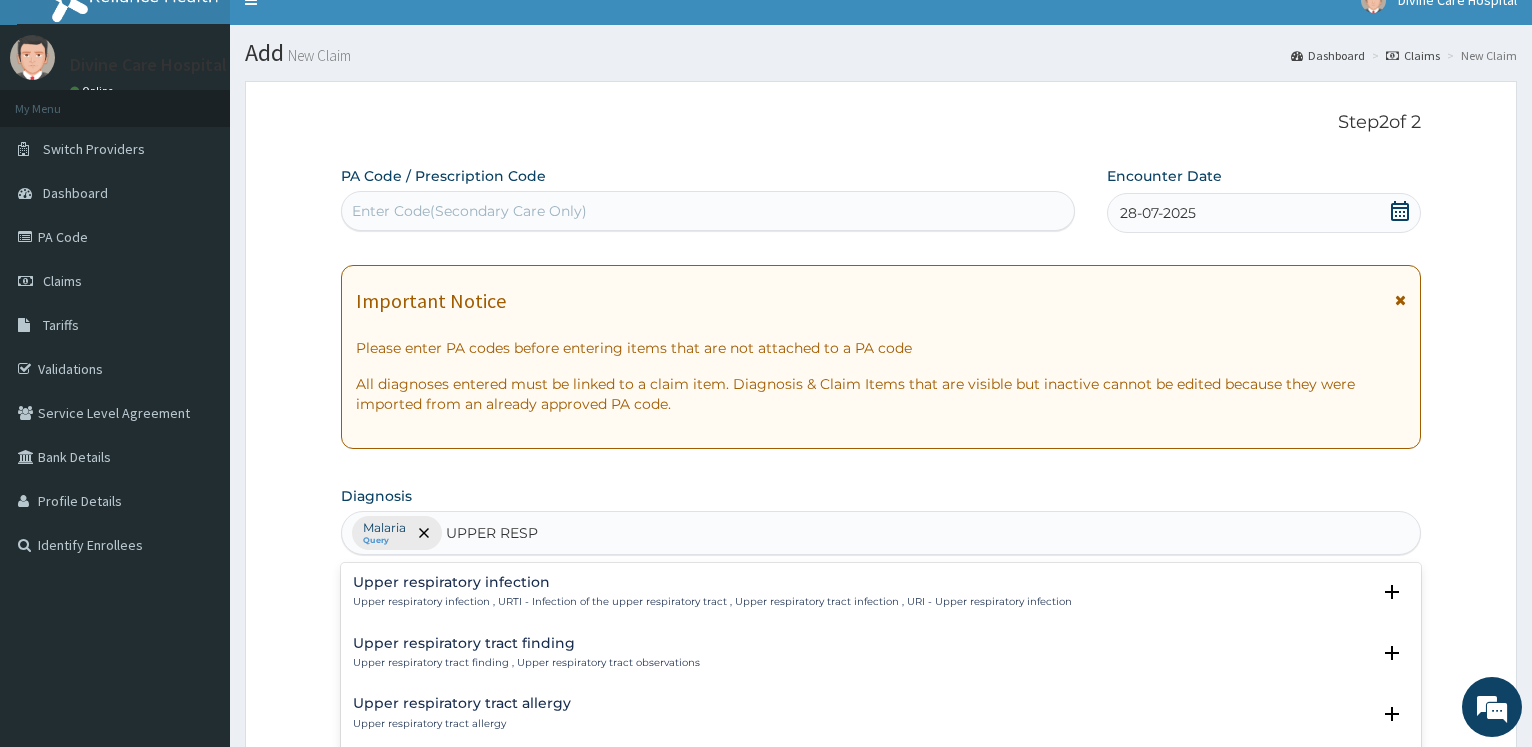 type on "UPPER RESPI" 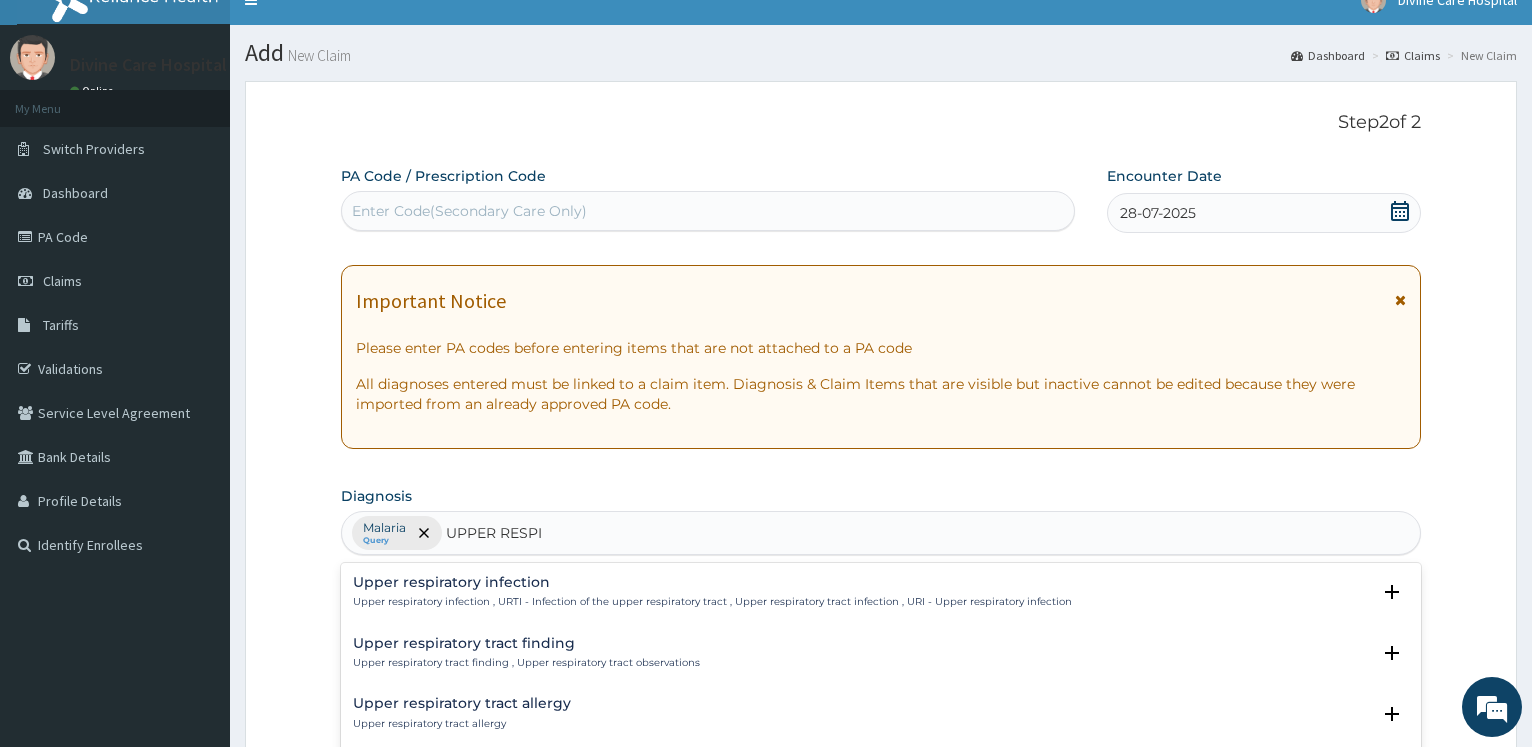 click on "Upper respiratory infection , URTI - Infection of the upper respiratory tract , Upper respiratory tract infection , URI - Upper respiratory infection" at bounding box center [712, 602] 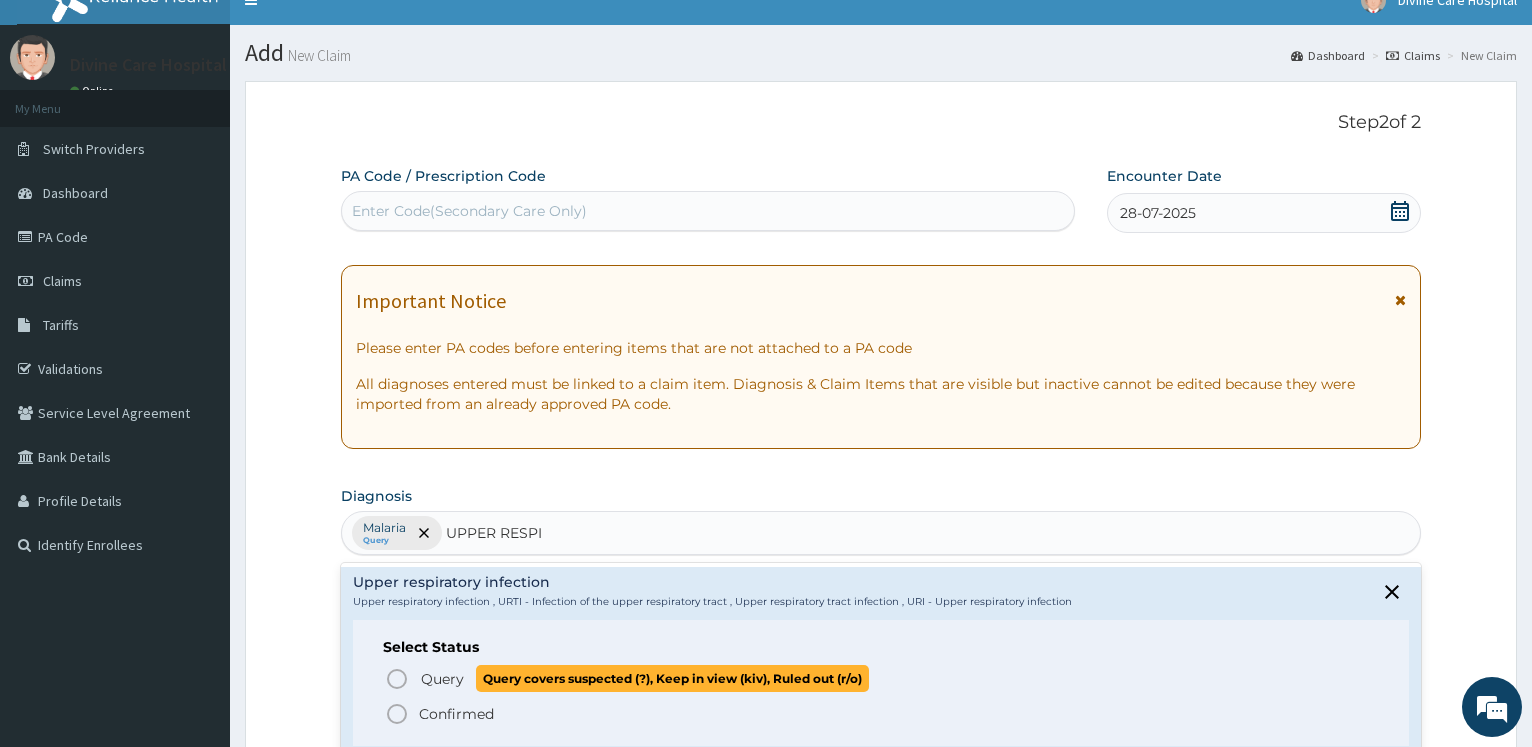 click on "Query Query covers suspected (?), Keep in view (kiv), Ruled out (r/o)" at bounding box center (882, 678) 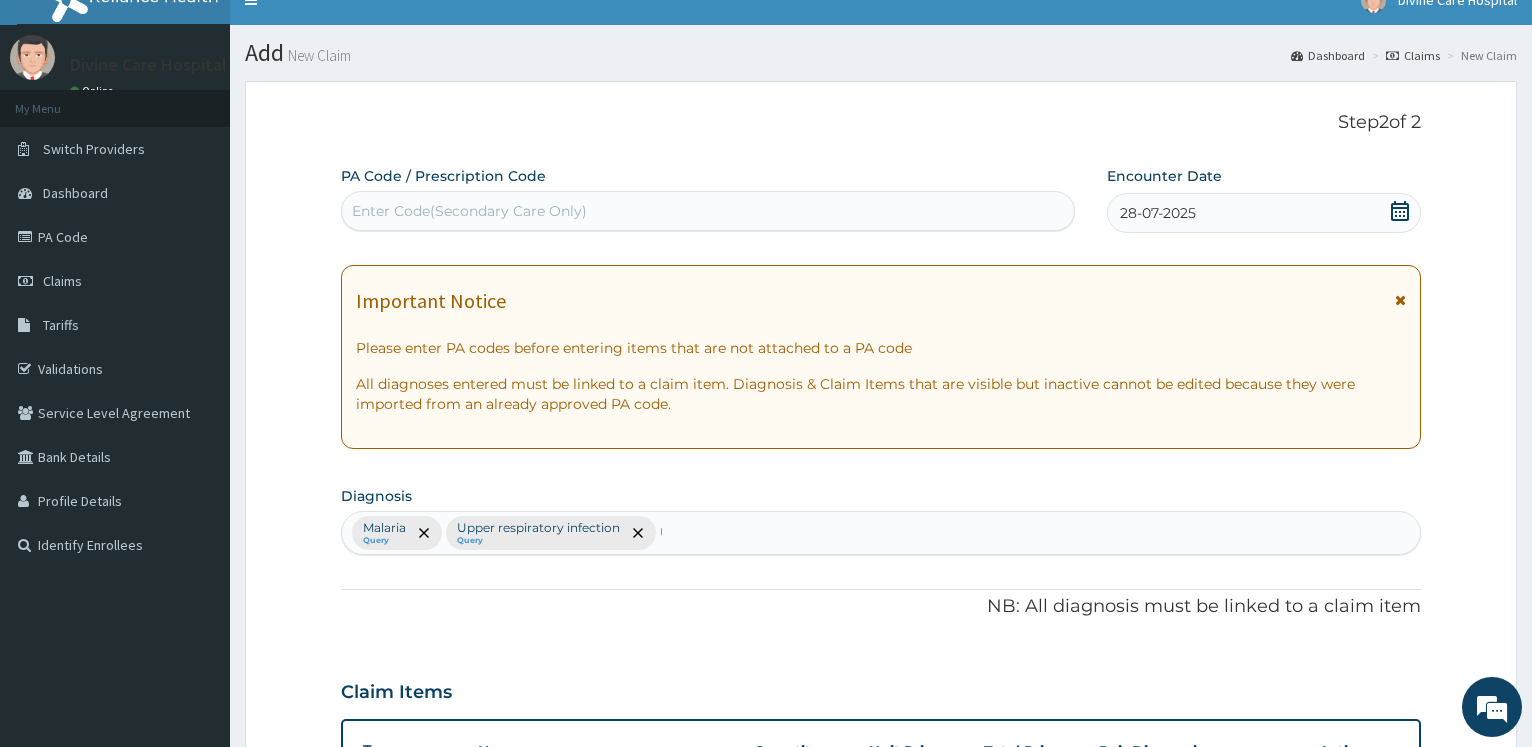 type 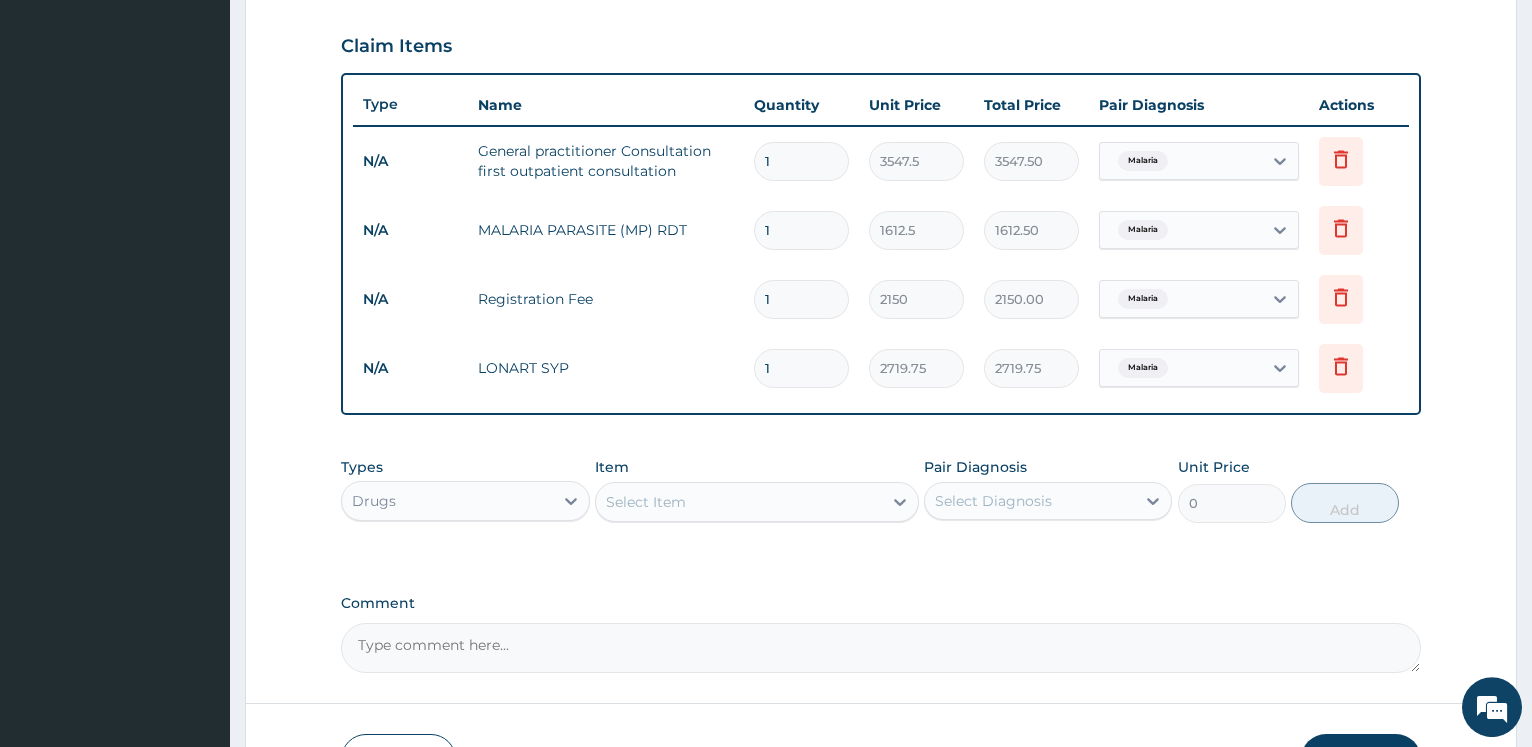 scroll, scrollTop: 738, scrollLeft: 0, axis: vertical 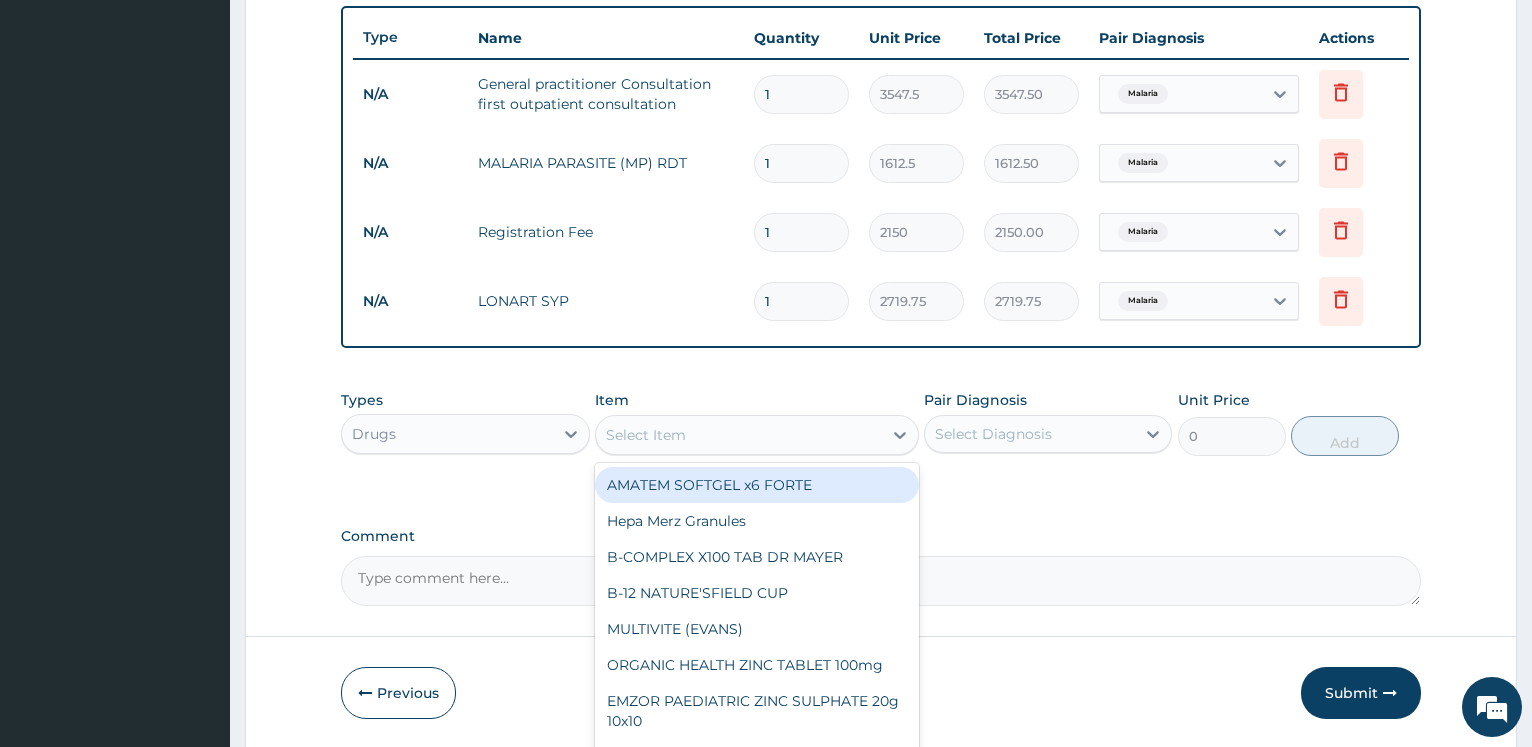 click on "Select Item" at bounding box center [739, 435] 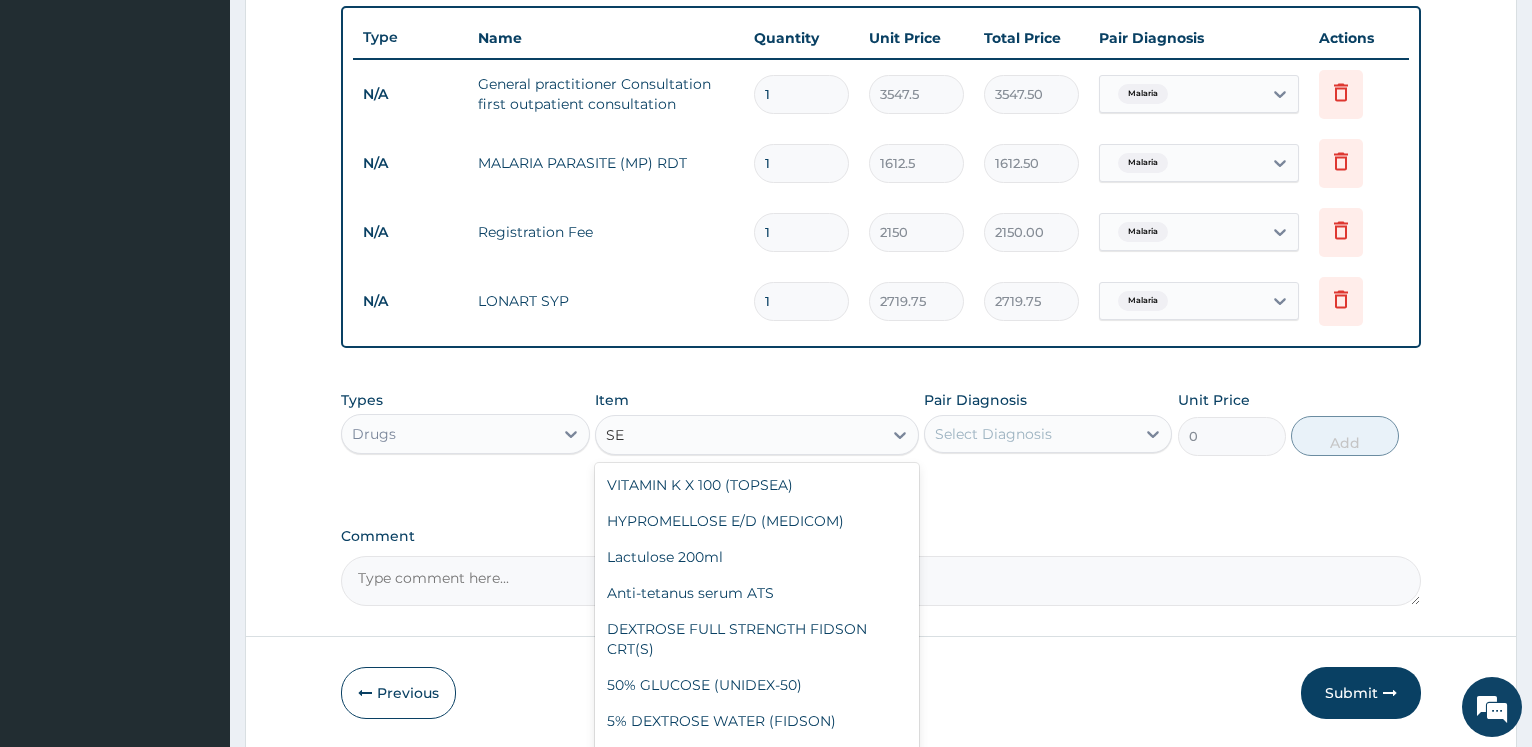 type on "S" 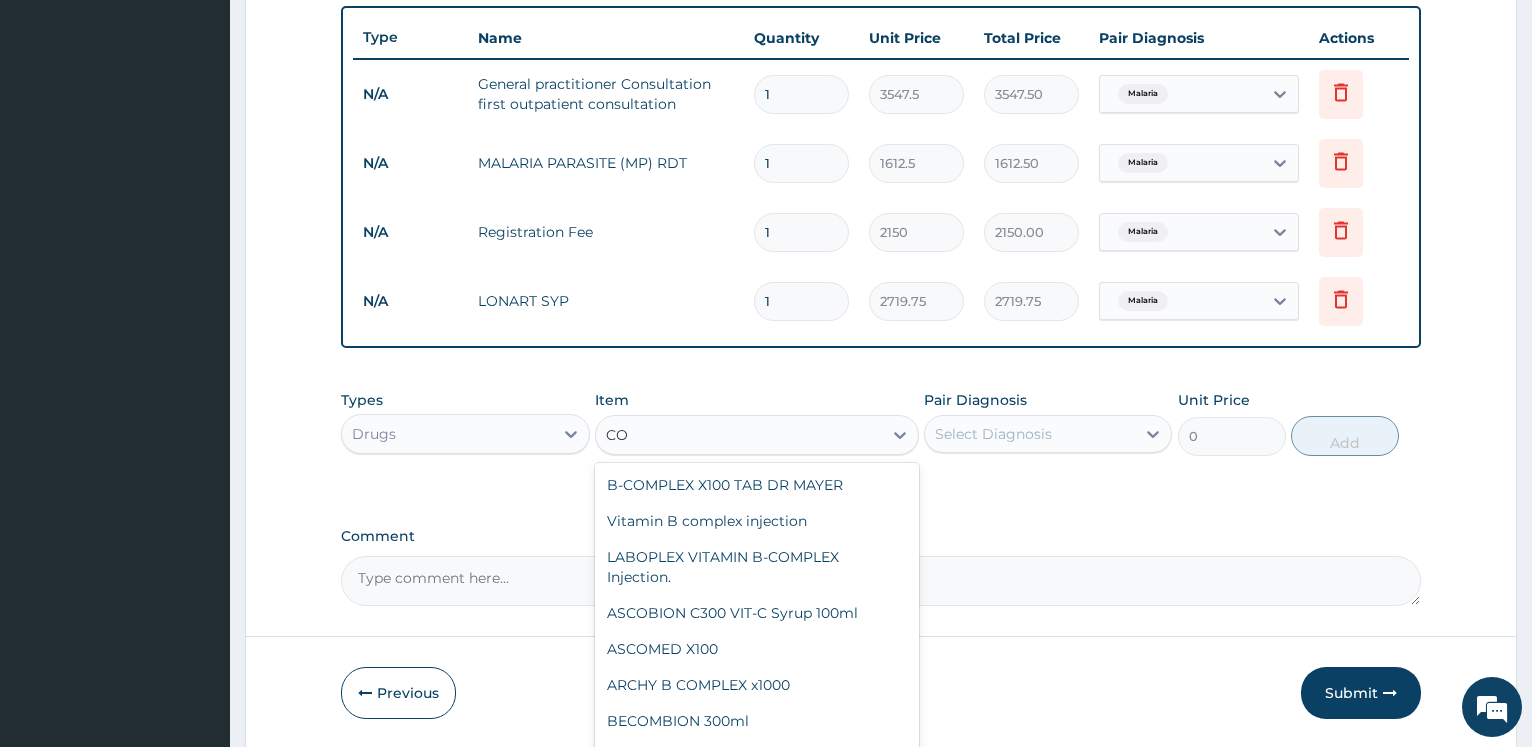 type on "C" 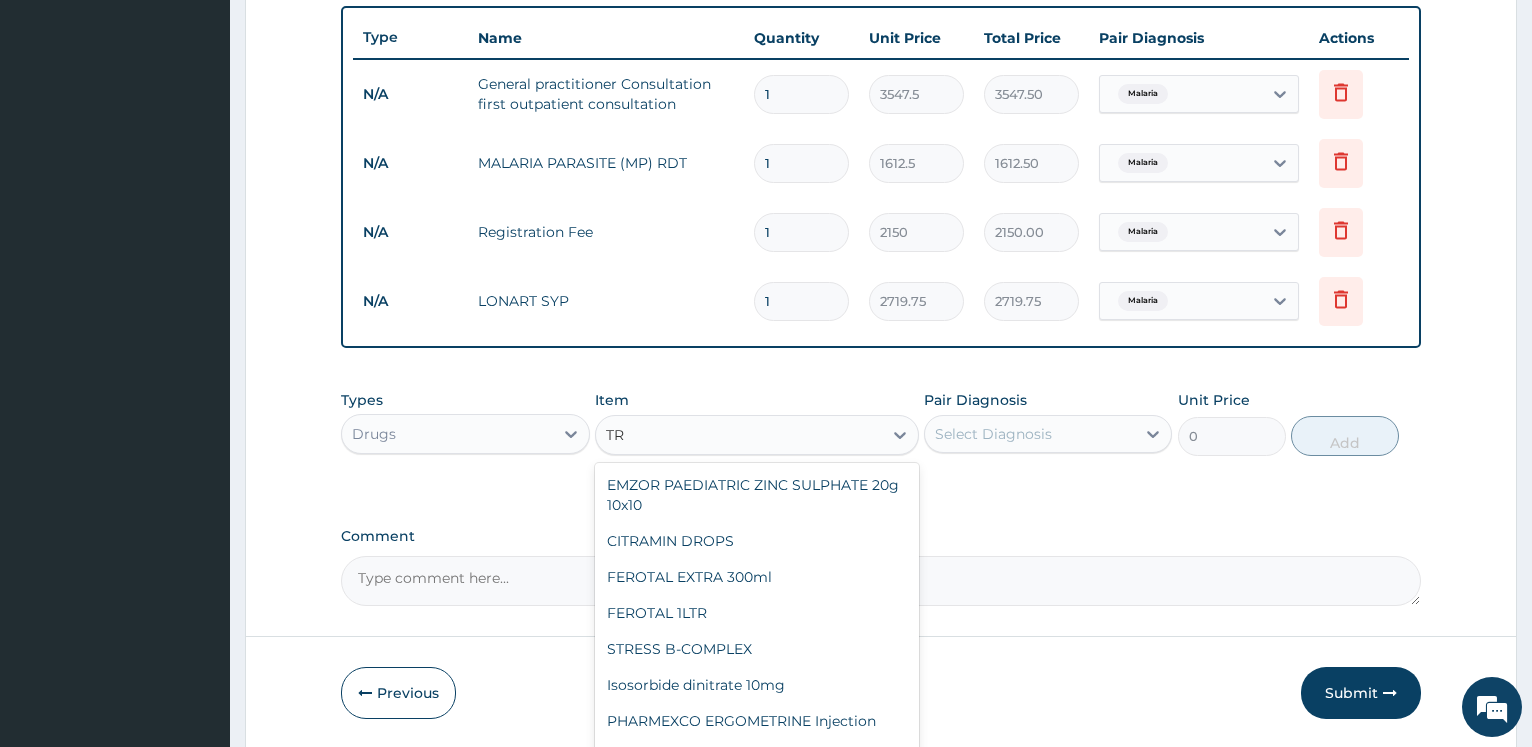 type on "T" 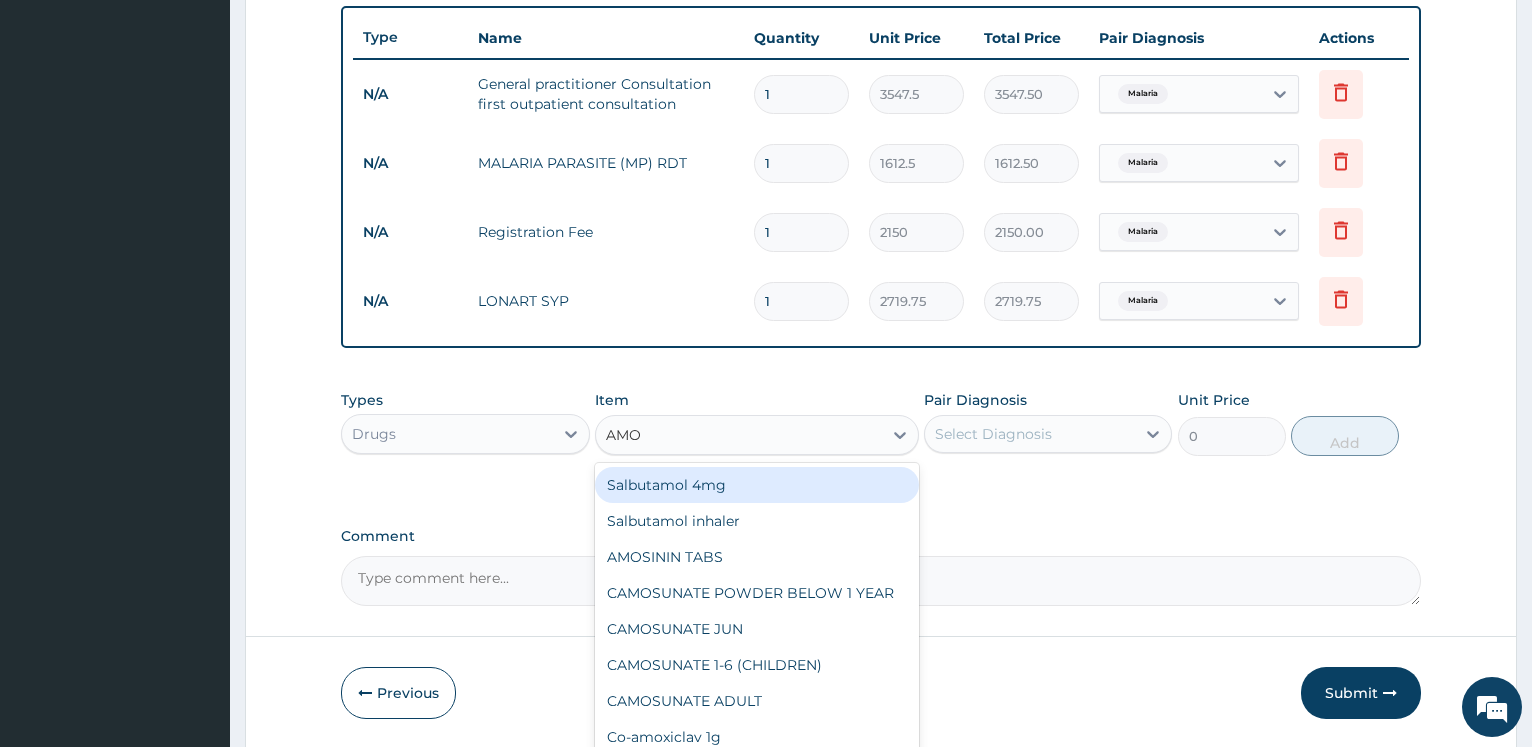 type on "AMOX" 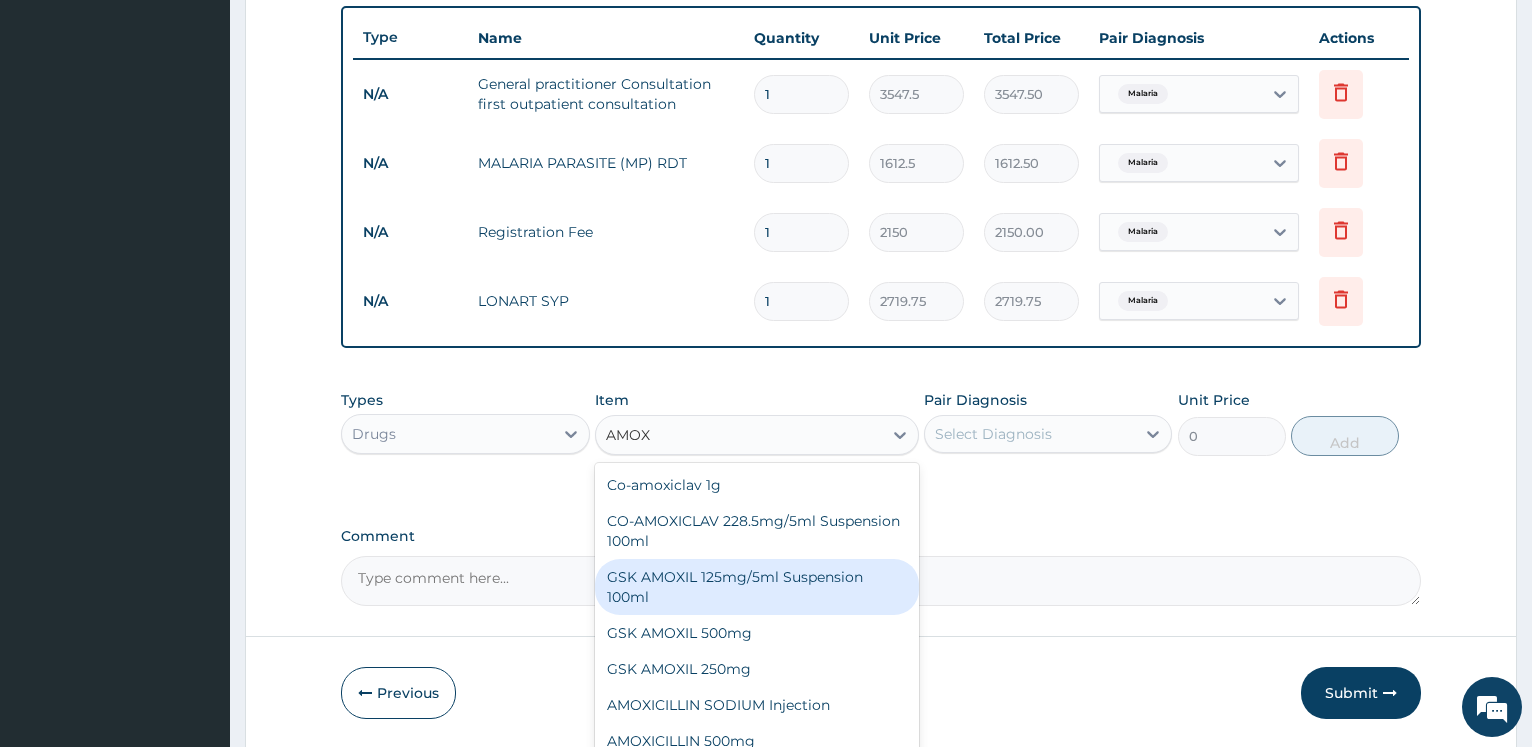 click on "GSK AMOXIL 125mg/5ml Suspension 100ml" at bounding box center (757, 587) 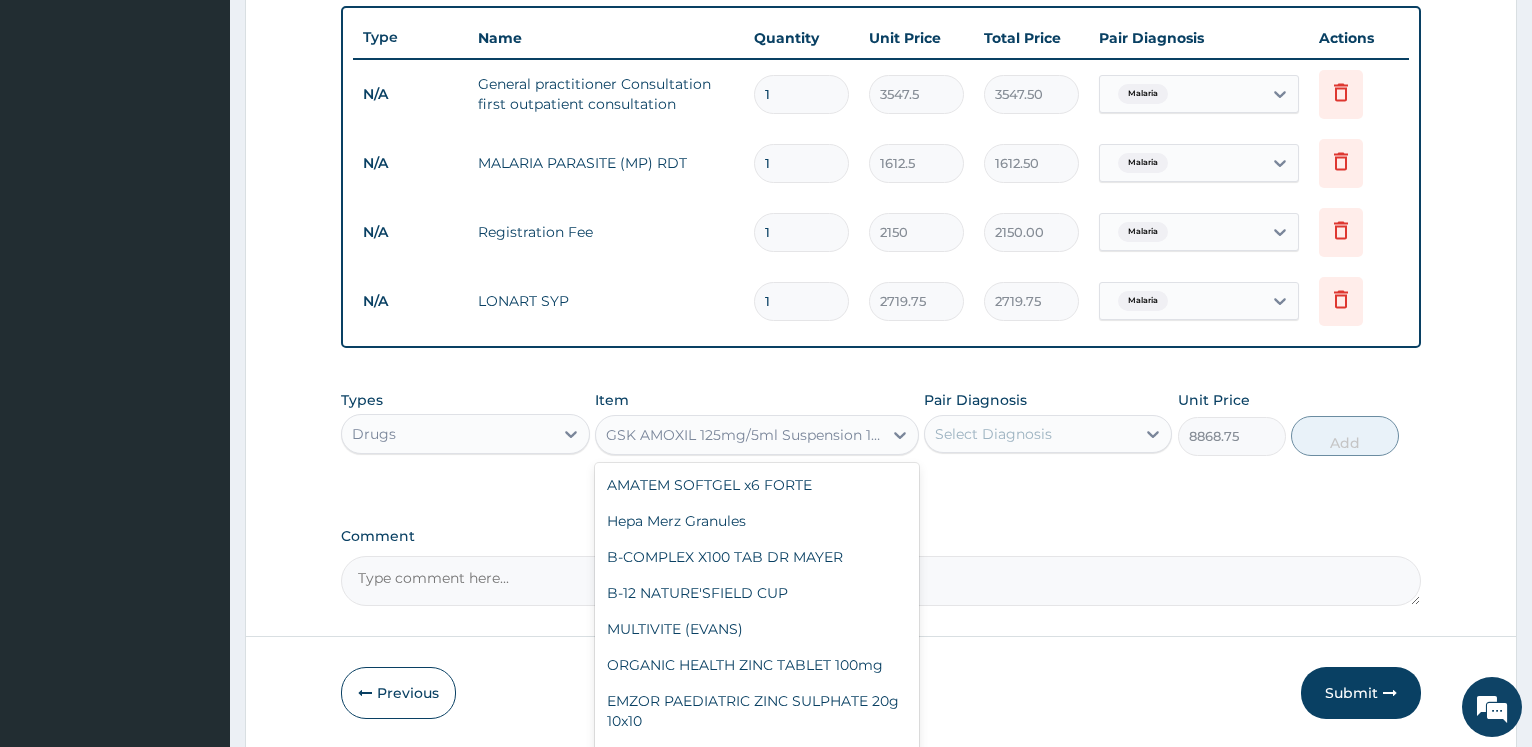 click on "GSK AMOXIL 125mg/5ml Suspension 100ml" at bounding box center [745, 435] 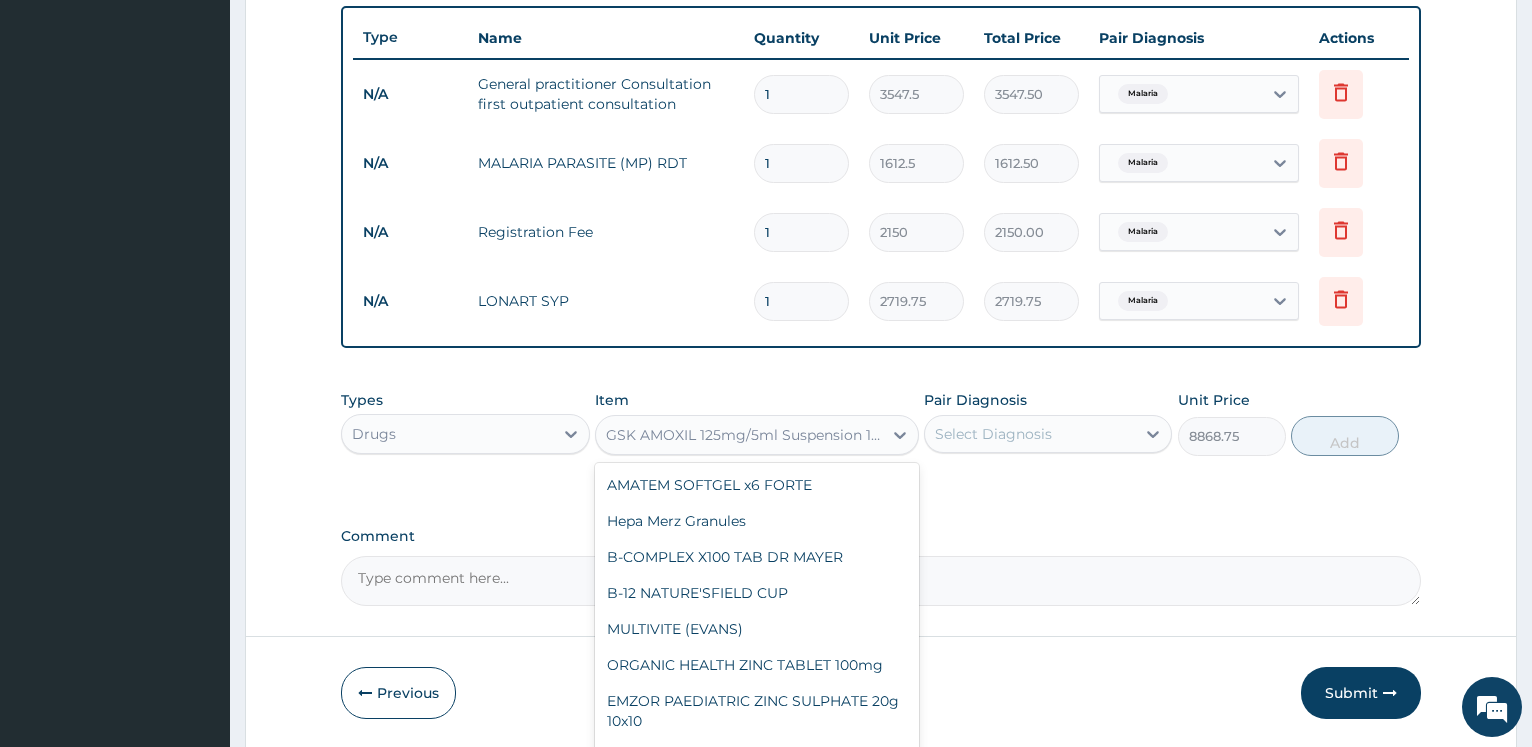 scroll, scrollTop: 23051, scrollLeft: 0, axis: vertical 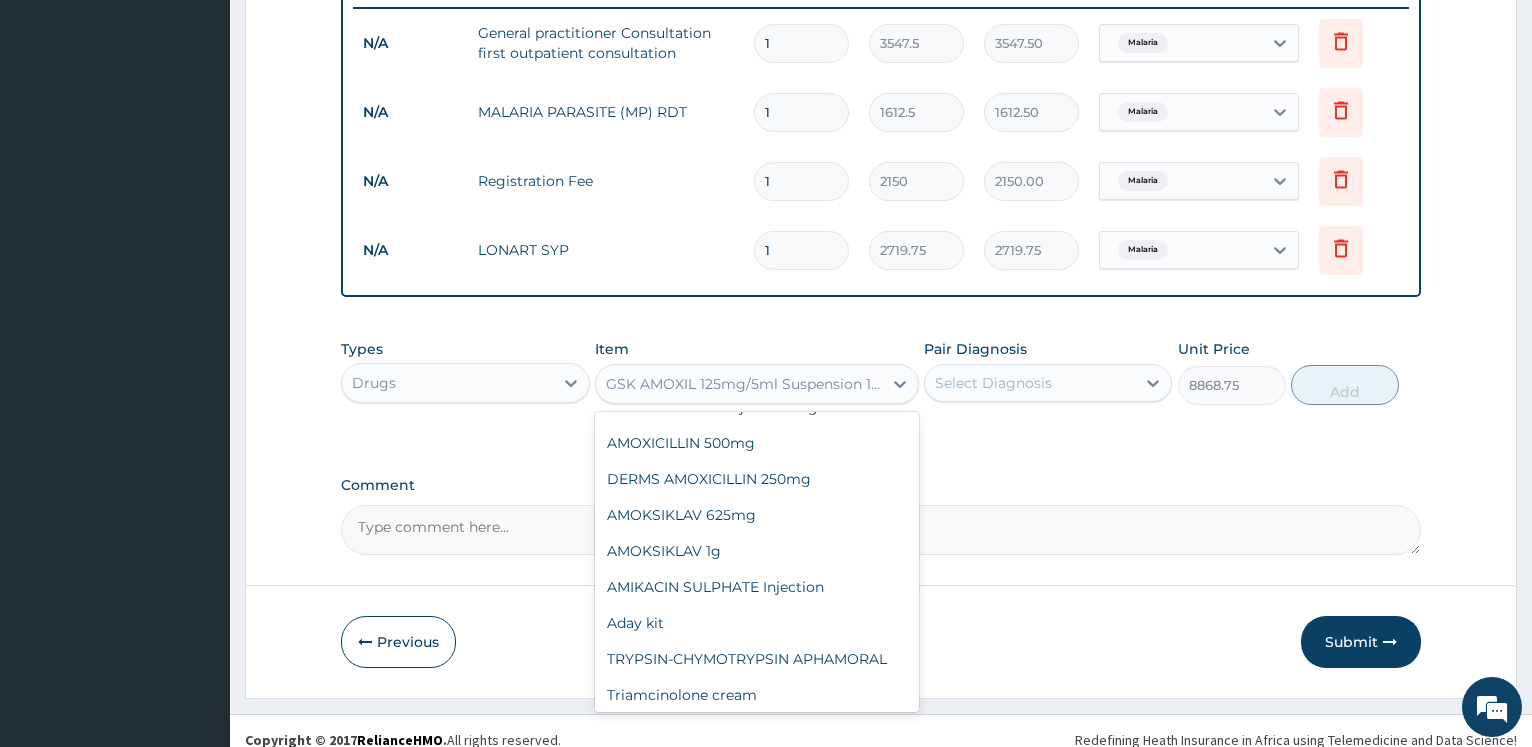 click on "EMCILLIN Suspension 100ml (EMZOR) 625mg 100ml" at bounding box center (757, 325) 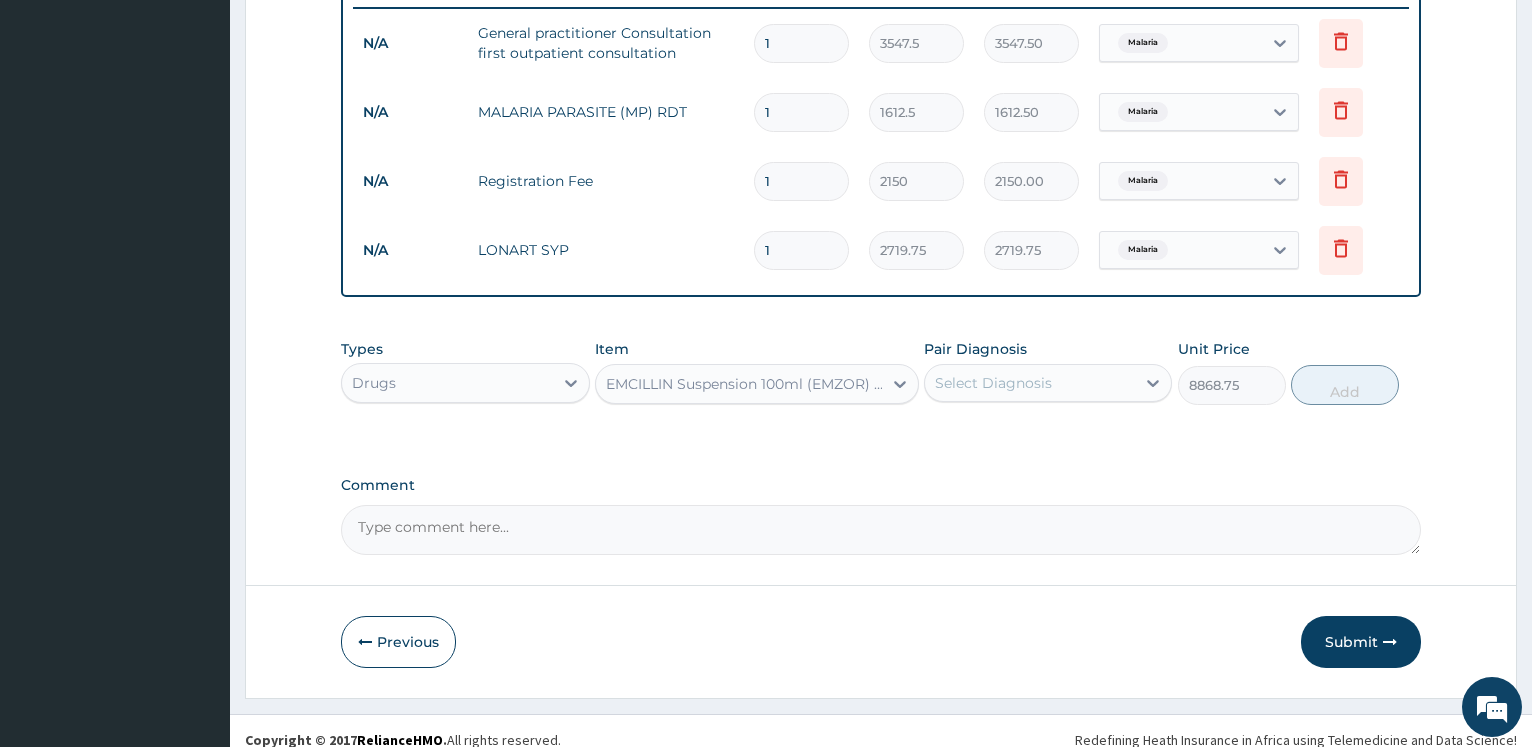 type on "1537.25" 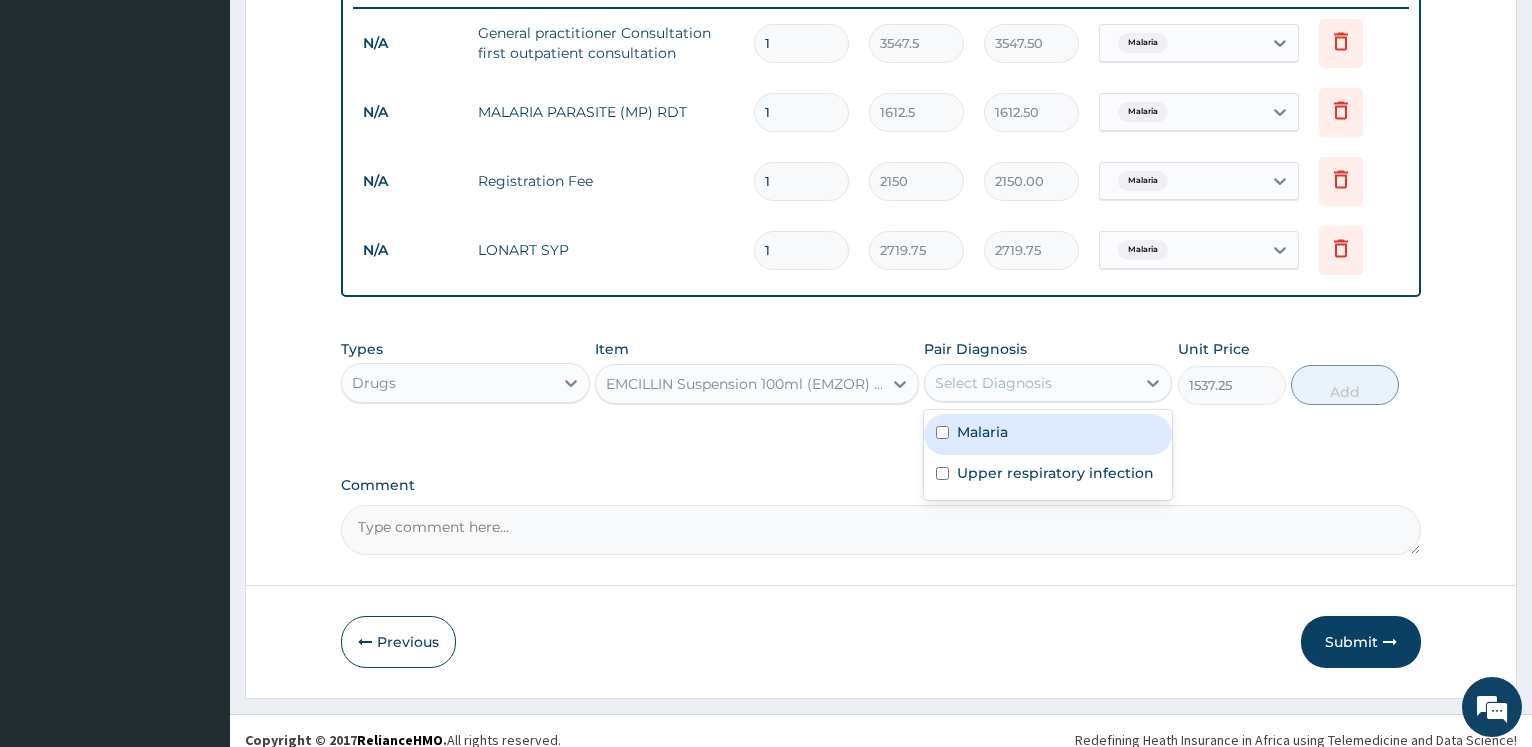 click on "Select Diagnosis" at bounding box center (993, 383) 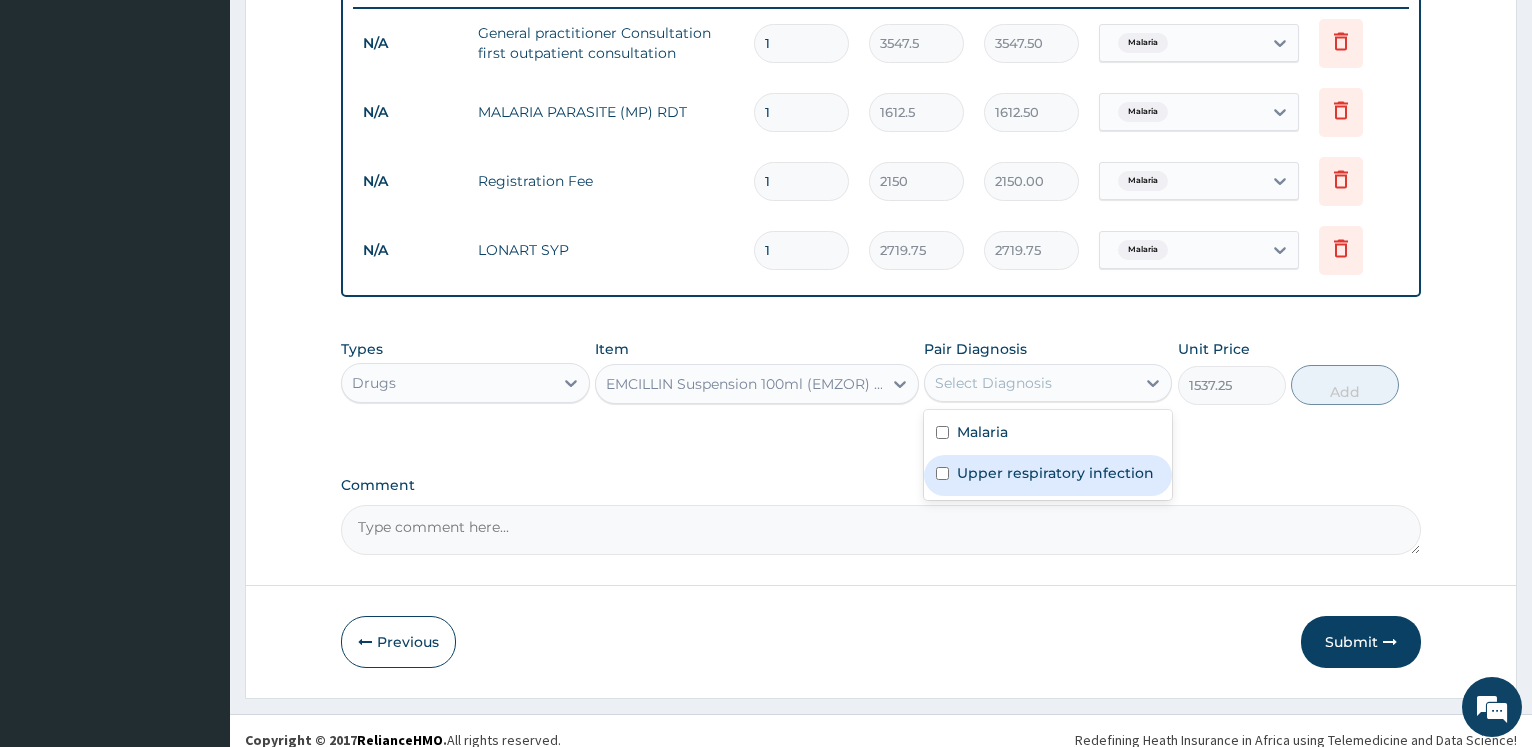 click on "Upper respiratory infection" at bounding box center [1055, 473] 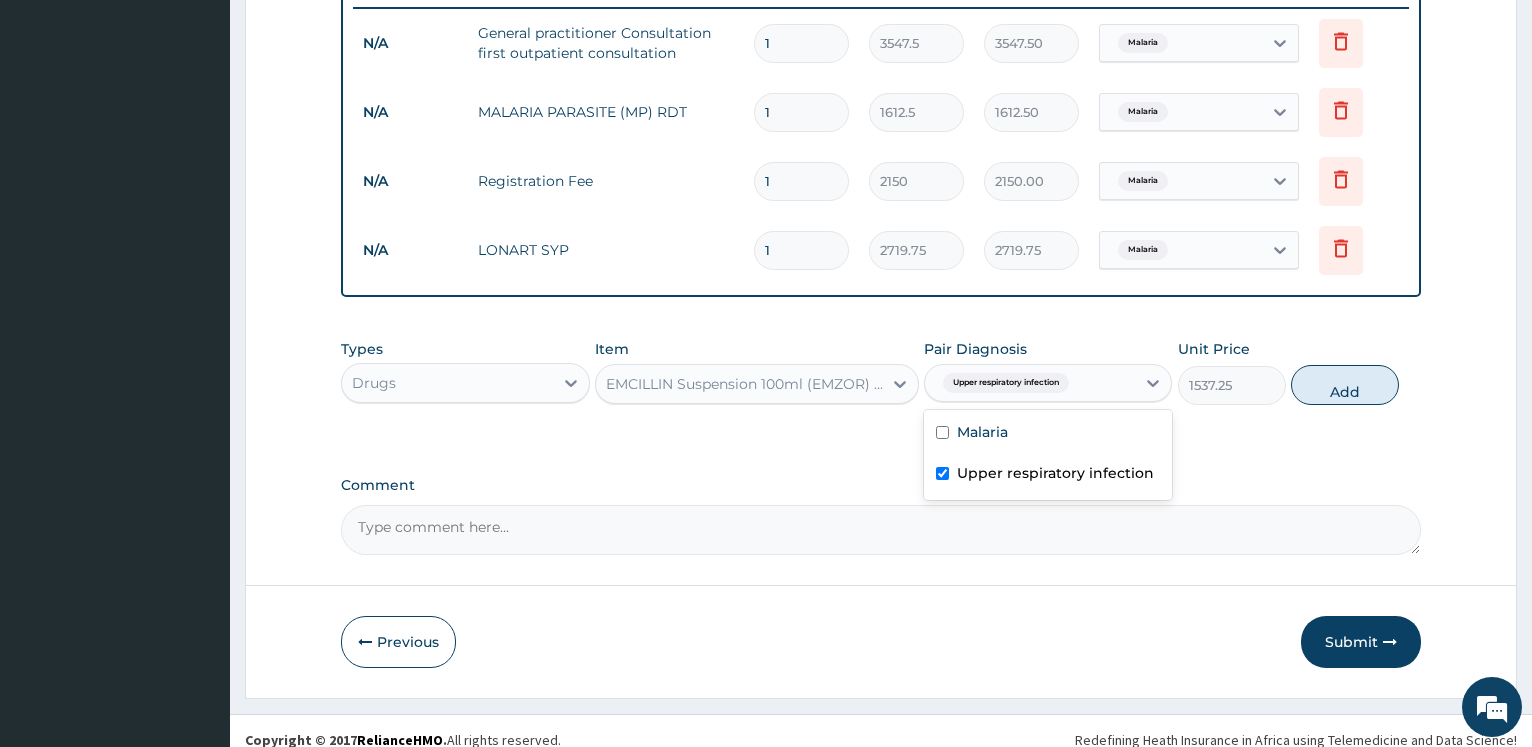 checkbox on "true" 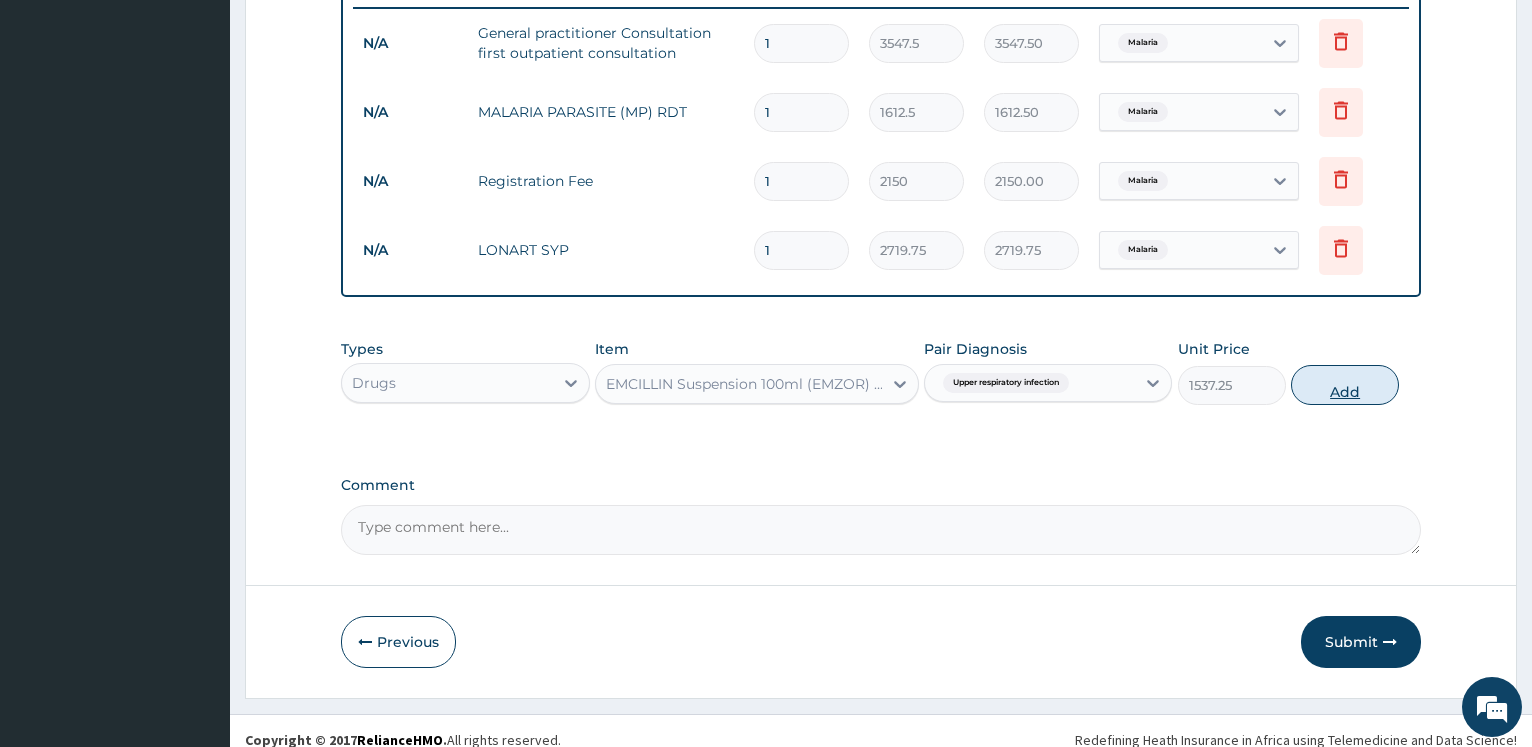 click on "Add" at bounding box center (1345, 385) 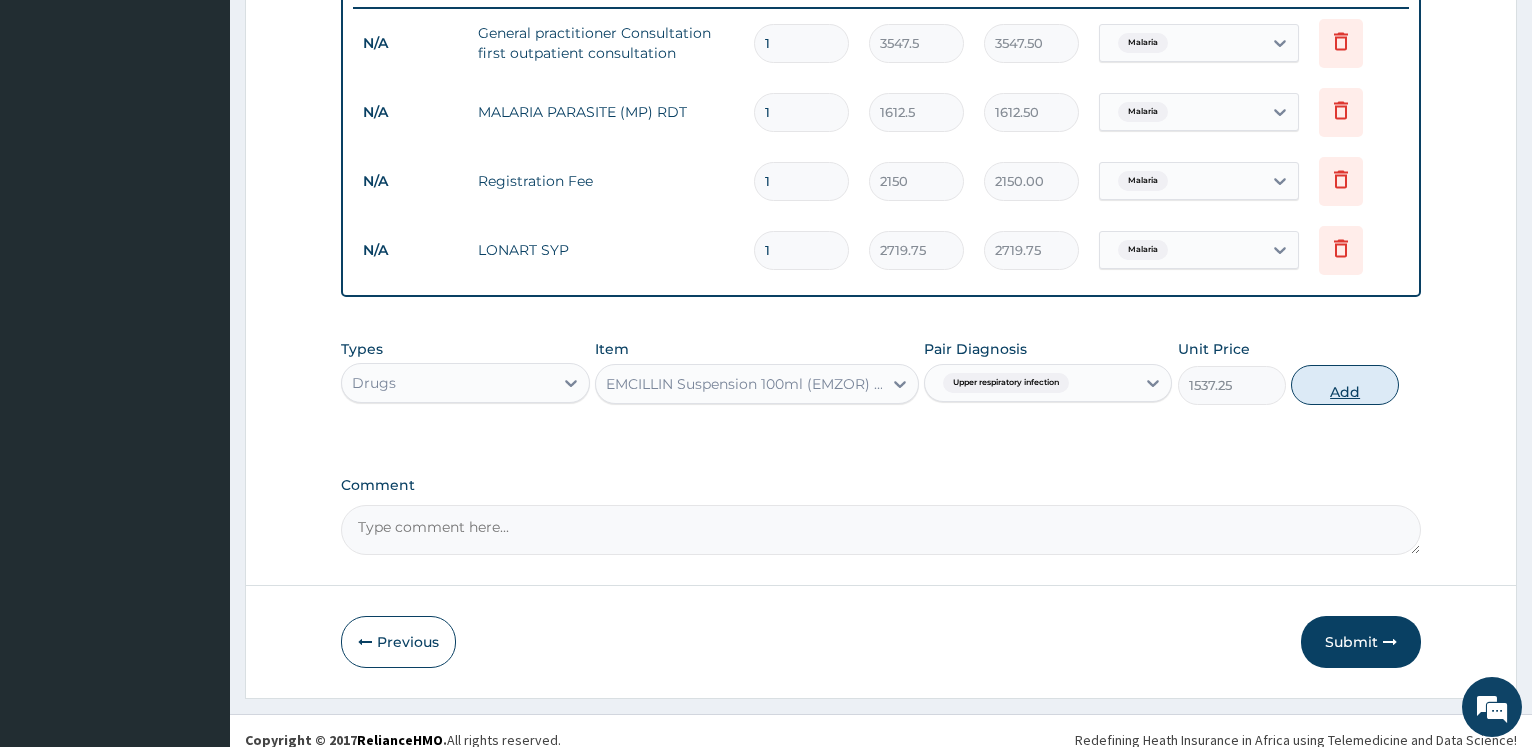 type on "0" 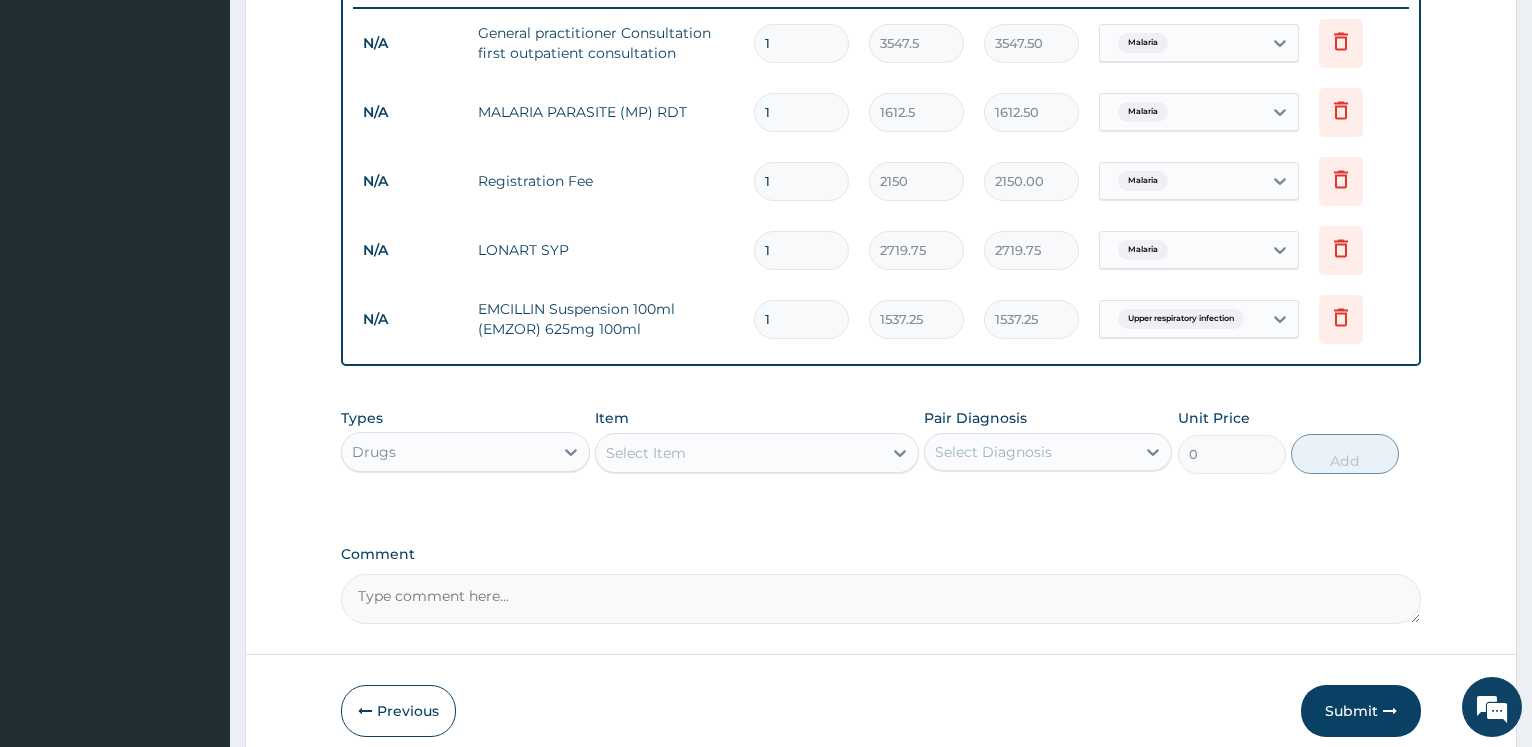 click on "Select Item" at bounding box center [739, 453] 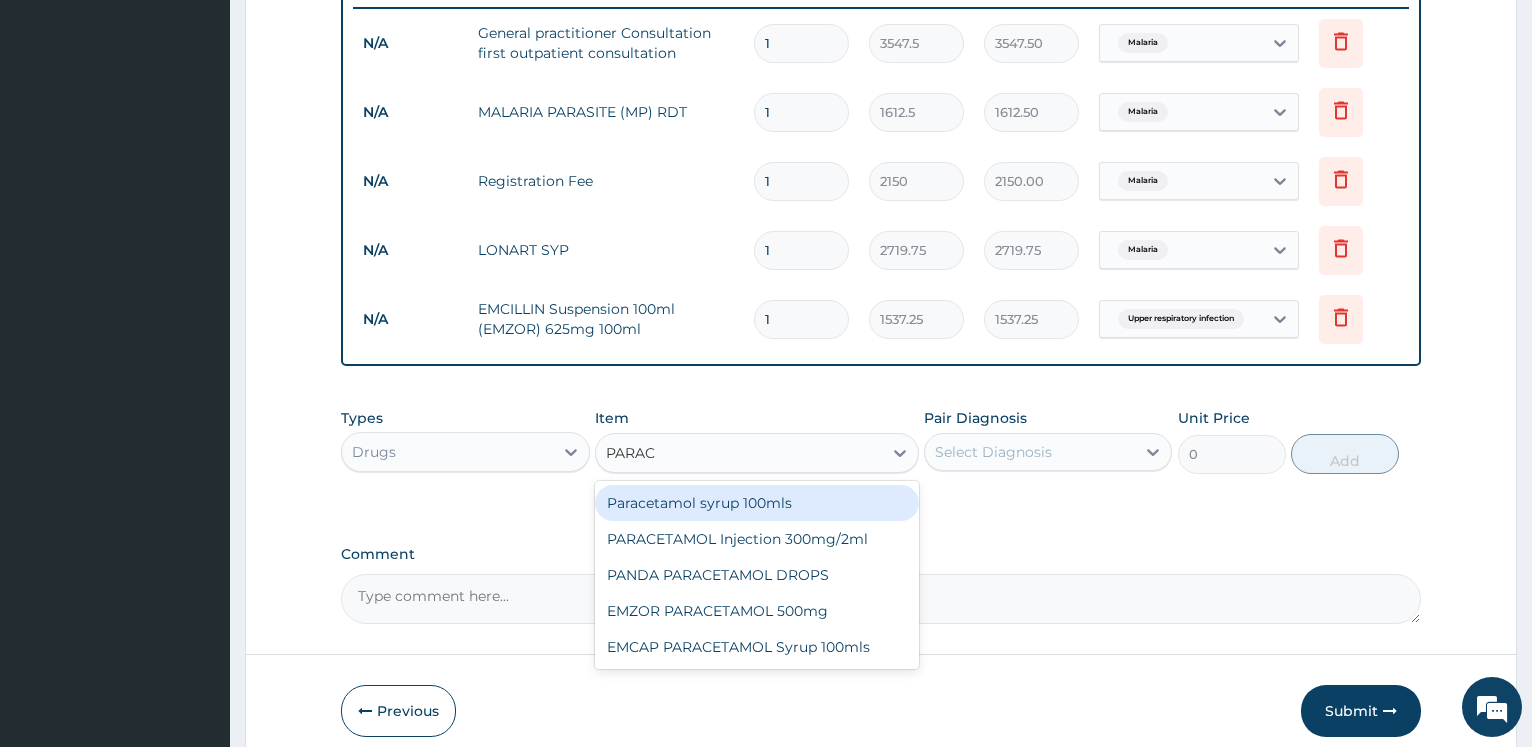 type on "PARACE" 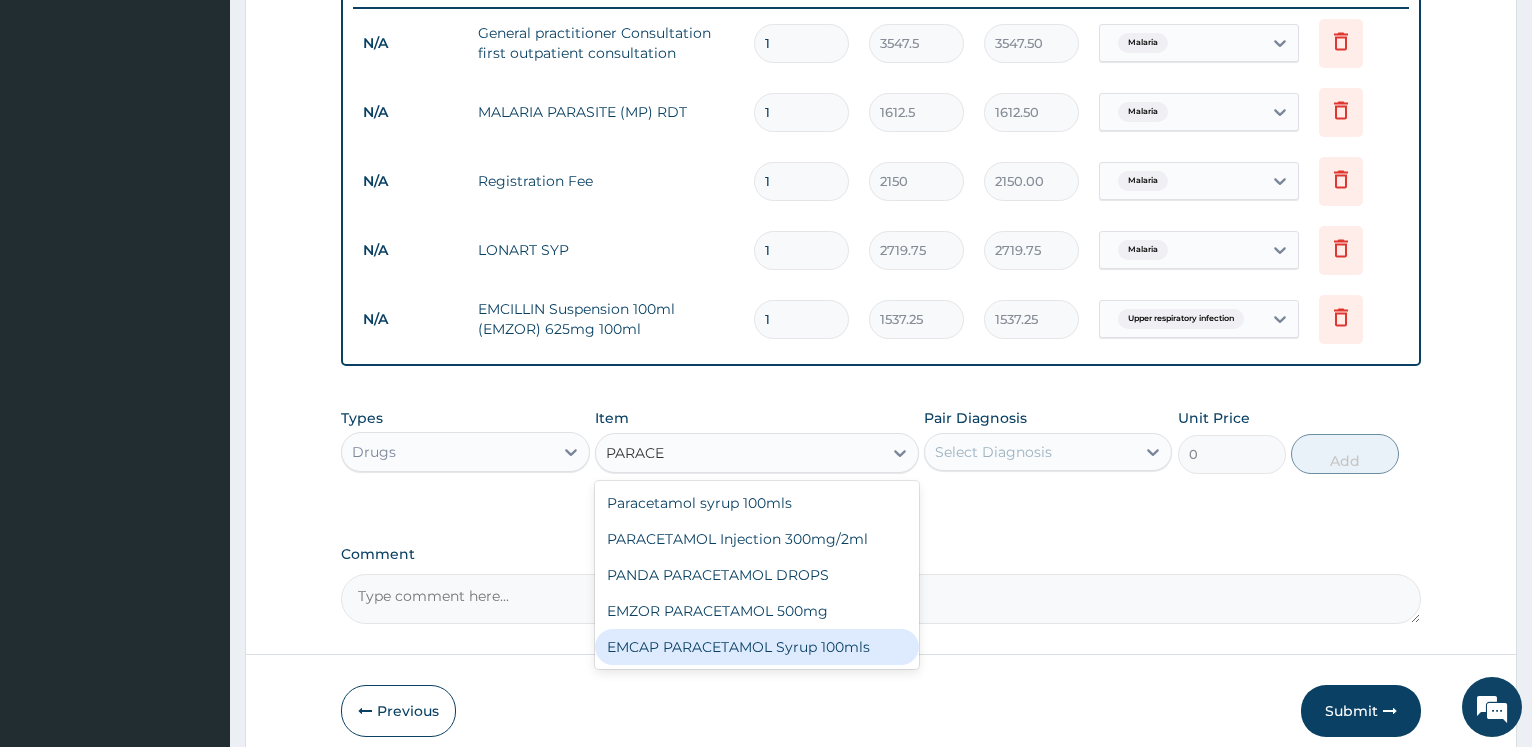 click on "Paracetamol syrup 100mls PARACETAMOL Injection 300mg/2ml PANDA PARACETAMOL DROPS EMZOR PARACETAMOL 500mg EMCAP PARACETAMOL Syrup 100mls" at bounding box center [757, 575] 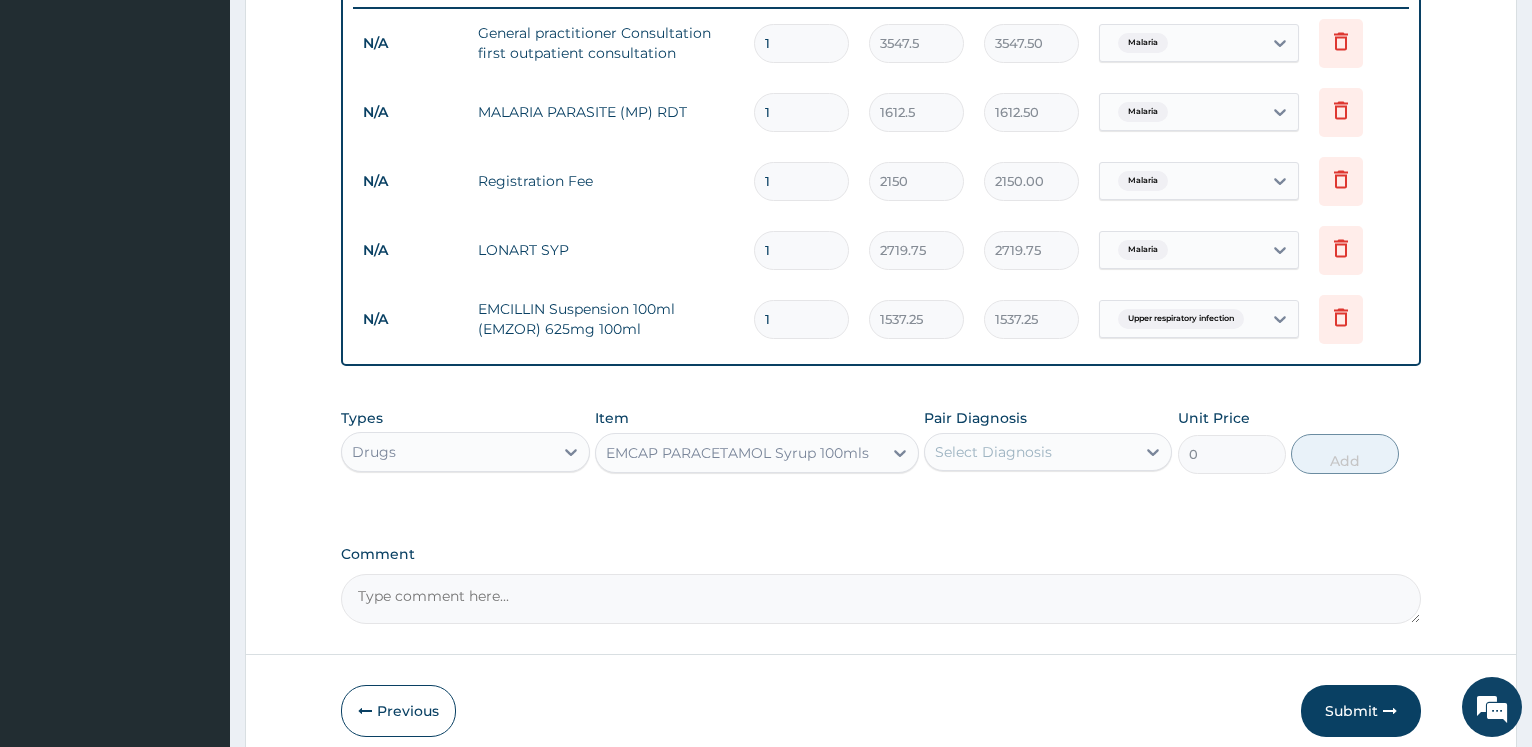 type 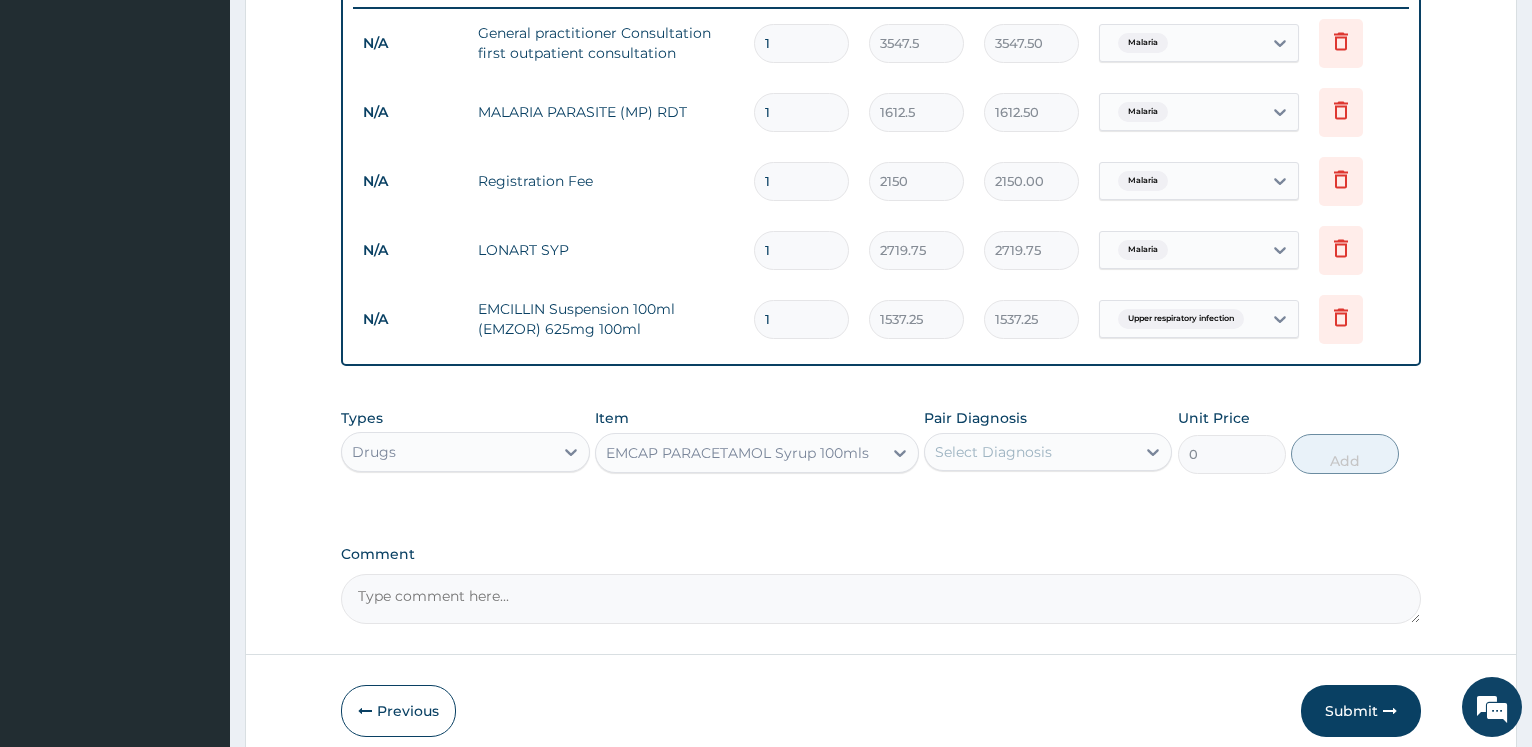 type on "591.25" 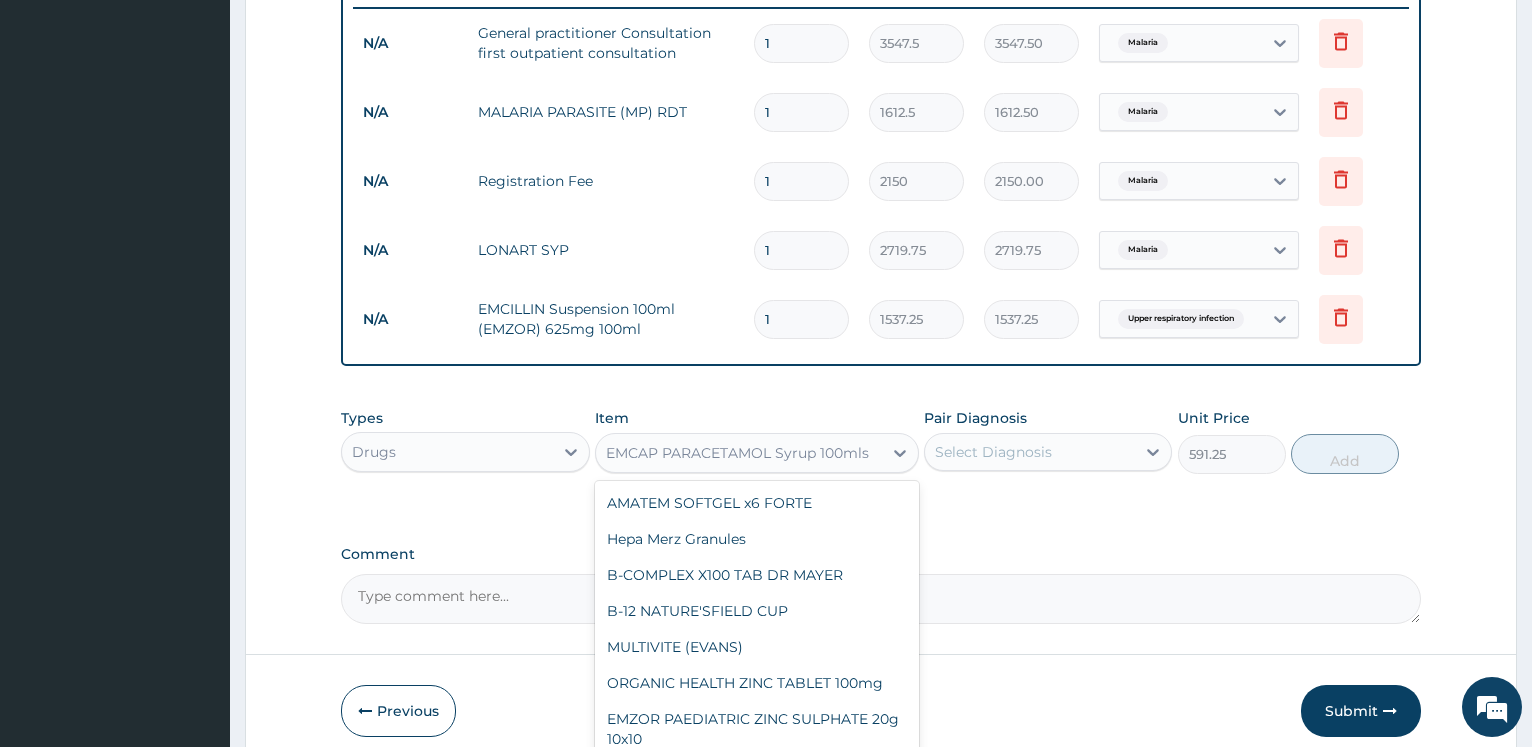 click on "EMCAP PARACETAMOL Syrup 100mls" at bounding box center (739, 453) 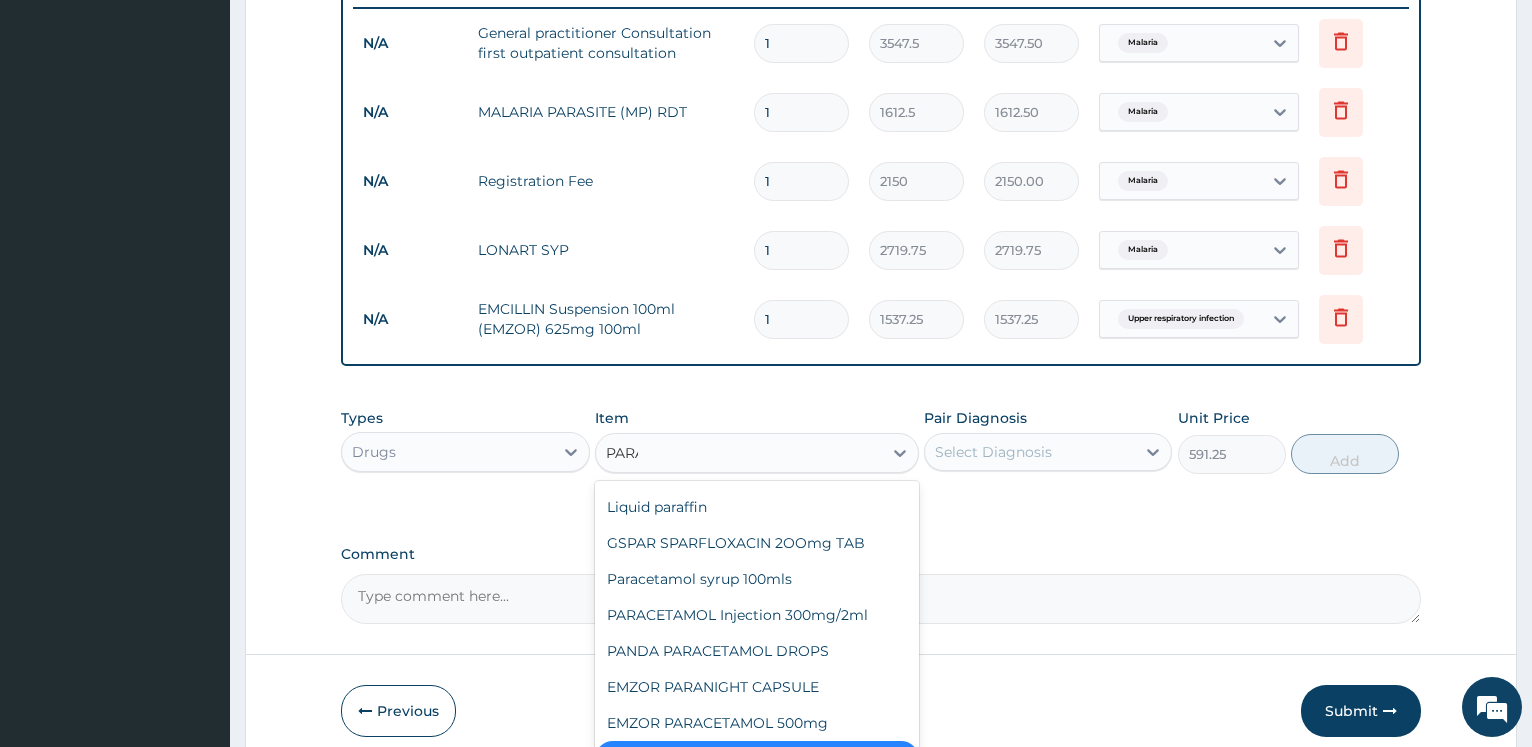 scroll, scrollTop: 0, scrollLeft: 0, axis: both 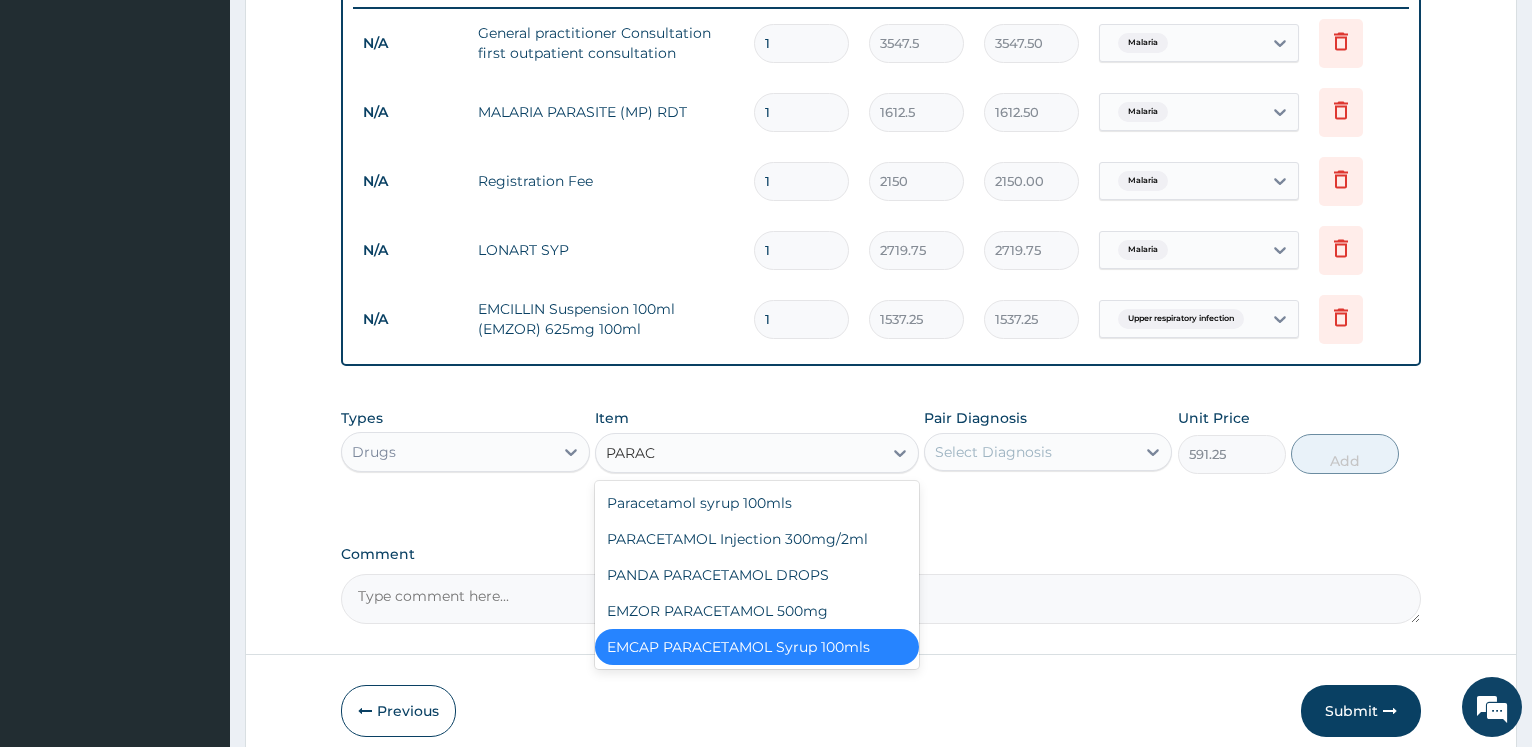 type on "PARACE" 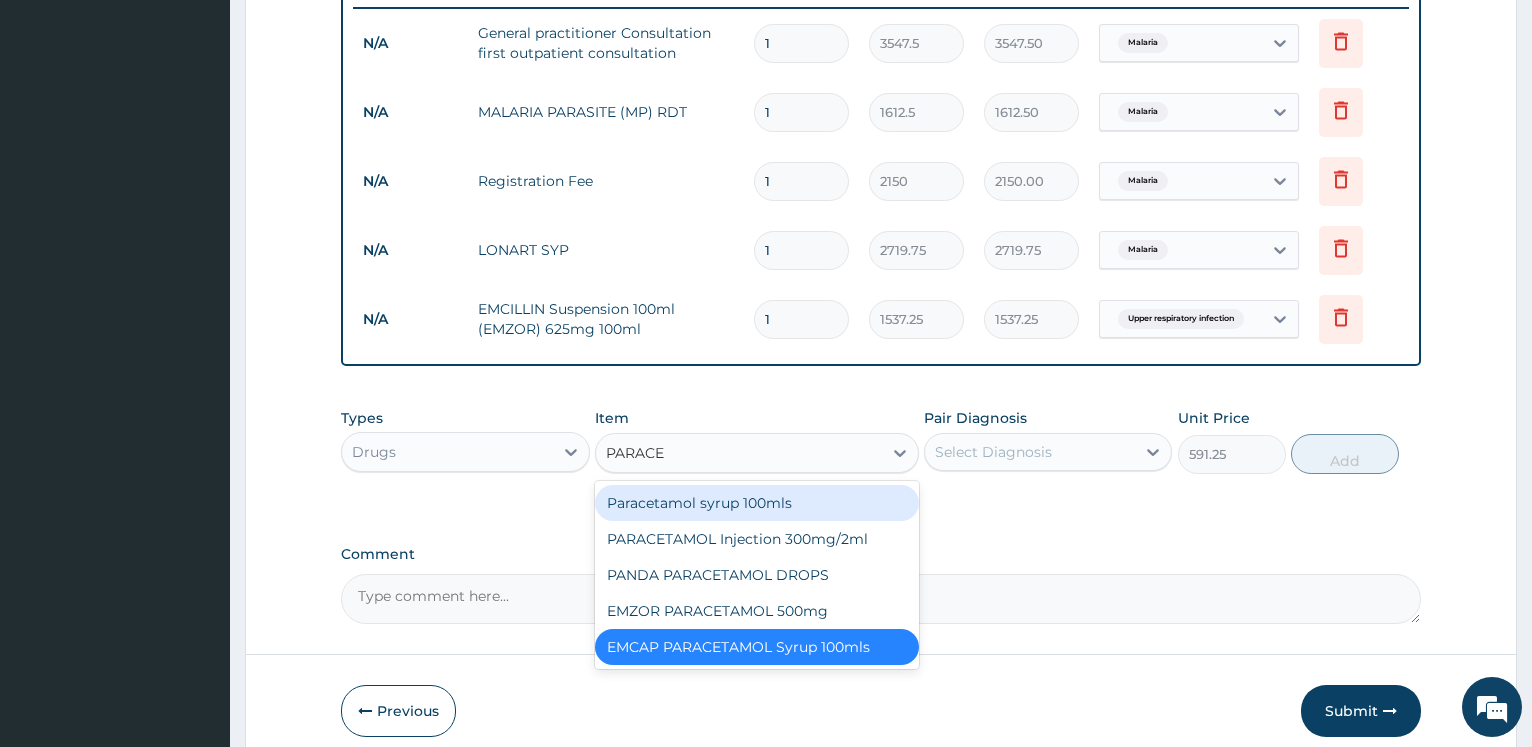 click on "Paracetamol syrup 100mls" at bounding box center (757, 503) 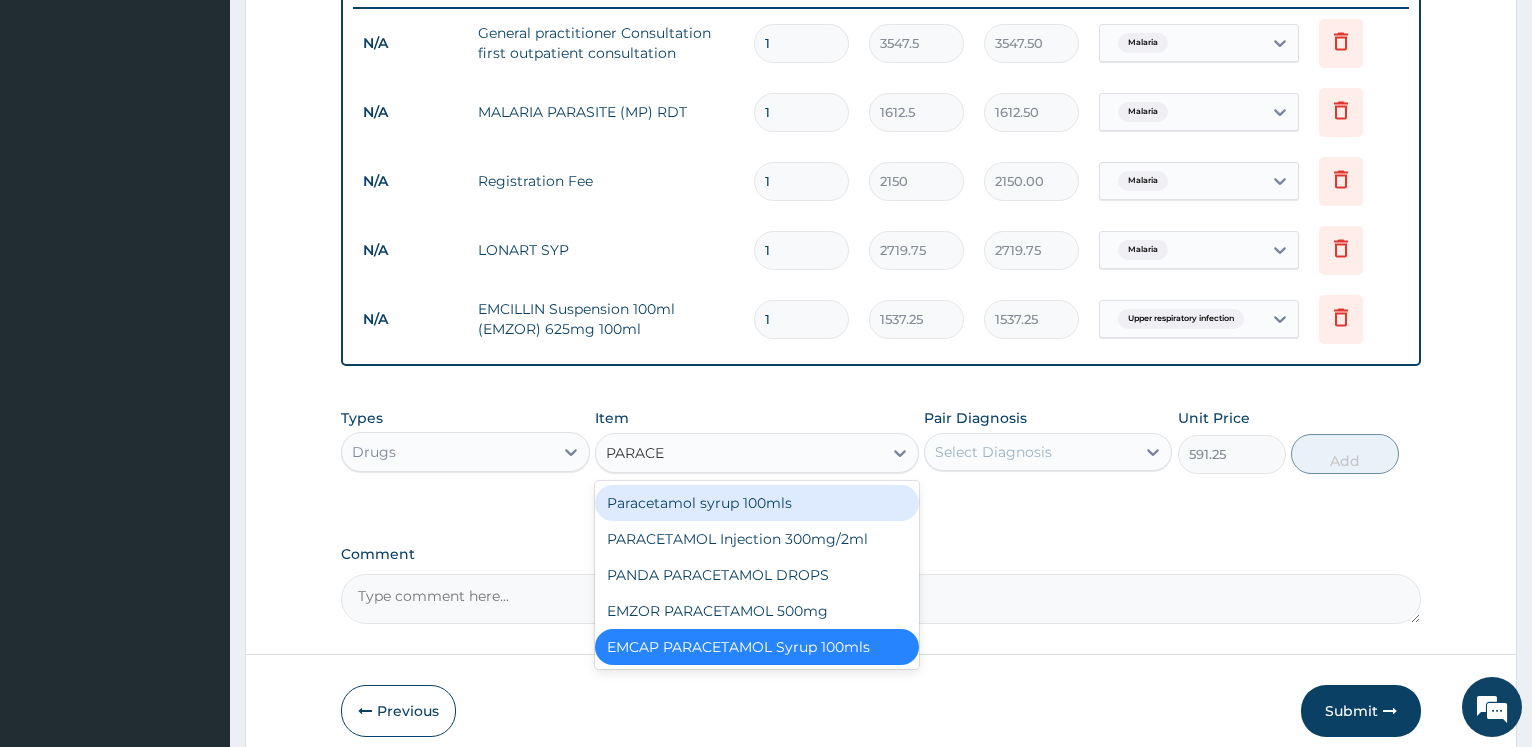 type on "709.5" 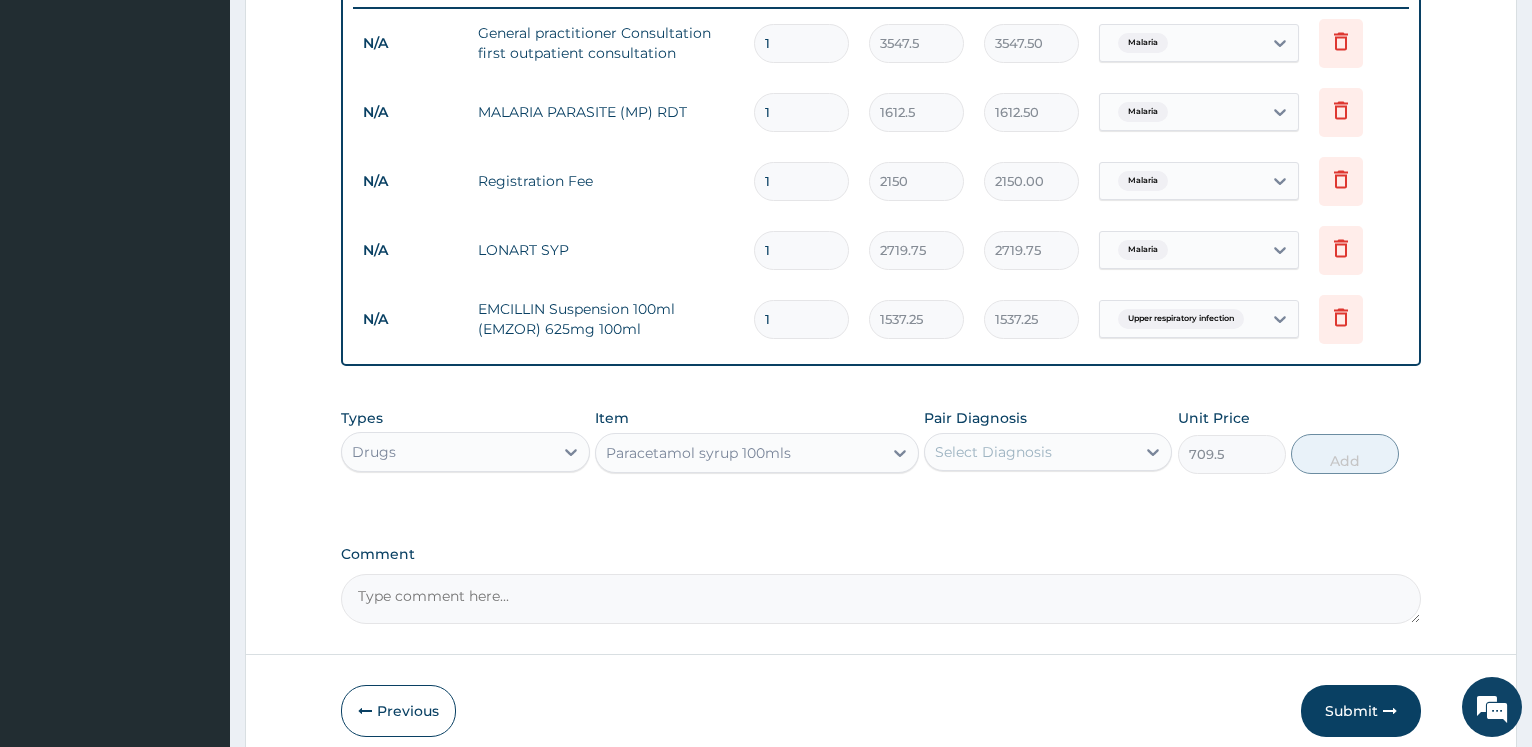 click on "Select Diagnosis" at bounding box center (993, 452) 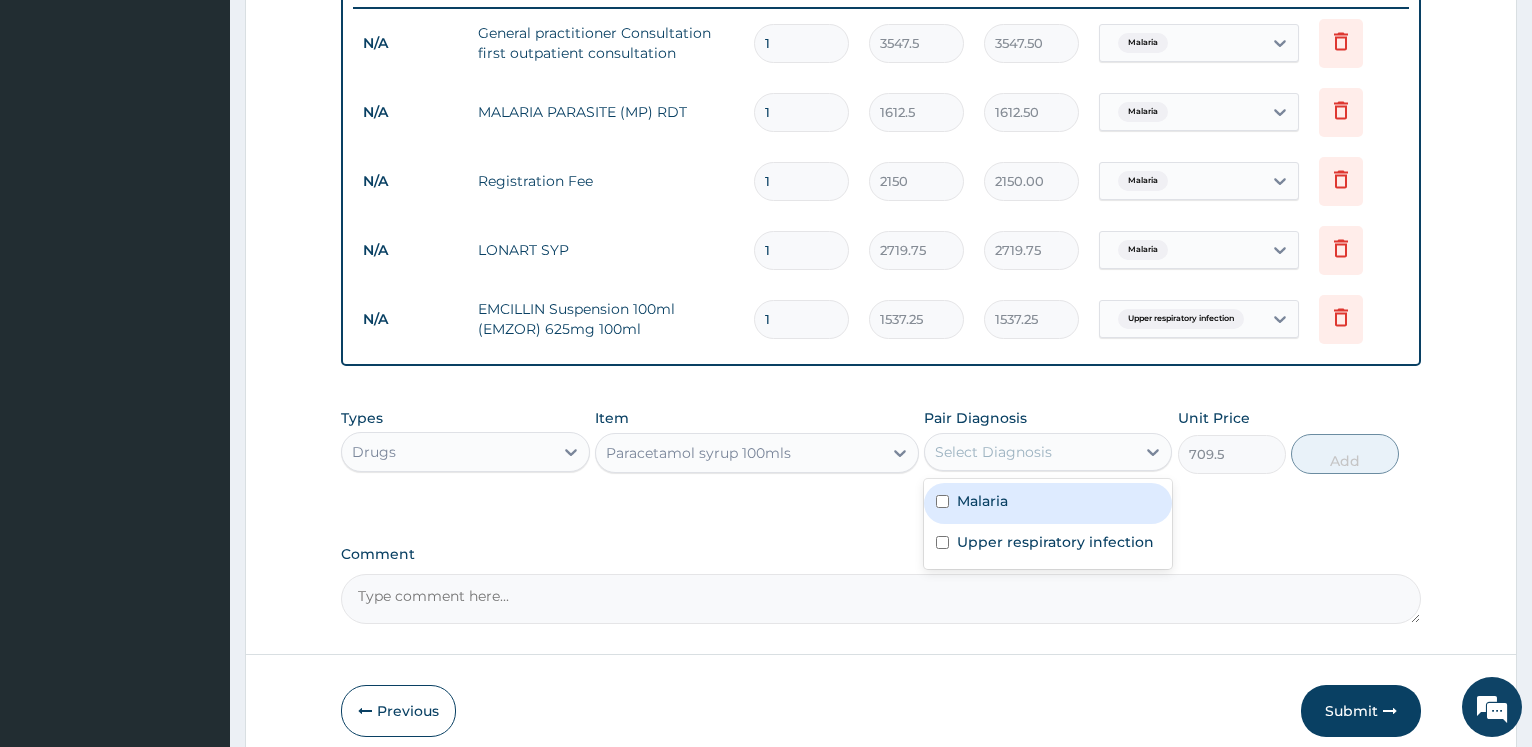 click on "Malaria" at bounding box center (1048, 503) 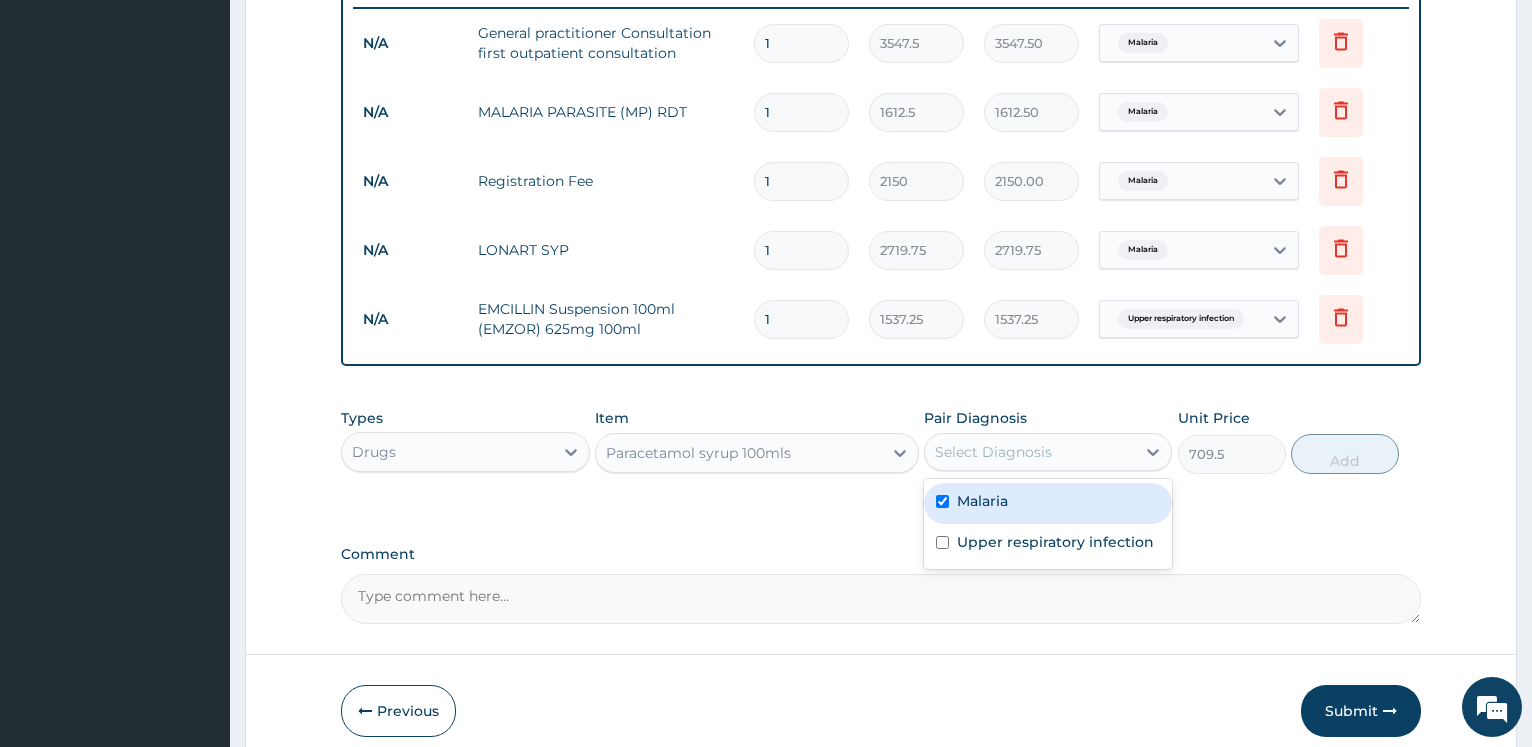 checkbox on "true" 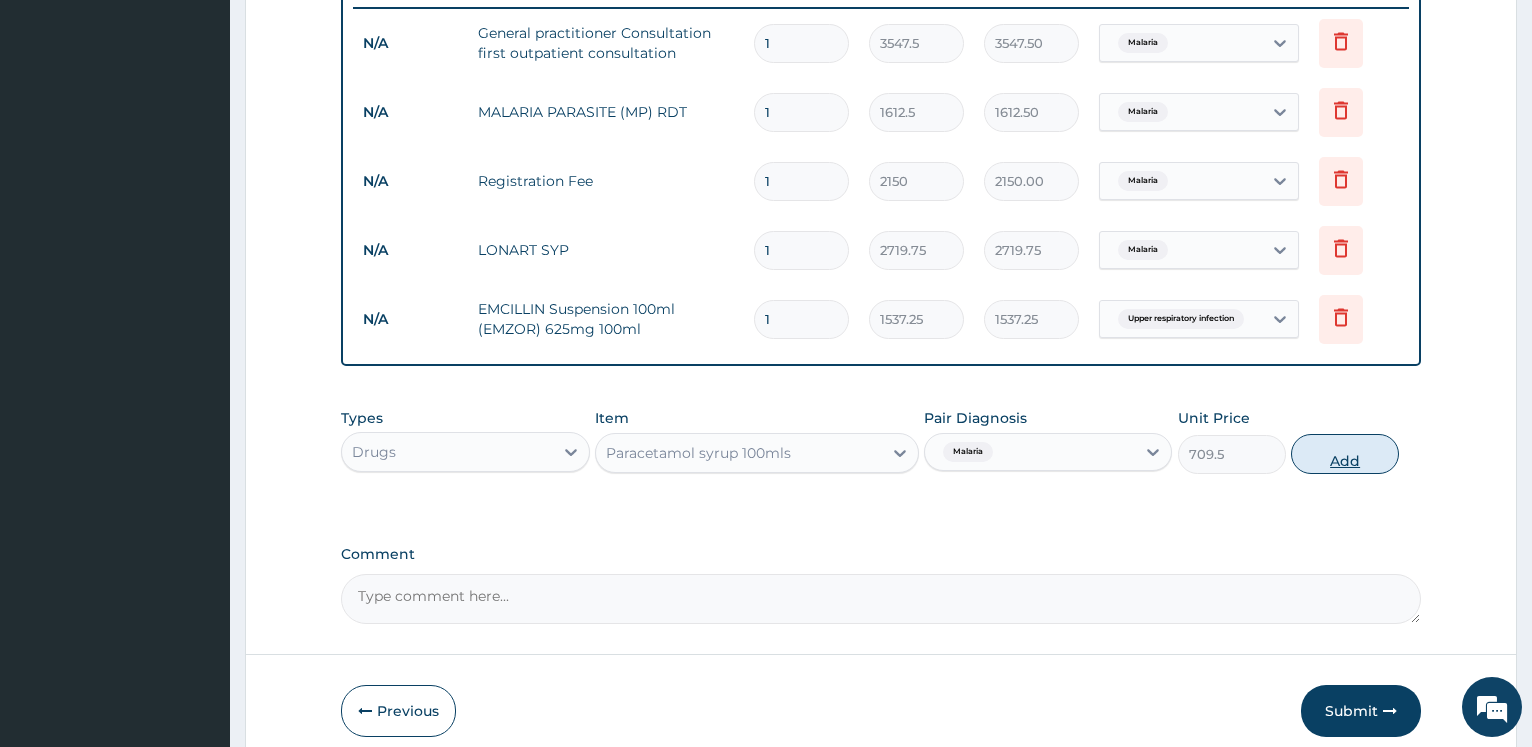 click on "Add" at bounding box center [1345, 454] 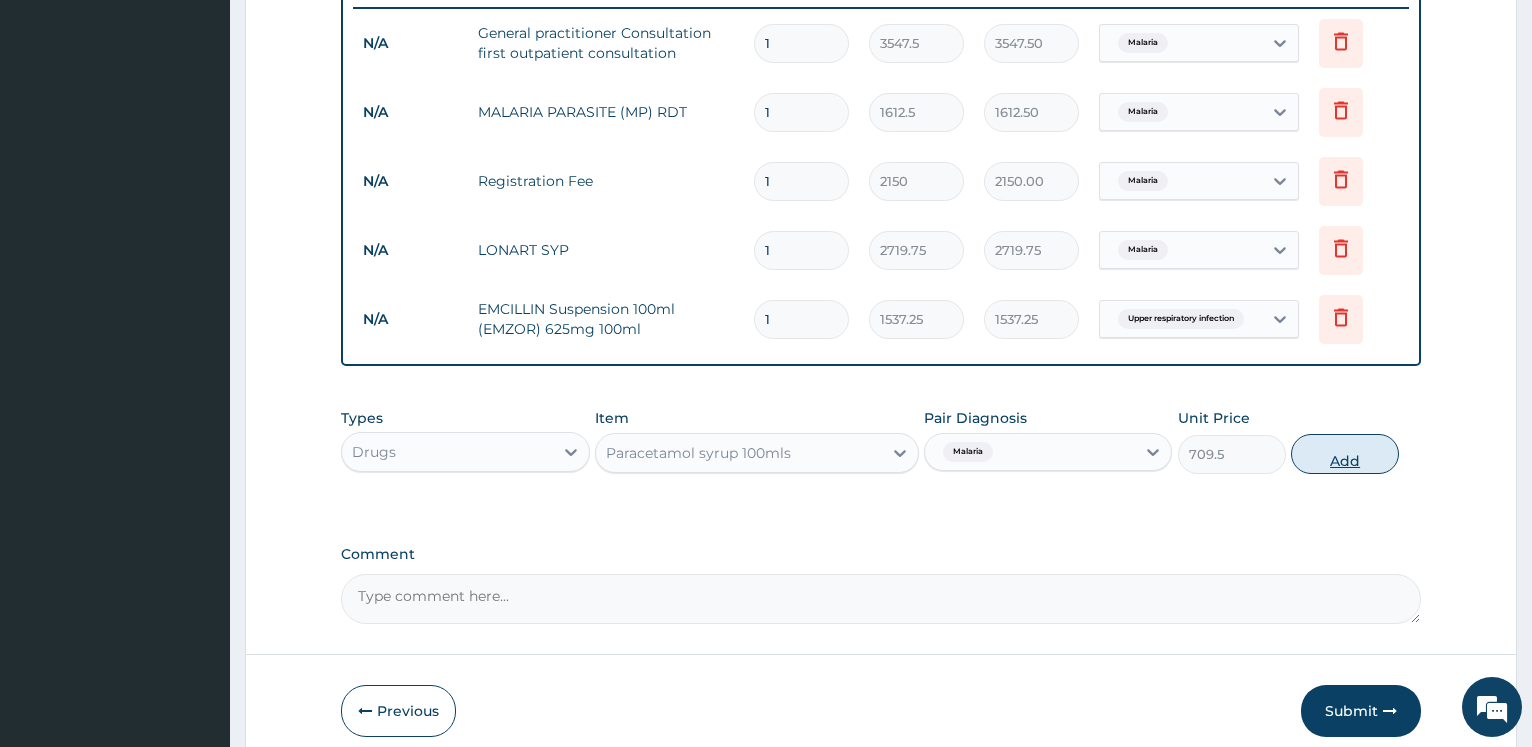 type on "0" 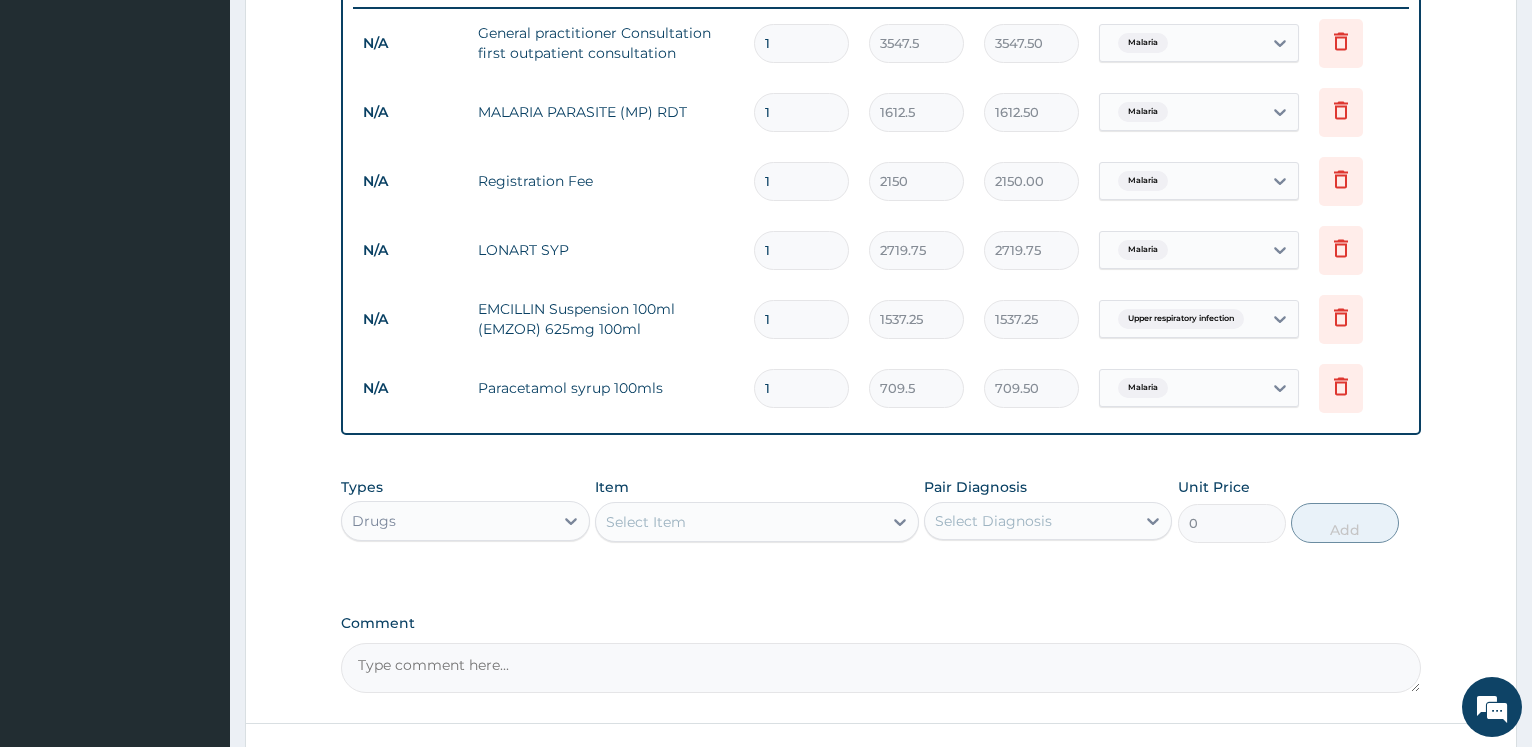 click on "Select Item" at bounding box center (646, 522) 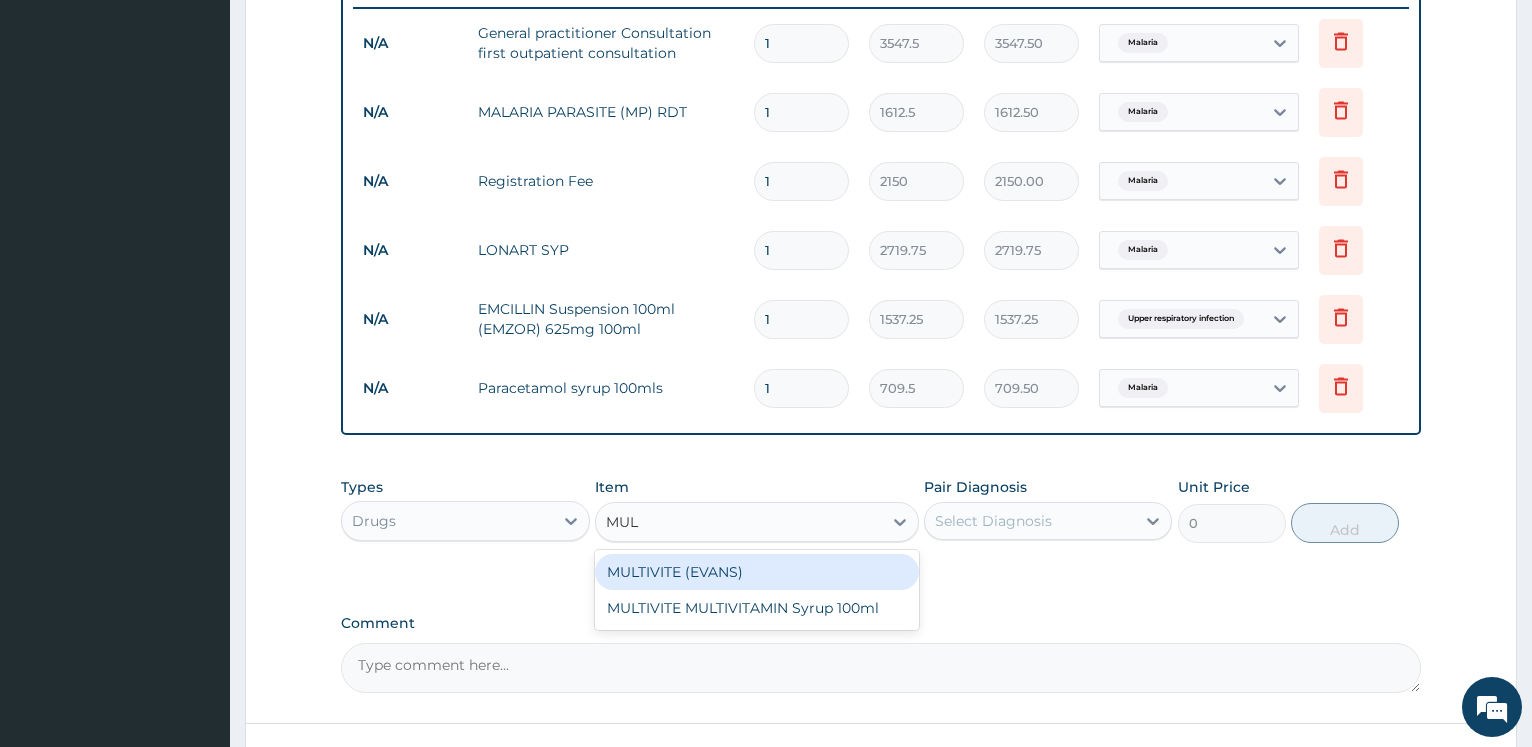 type on "MULT" 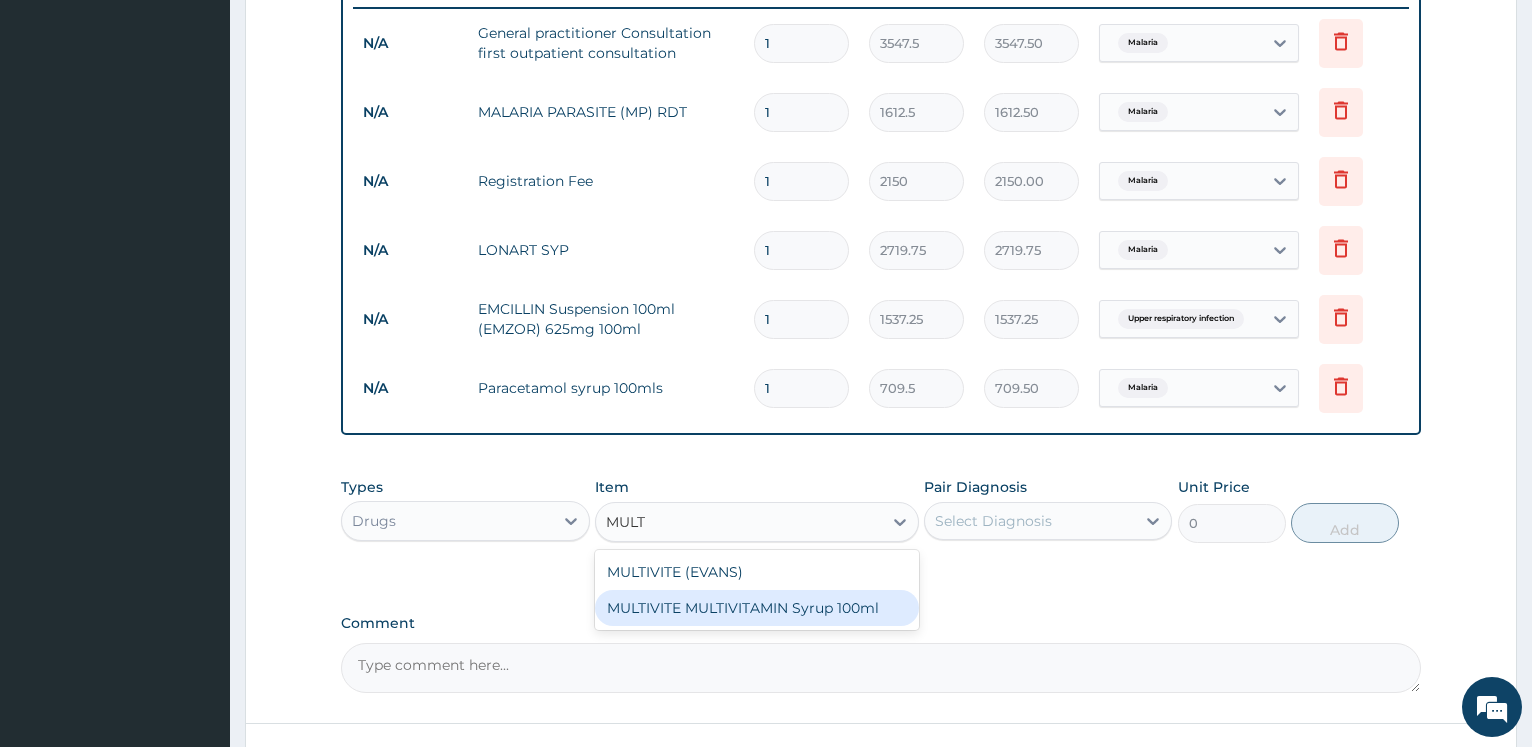 click on "MULTIVITE MULTIVITAMIN Syrup 100ml" at bounding box center [757, 608] 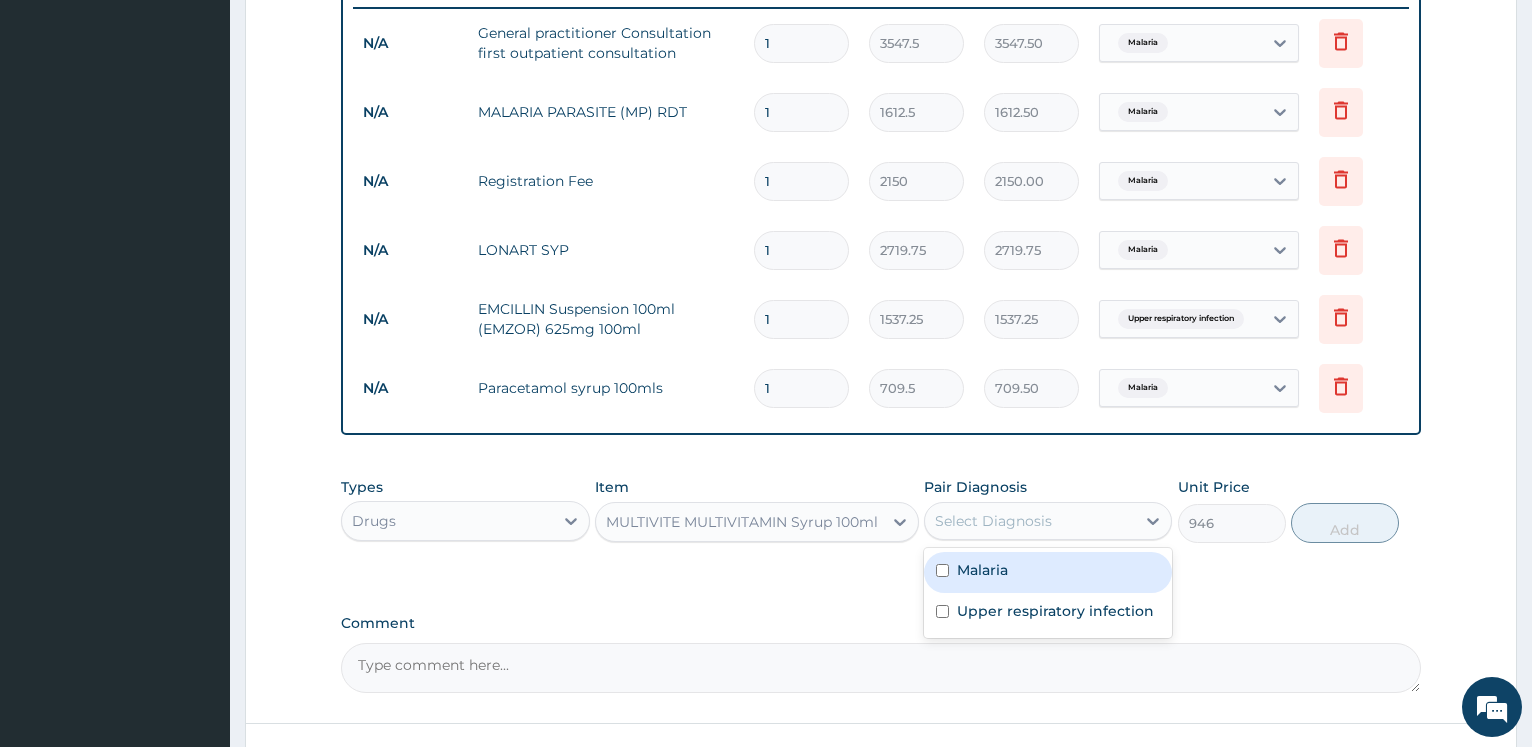 click on "Select Diagnosis" at bounding box center (993, 521) 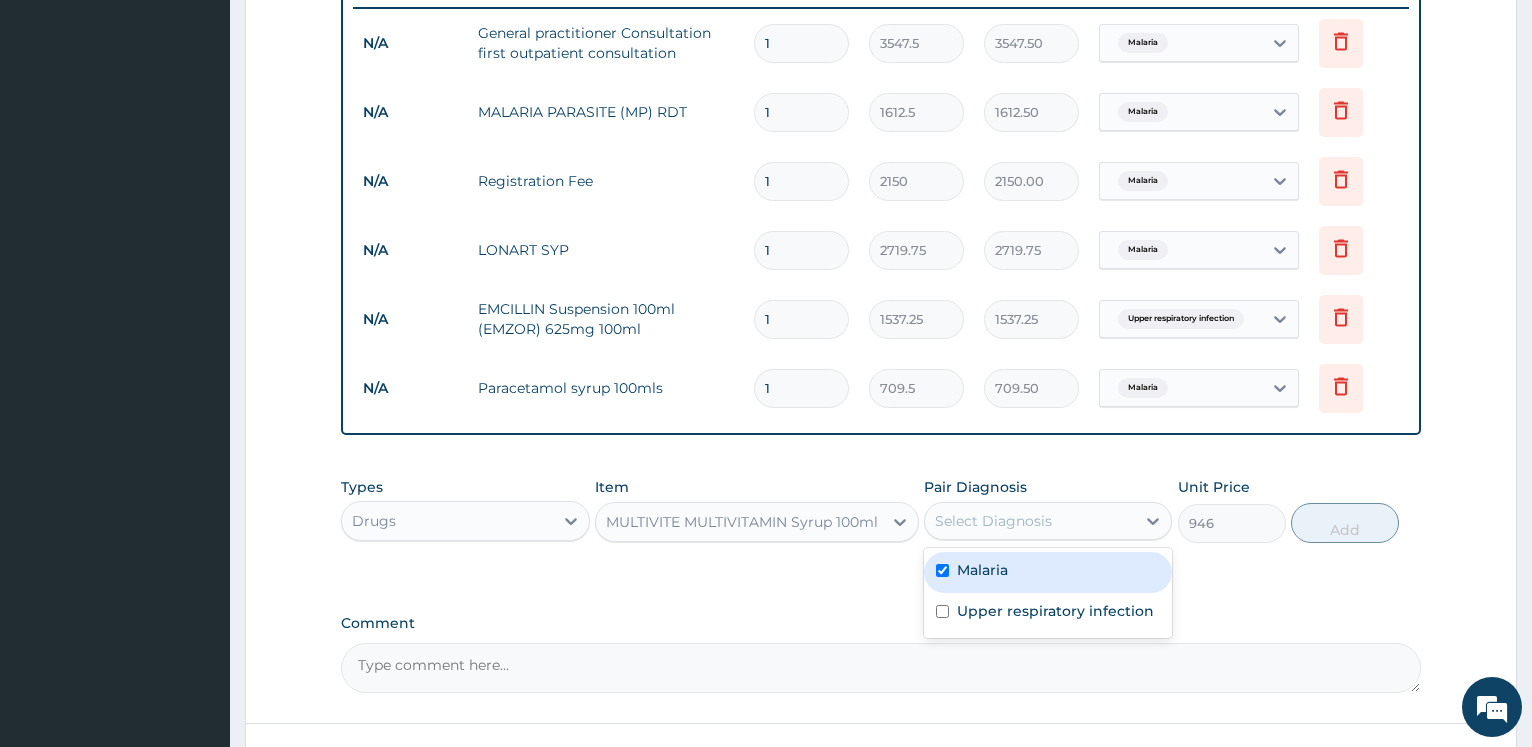 checkbox on "true" 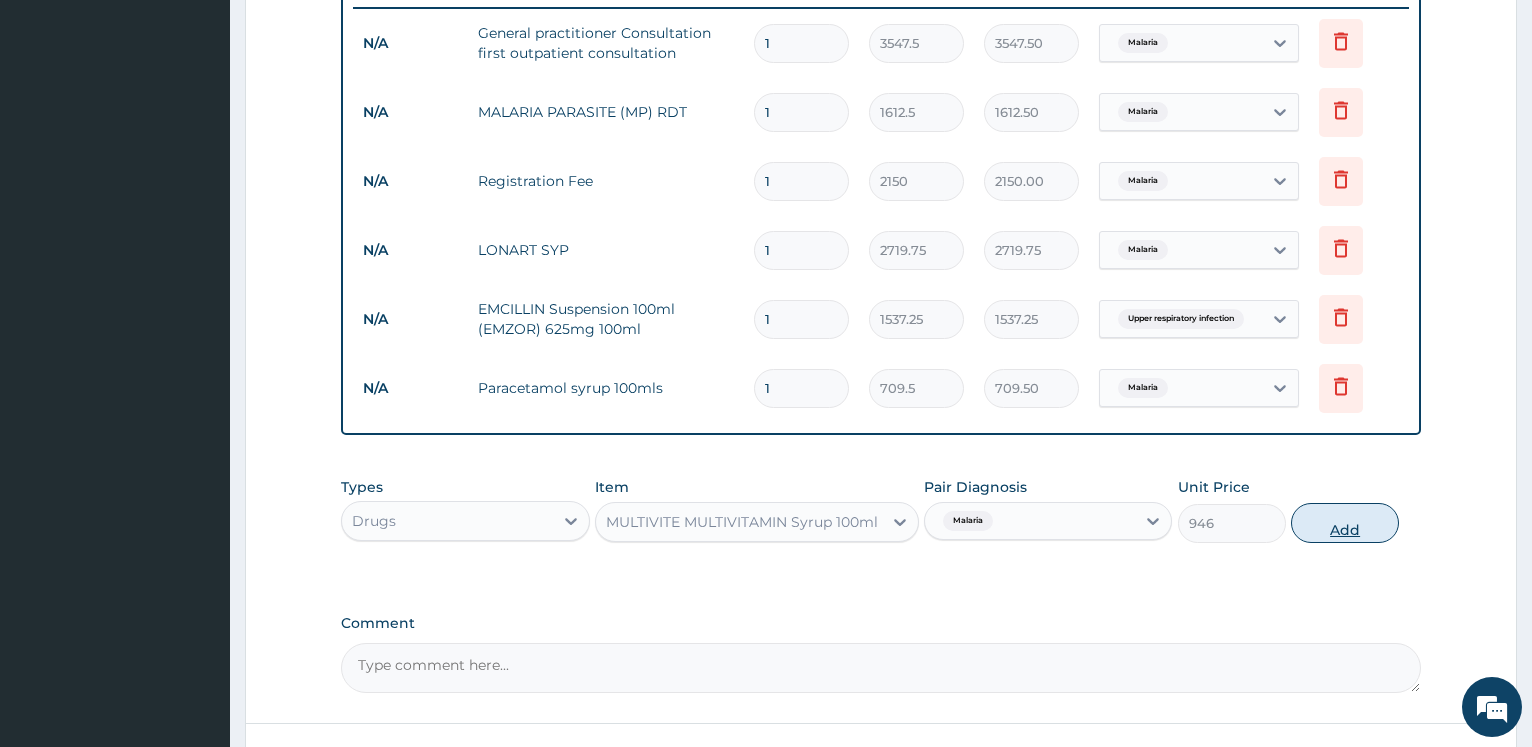 click on "Add" at bounding box center [1345, 523] 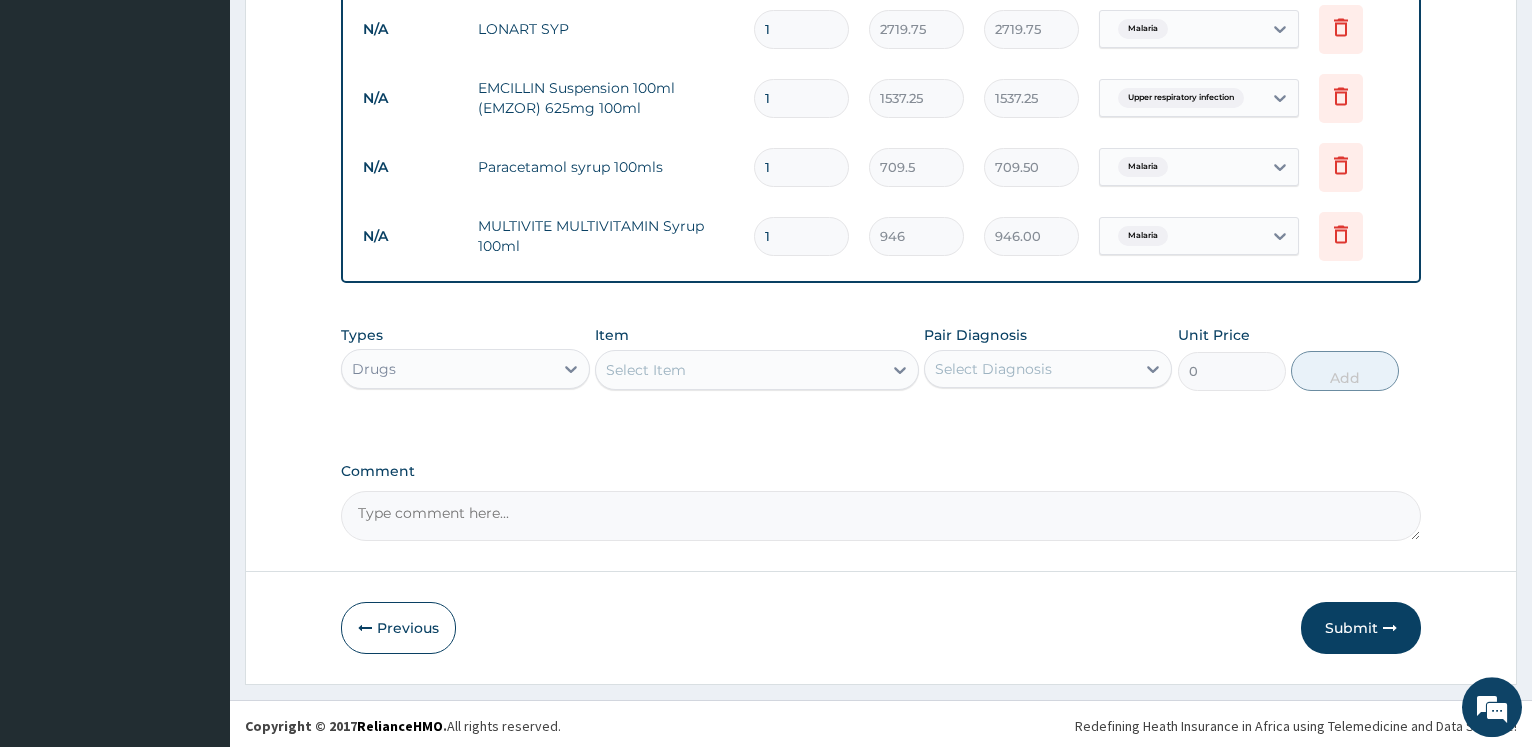 scroll, scrollTop: 1014, scrollLeft: 0, axis: vertical 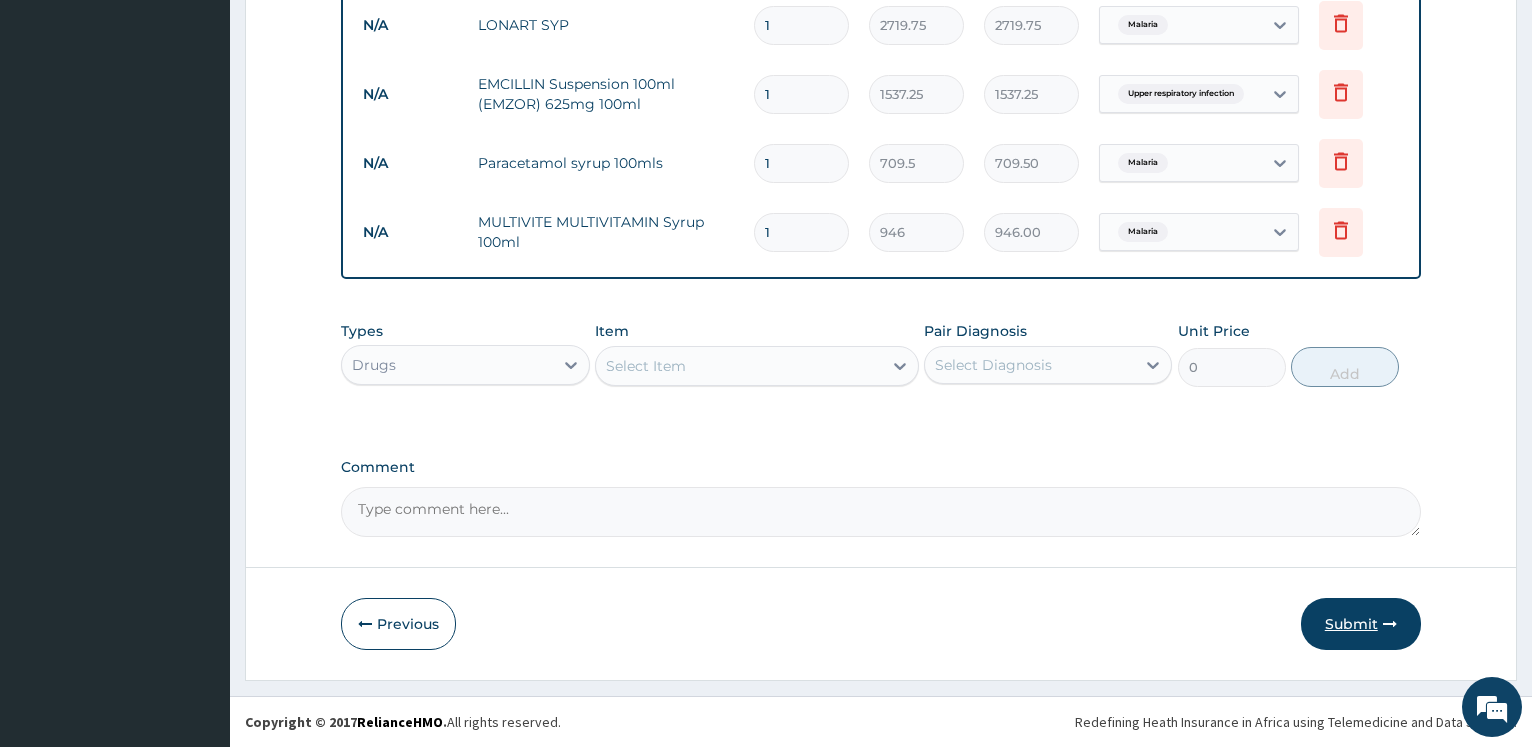 click on "Submit" at bounding box center [1361, 624] 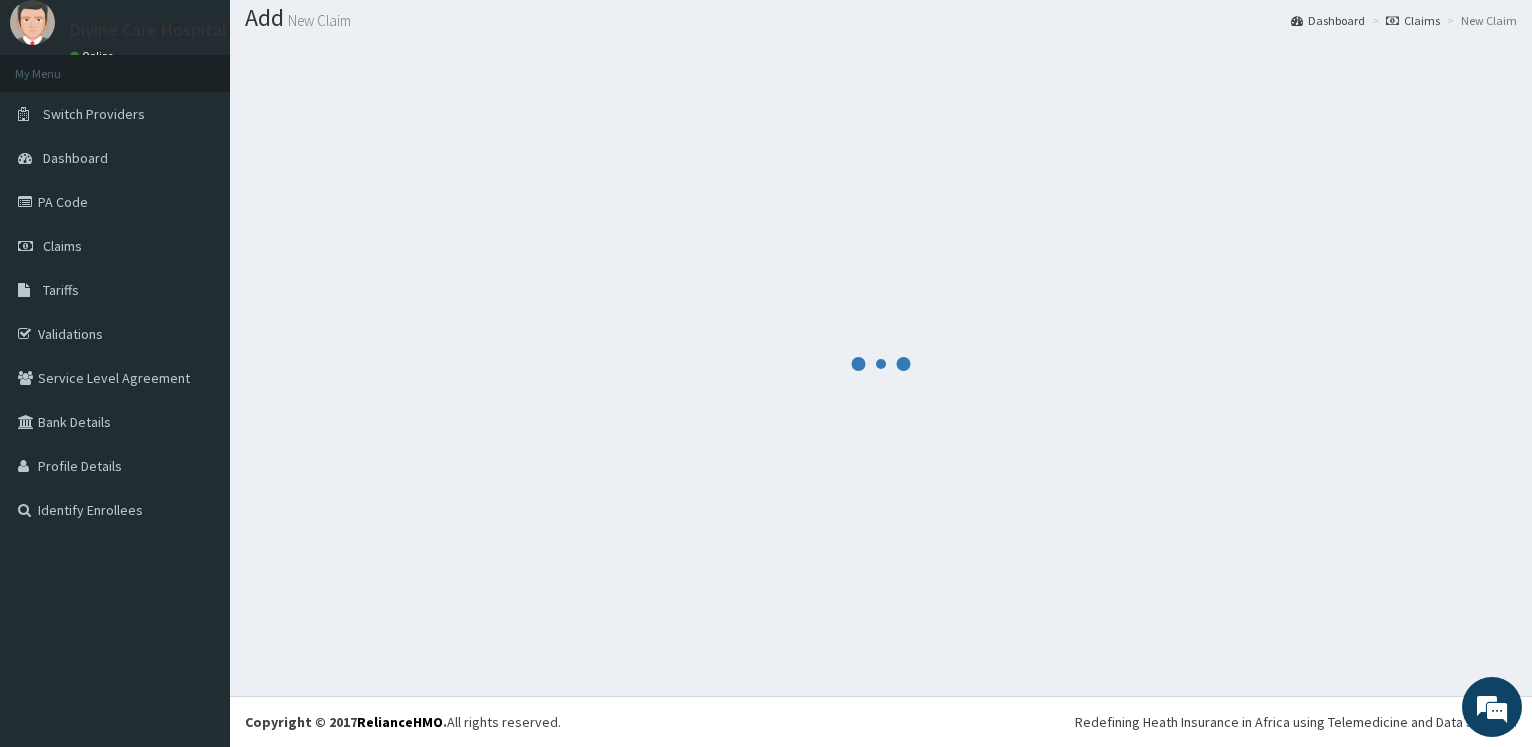 scroll, scrollTop: 60, scrollLeft: 0, axis: vertical 